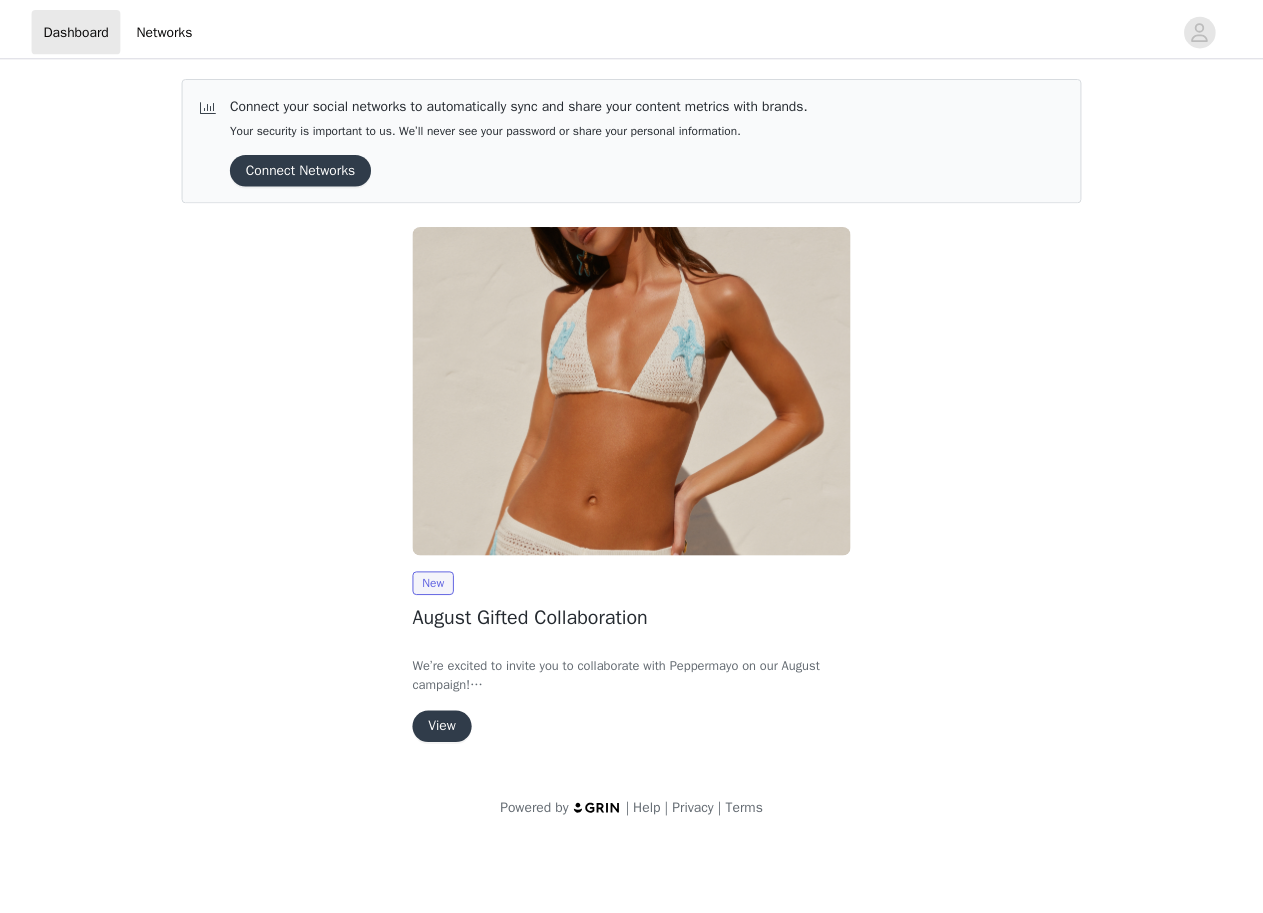scroll, scrollTop: 0, scrollLeft: 0, axis: both 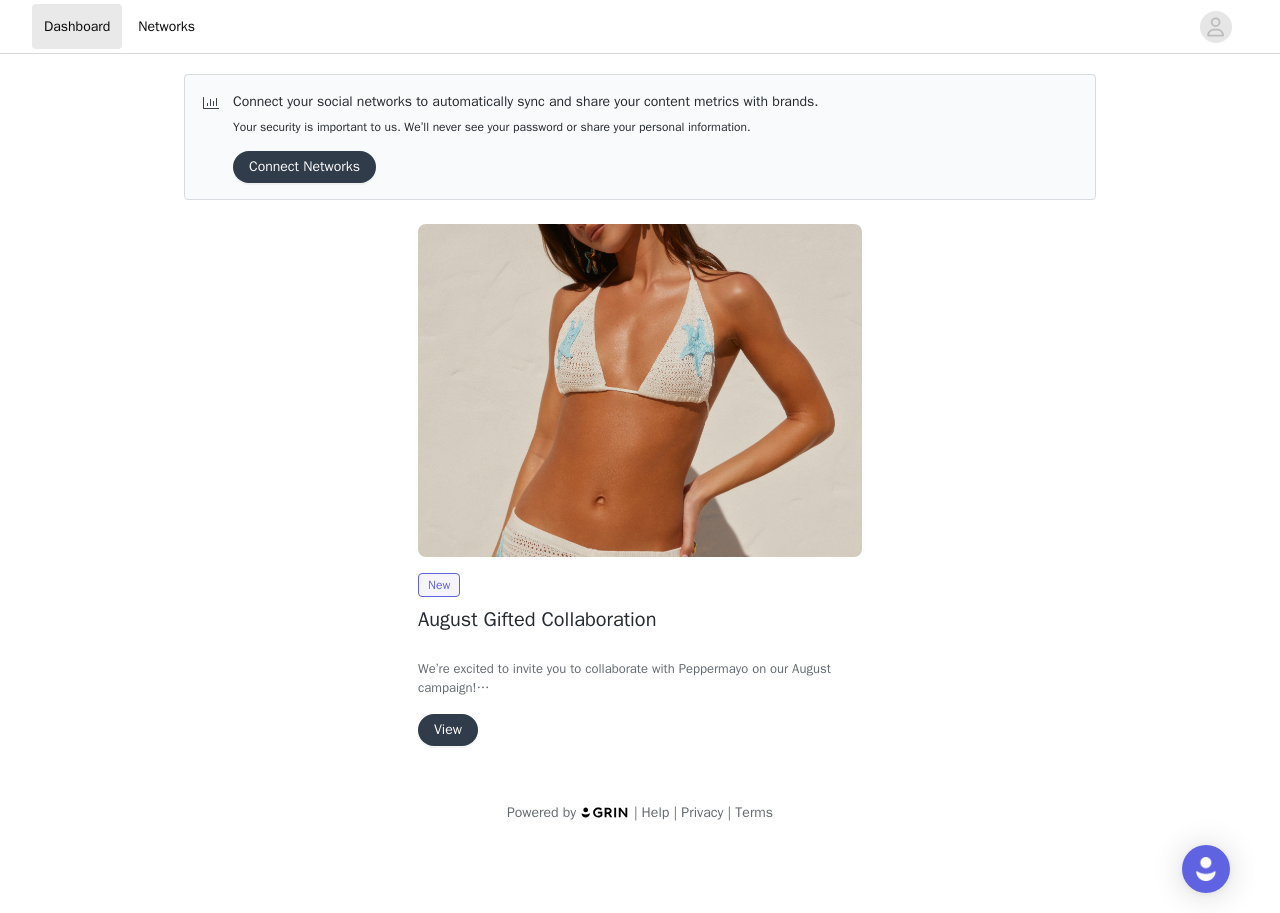 click on "View" at bounding box center (448, 730) 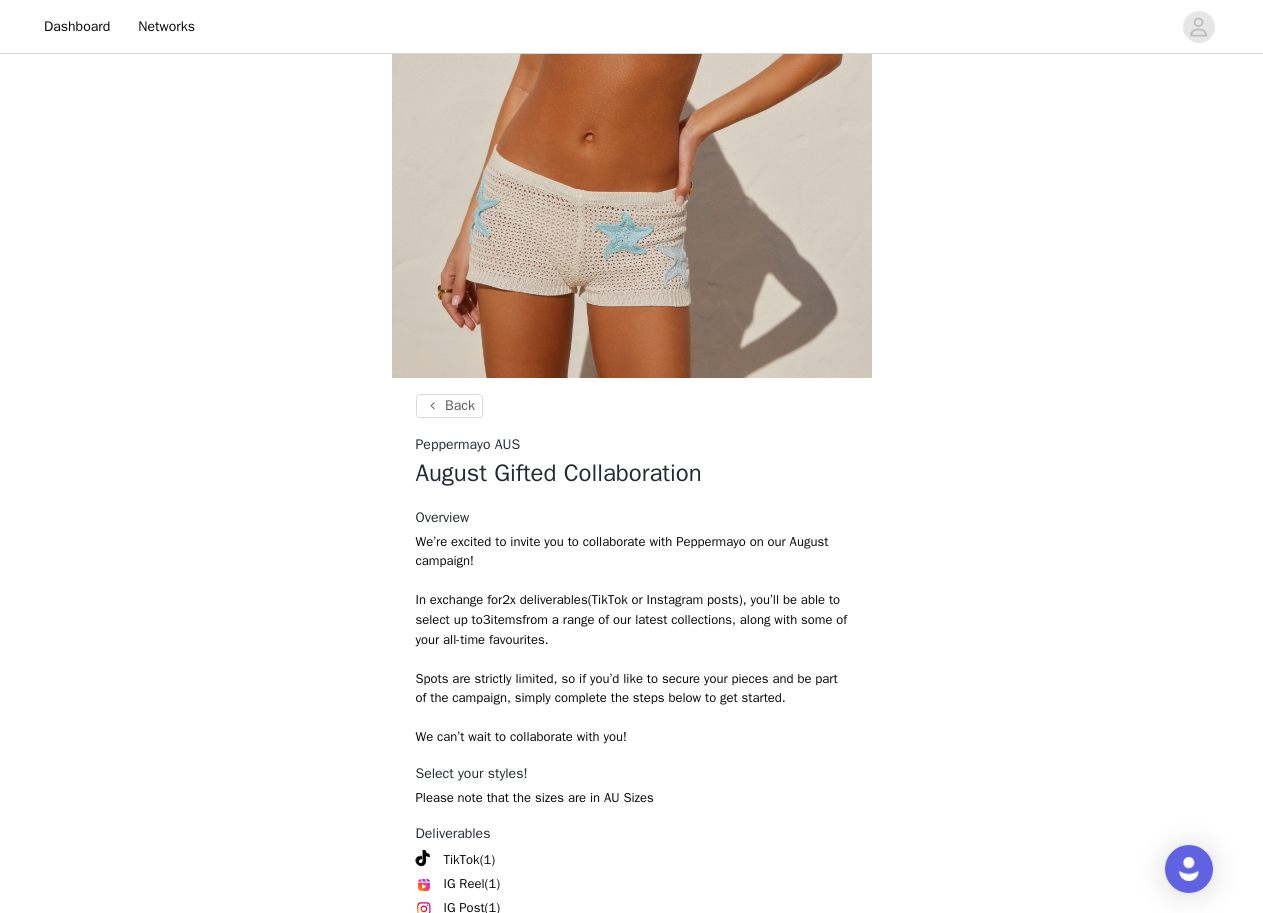 scroll, scrollTop: 604, scrollLeft: 0, axis: vertical 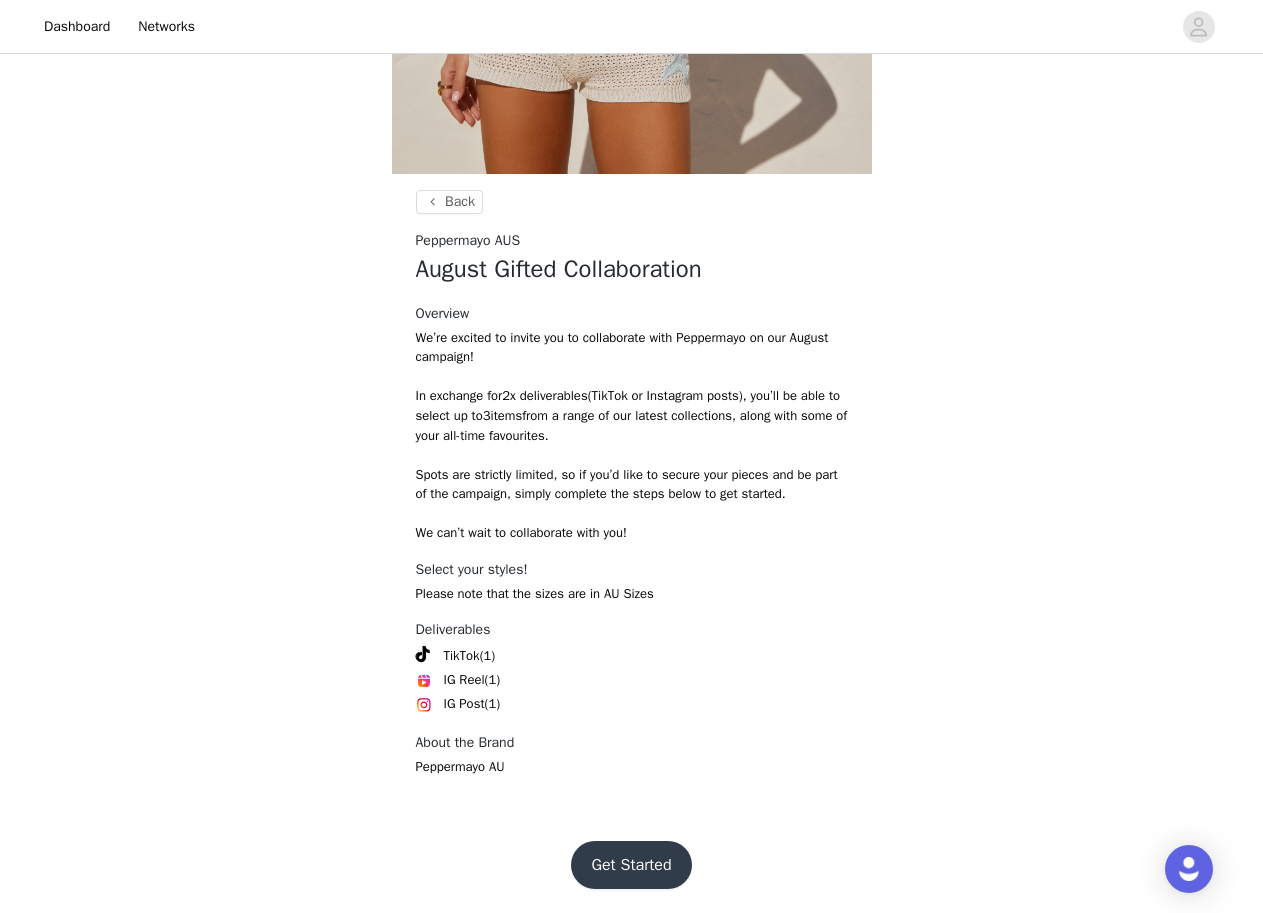 click on "Get Started" at bounding box center [631, 865] 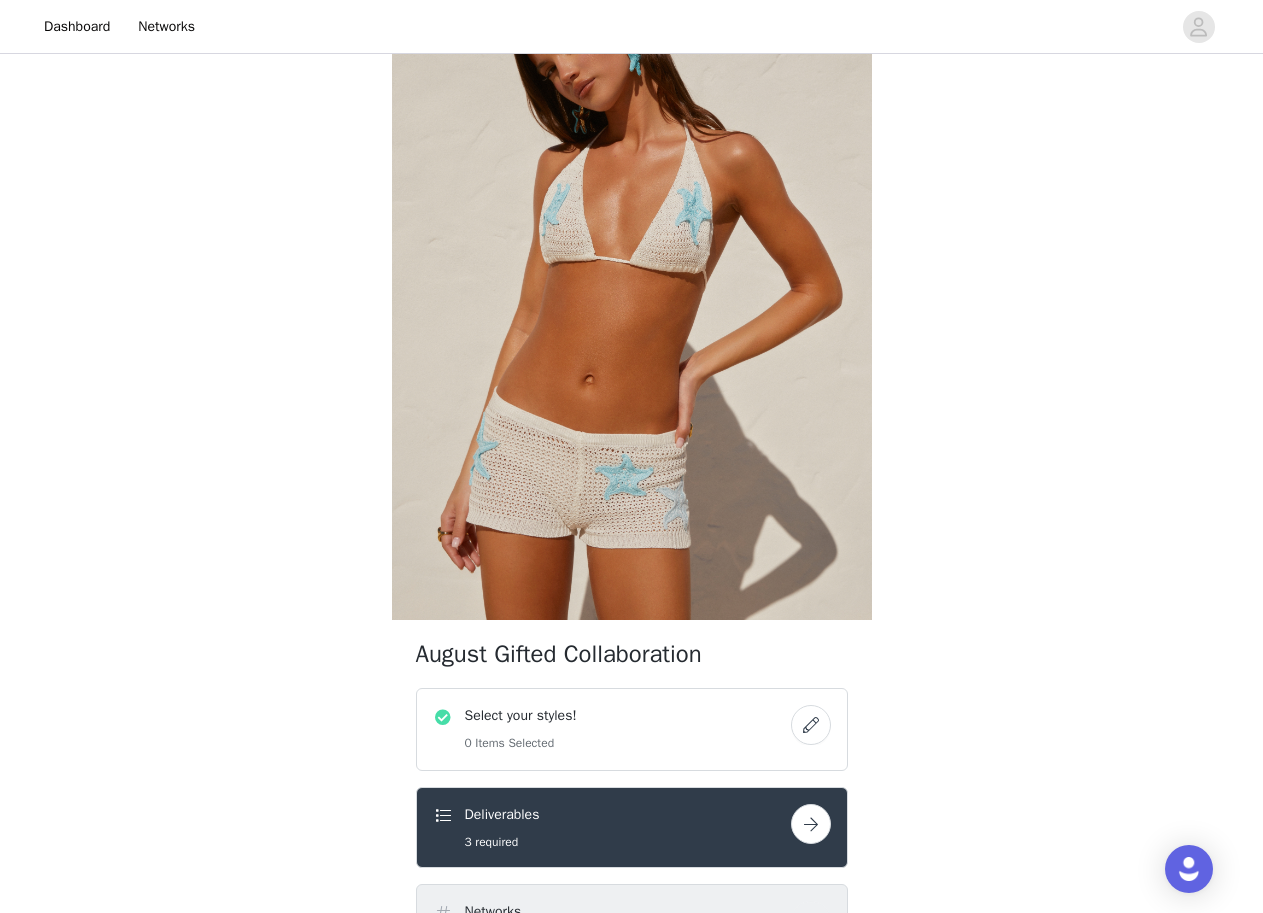 scroll, scrollTop: 300, scrollLeft: 0, axis: vertical 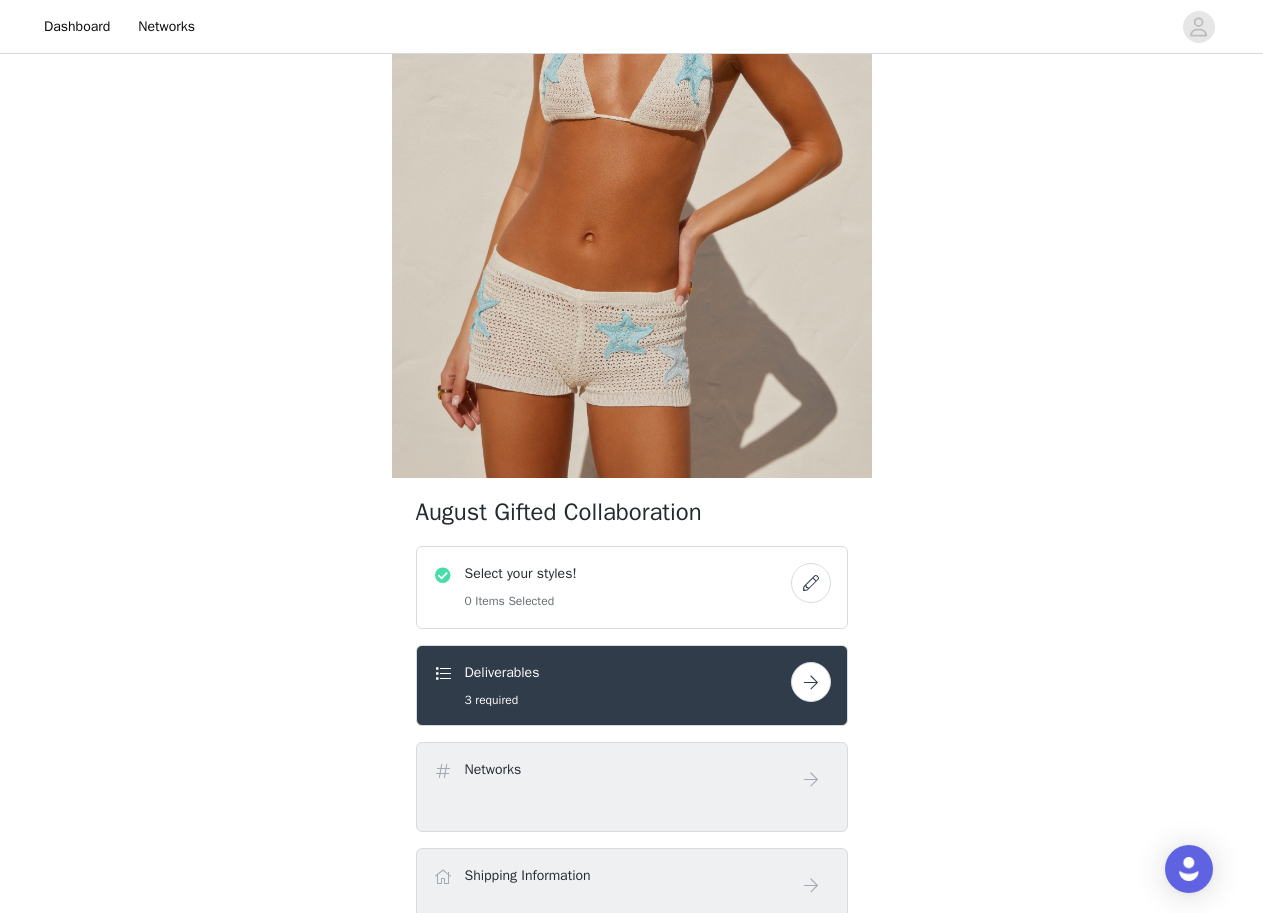 click at bounding box center [811, 583] 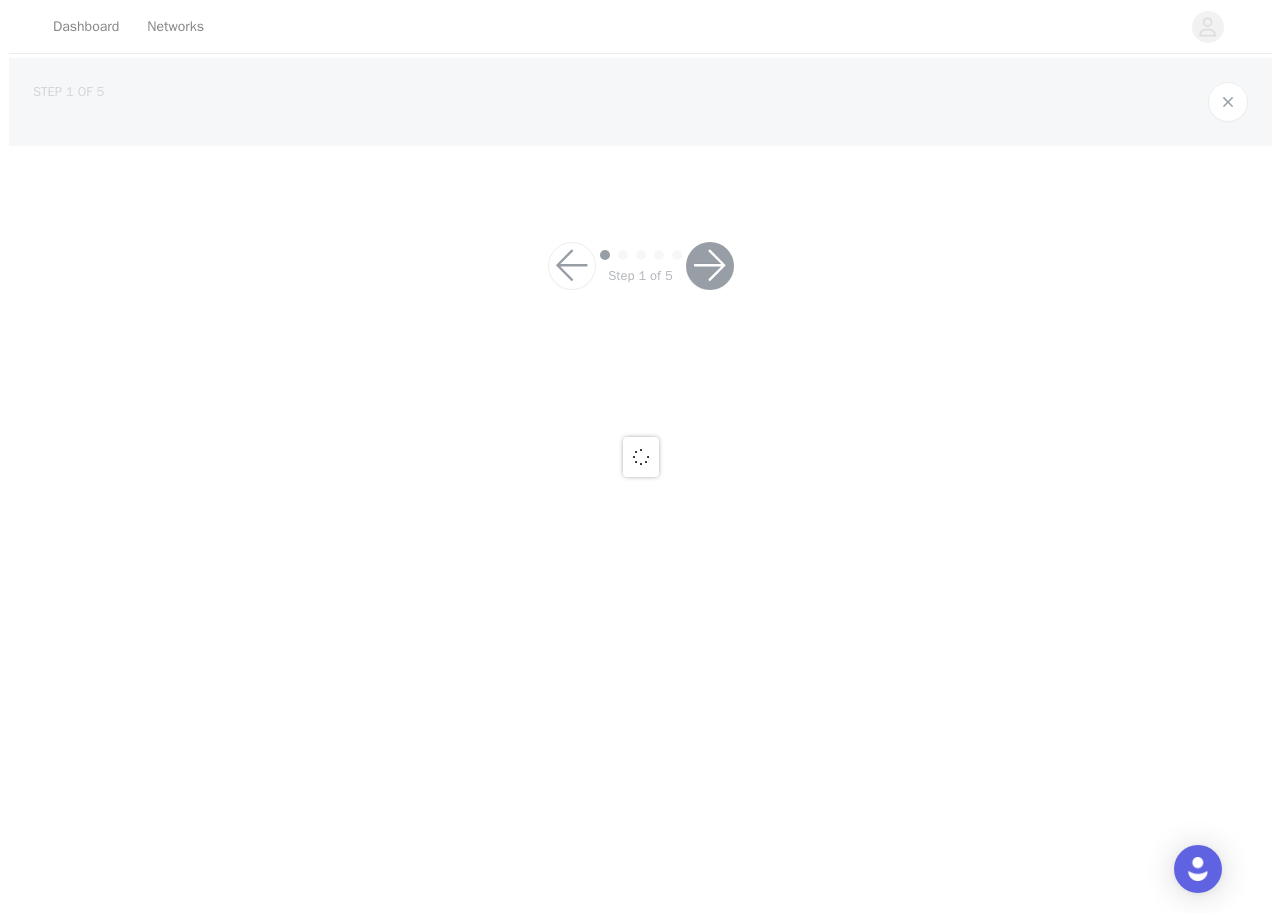 scroll, scrollTop: 0, scrollLeft: 0, axis: both 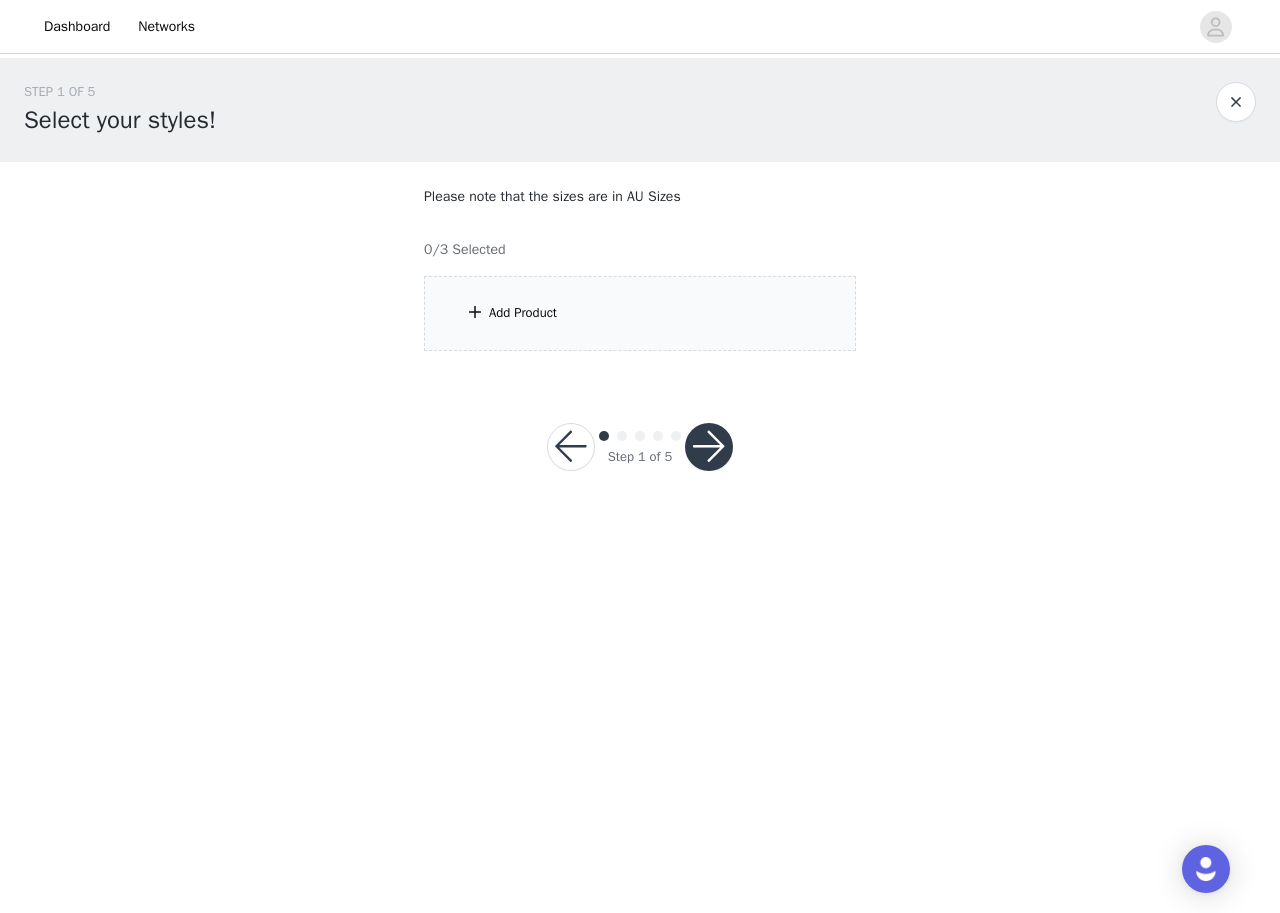 click on "Add Product" at bounding box center (523, 313) 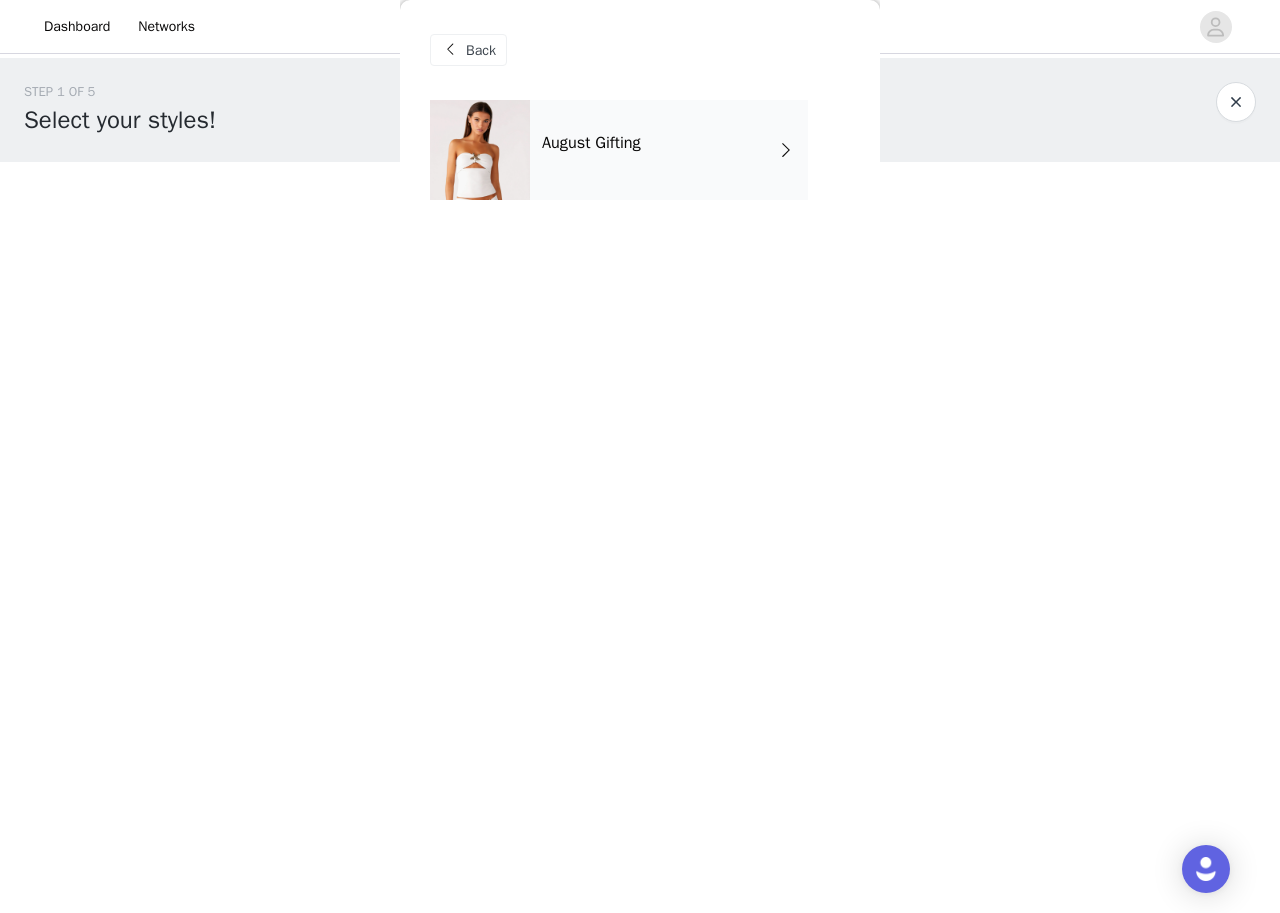 click on "August Gifting" at bounding box center [669, 150] 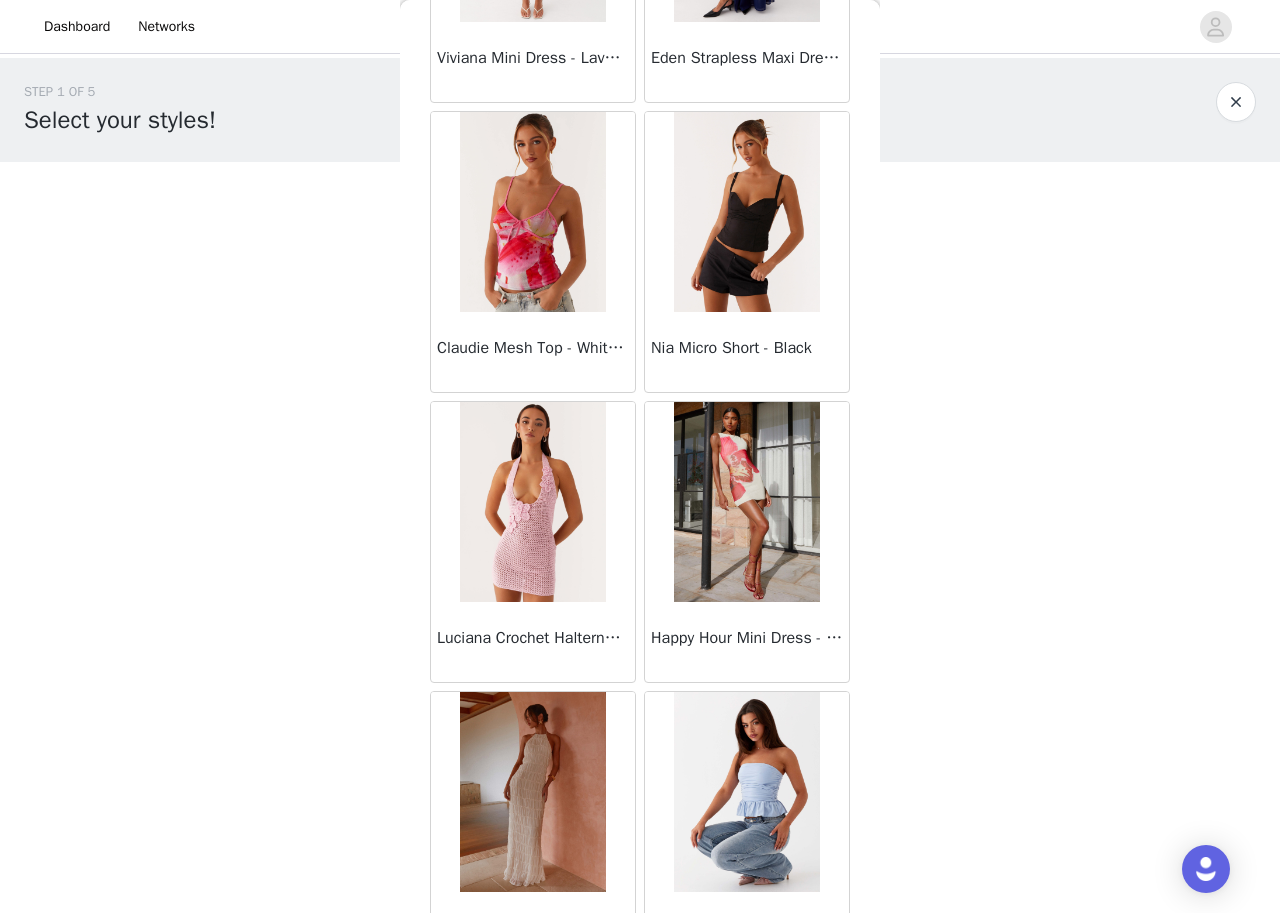 scroll, scrollTop: 2147, scrollLeft: 0, axis: vertical 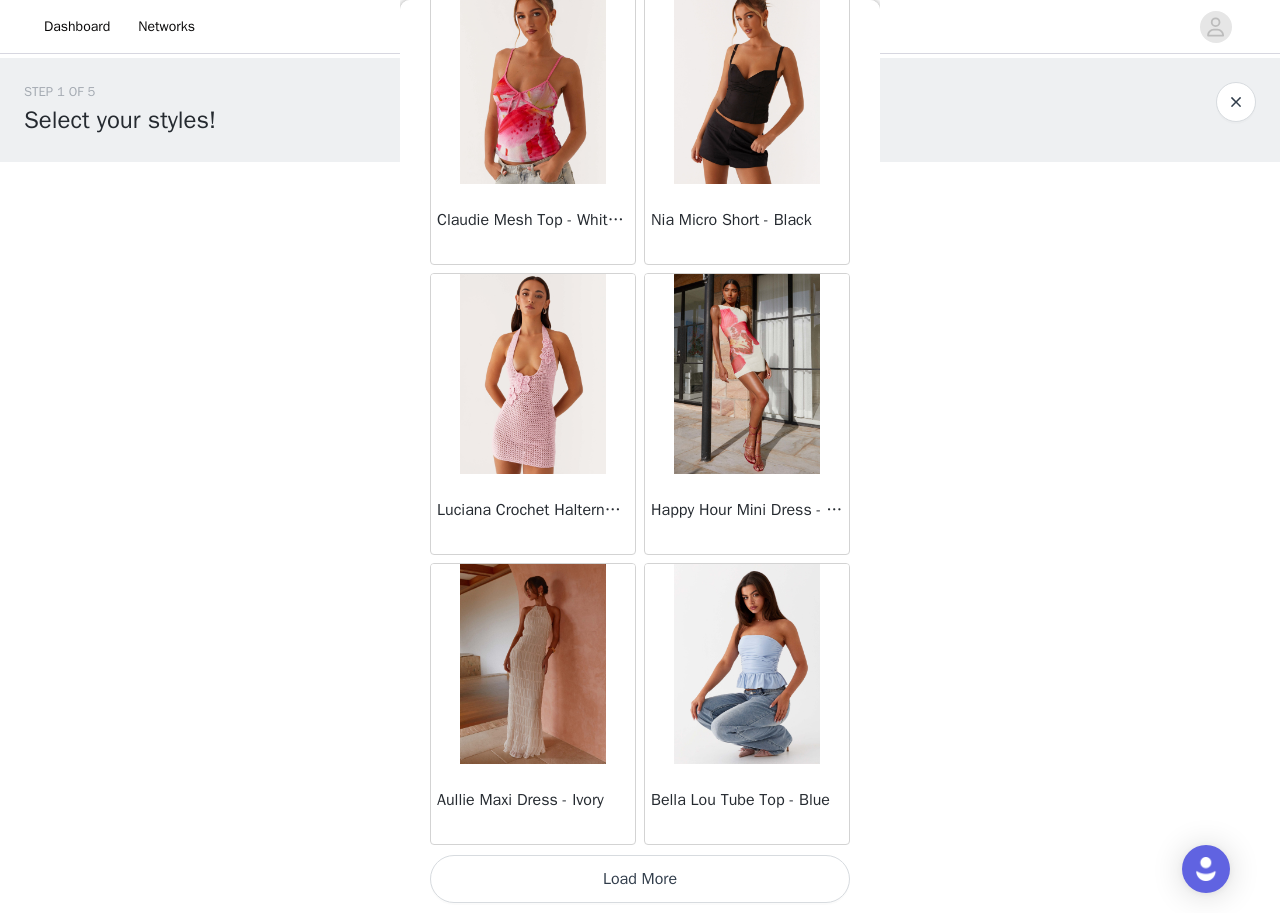 drag, startPoint x: 674, startPoint y: 869, endPoint x: 700, endPoint y: 840, distance: 38.948685 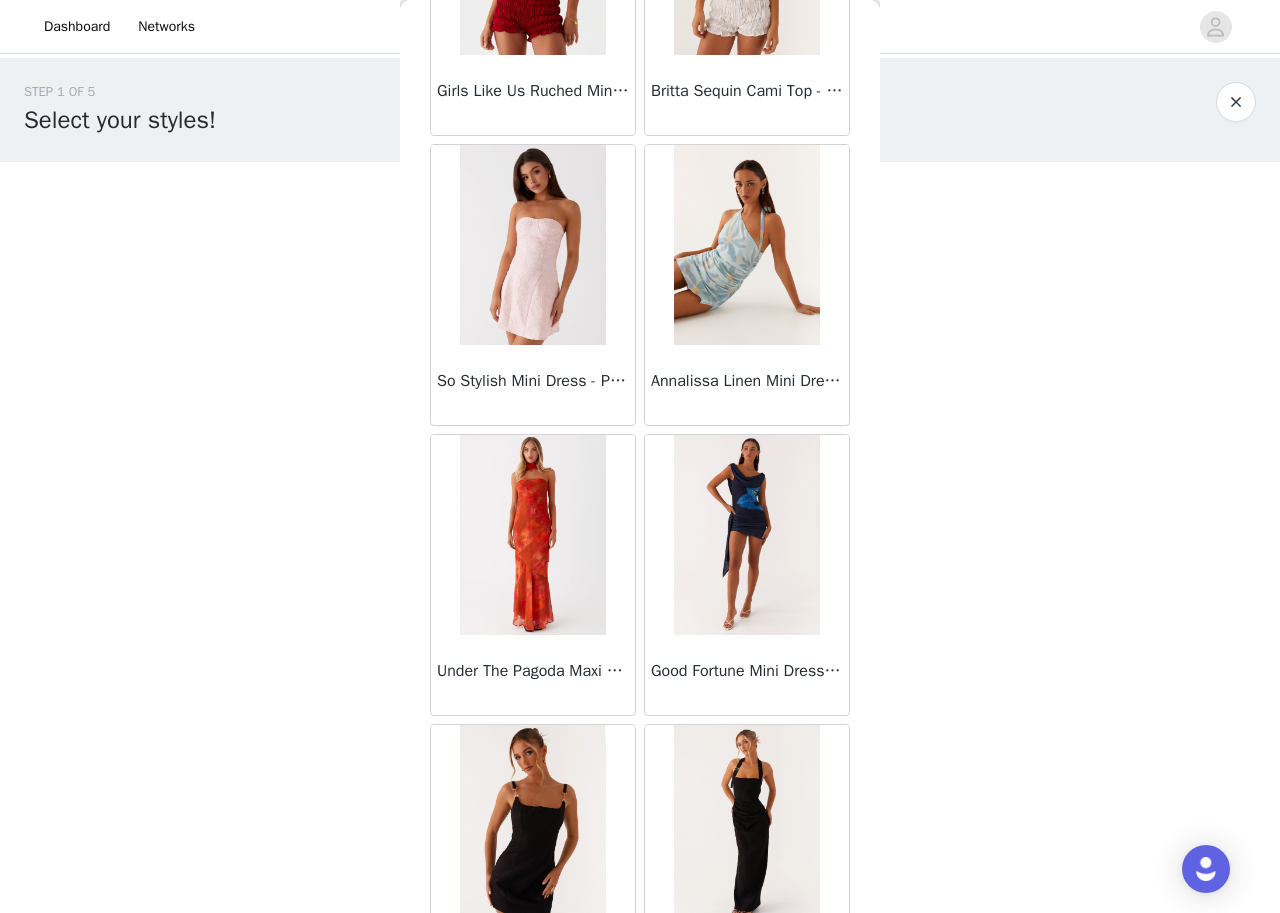 scroll, scrollTop: 5047, scrollLeft: 0, axis: vertical 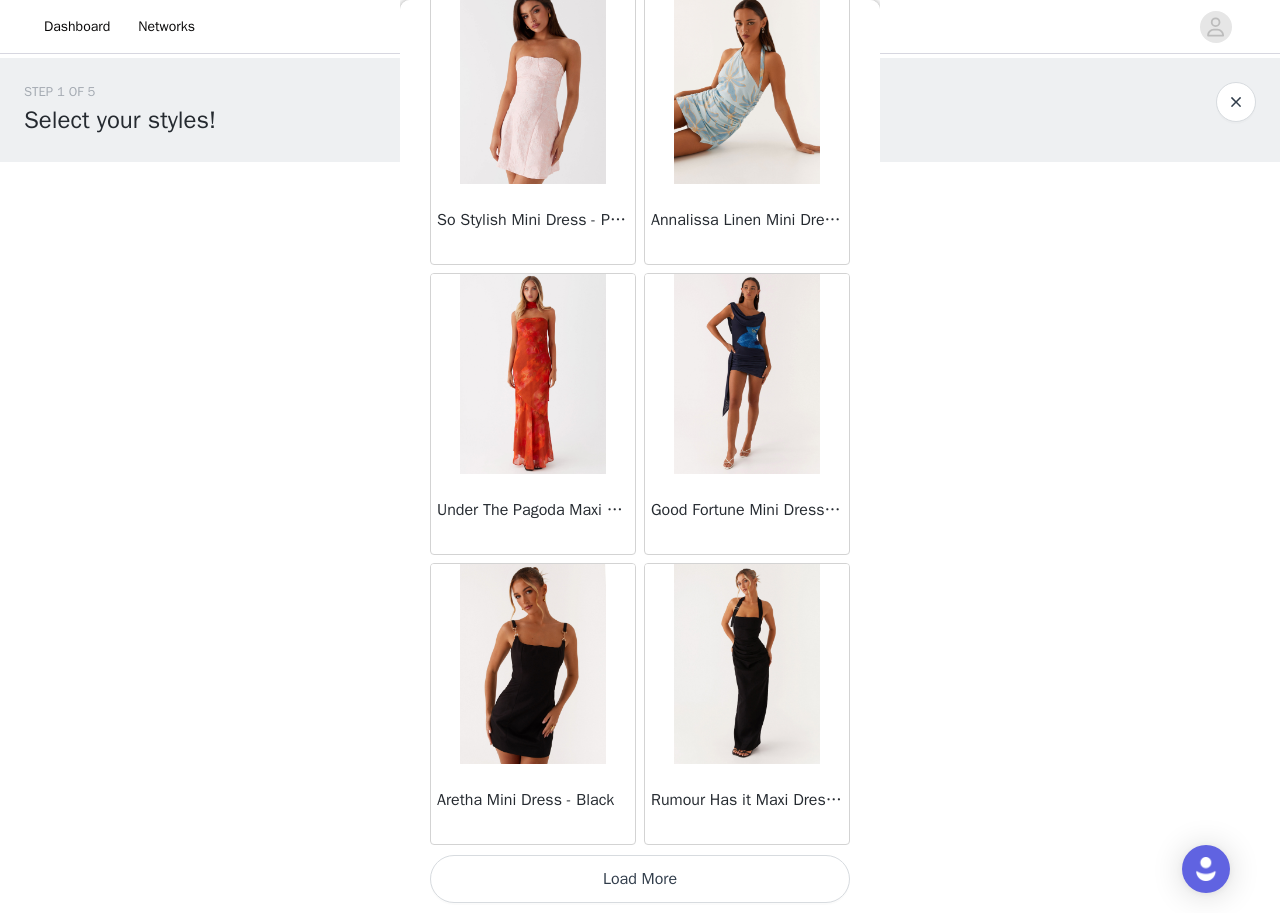 click on "Load More" at bounding box center [640, 879] 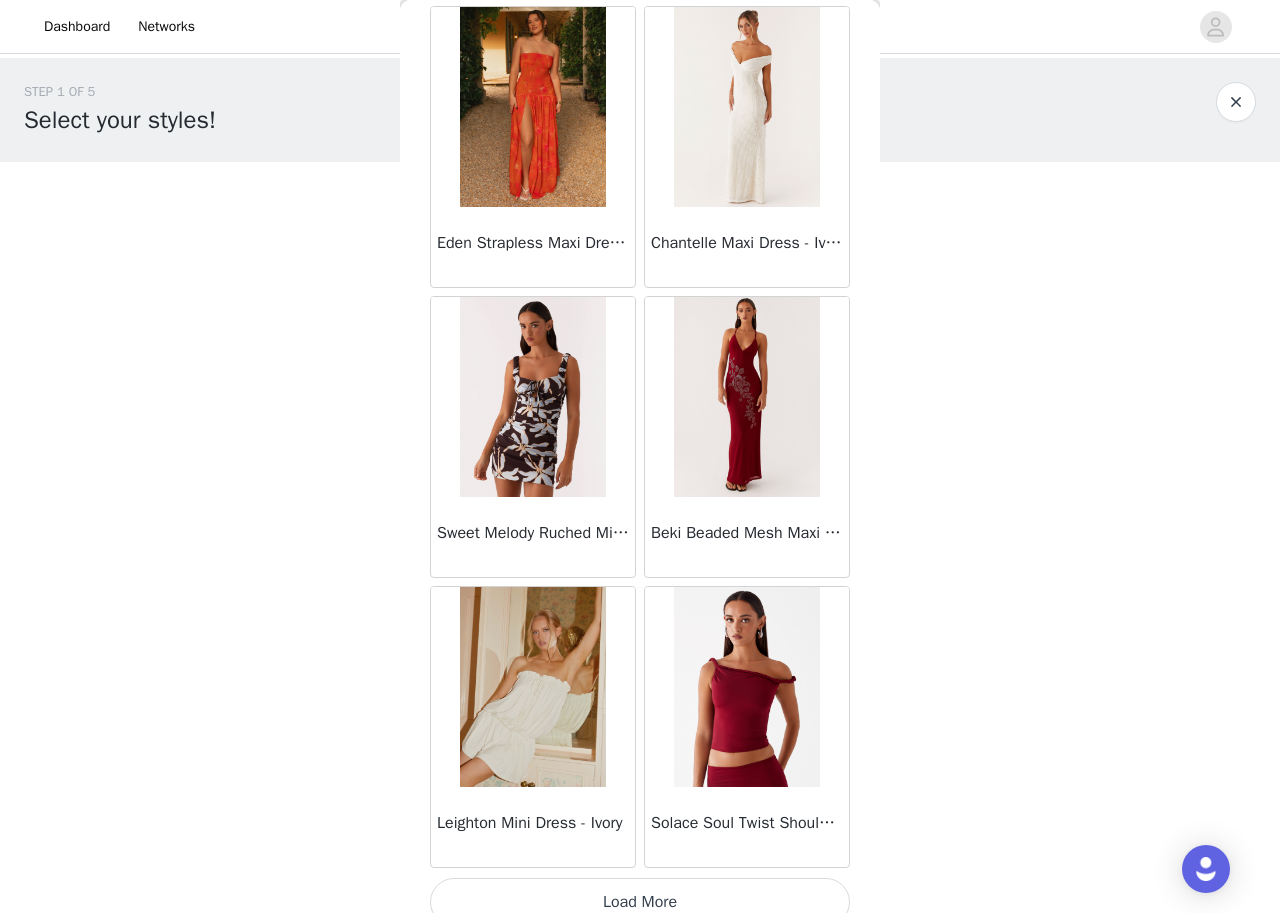 scroll, scrollTop: 7947, scrollLeft: 0, axis: vertical 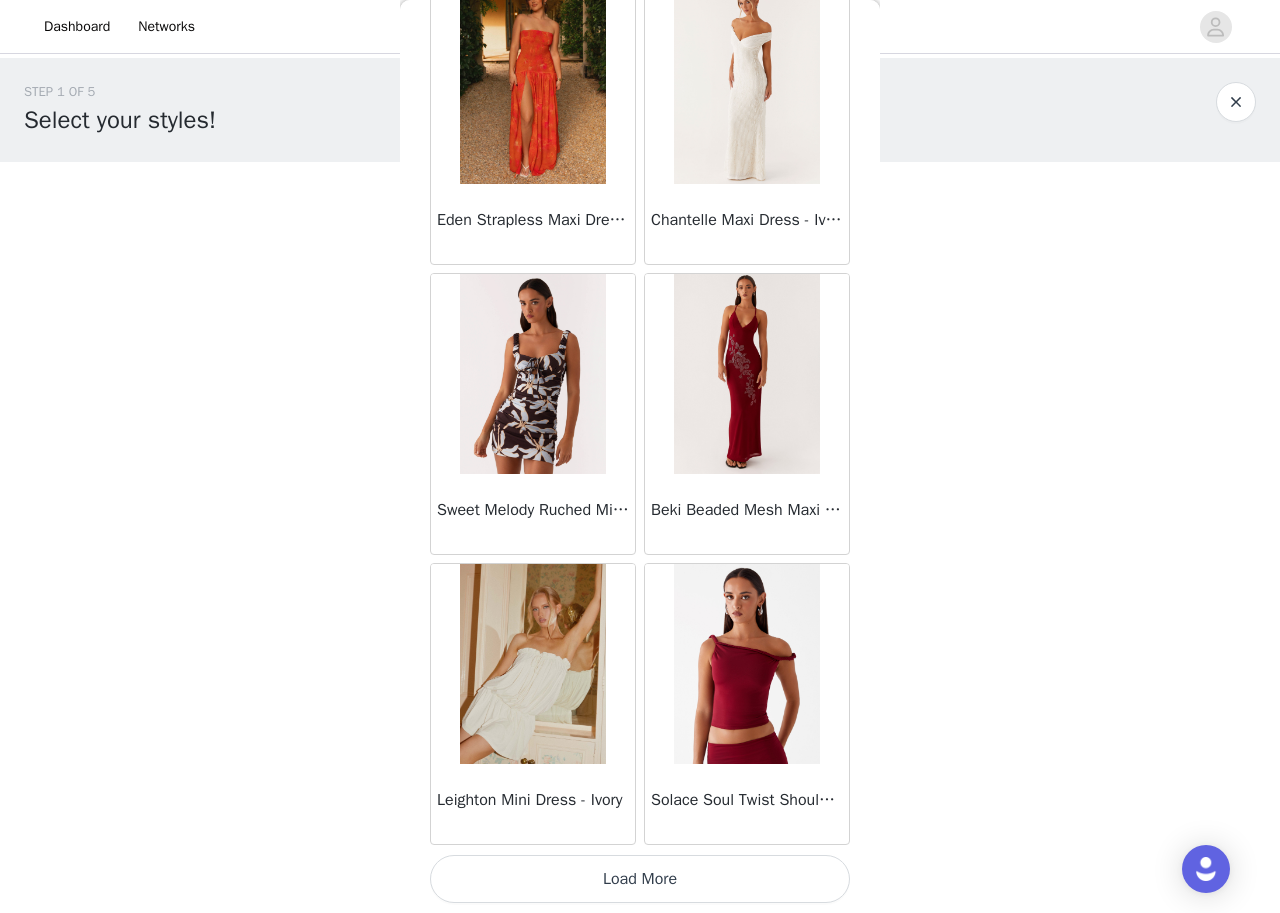 click on "Load More" at bounding box center [640, 879] 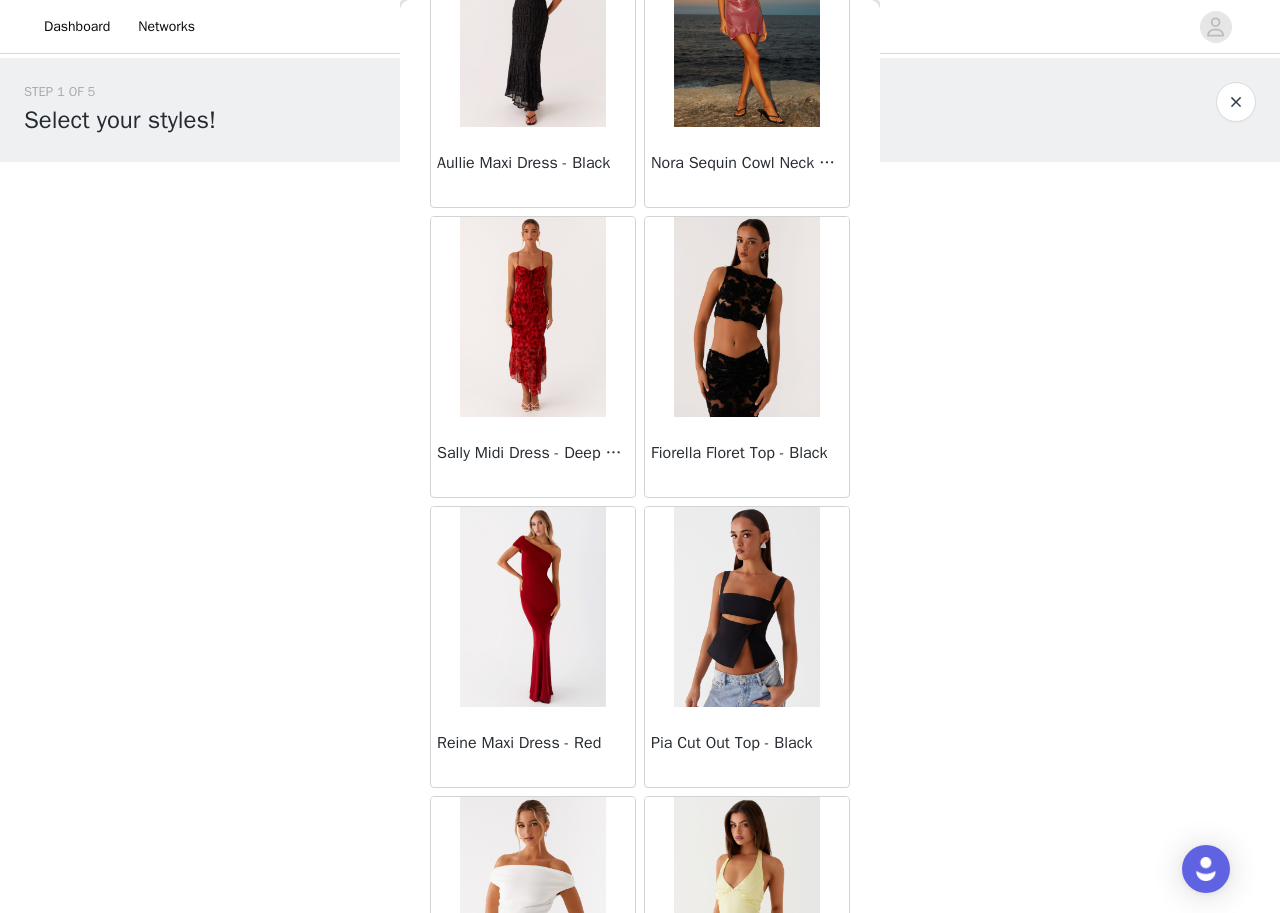 scroll, scrollTop: 10847, scrollLeft: 0, axis: vertical 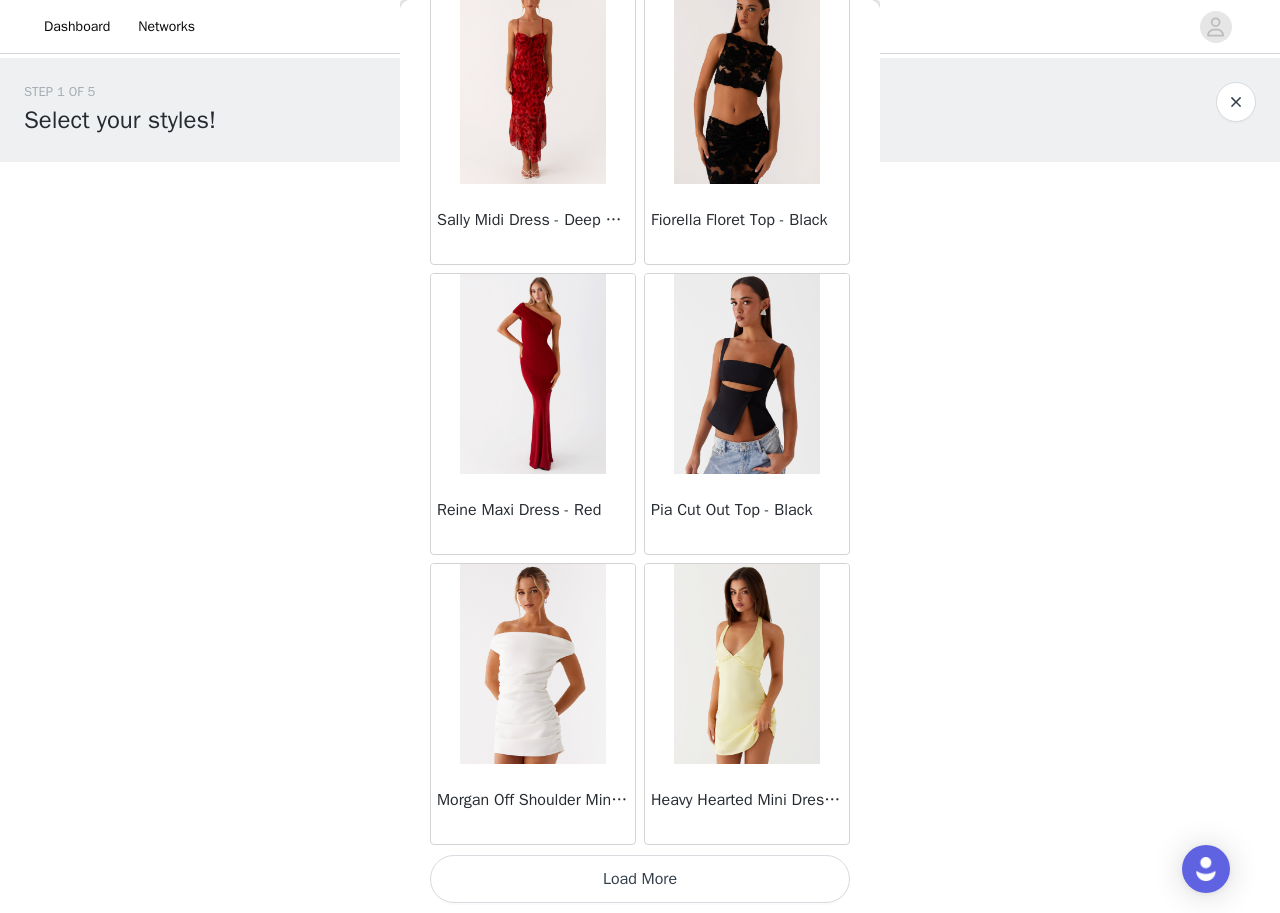 click on "Load More" at bounding box center [640, 879] 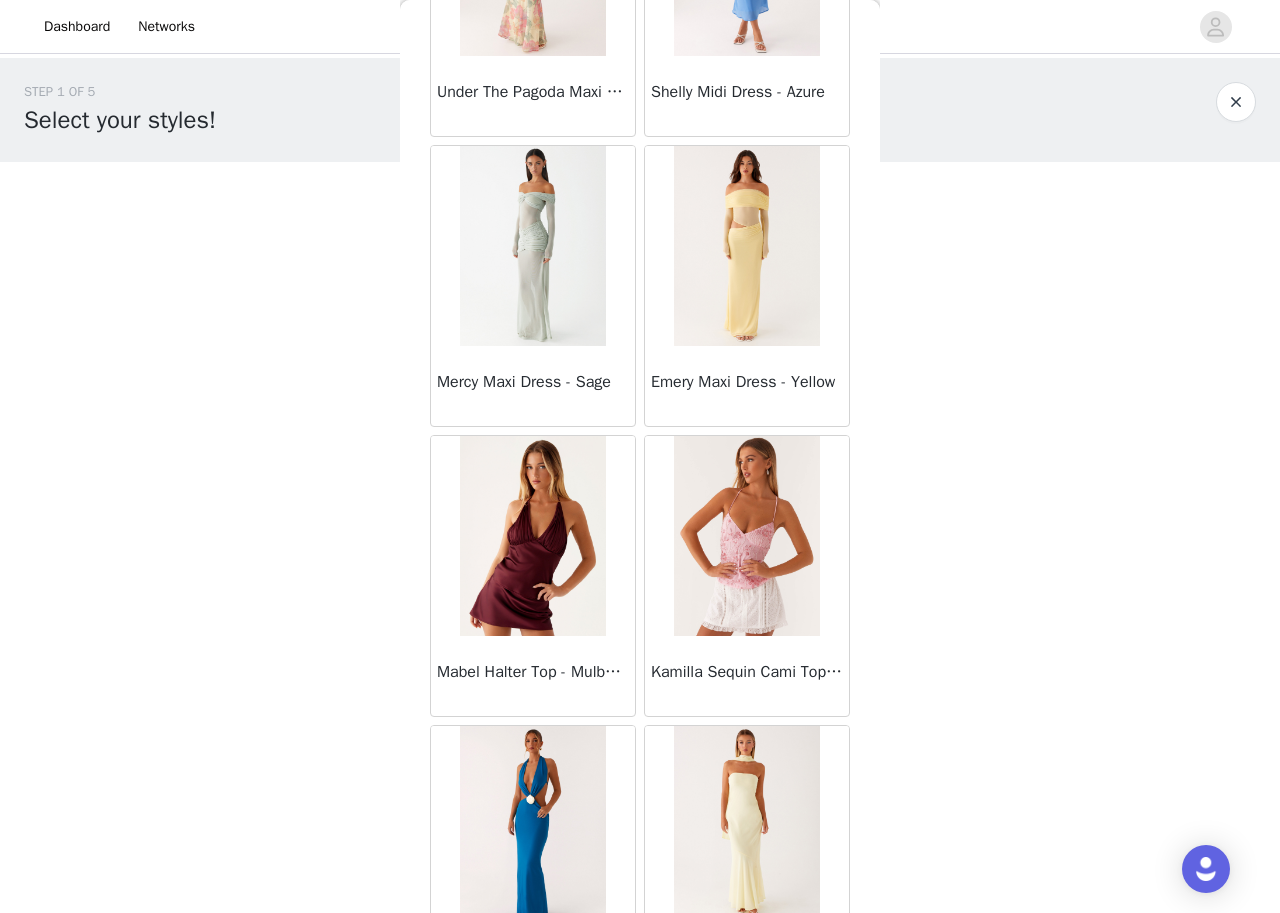 scroll, scrollTop: 13747, scrollLeft: 0, axis: vertical 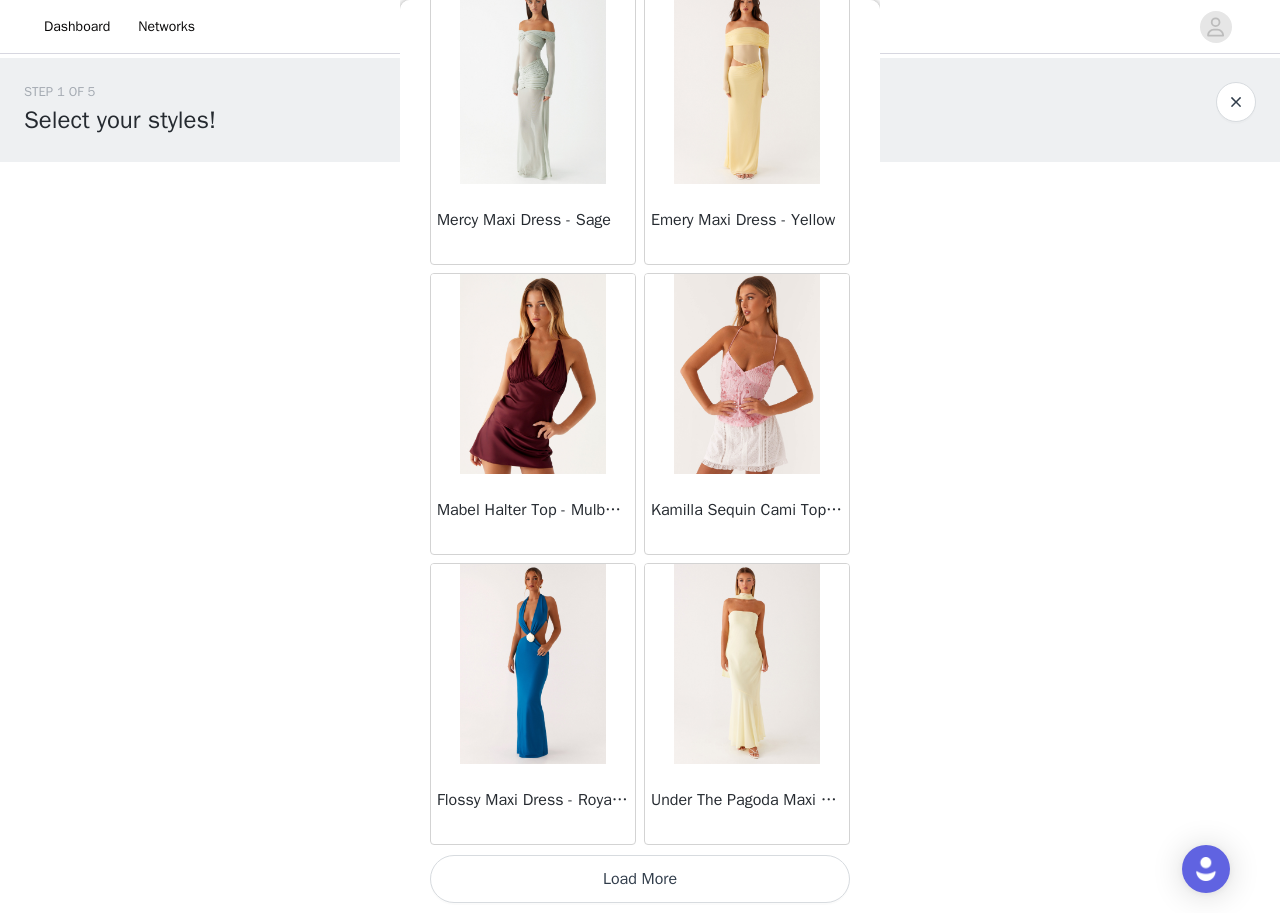 click on "Load More" at bounding box center [640, 879] 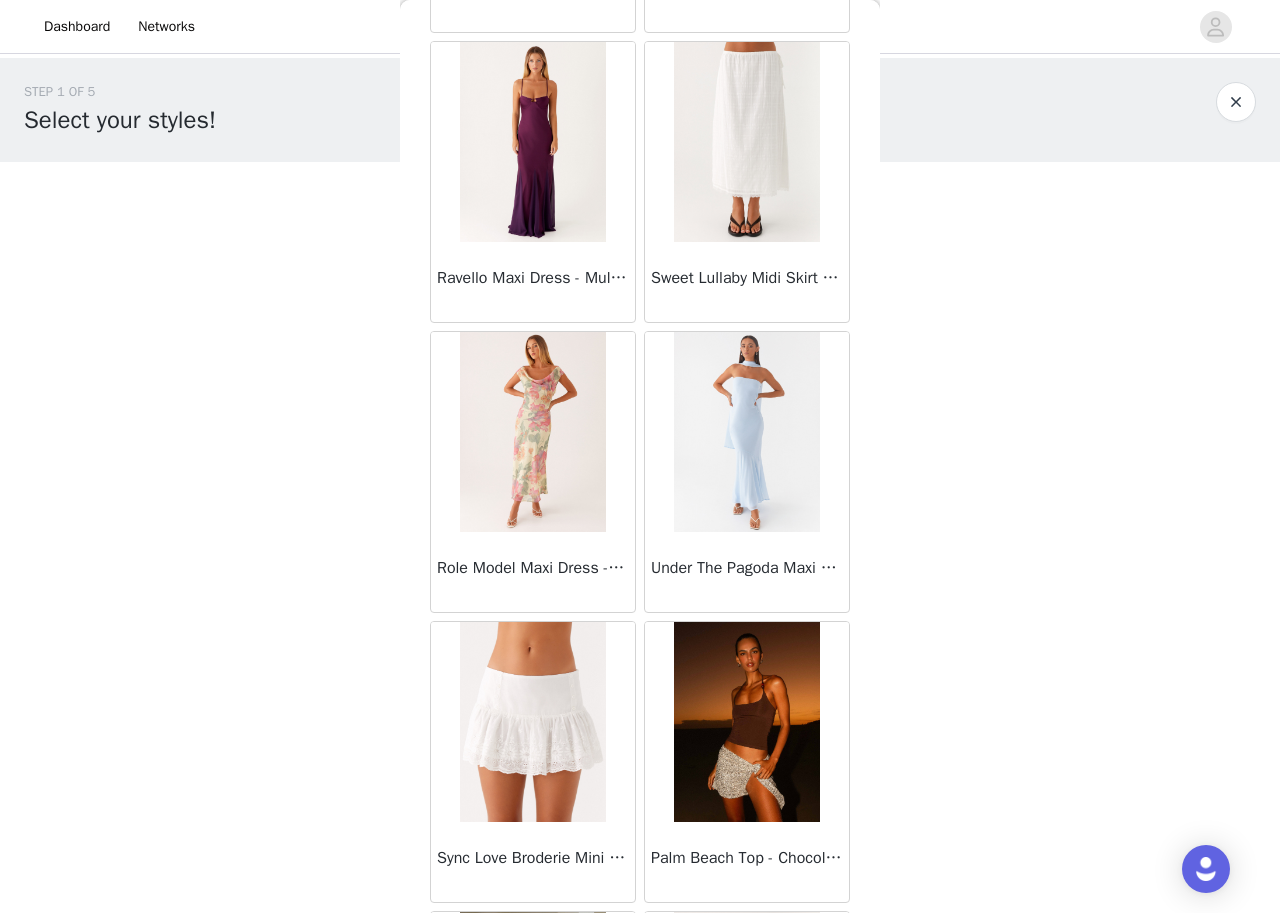 scroll, scrollTop: 16647, scrollLeft: 0, axis: vertical 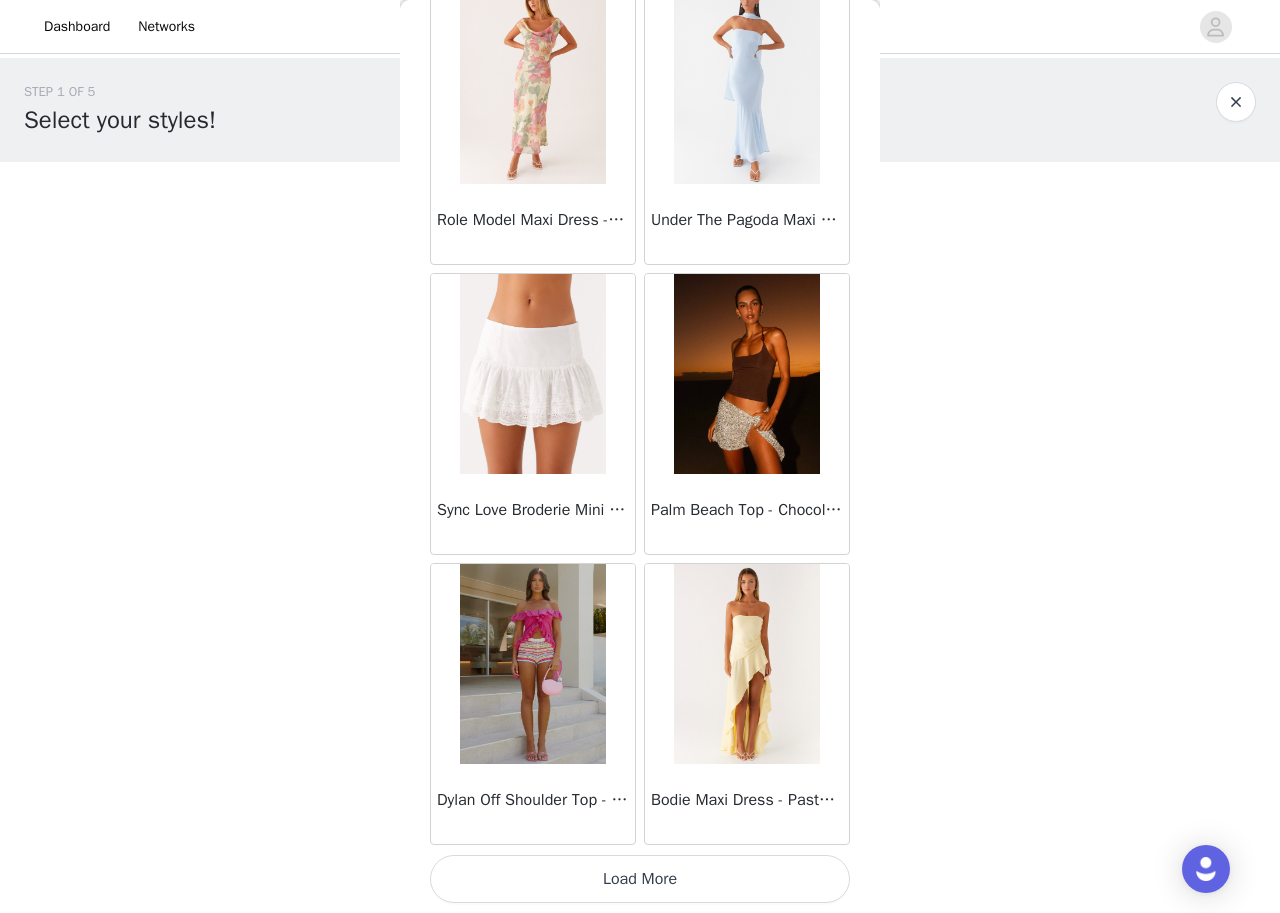 click on "Load More" at bounding box center [640, 879] 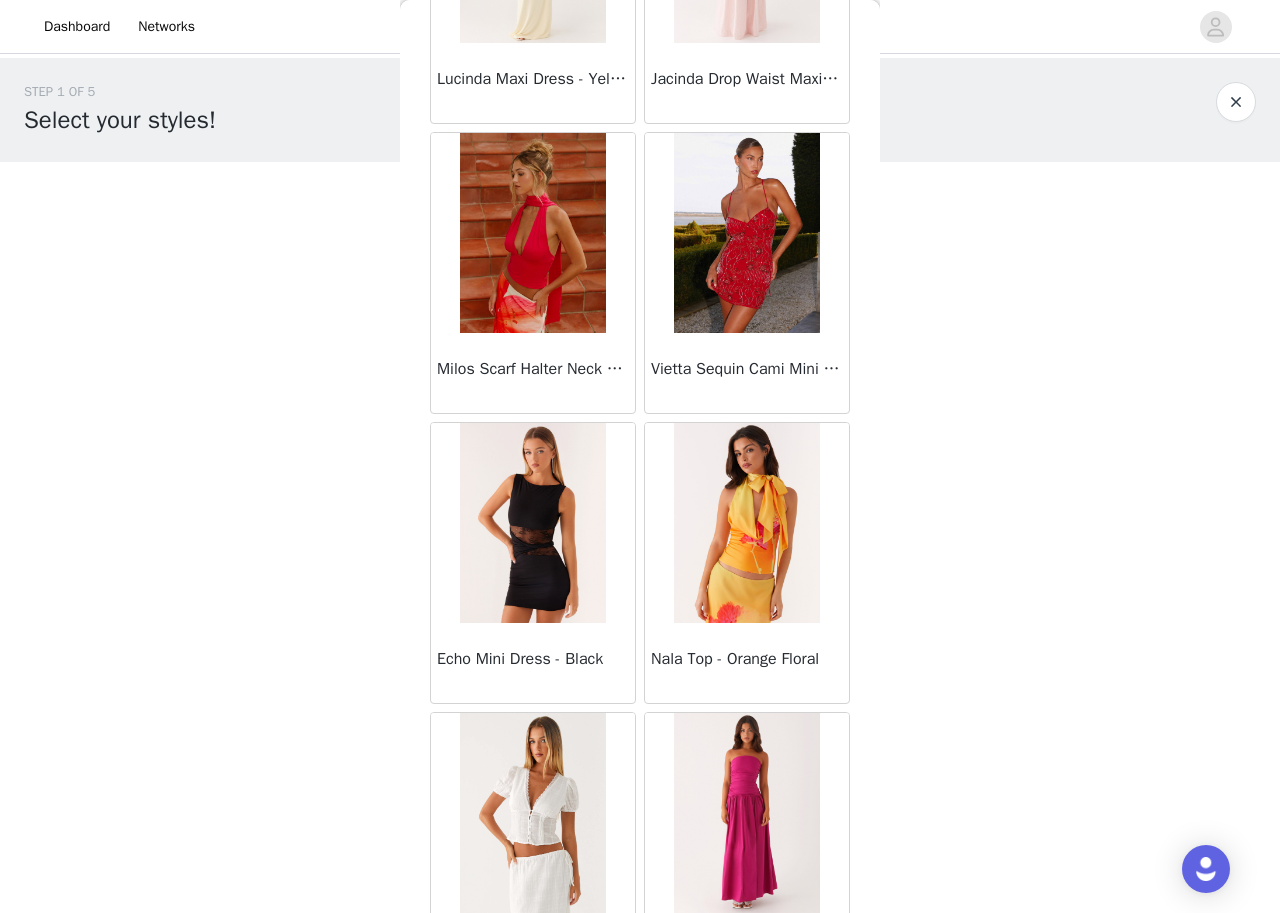 scroll, scrollTop: 19547, scrollLeft: 0, axis: vertical 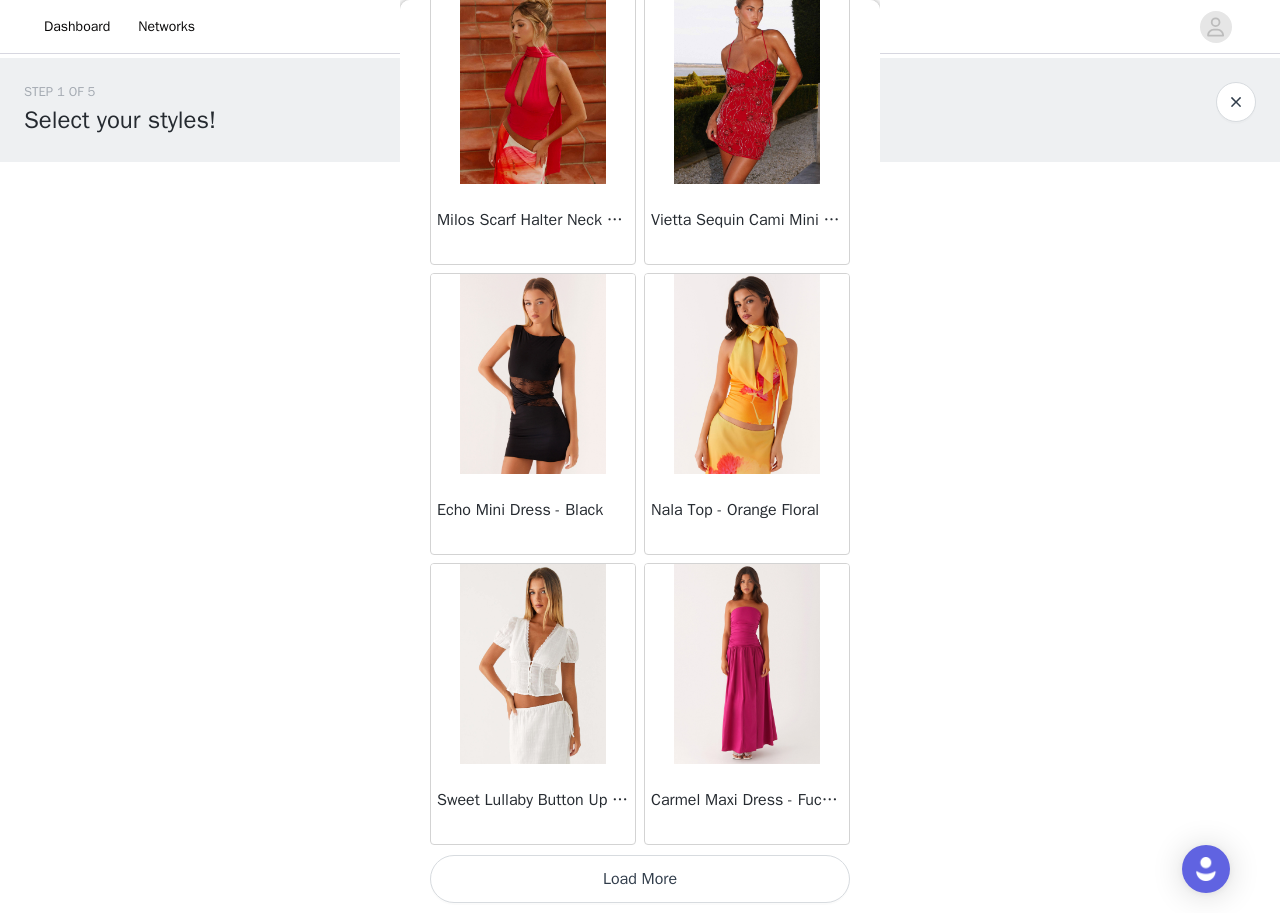 click on "Load More" at bounding box center [640, 879] 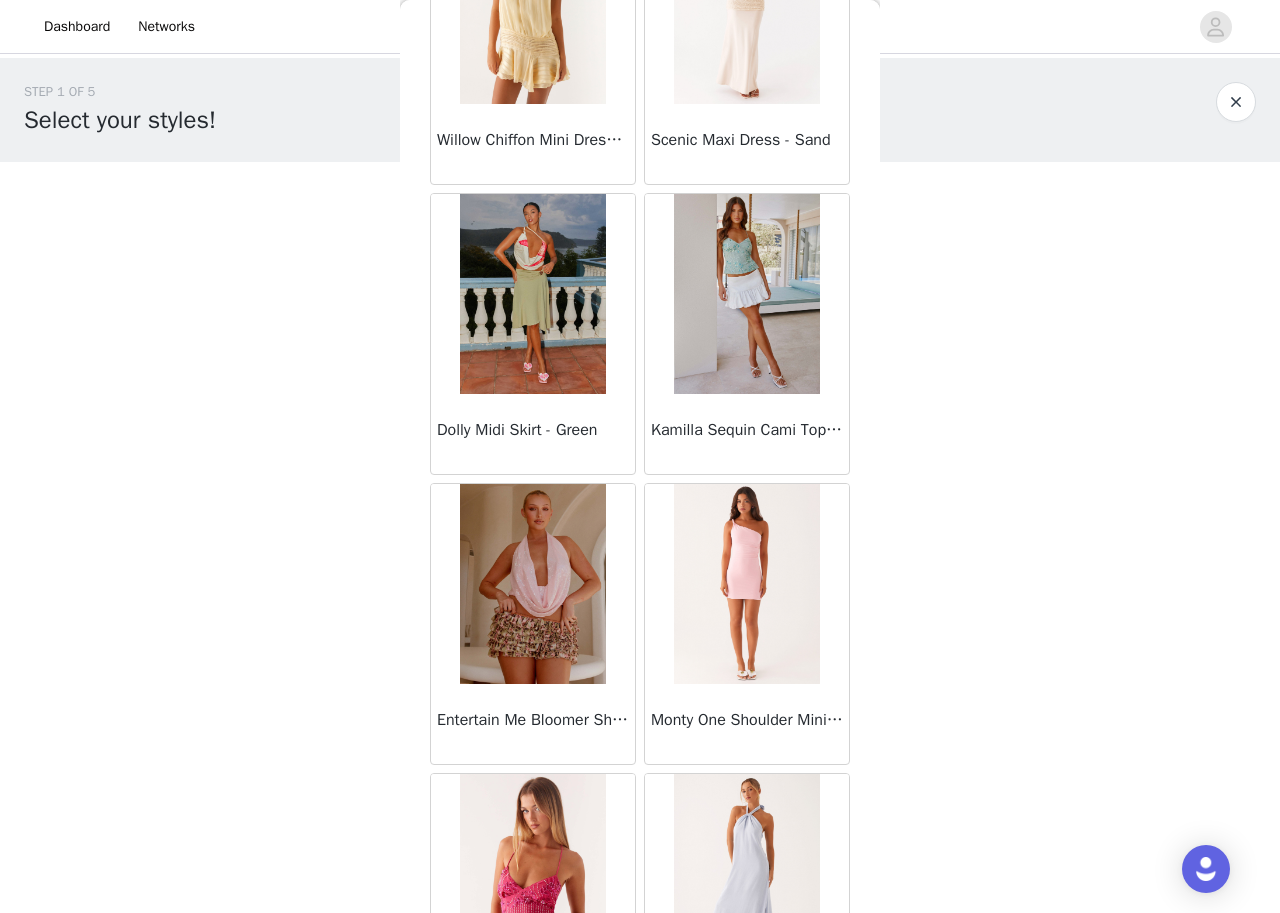 scroll, scrollTop: 22447, scrollLeft: 0, axis: vertical 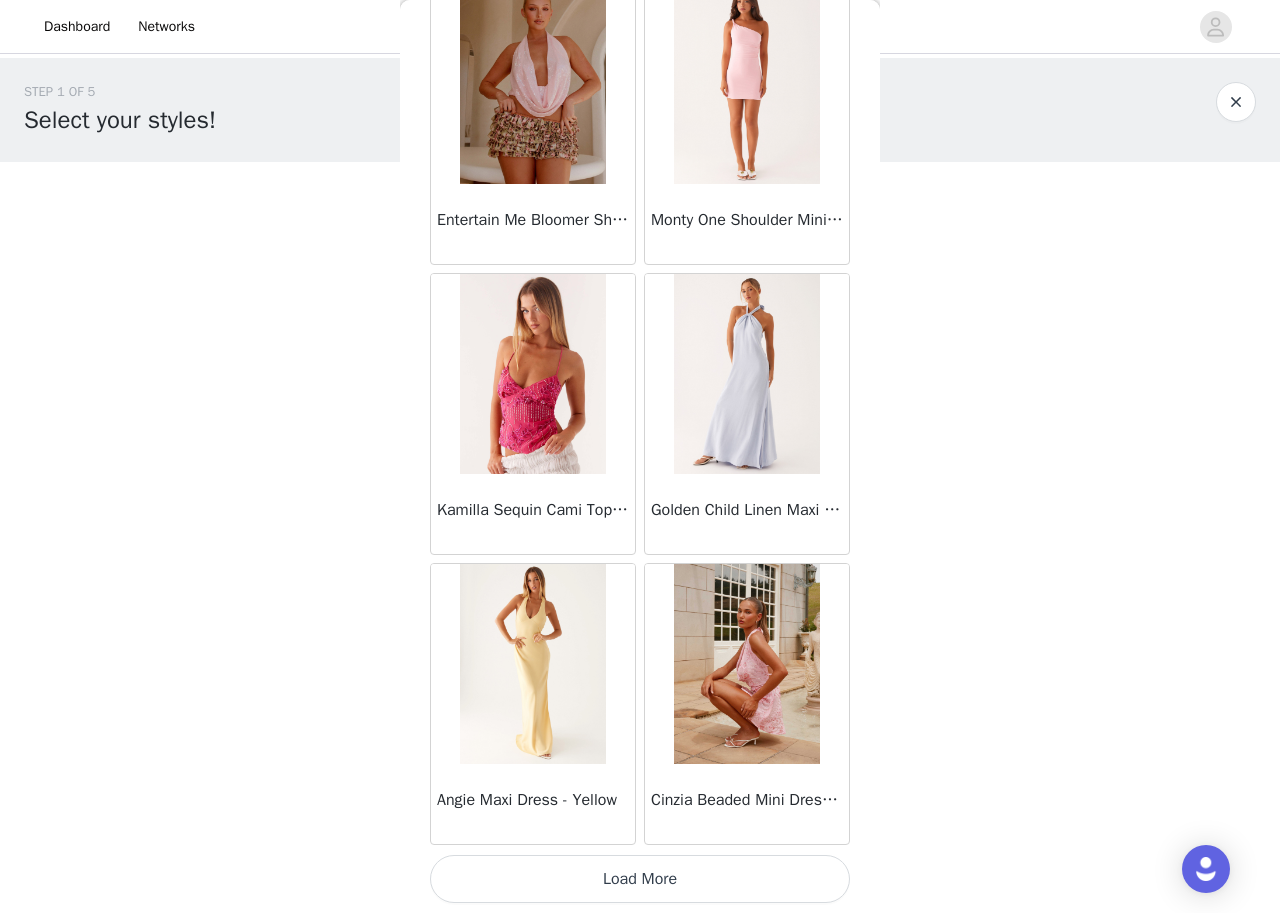 click on "Sweetpea Mini Dress - Yellow       Manifest Mini Dress - Amber       Raquel Off Shoulder Long Sleeve Top - Pink       Julianna Linen Mini Dress - Black       Radiate Halterneck Top - Pink       Arden Mesh Mini Dress - White       Cheryl Bustier Halter Top - Cherry Red       Under The Pagoda Maxi Dress - Deep Red Floral       Sweetest Pie T-Shirt - Black Gingham       That Girl Maxi Dress - Pink       Peppermayo Exclusive Heavy Hearted Mini - Black       Songbird Maxi Dress - Blue Black Floral       Viviana Mini Dress - Lavender       Eden Strapless Maxi Dress - Navy       Claudie Mesh Top - White Pink Lilly       Nia Micro Short - Black       Luciana Crochet Halterneck Mini Dress - Pink       Happy Hour Mini Dress - Yellow       Aullie Maxi Dress - Ivory       Bella Lou Tube Top - Blue       Odette Satin Mini Dress - Blue       Talk About Us Maxi Dress - Blue       Odette Satin Mini Dress - Lilac       Bellamy Top - Red Gingham       Field Of Dreams Maxi Dress - Blue Black Floral" at bounding box center (640, -10719) 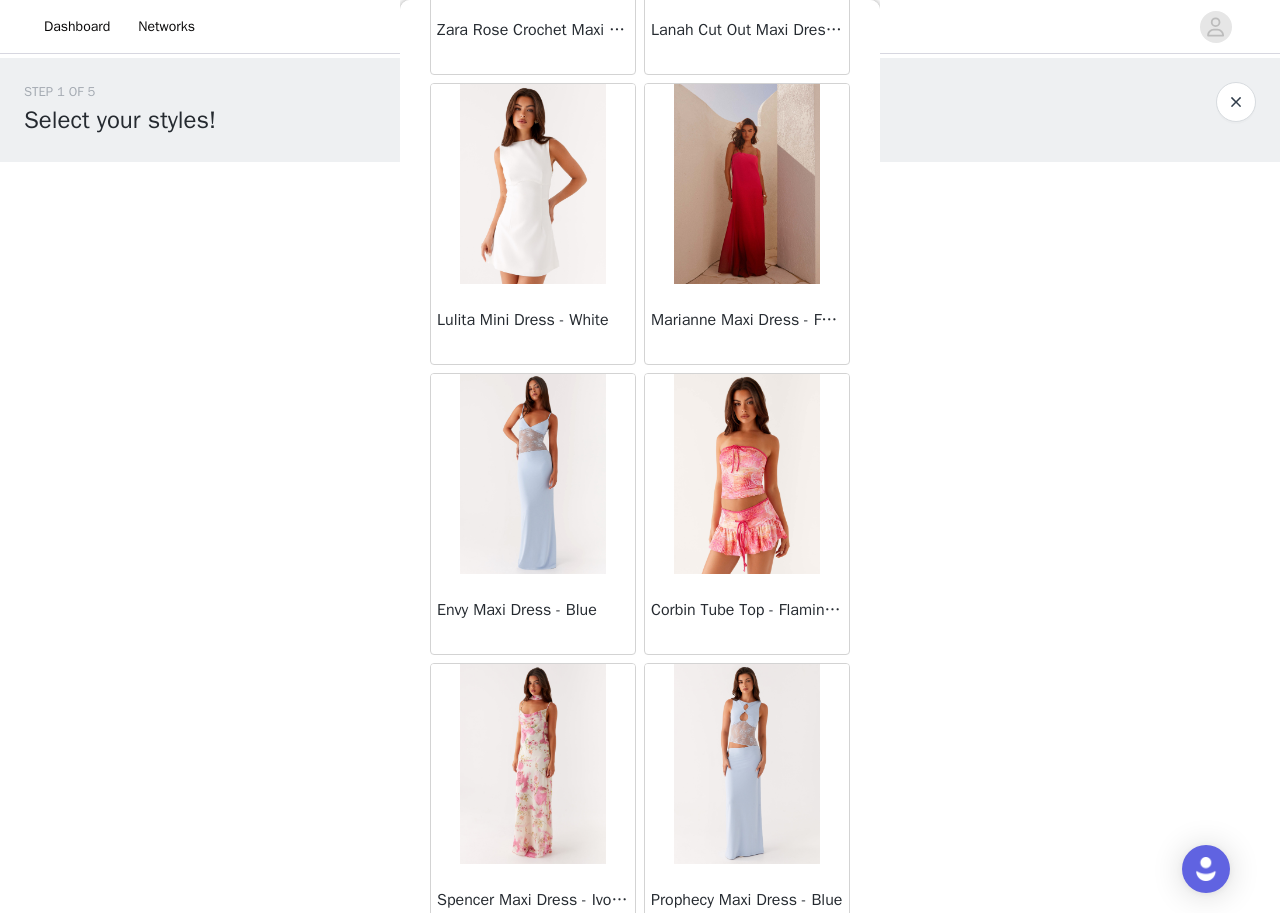 scroll, scrollTop: 25347, scrollLeft: 0, axis: vertical 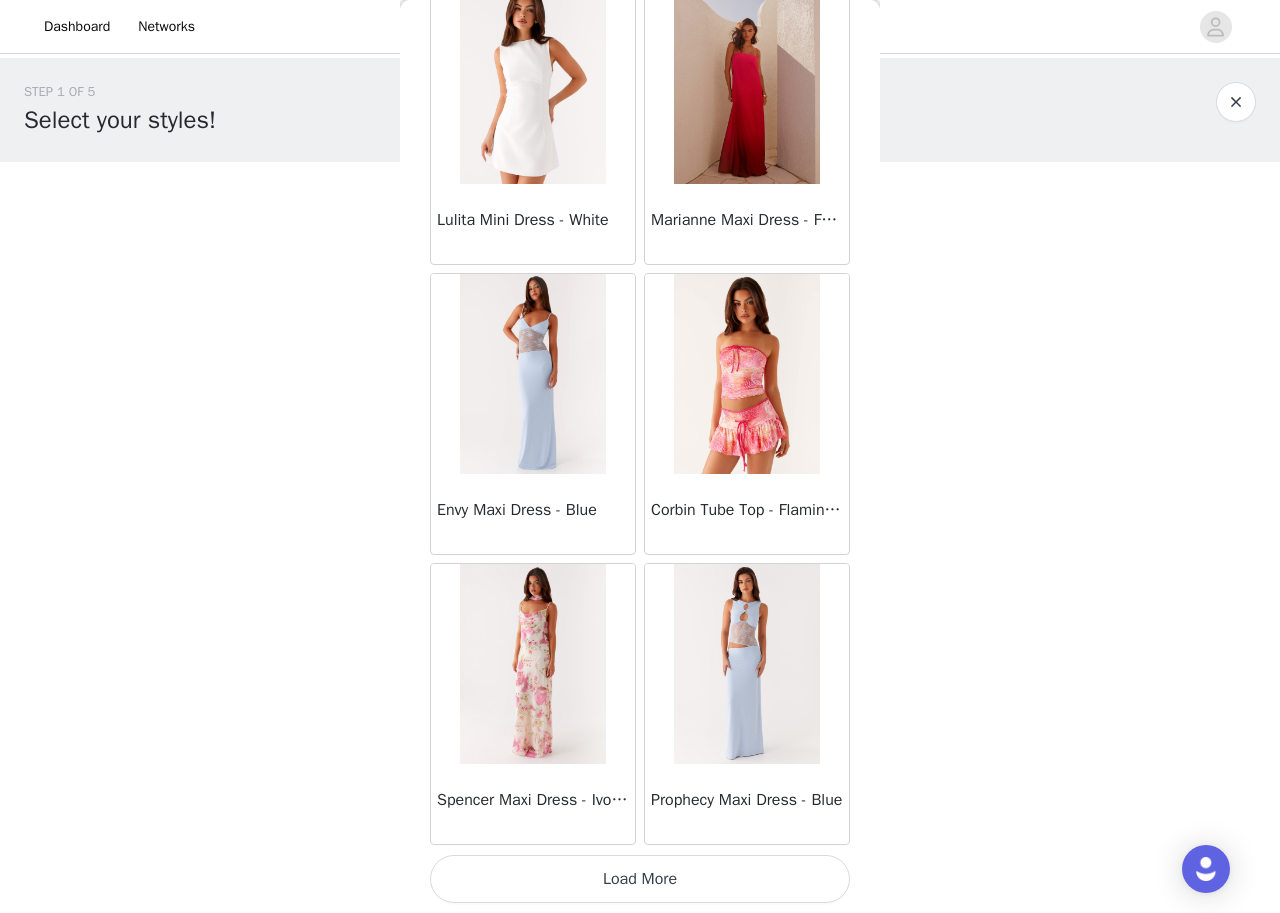 click on "Load More" at bounding box center [640, 879] 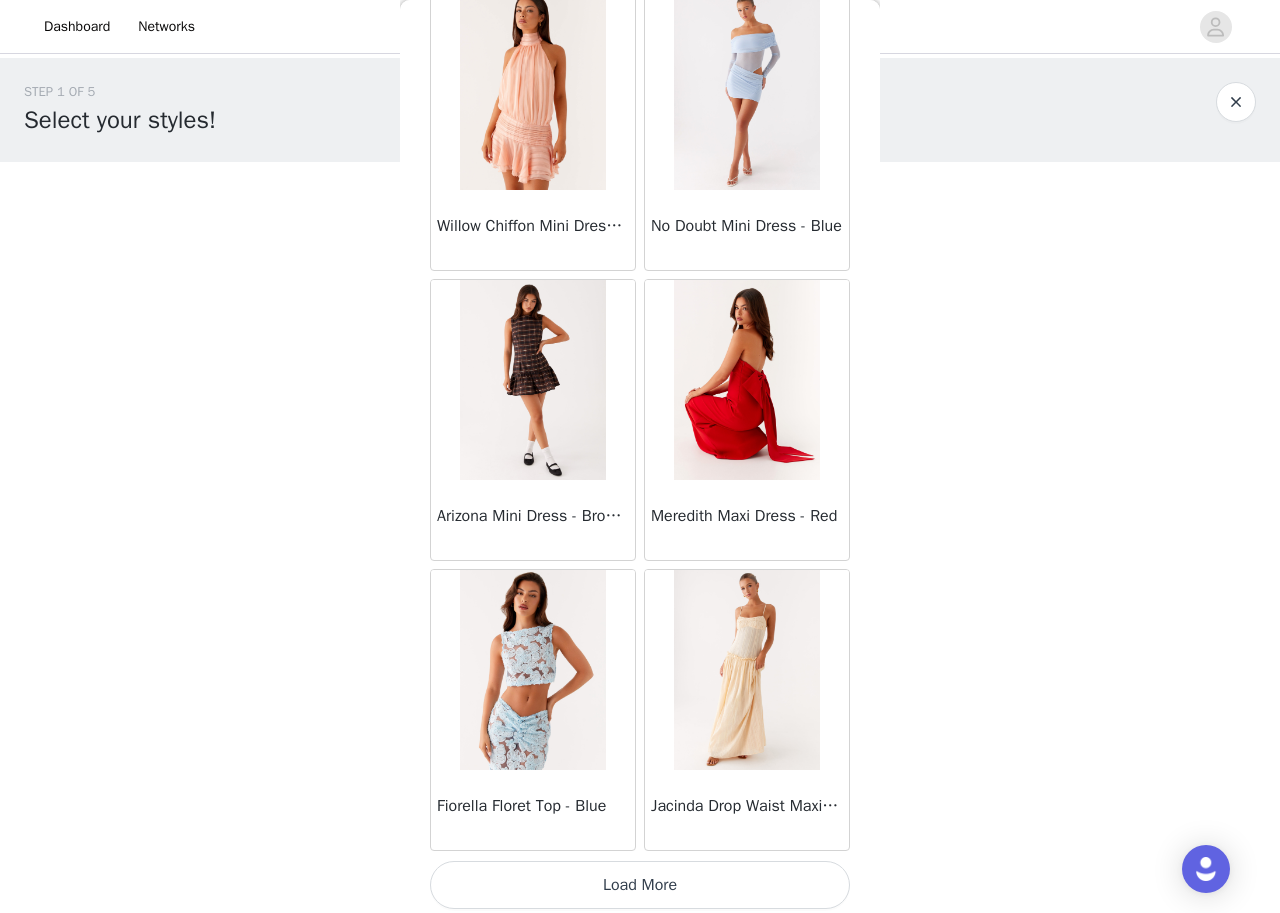 scroll, scrollTop: 28247, scrollLeft: 0, axis: vertical 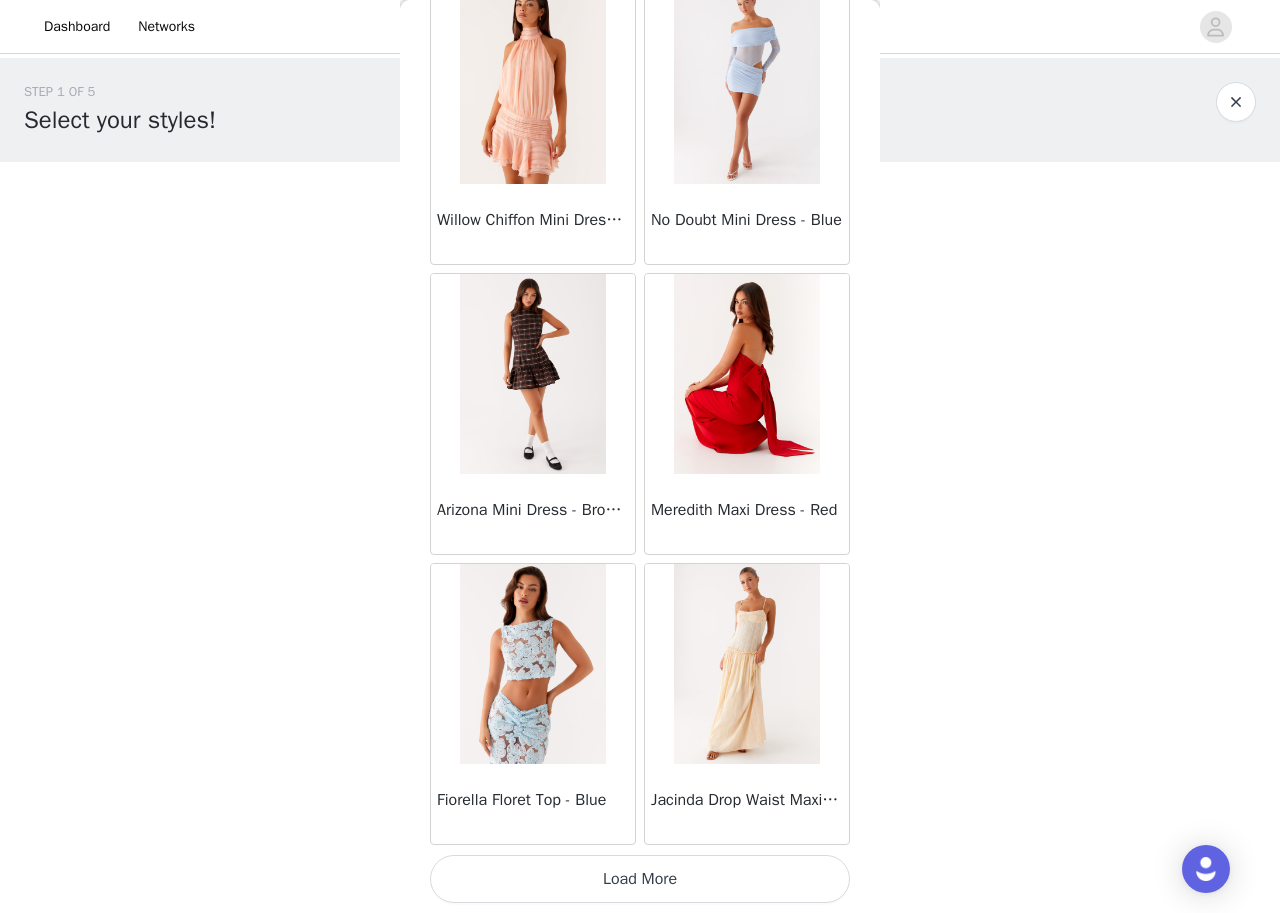click on "Load More" at bounding box center [640, 879] 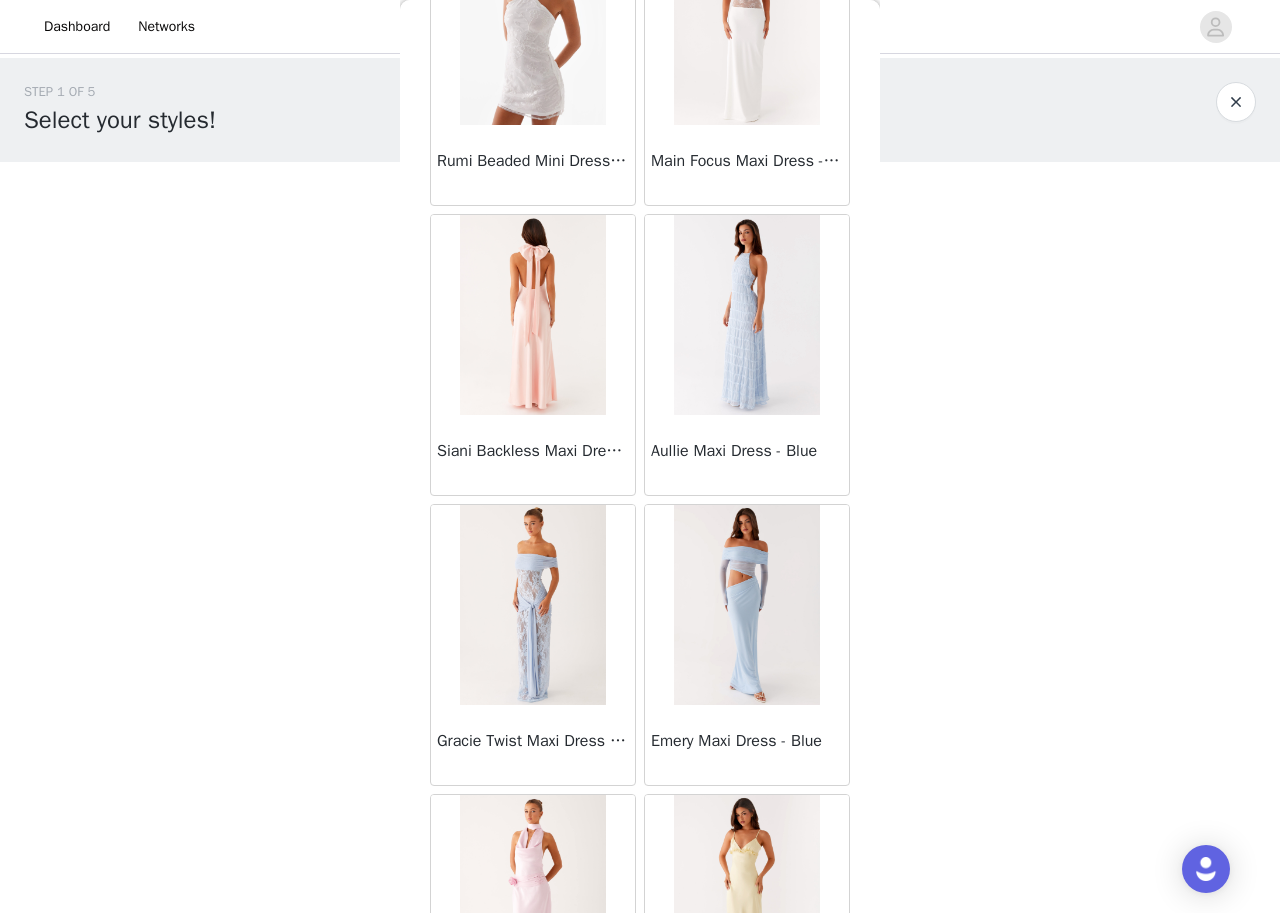 scroll, scrollTop: 31147, scrollLeft: 0, axis: vertical 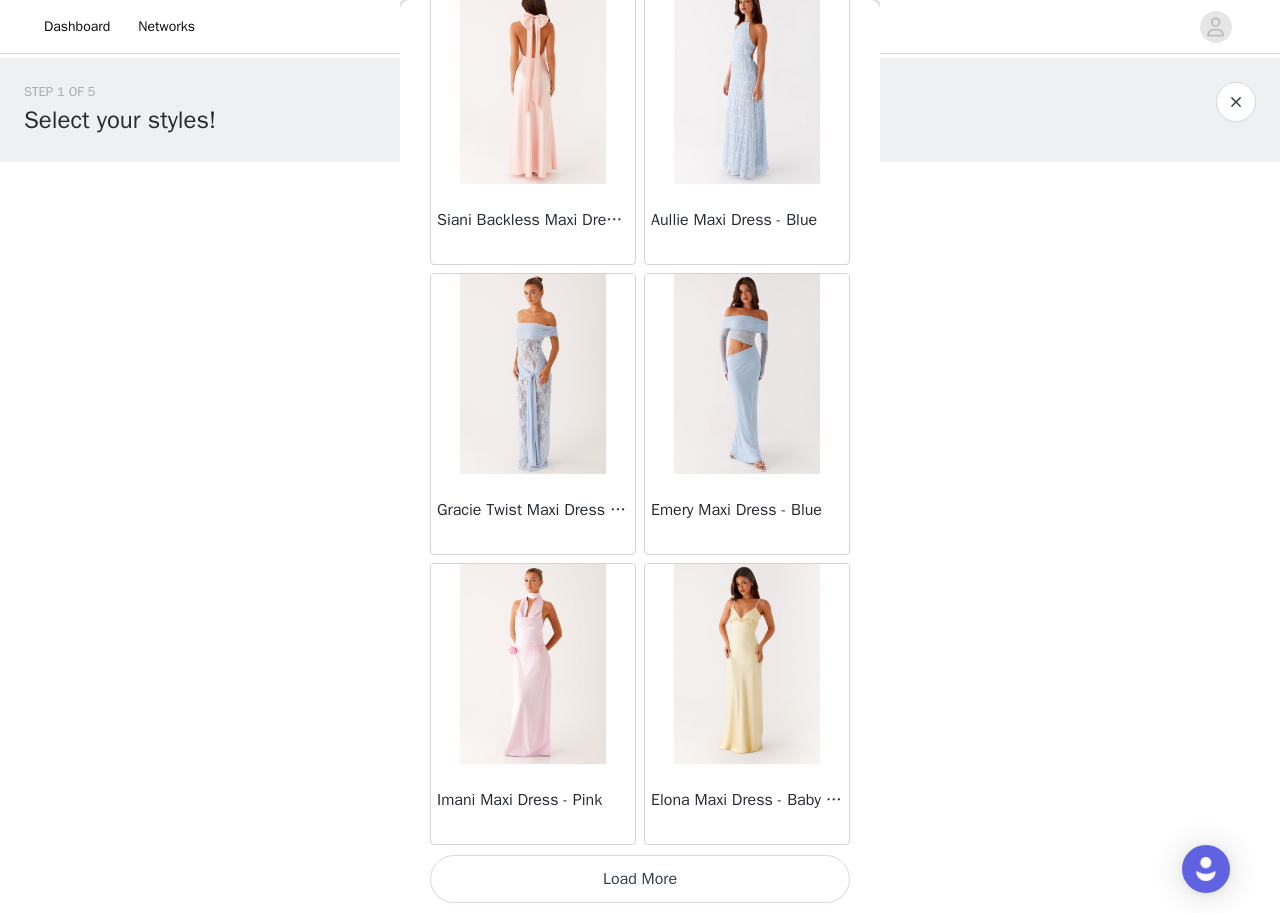click on "Load More" at bounding box center [640, 879] 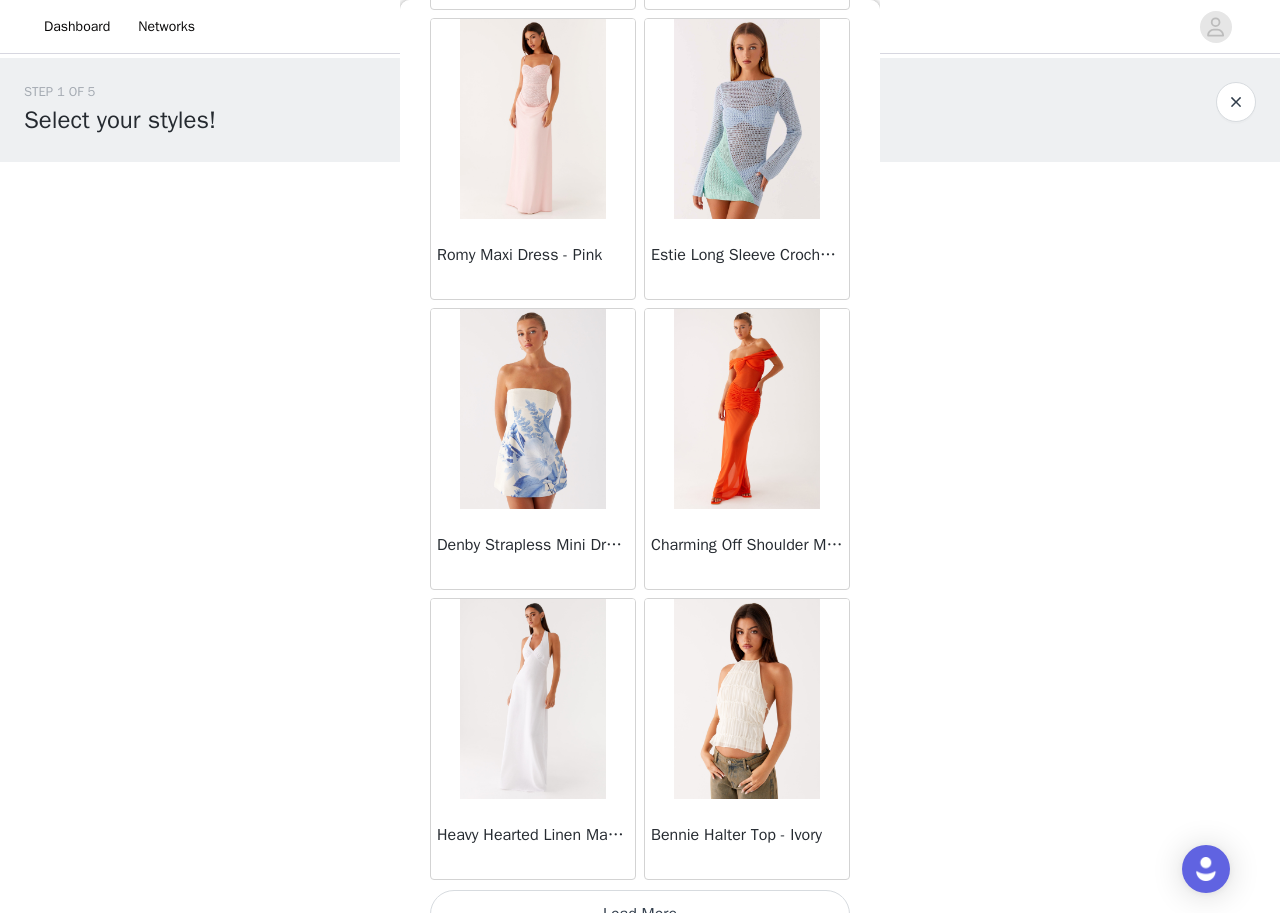 scroll, scrollTop: 34047, scrollLeft: 0, axis: vertical 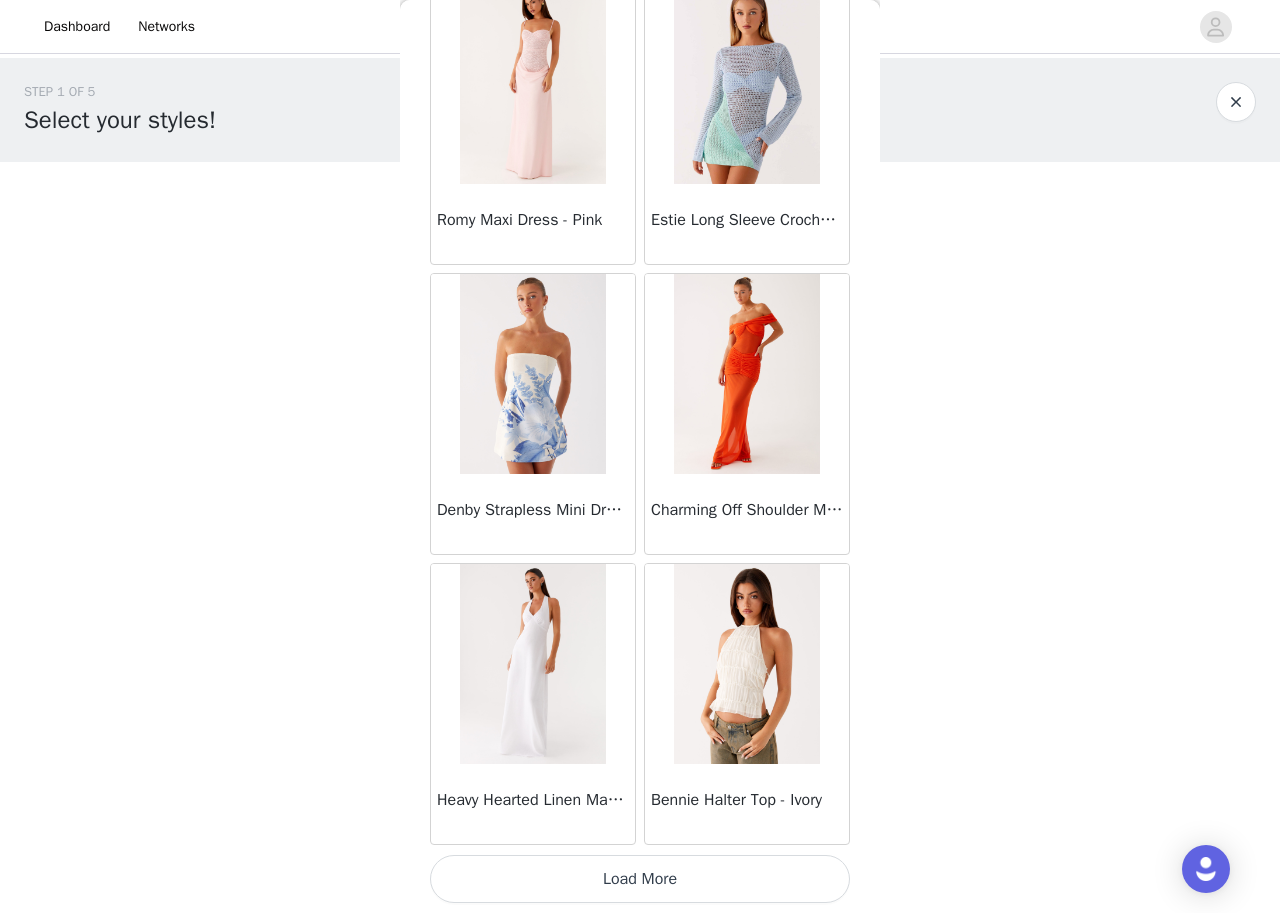 click on "Load More" at bounding box center [640, 879] 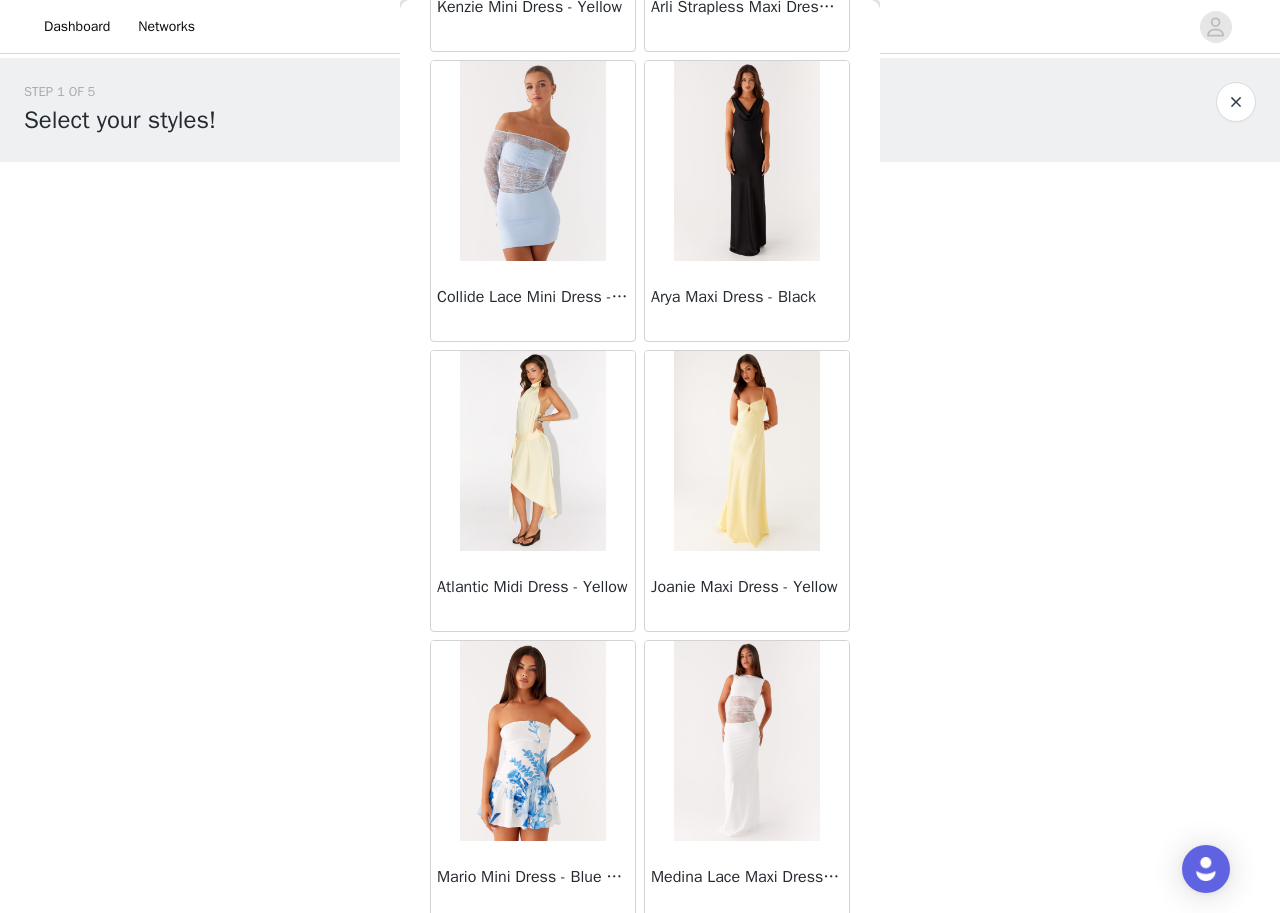scroll, scrollTop: 36947, scrollLeft: 0, axis: vertical 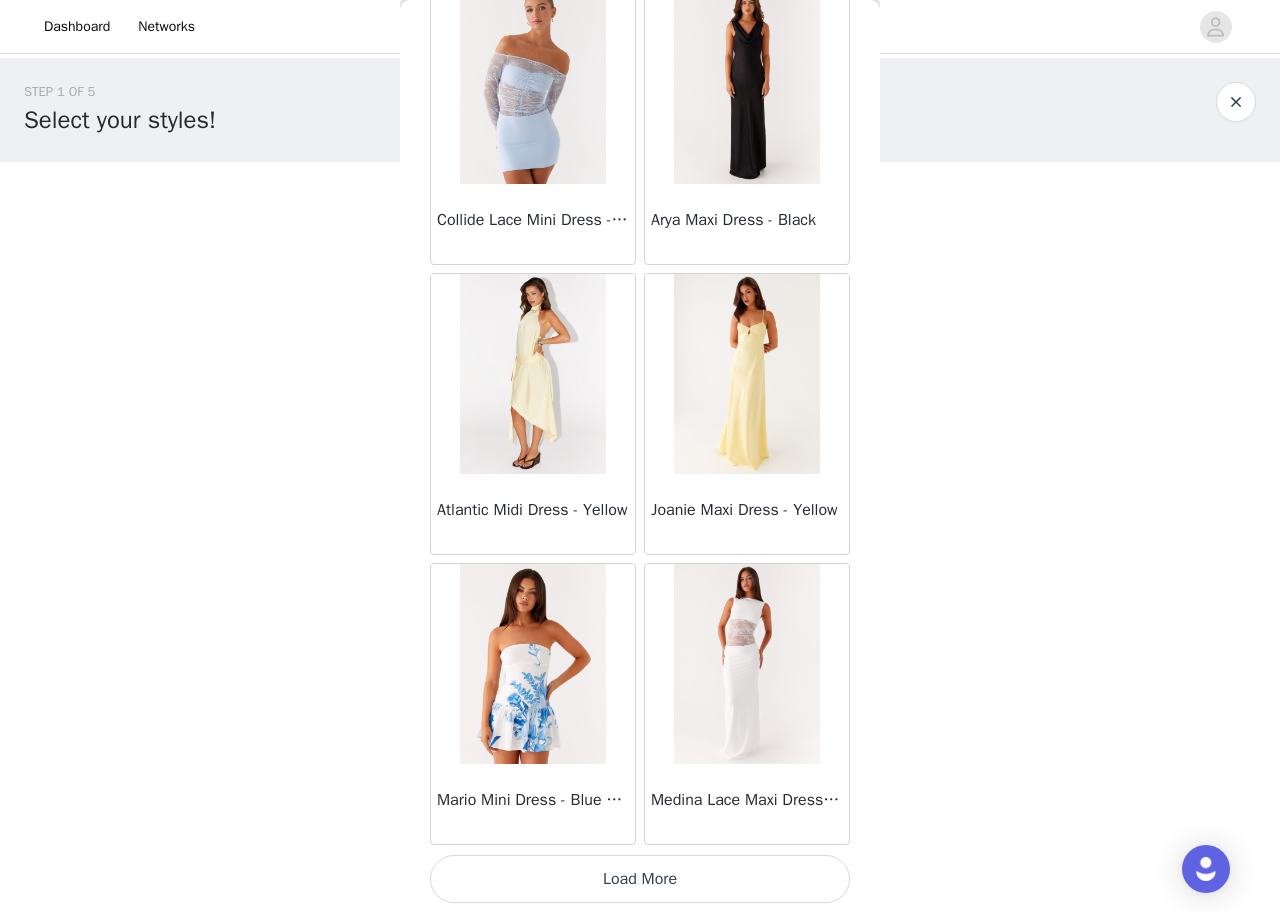 click on "Load More" at bounding box center (640, 879) 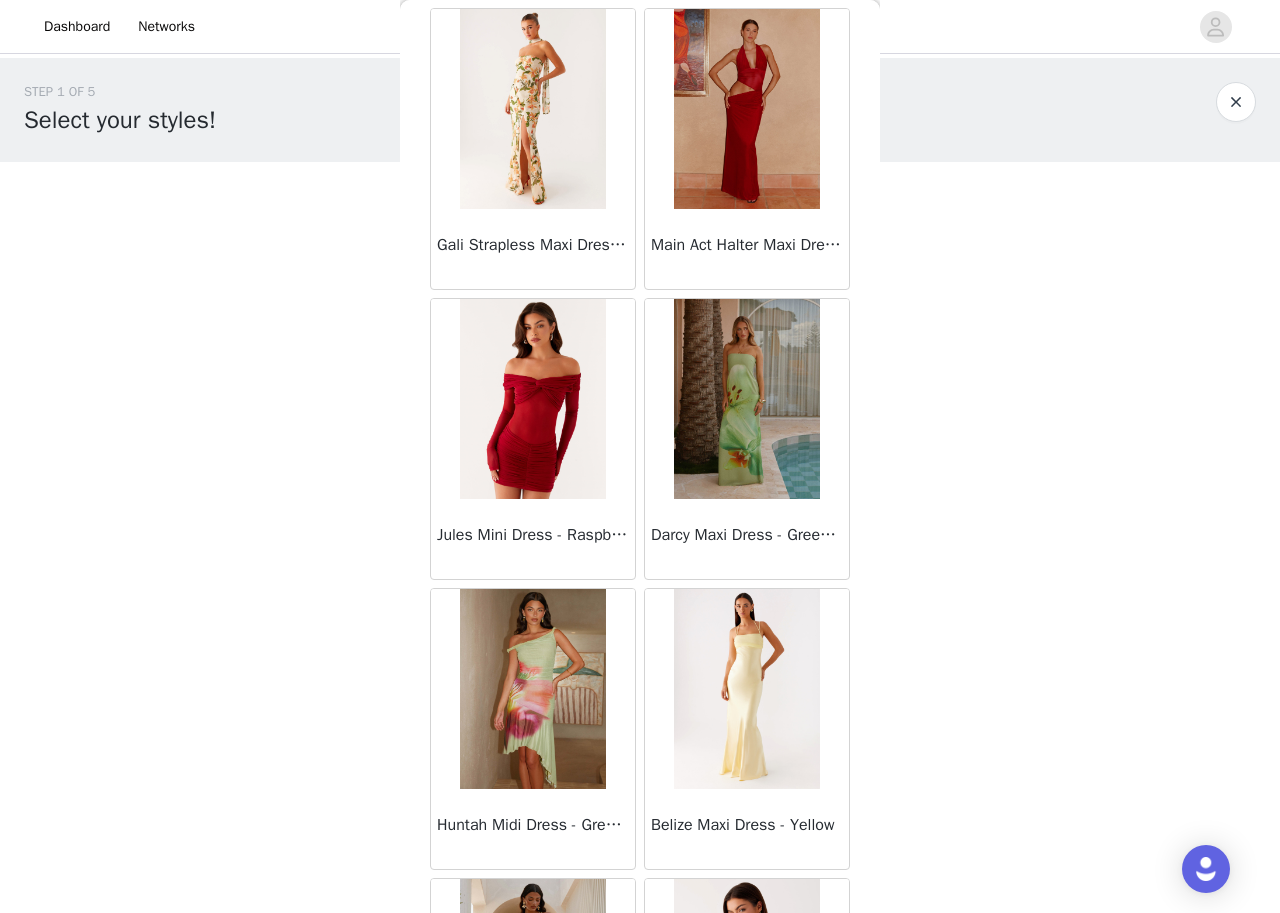 scroll, scrollTop: 39547, scrollLeft: 0, axis: vertical 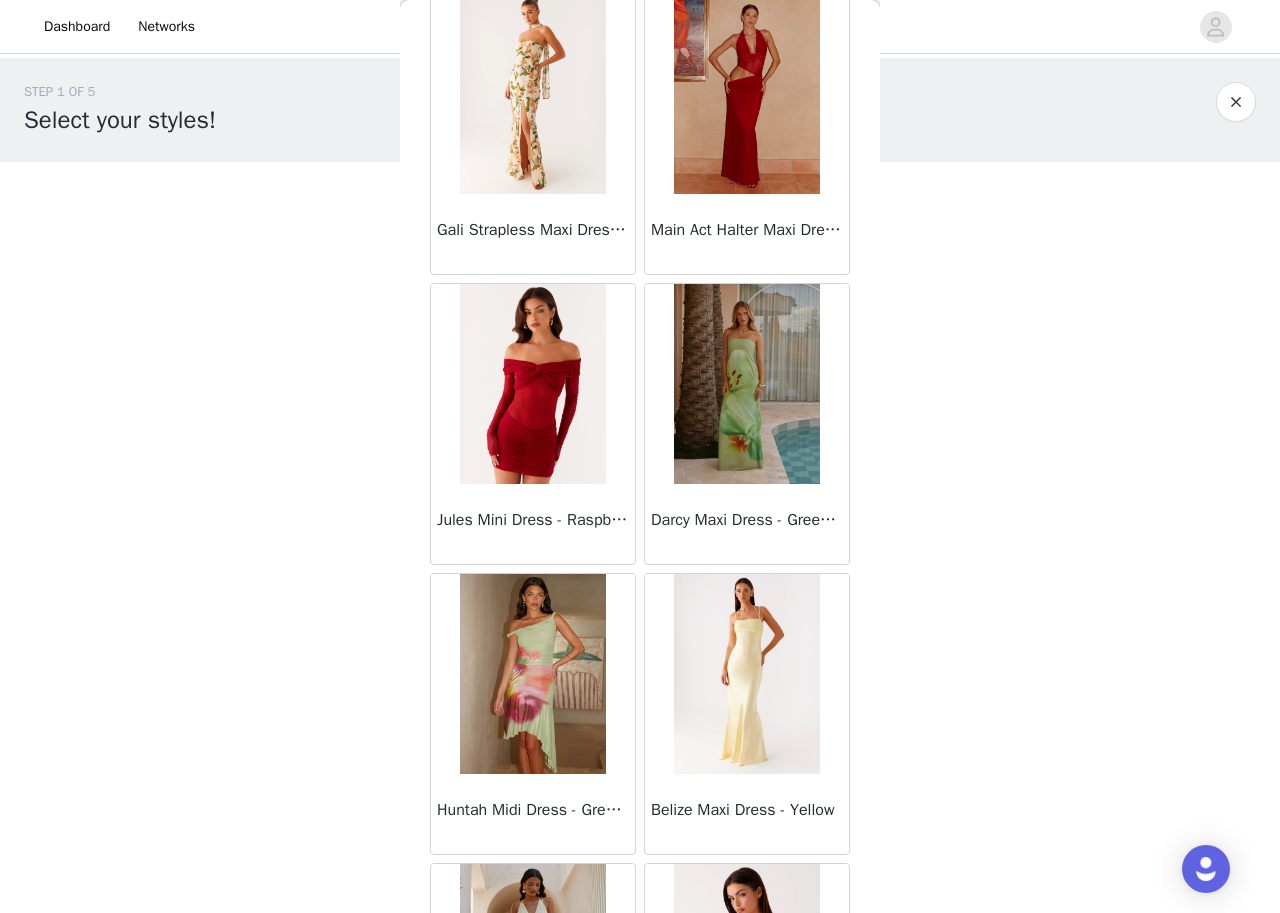 click at bounding box center [746, 94] 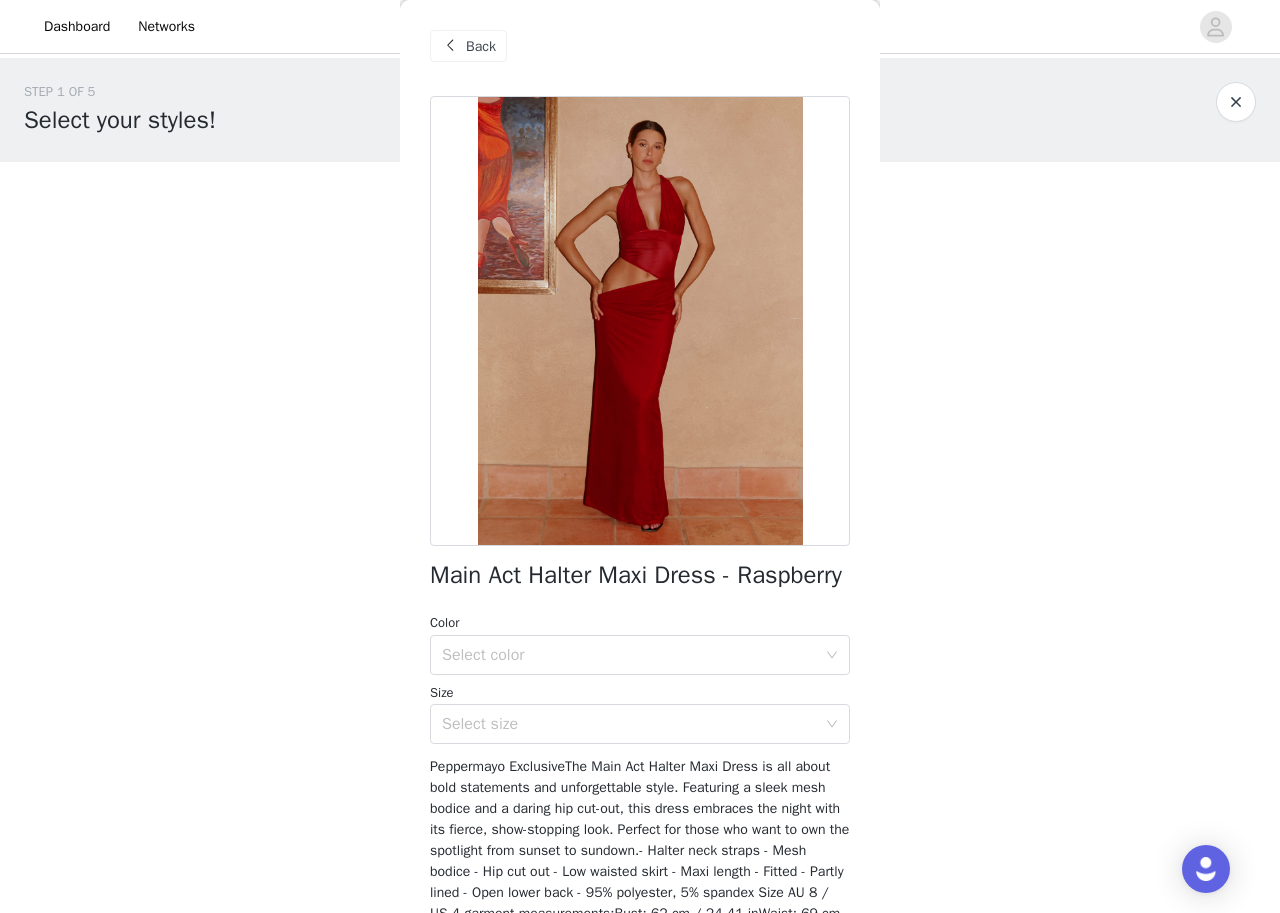 scroll, scrollTop: 0, scrollLeft: 0, axis: both 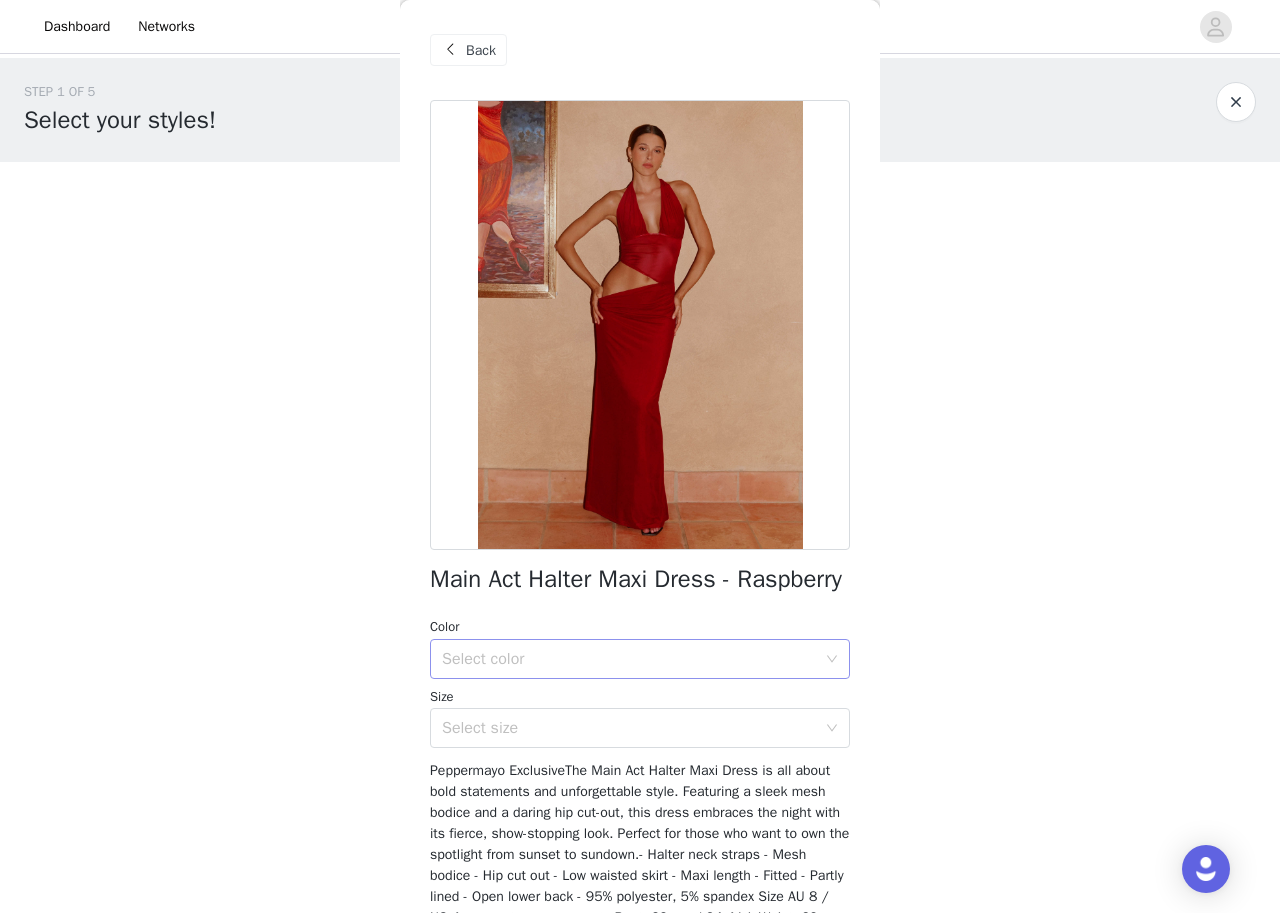 click on "Select color" at bounding box center [629, 659] 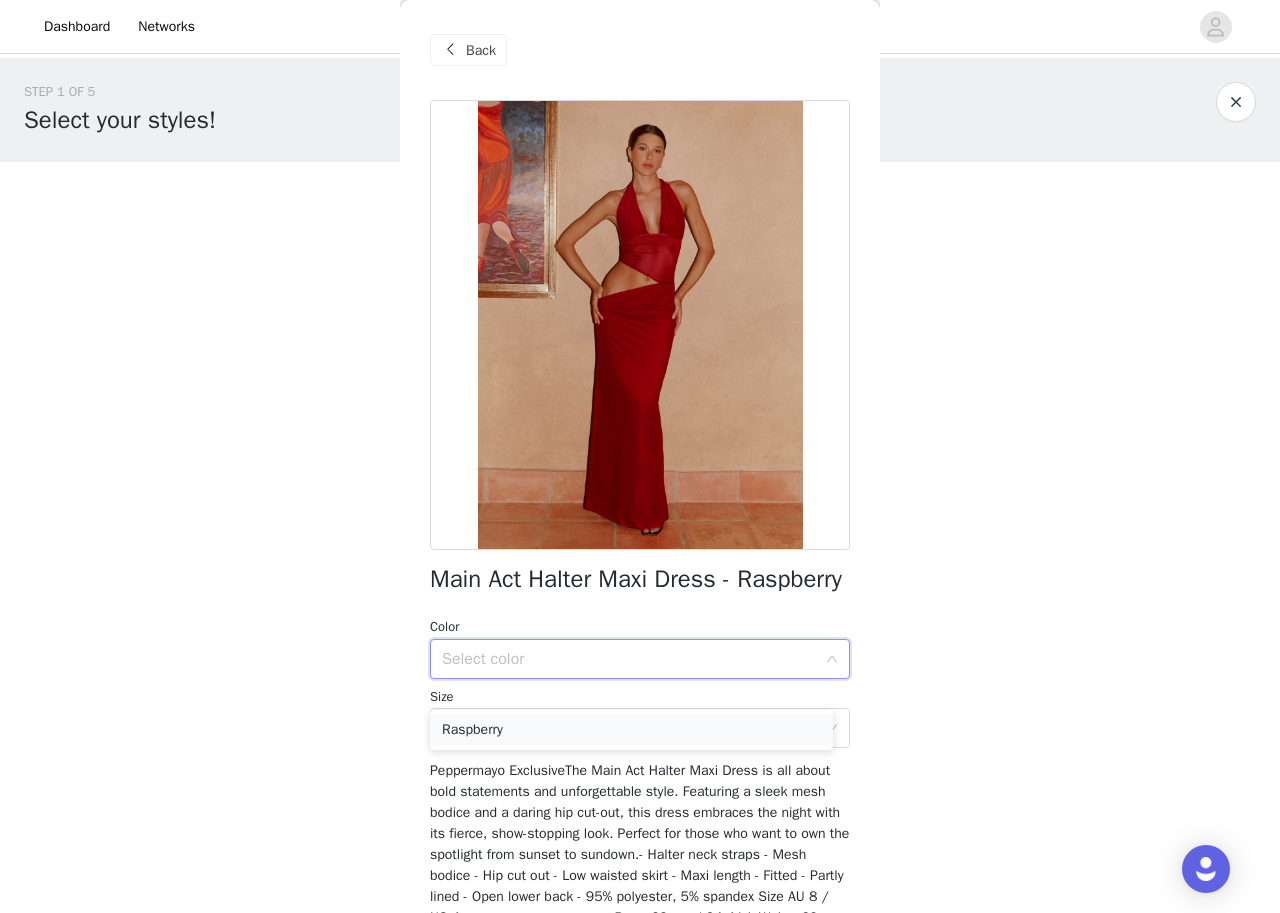click on "Raspberry" at bounding box center [631, 730] 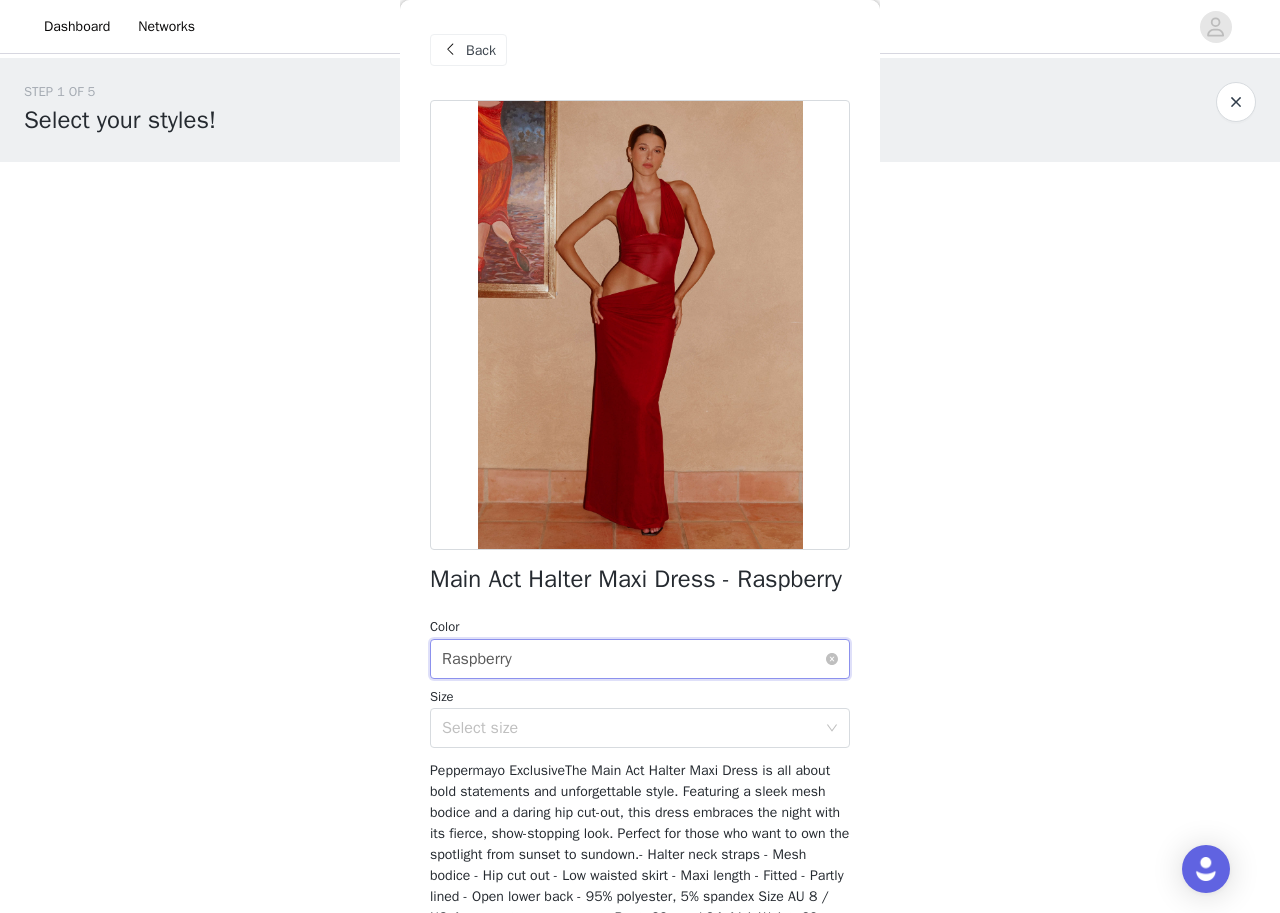 click on "Raspberry" at bounding box center (477, 659) 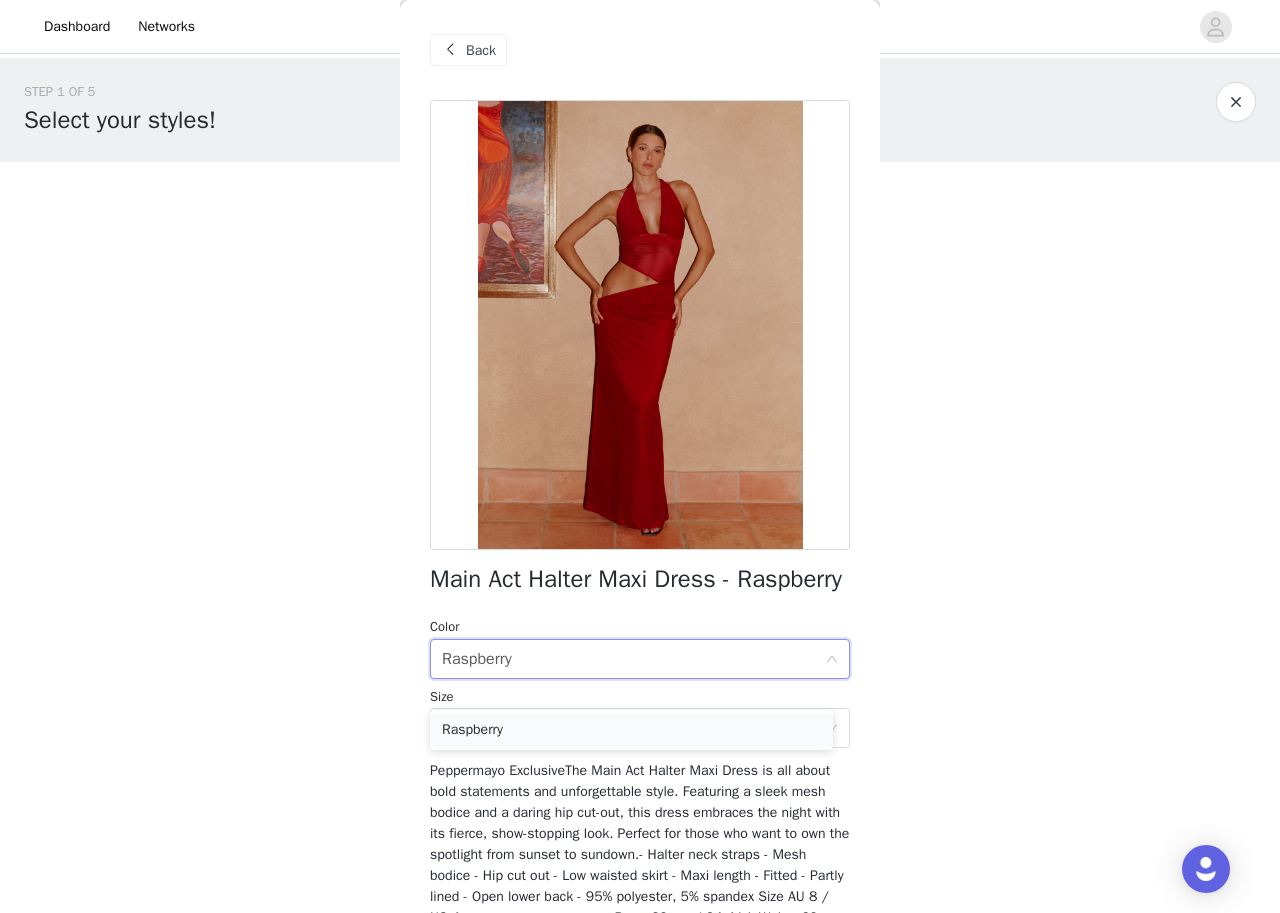 click on "Raspberry" at bounding box center (631, 730) 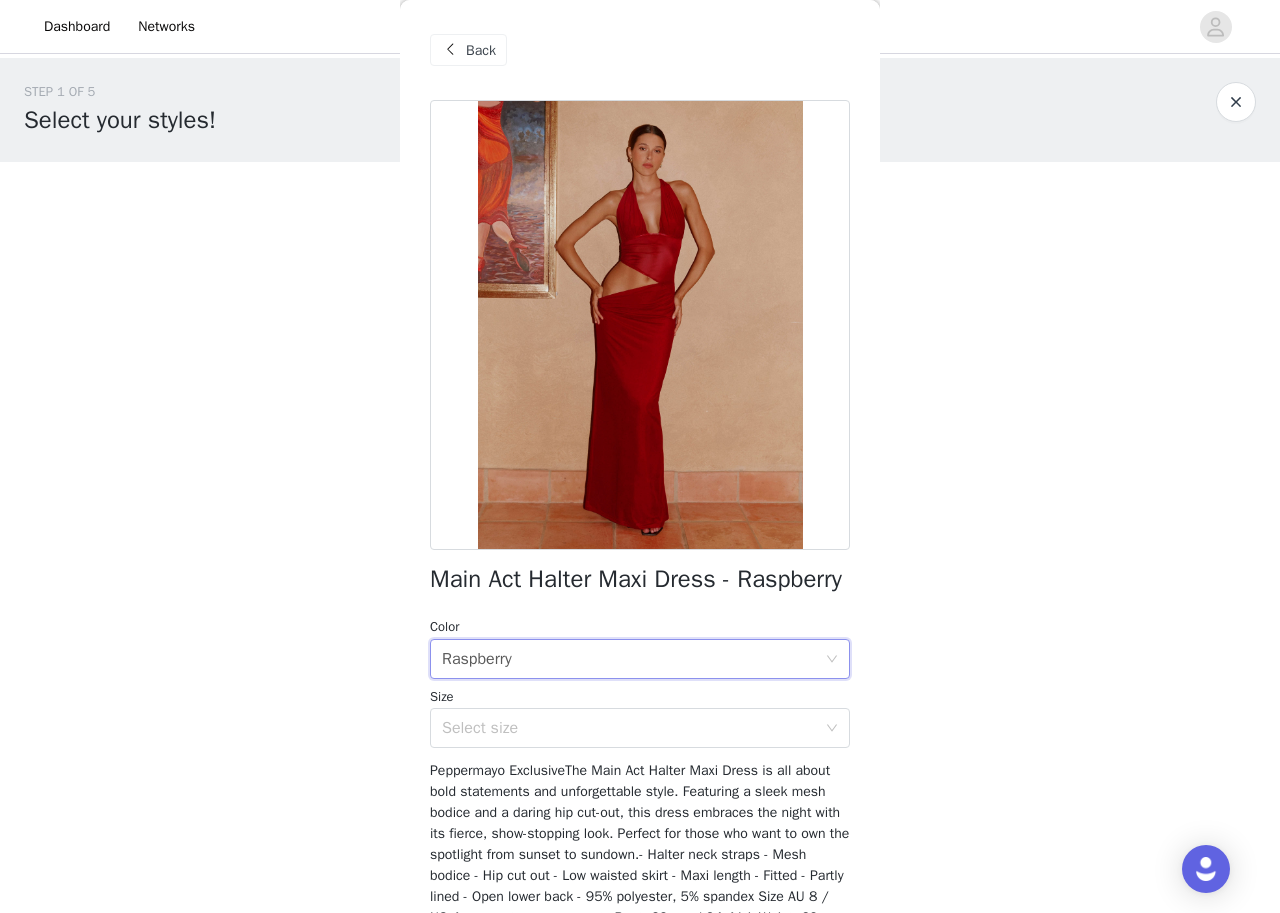 click at bounding box center [450, 50] 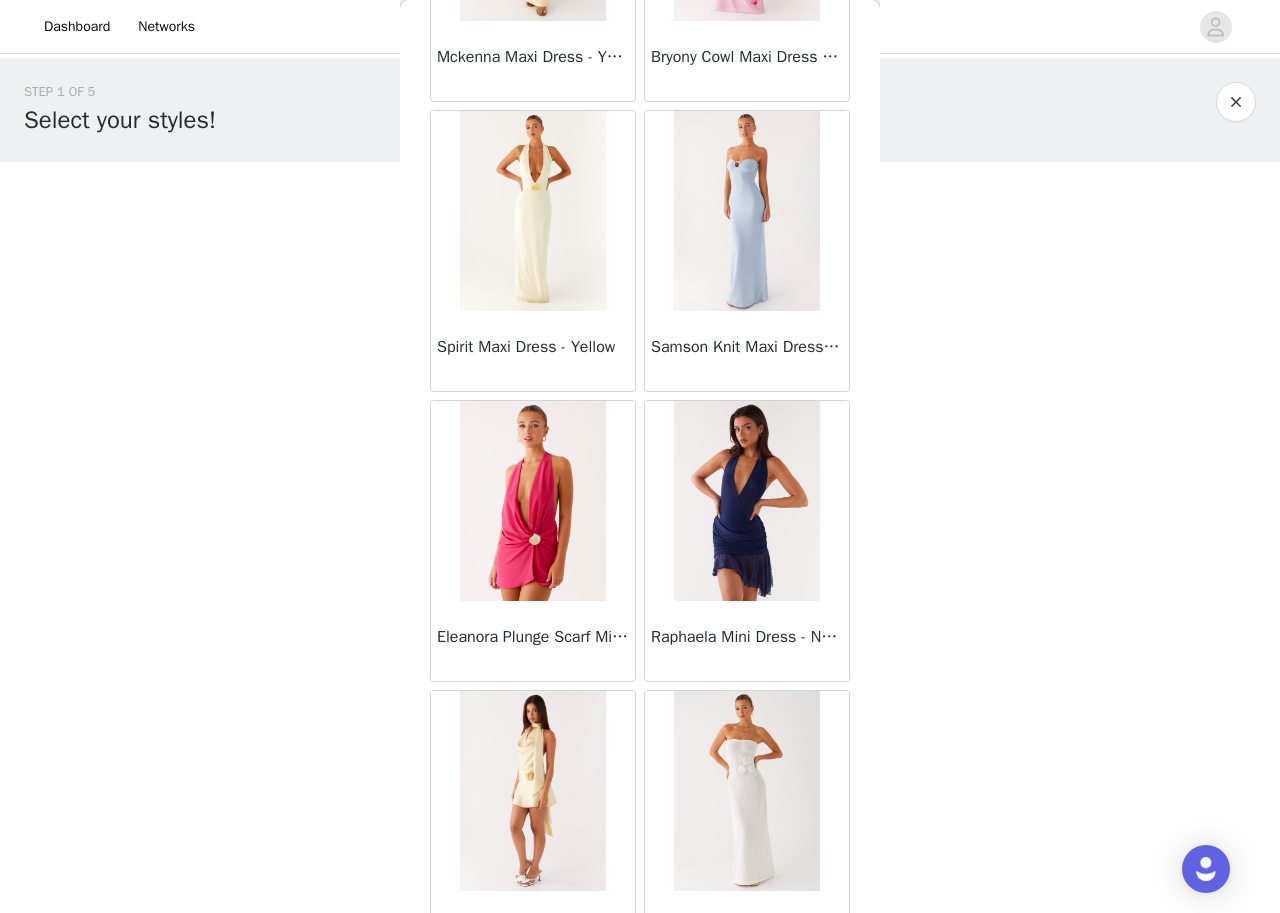 scroll, scrollTop: 39847, scrollLeft: 0, axis: vertical 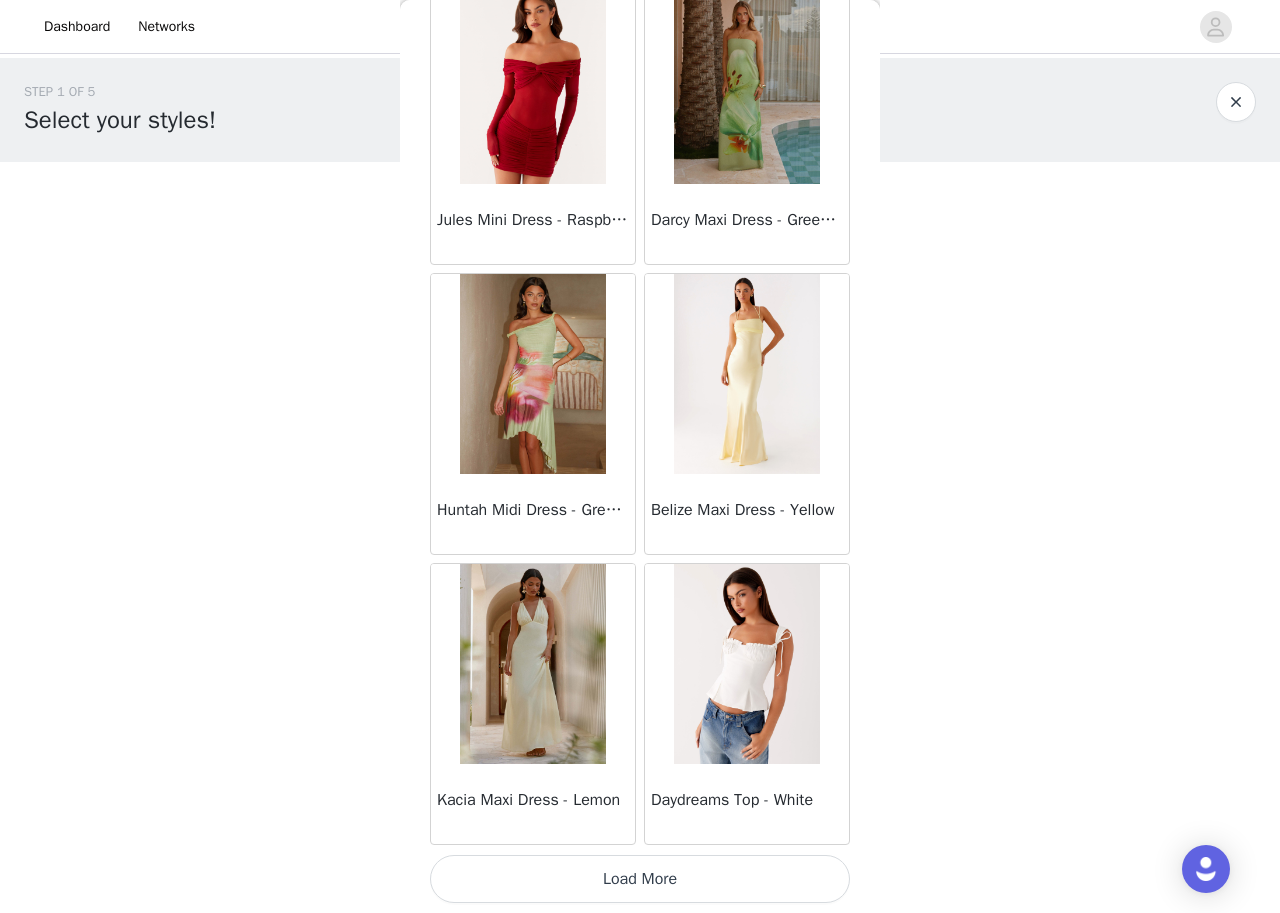 click at bounding box center [532, 374] 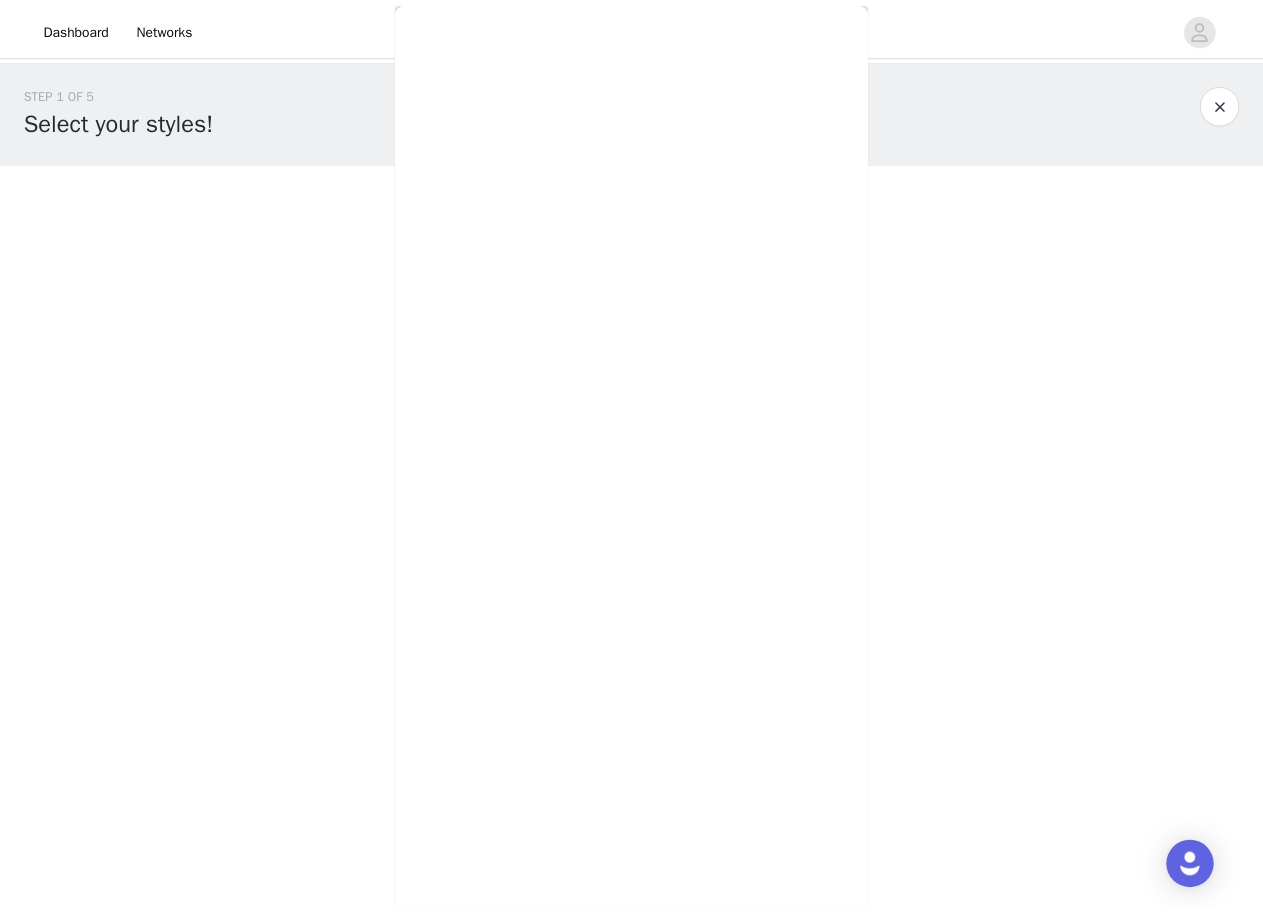 scroll, scrollTop: 0, scrollLeft: 0, axis: both 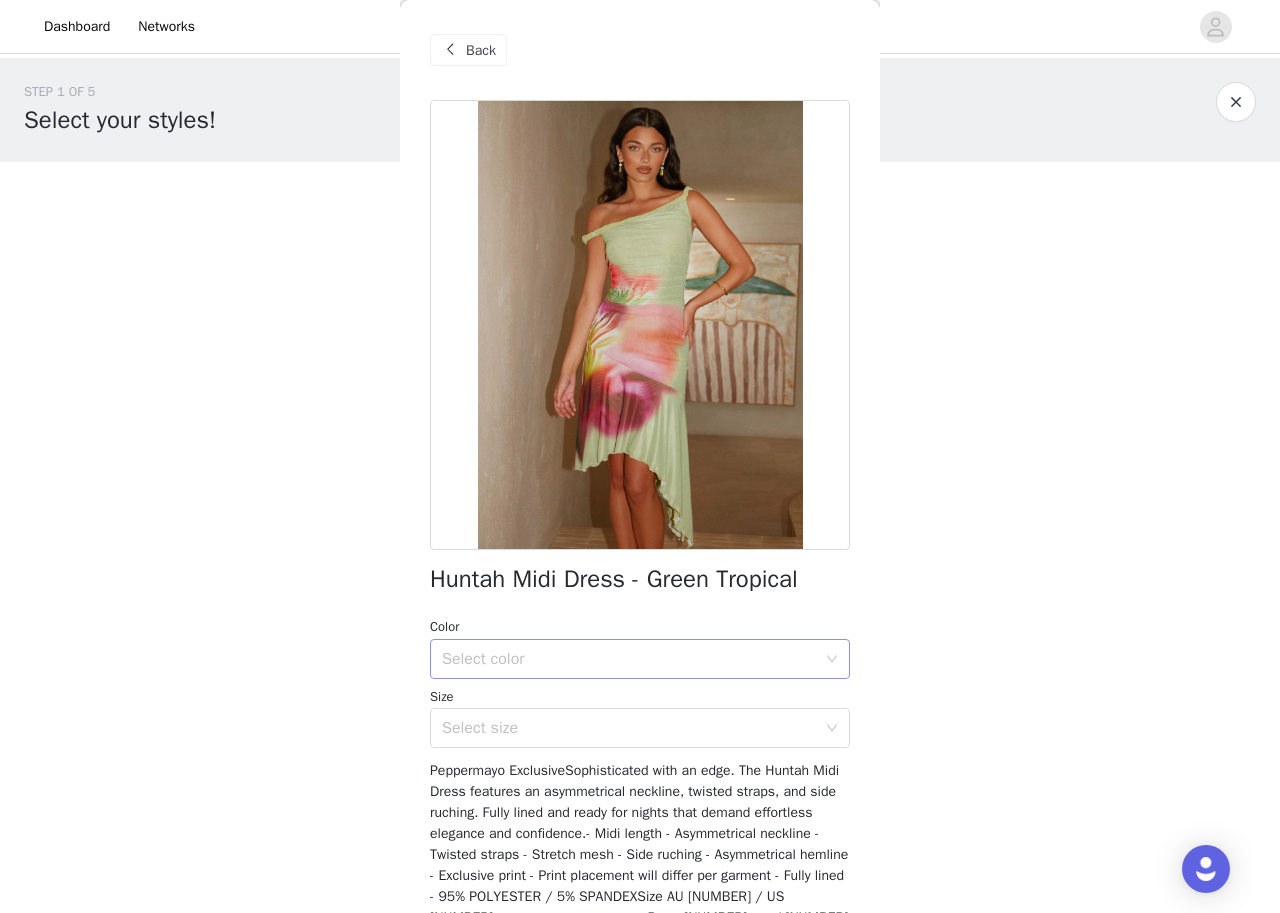 click on "Select color" at bounding box center (629, 659) 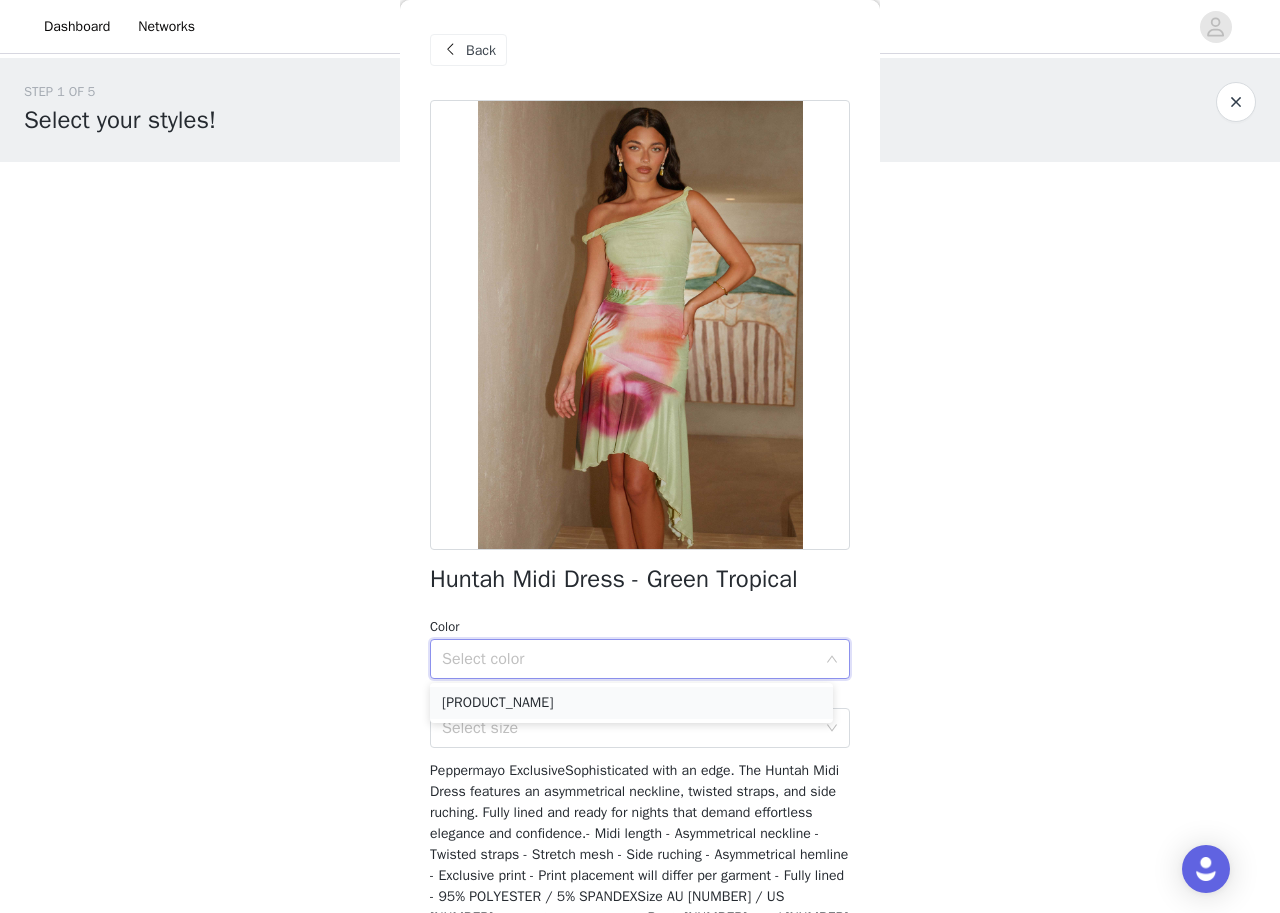 click on "[PRODUCT_NAME]" at bounding box center [631, 703] 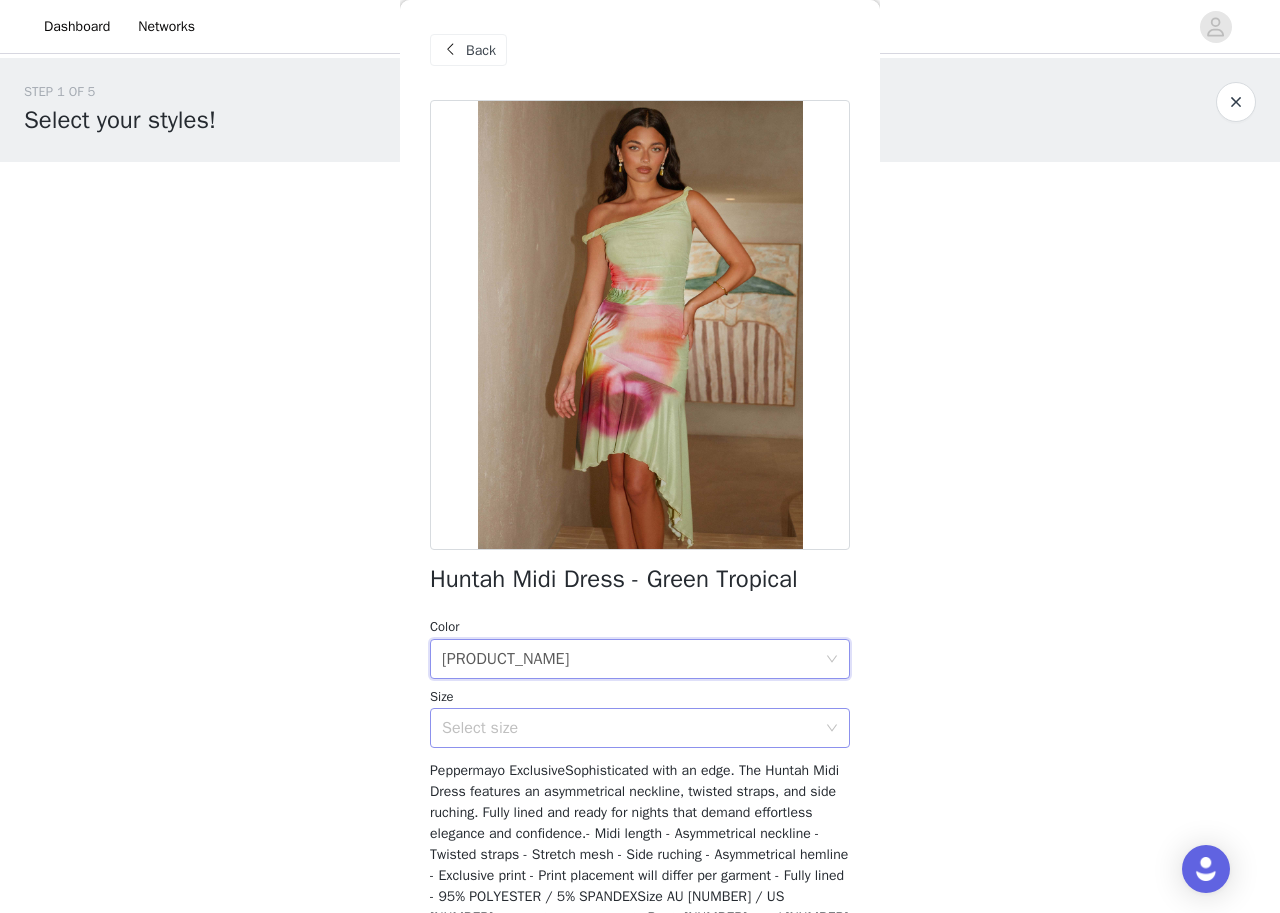 click on "Select size" at bounding box center [629, 728] 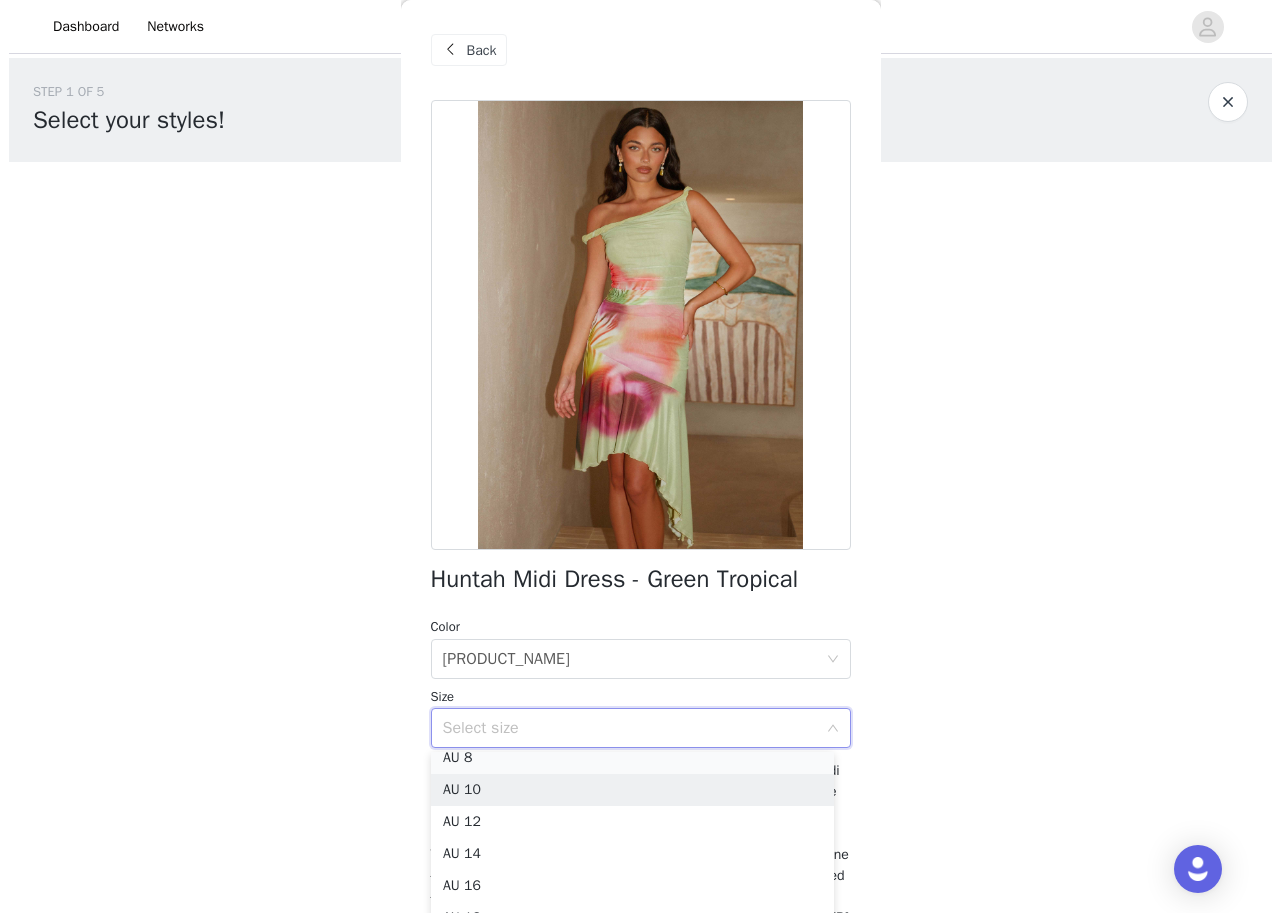 scroll, scrollTop: 68, scrollLeft: 0, axis: vertical 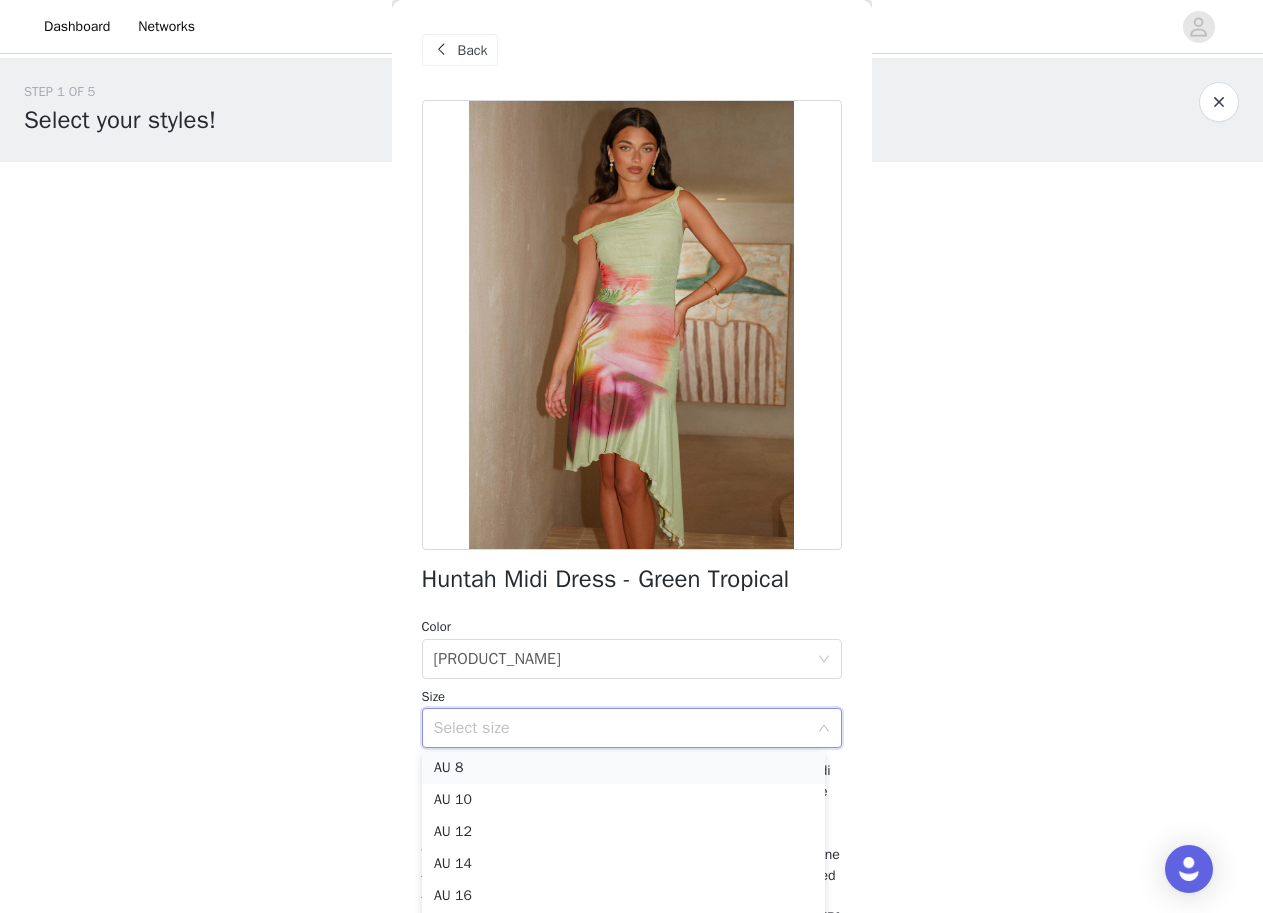 click on "AU 8" at bounding box center [623, 768] 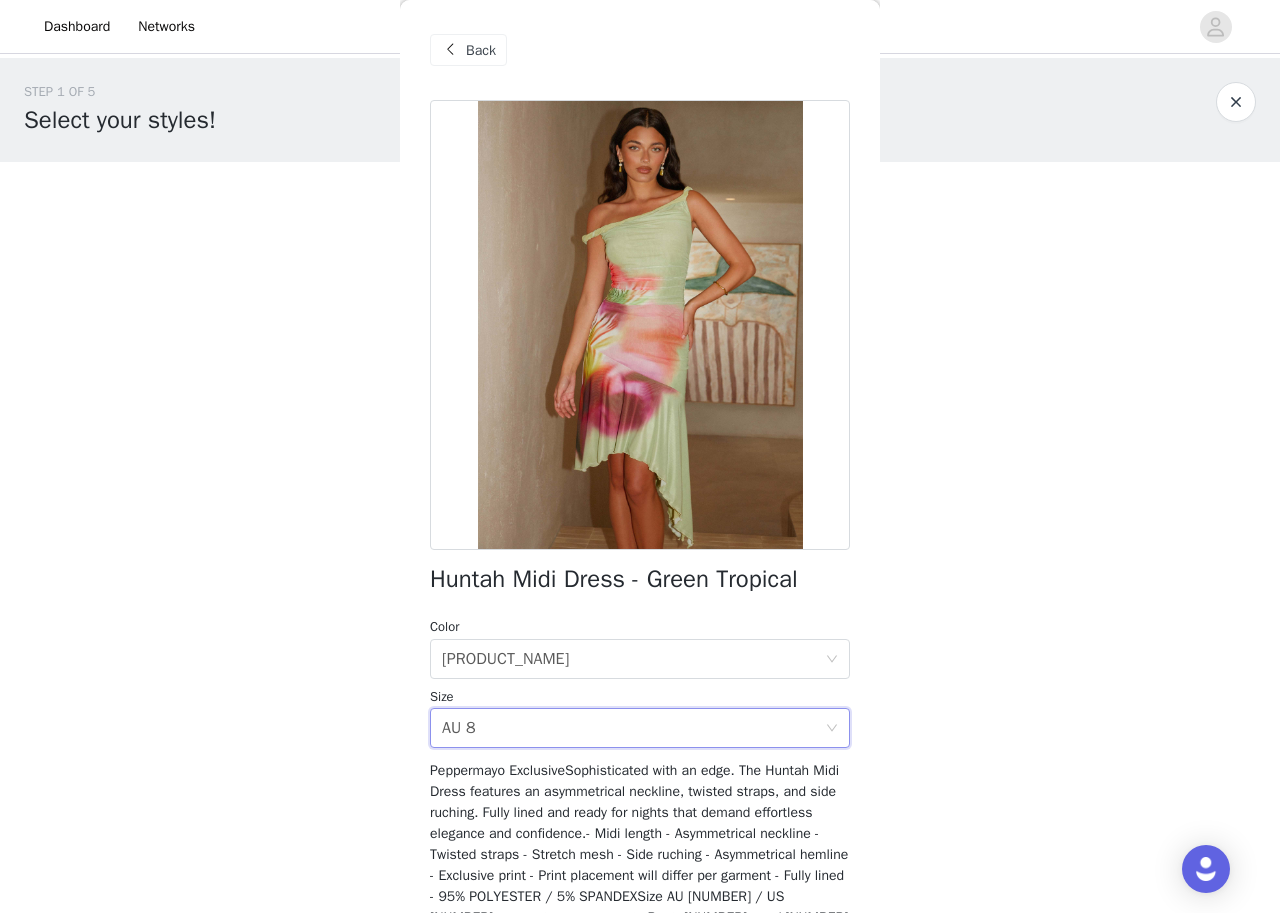 click on "Dashboard Networks
STEP 1 OF 5
Select your styles!
Please note that the sizes are in AU Sizes       0/3 Selected           Add Product       Back     Huntah Midi Dress - Green Tropical               Color   Select color Green Tropical Size   Select size AU 8     Add Product
Step 1 of 5
Green Tropical AU 4 AU 6 AU 8 AU 10 AU 12 AU 14 AU 16 AU 18 AU 20 AU 22" at bounding box center [640, 456] 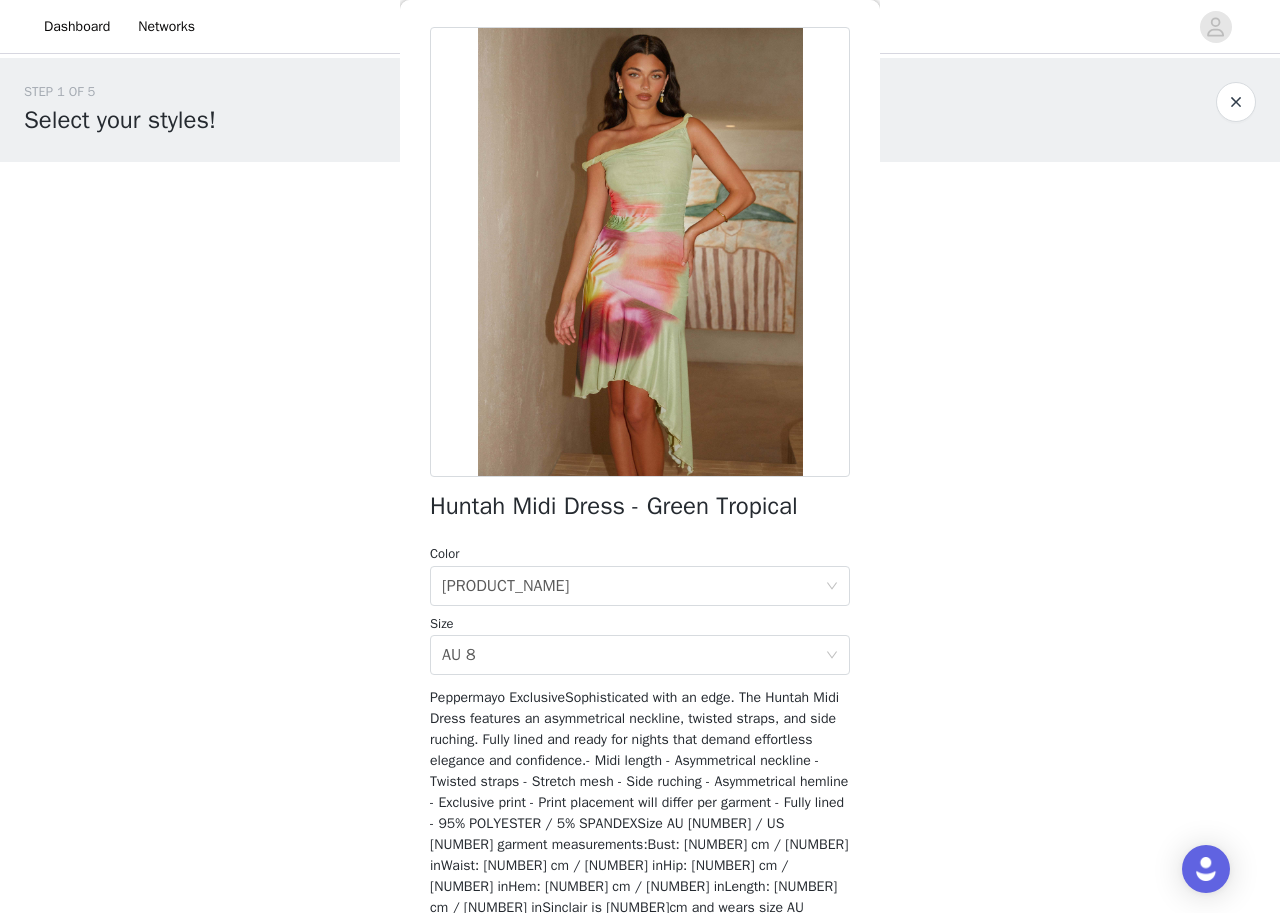 scroll, scrollTop: 162, scrollLeft: 0, axis: vertical 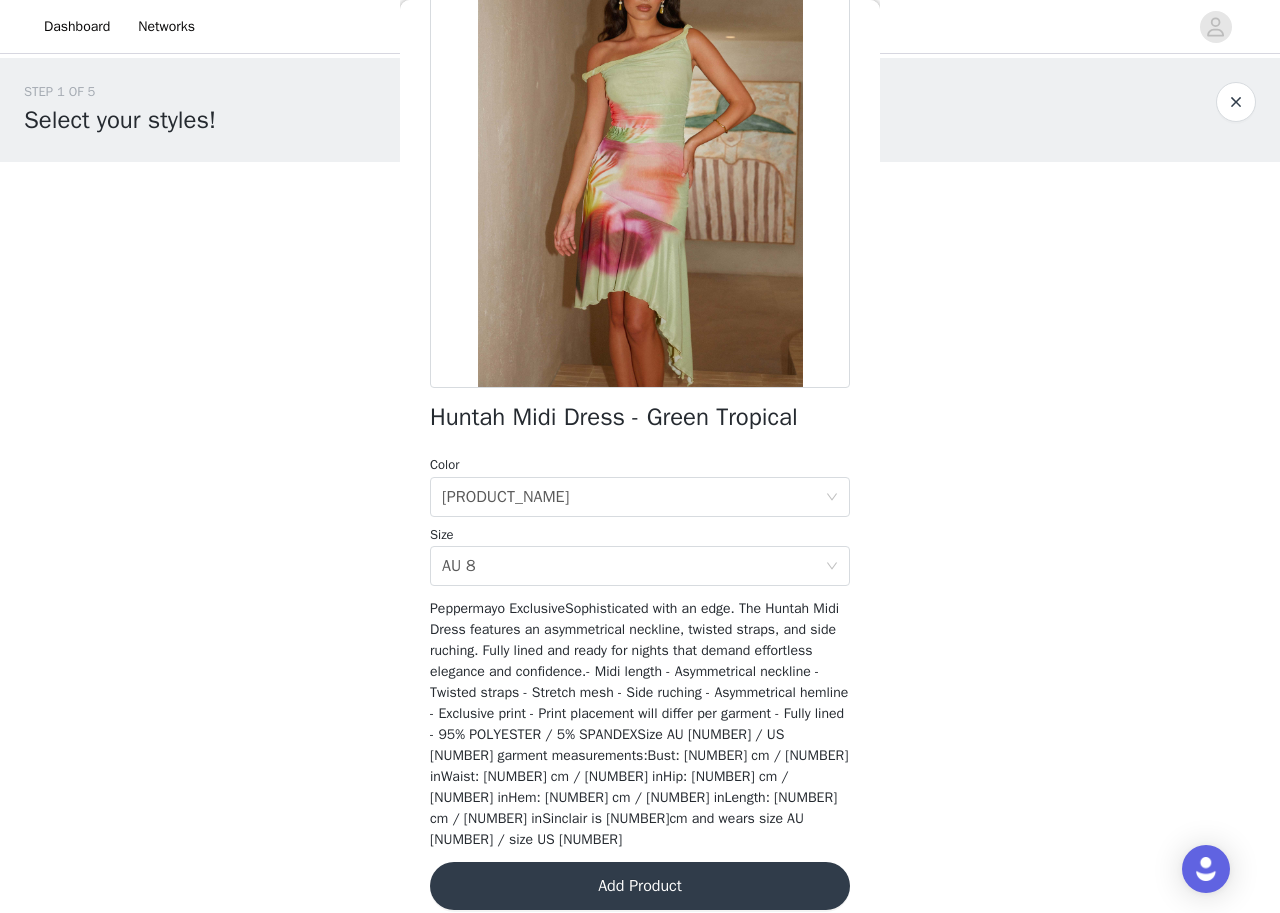 click on "Add Product" at bounding box center (640, 886) 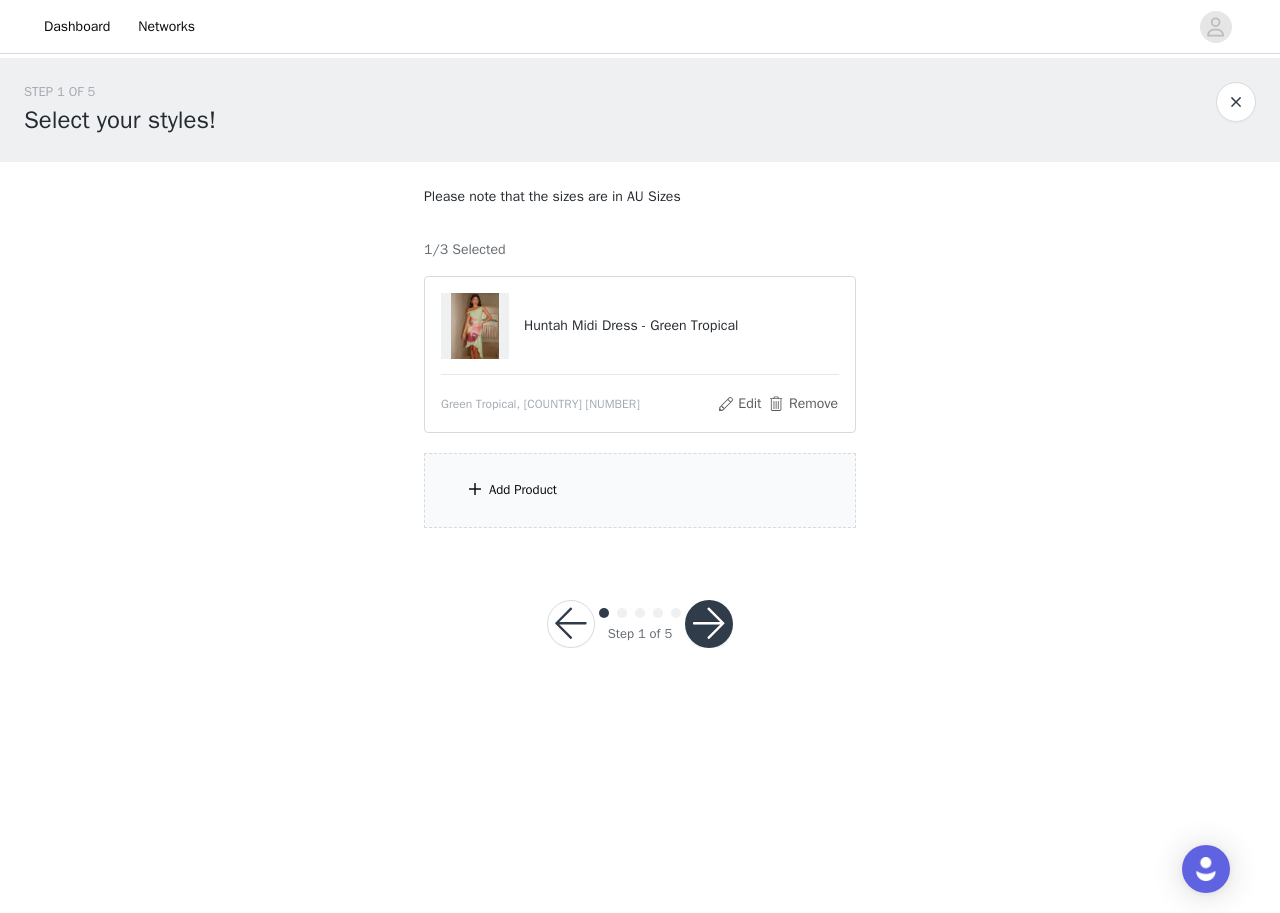 click on "Add Product" at bounding box center [523, 490] 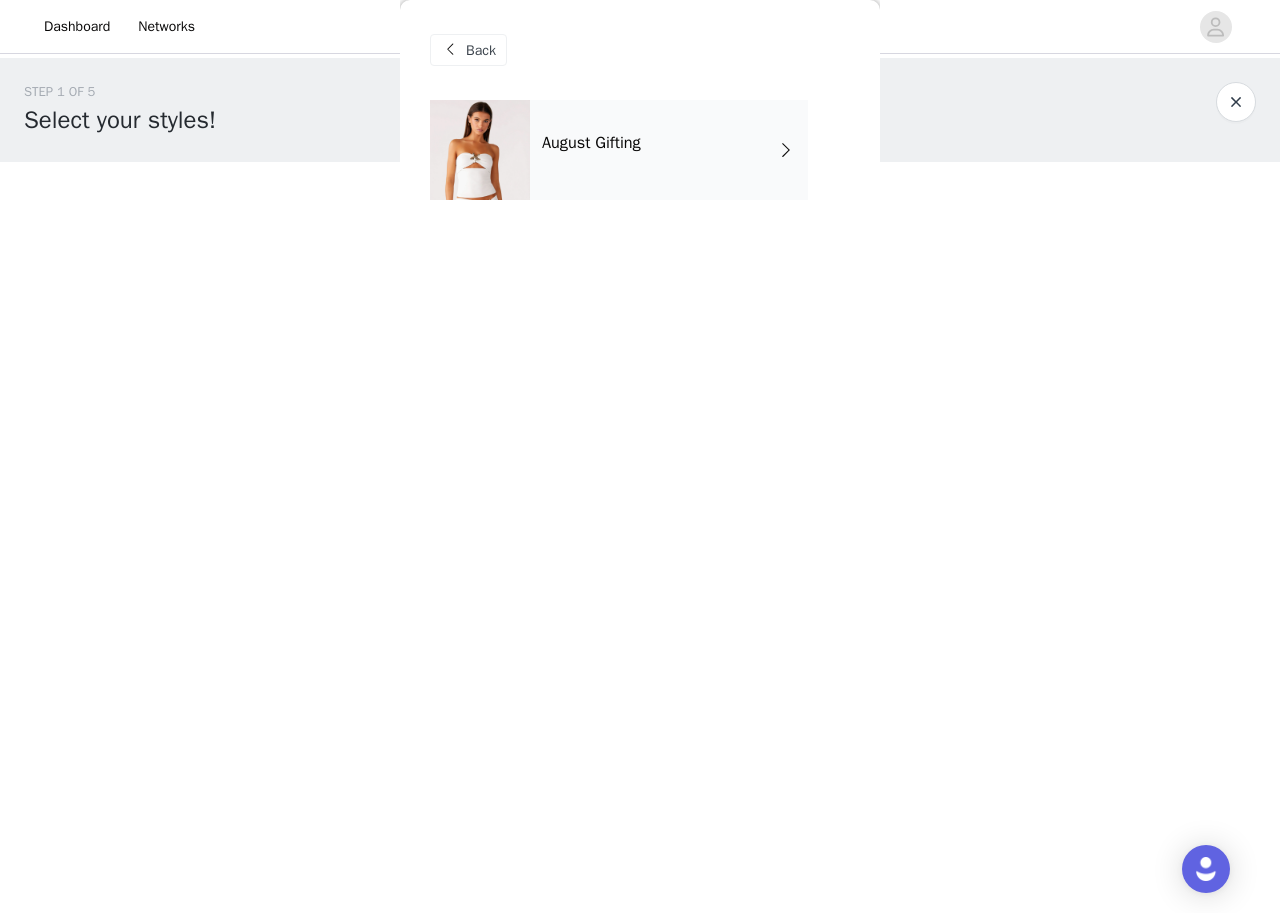 click on "August Gifting" at bounding box center [669, 150] 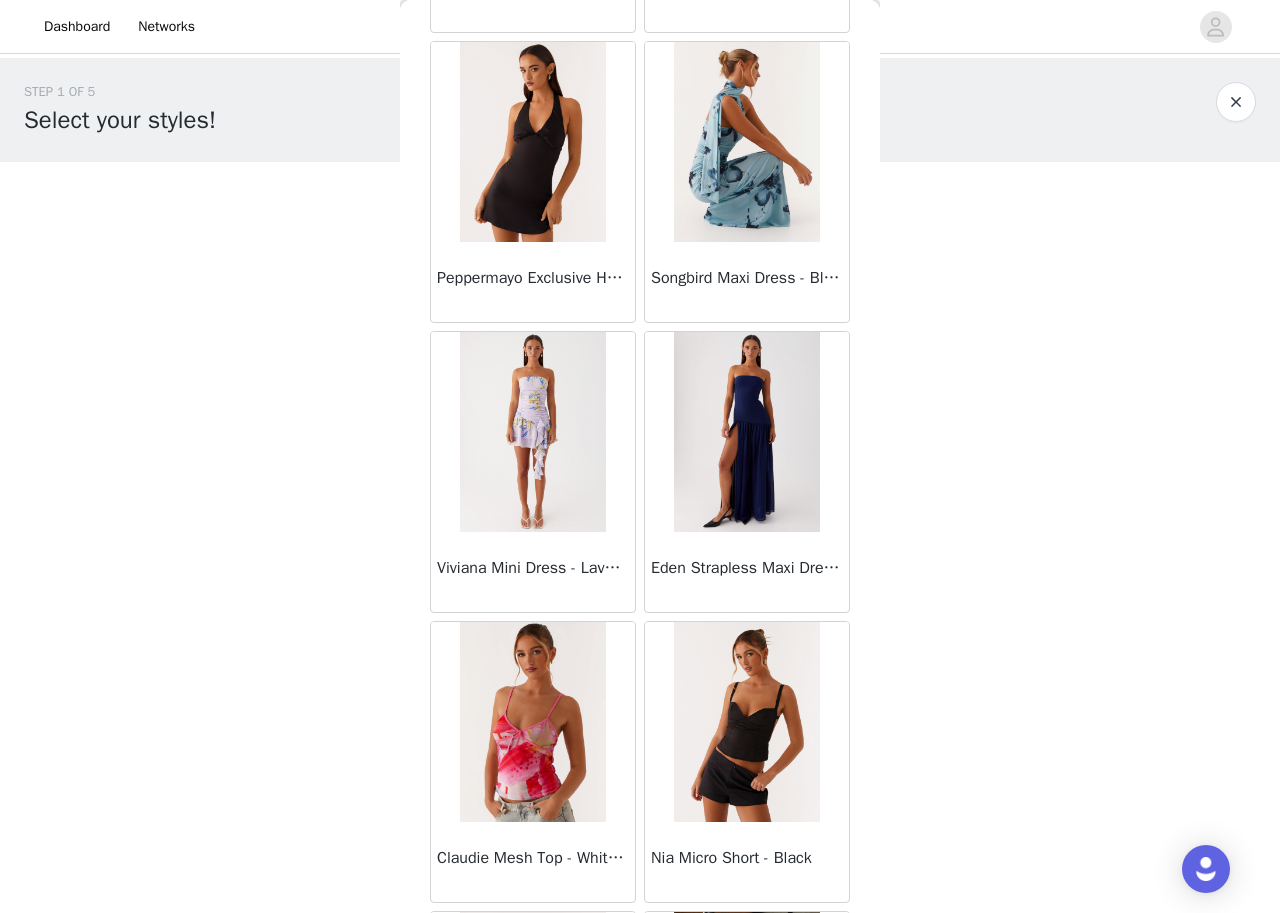 scroll, scrollTop: 2147, scrollLeft: 0, axis: vertical 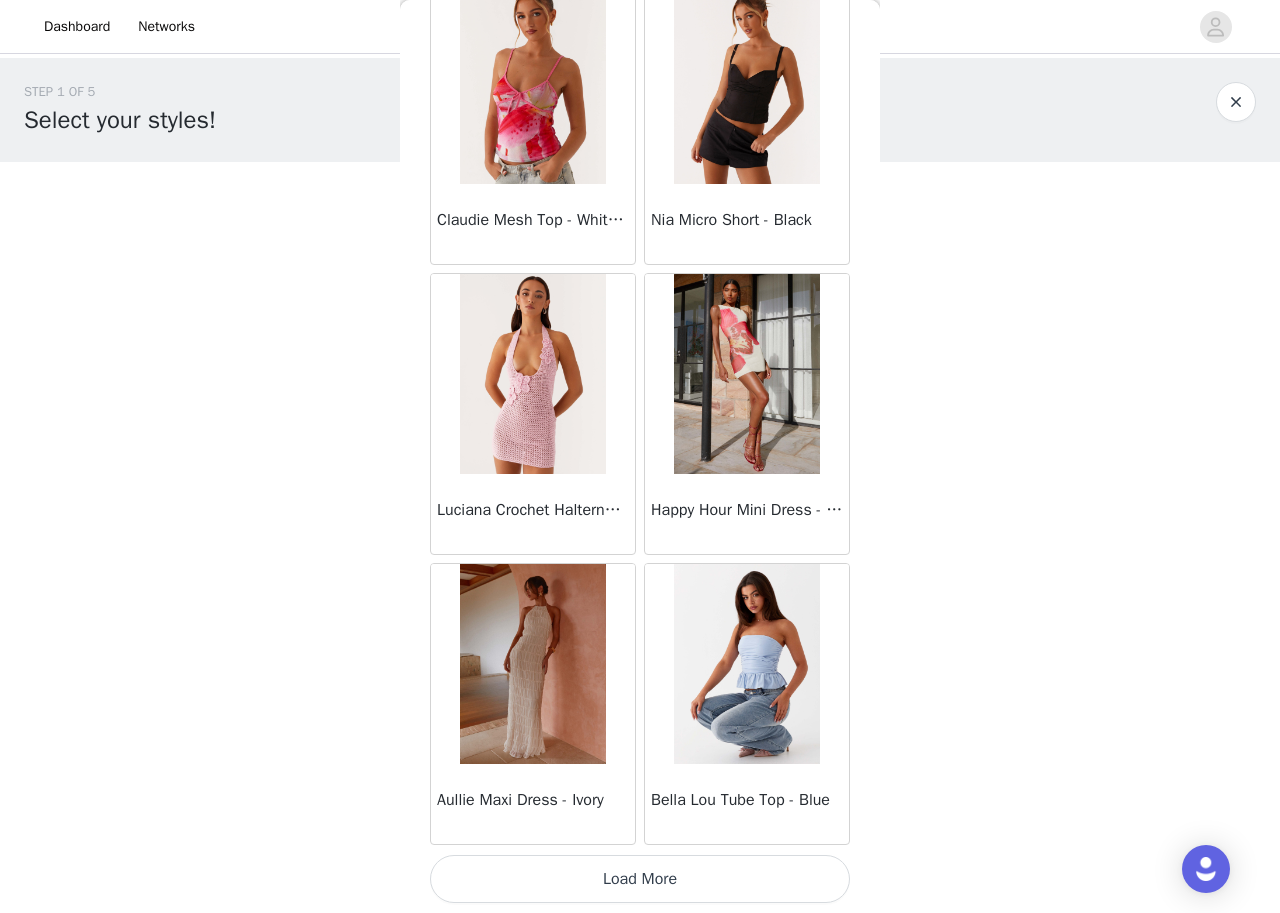 click on "Load More" at bounding box center (640, 879) 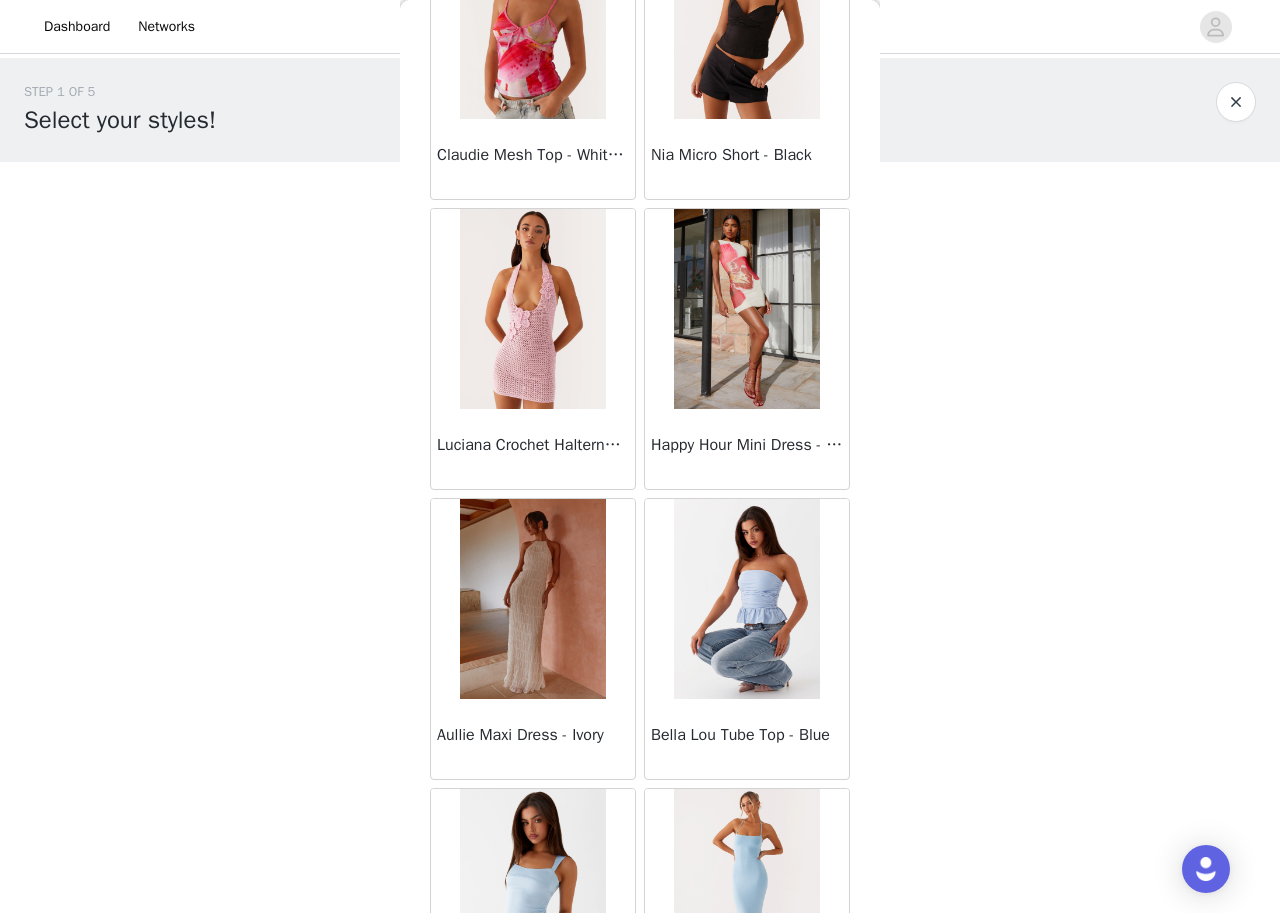 scroll, scrollTop: 2247, scrollLeft: 0, axis: vertical 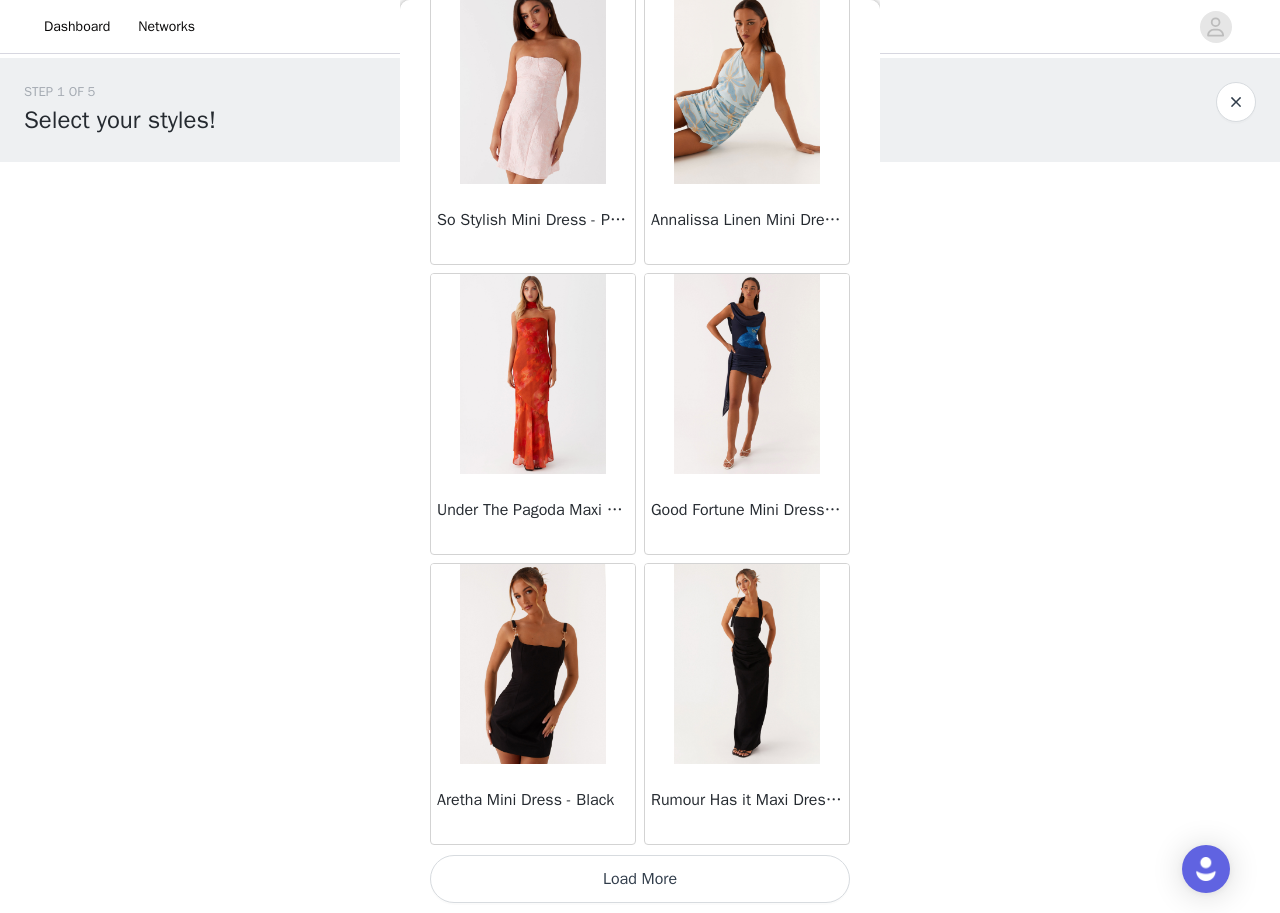 click on "Load More" at bounding box center (640, 879) 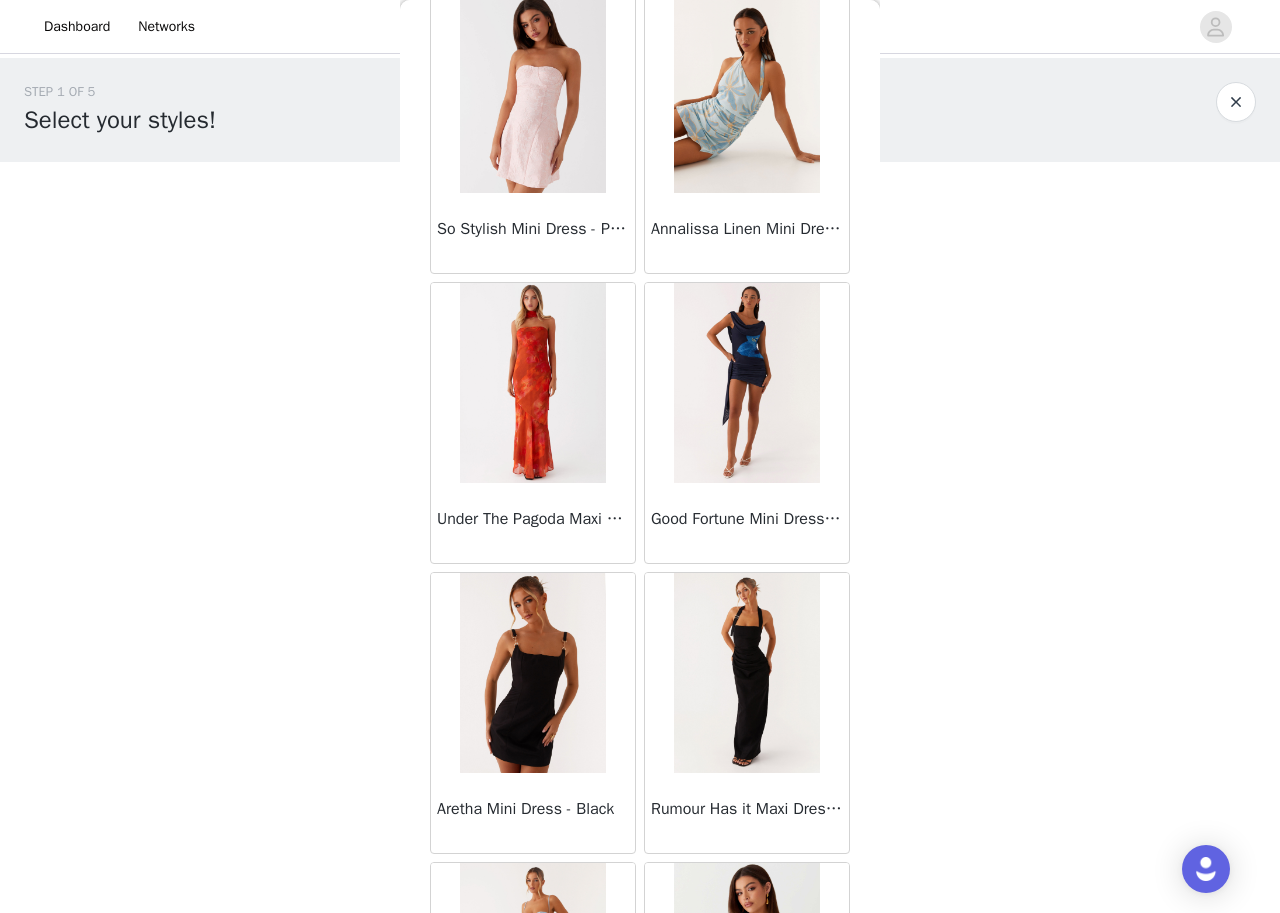 scroll, scrollTop: 5047, scrollLeft: 0, axis: vertical 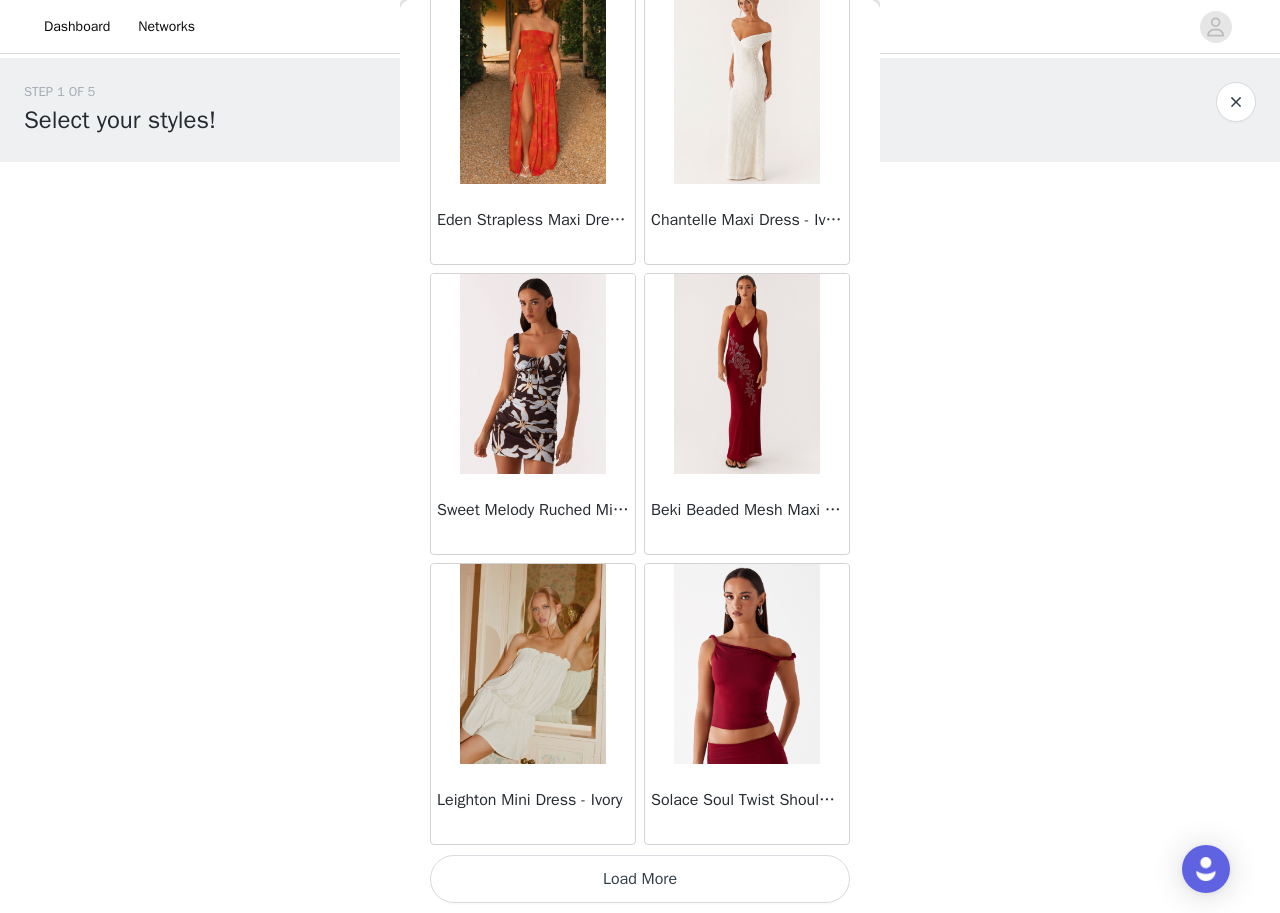 click on "Load More" at bounding box center [640, 879] 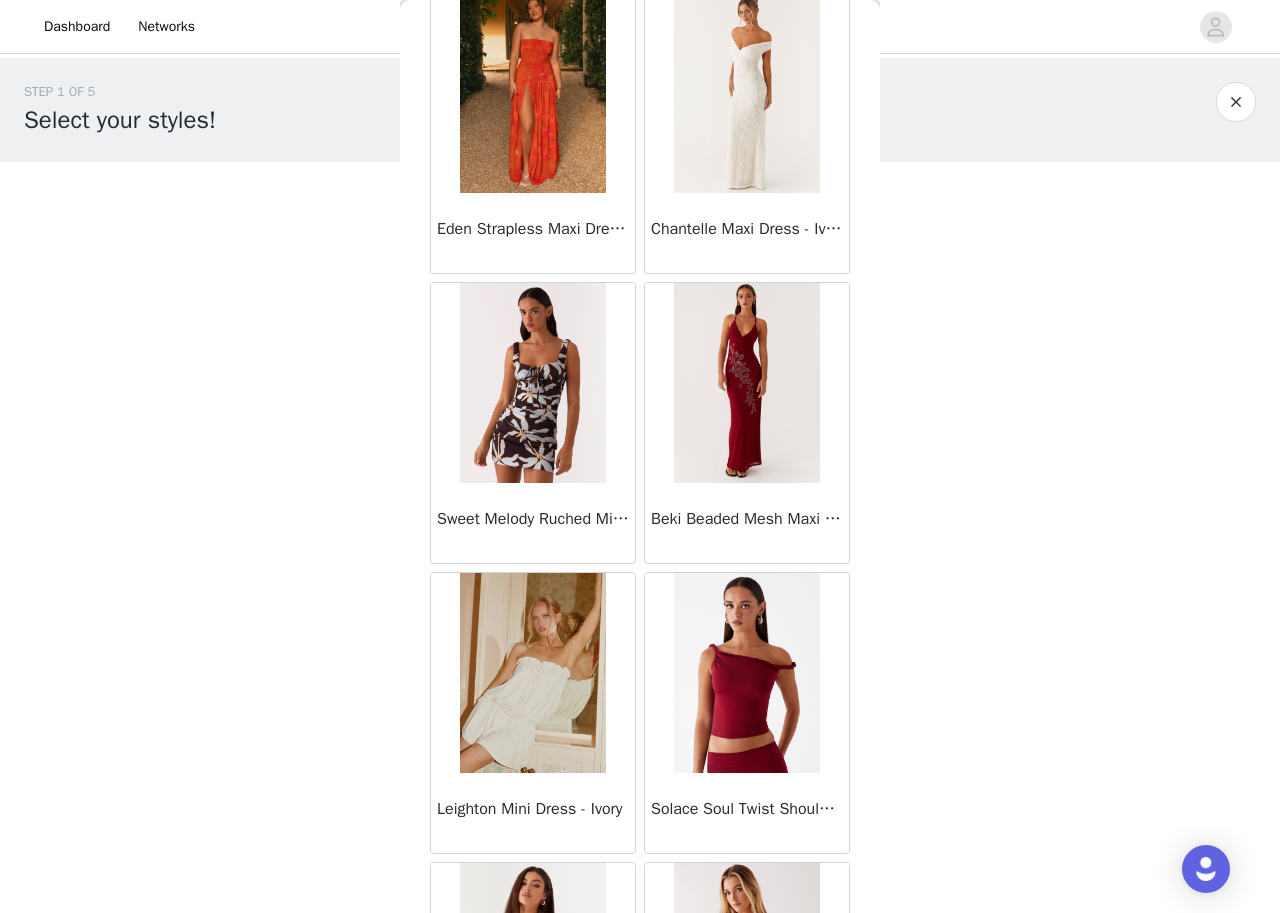 scroll, scrollTop: 7947, scrollLeft: 0, axis: vertical 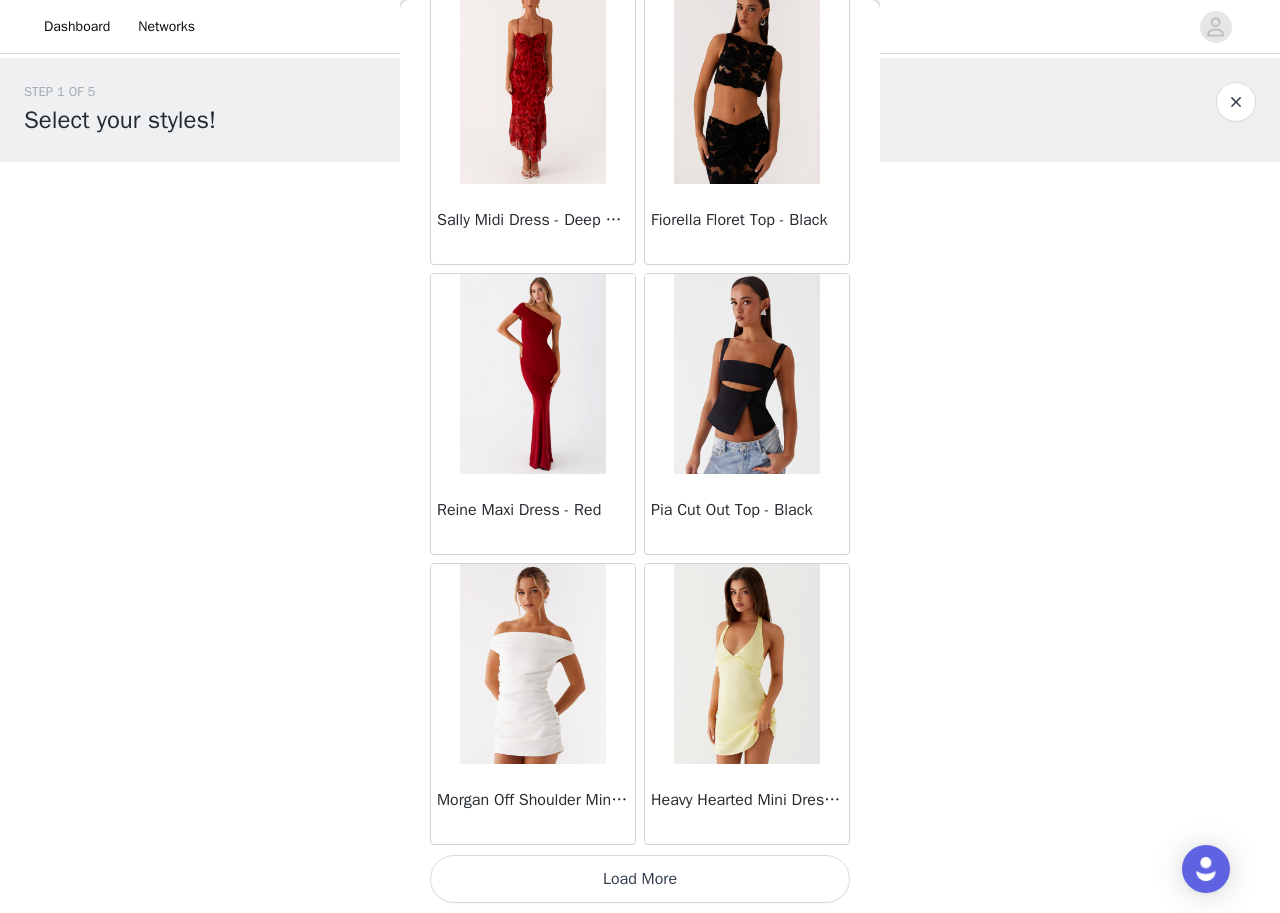 click on "Load More" at bounding box center [640, 879] 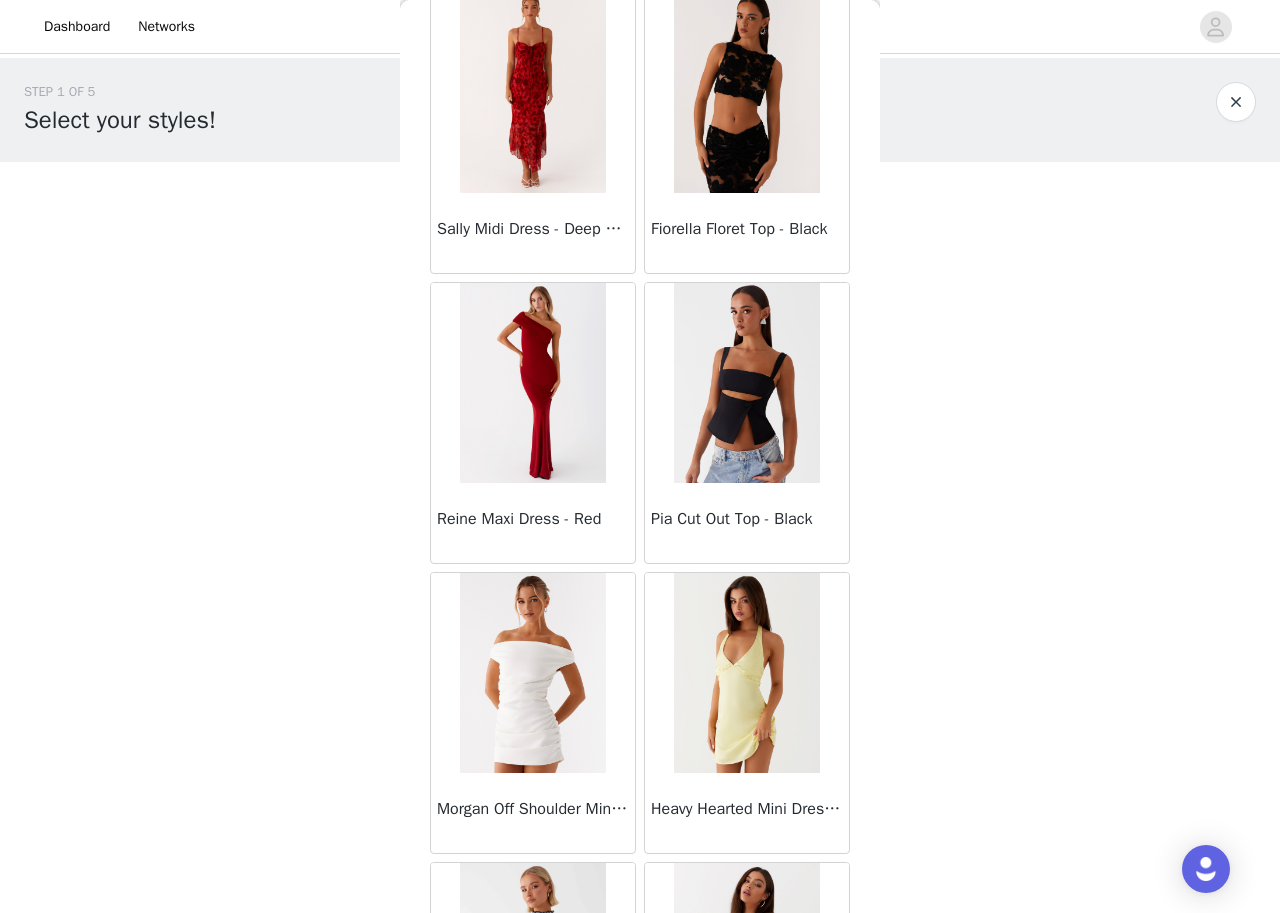 scroll, scrollTop: 10847, scrollLeft: 0, axis: vertical 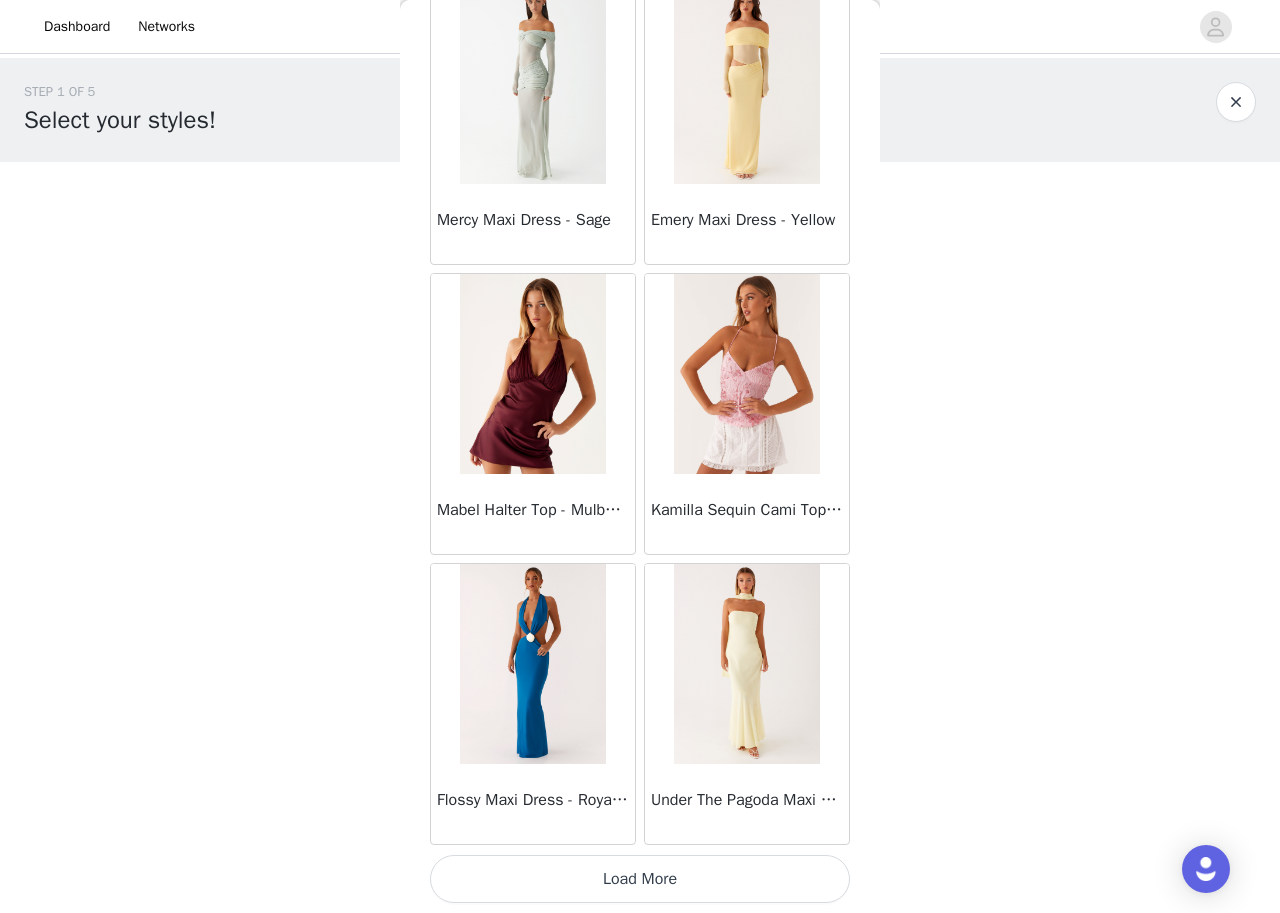 drag, startPoint x: 557, startPoint y: 870, endPoint x: 538, endPoint y: 839, distance: 36.359318 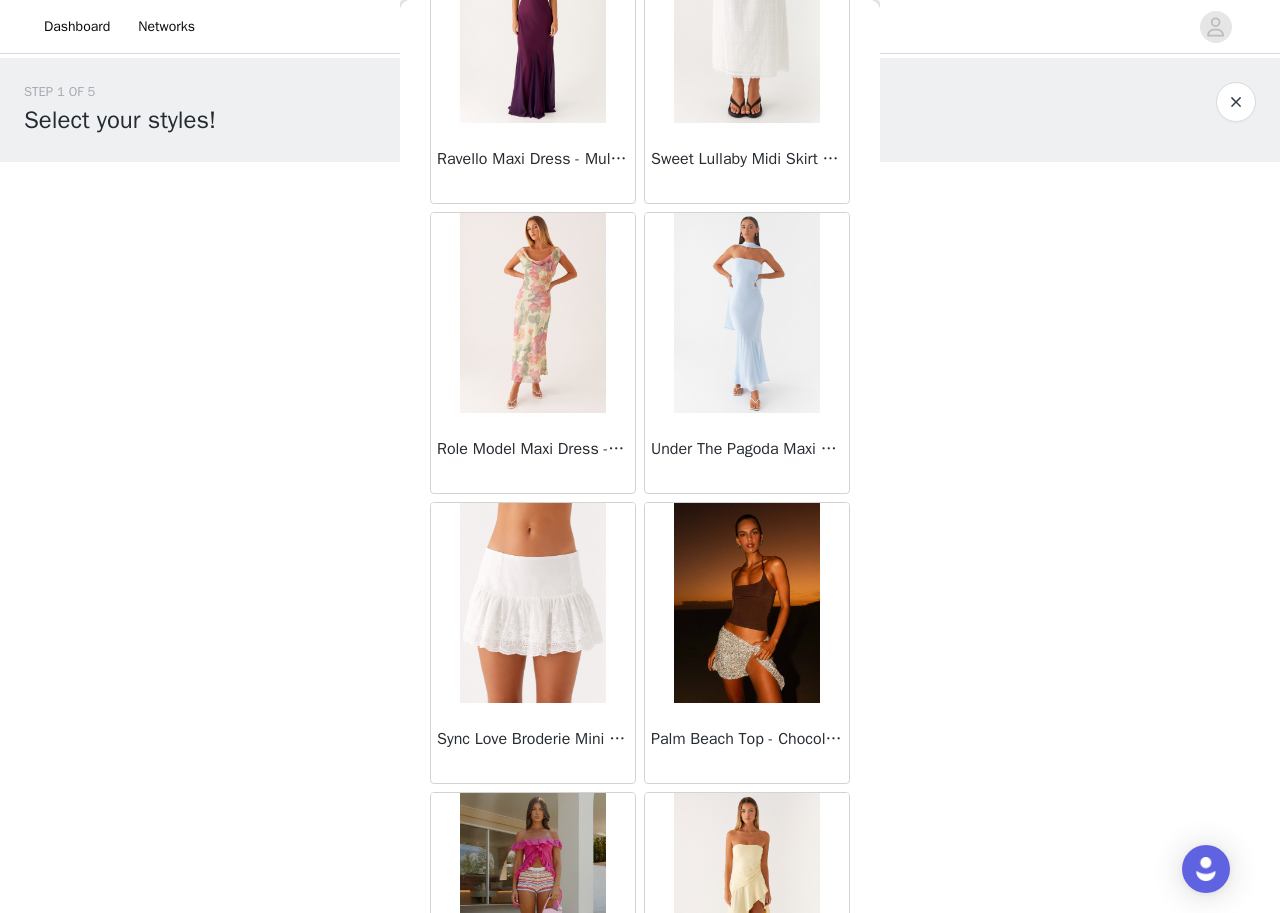 scroll, scrollTop: 16647, scrollLeft: 0, axis: vertical 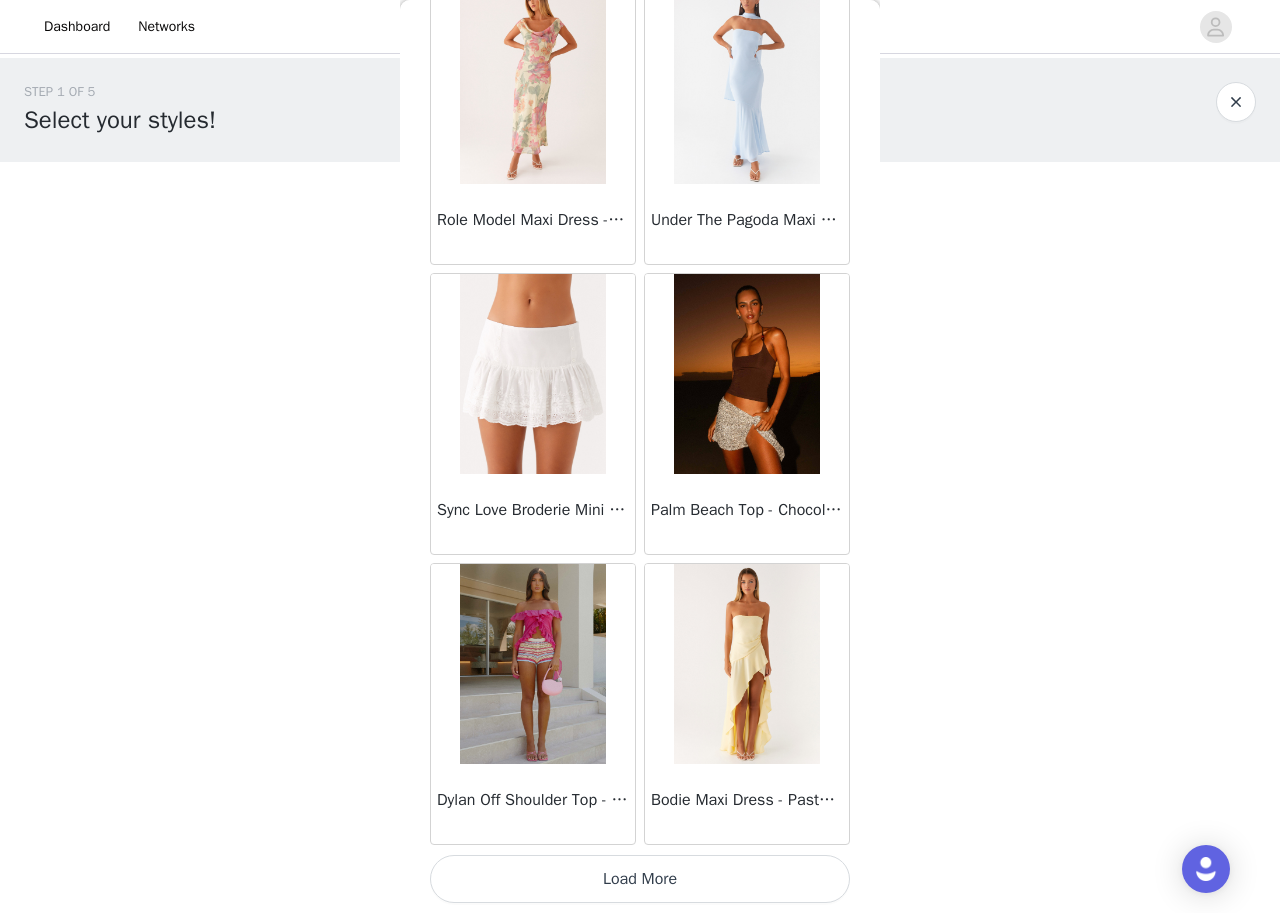click on "Load More" at bounding box center (640, 879) 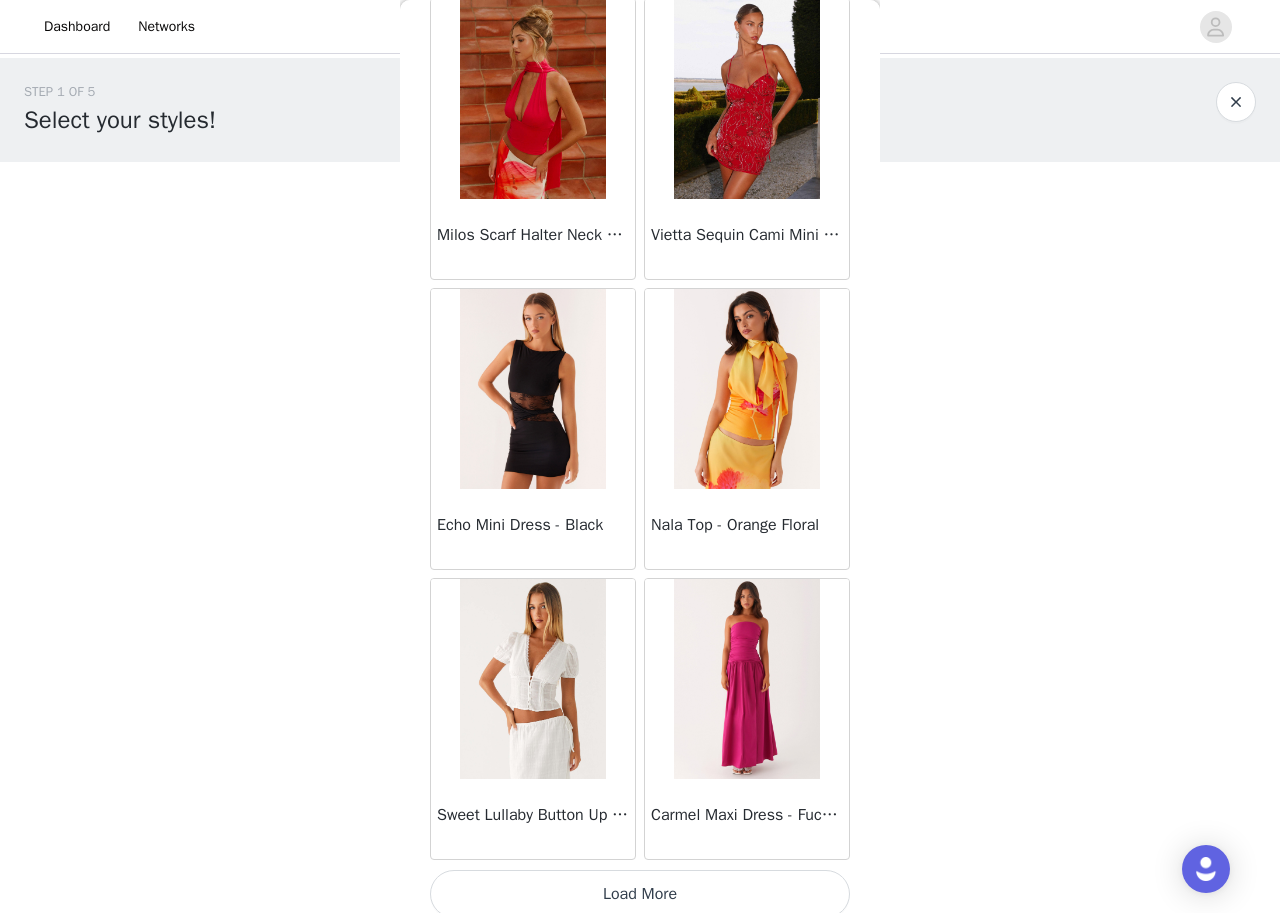 scroll, scrollTop: 19547, scrollLeft: 0, axis: vertical 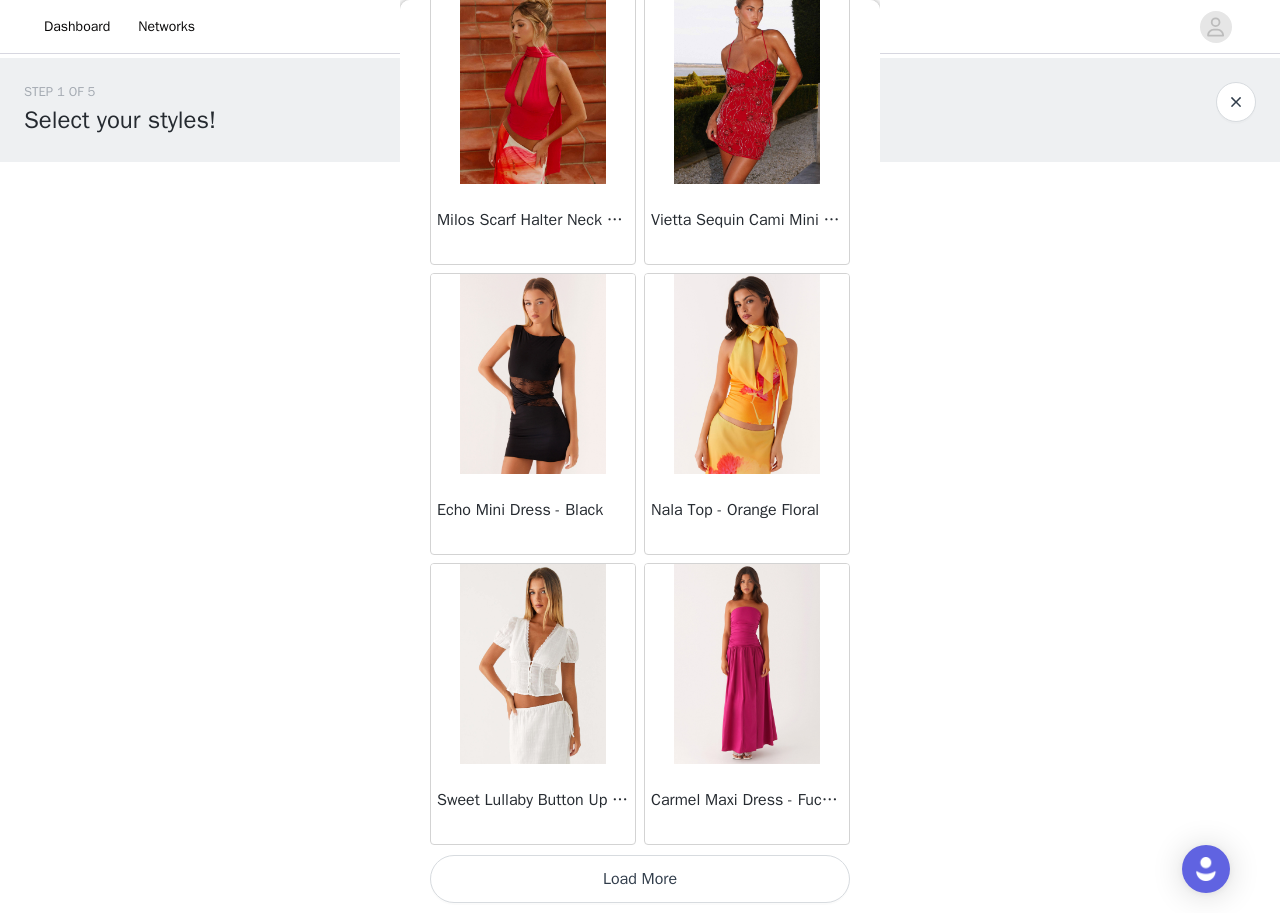 click on "Load More" at bounding box center [640, 879] 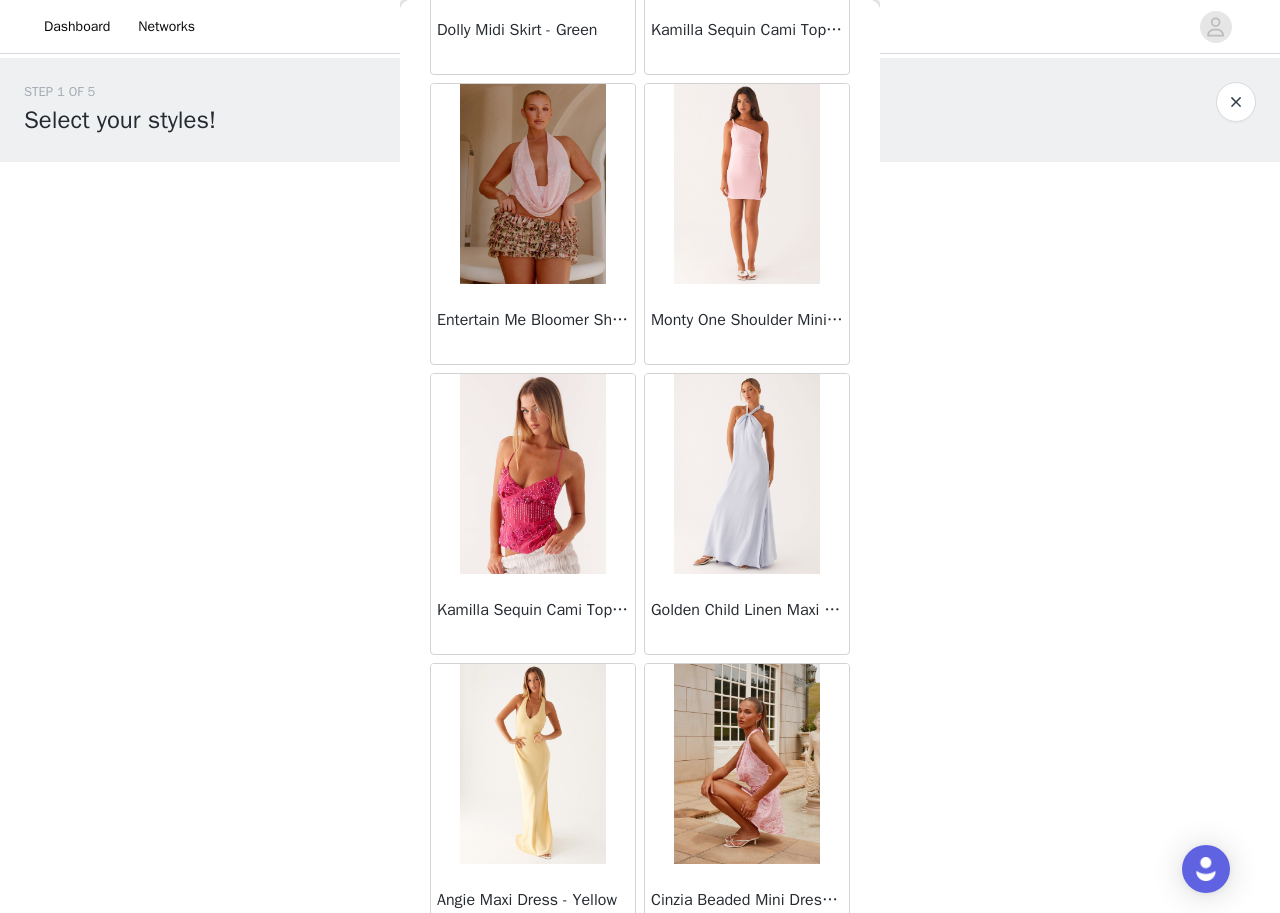 scroll, scrollTop: 22447, scrollLeft: 0, axis: vertical 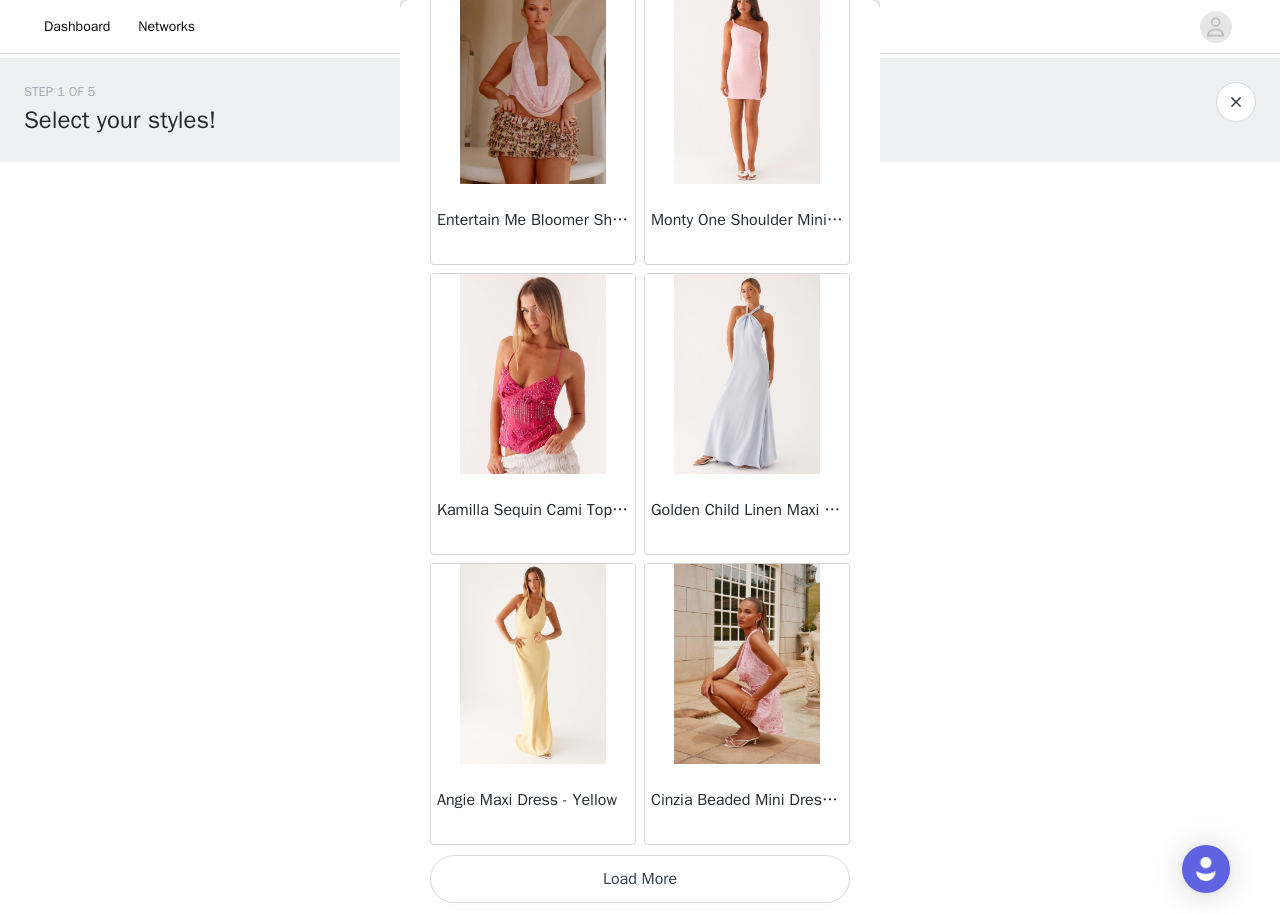 click on "Load More" at bounding box center [640, 879] 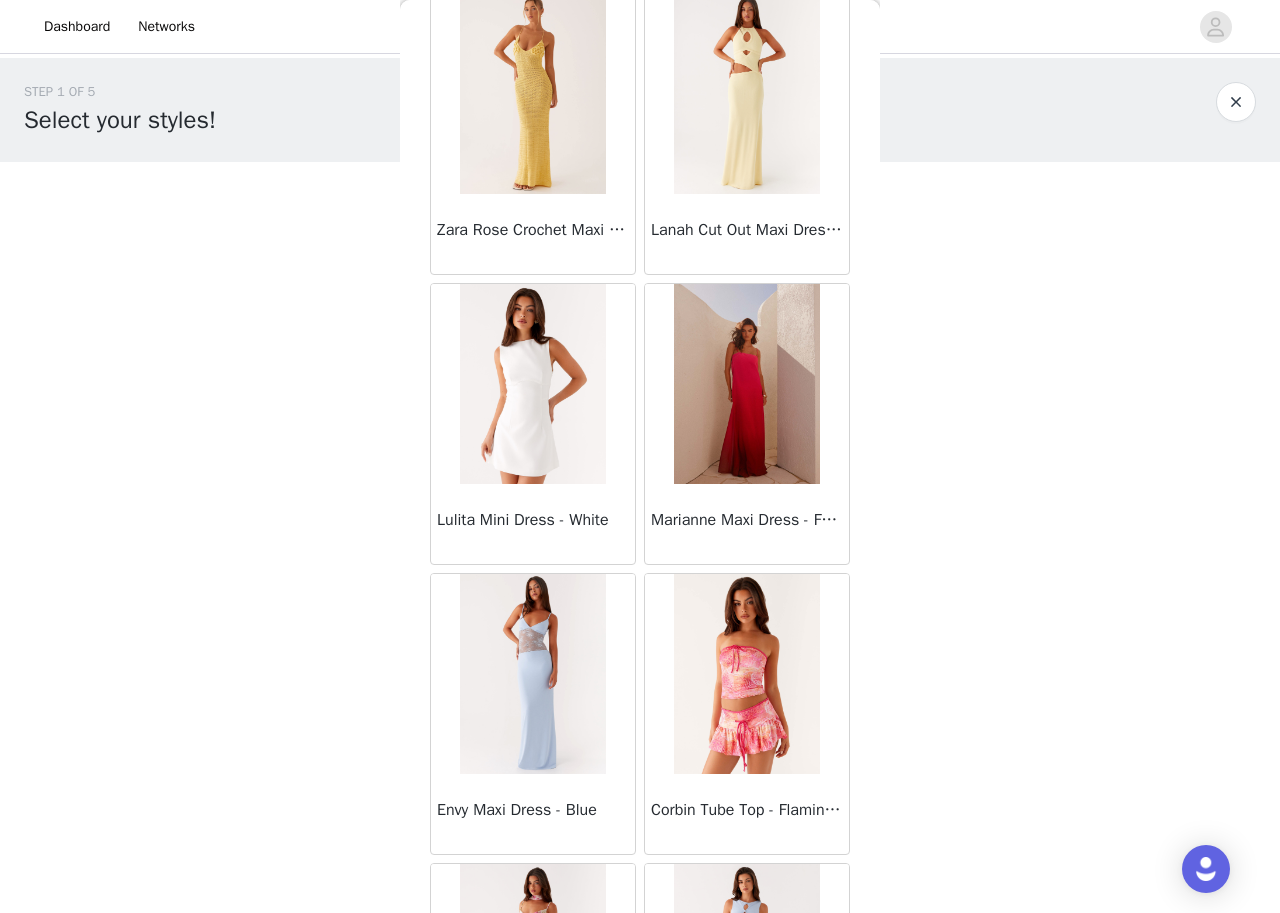 scroll, scrollTop: 25347, scrollLeft: 0, axis: vertical 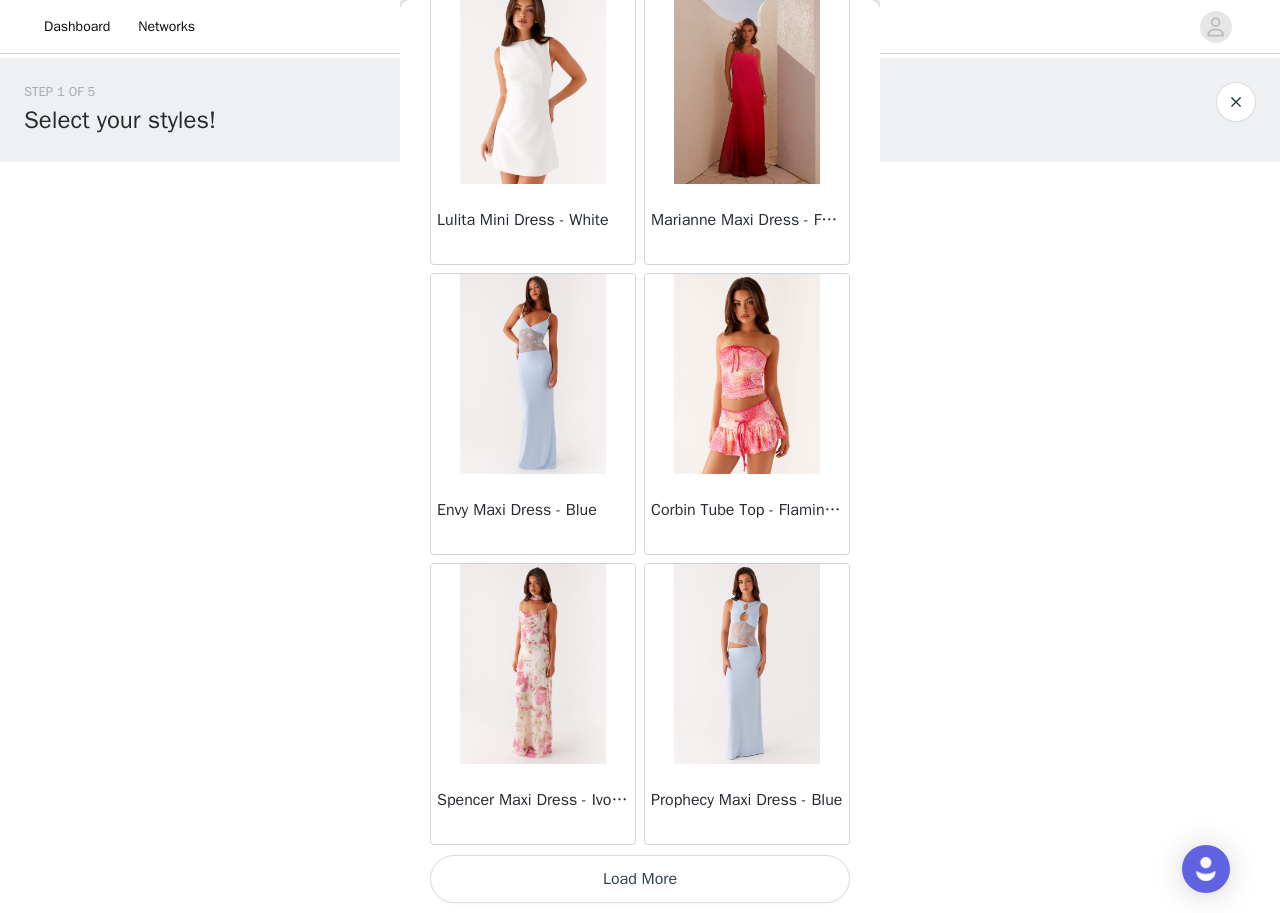 click on "Sweetpea Mini Dress - Yellow       Manifest Mini Dress - Amber       Raquel Off Shoulder Long Sleeve Top - Pink       Julianna Linen Mini Dress - Black       Radiate Halterneck Top - Pink       Arden Mesh Mini Dress - White       Cheryl Bustier Halter Top - Cherry Red       Under The Pagoda Maxi Dress - Deep Red Floral       Sweetest Pie T-Shirt - Black Gingham       That Girl Maxi Dress - Pink       Peppermayo Exclusive Heavy Hearted Mini - Black       Songbird Maxi Dress - Blue Black Floral       Viviana Mini Dress - Lavender       Eden Strapless Maxi Dress - Navy       Claudie Mesh Top - White Pink Lilly       Nia Micro Short - Black       Luciana Crochet Halterneck Mini Dress - Pink       Happy Hour Mini Dress - Yellow       Aullie Maxi Dress - Ivory       Bella Lou Tube Top - Blue       Odette Satin Mini Dress - Blue       Talk About Us Maxi Dress - Blue       Odette Satin Mini Dress - Lilac       Bellamy Top - Red Gingham       Field Of Dreams Maxi Dress - Blue Black Floral" at bounding box center [640, -12169] 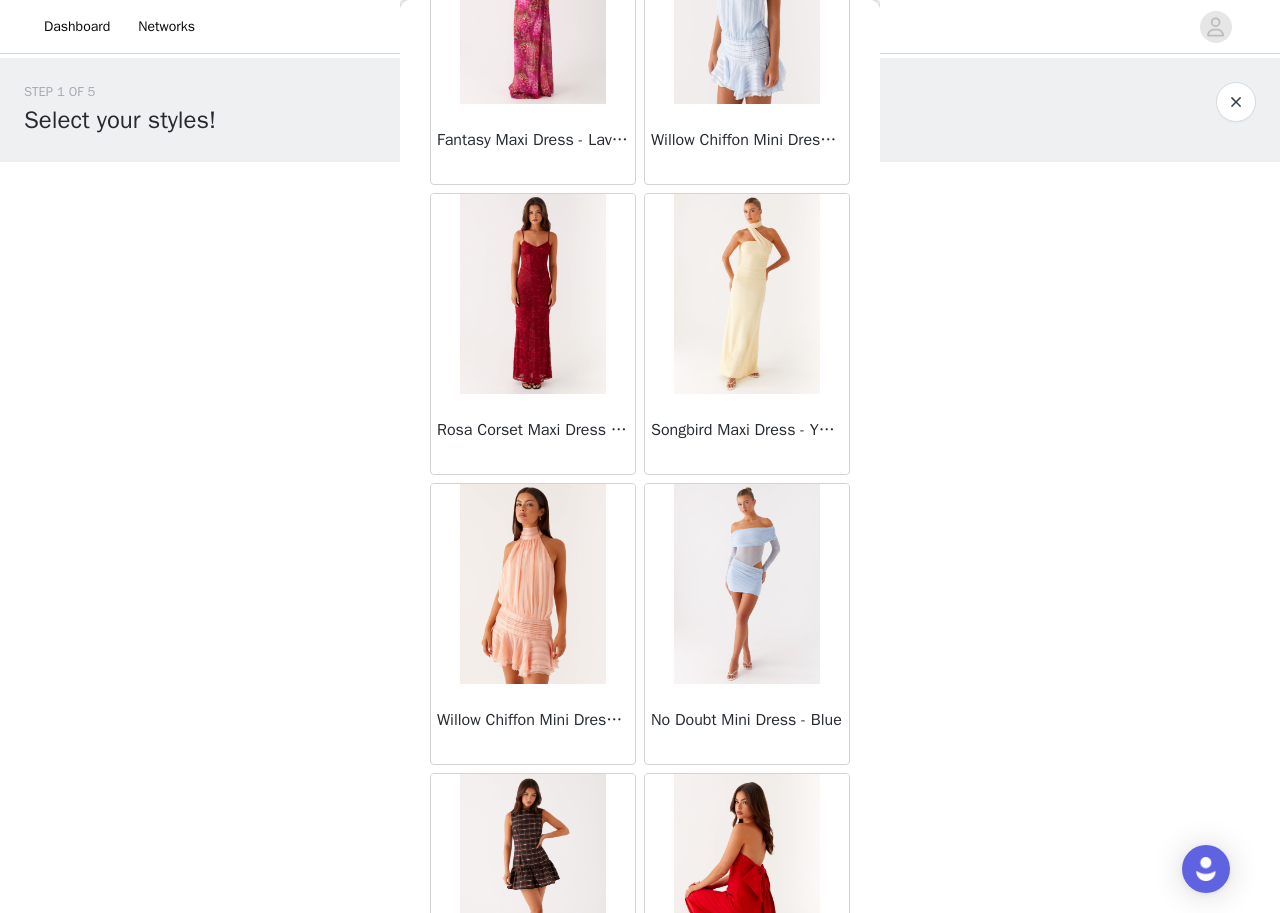 scroll, scrollTop: 28247, scrollLeft: 0, axis: vertical 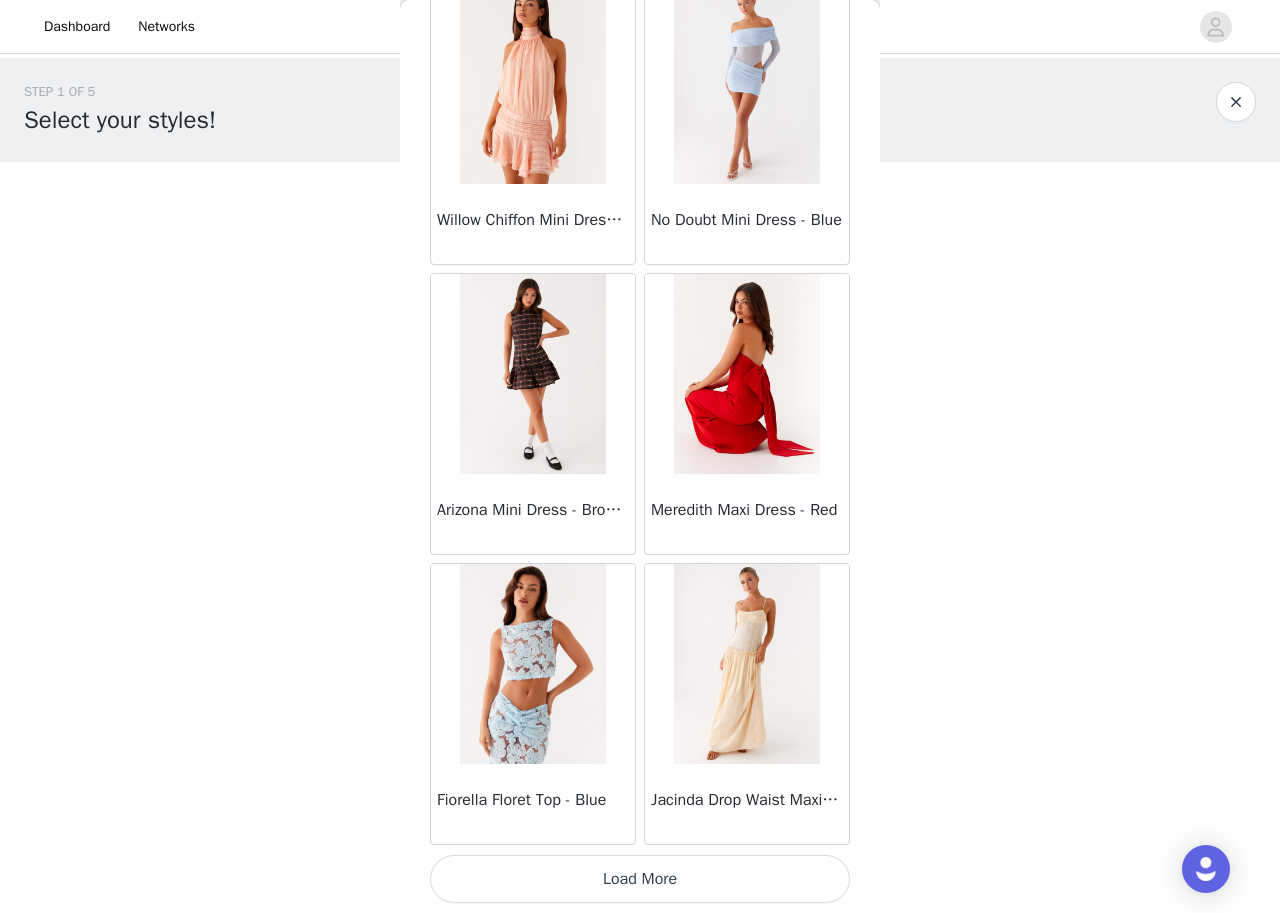 click on "Load More" at bounding box center [640, 879] 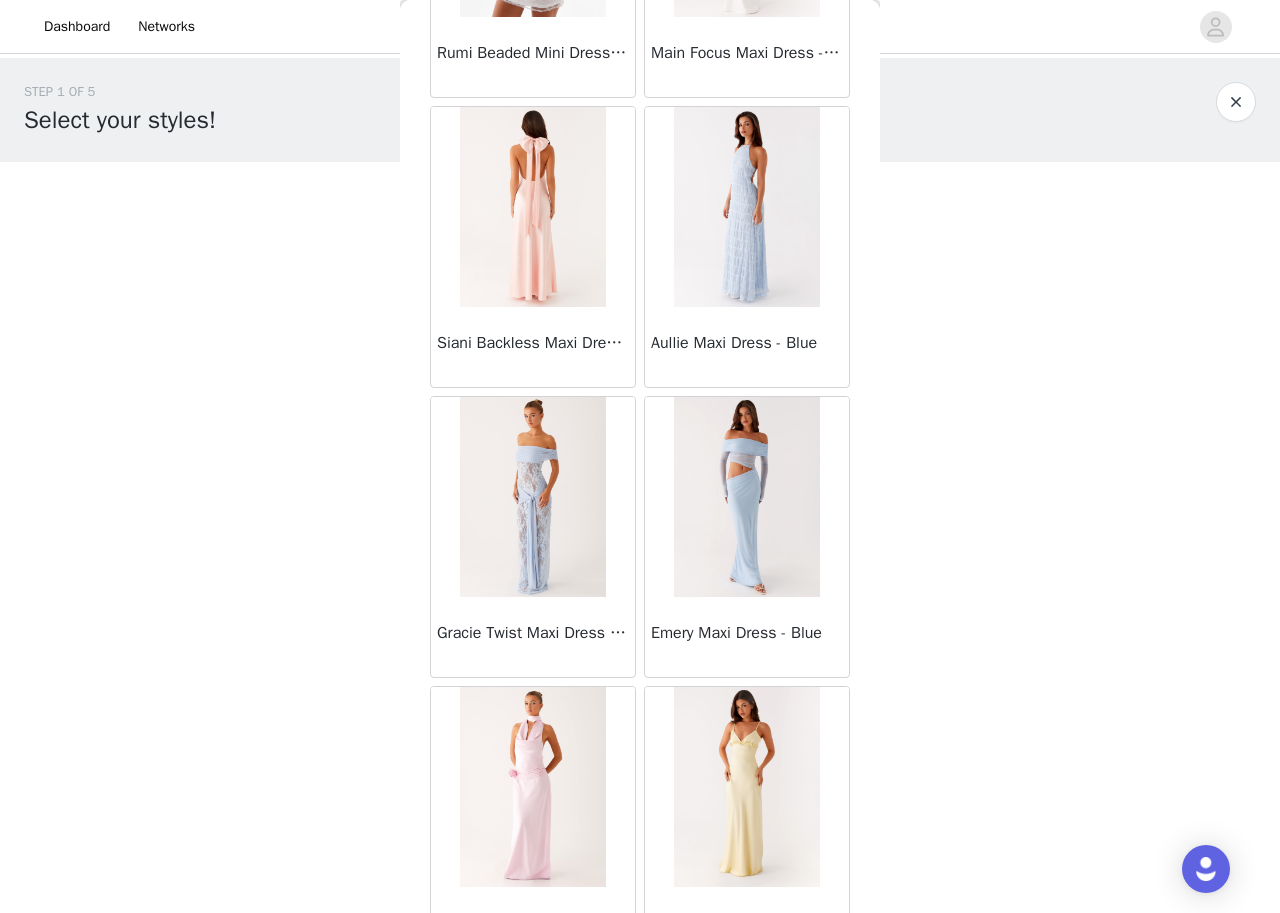 scroll, scrollTop: 31147, scrollLeft: 0, axis: vertical 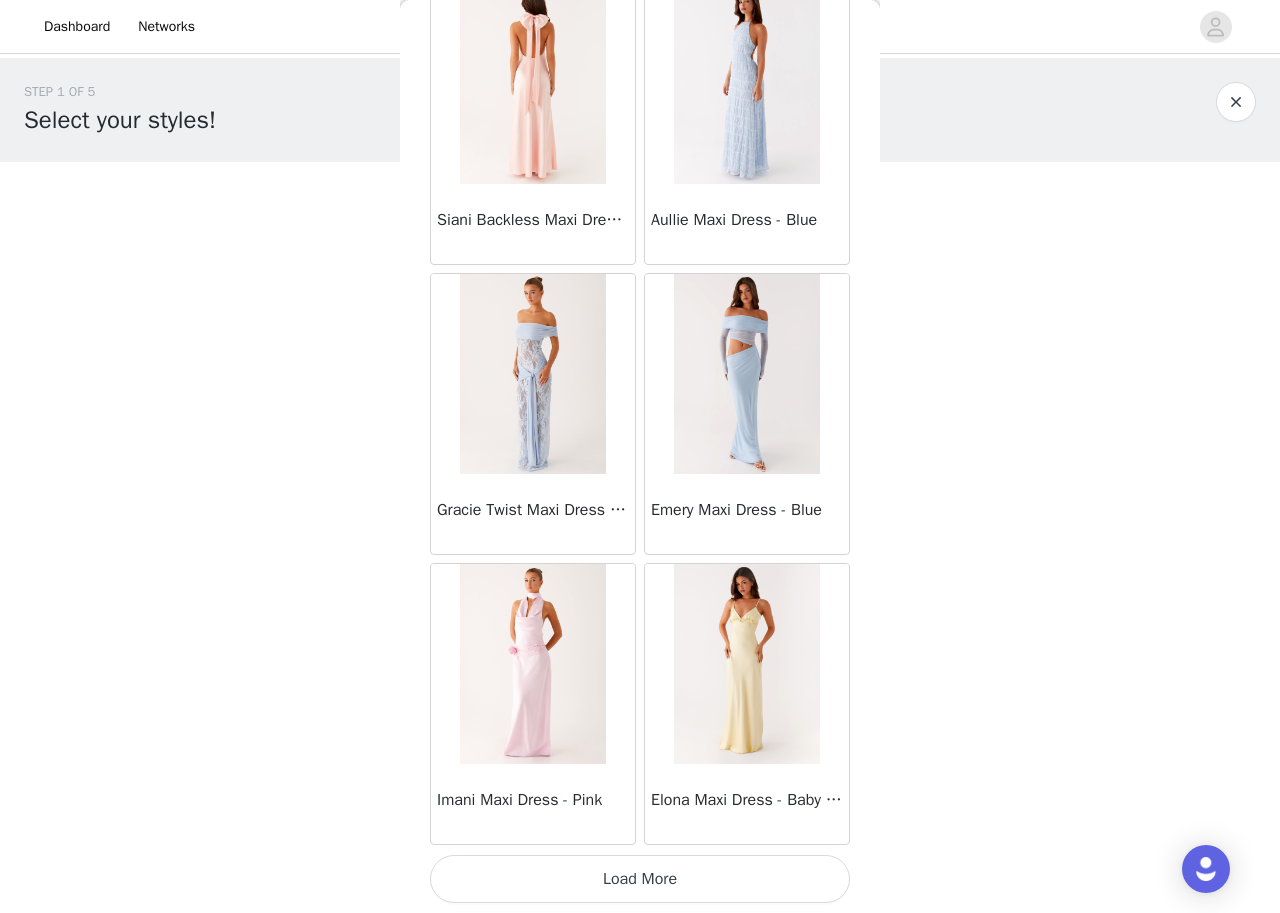 click on "Load More" at bounding box center [640, 879] 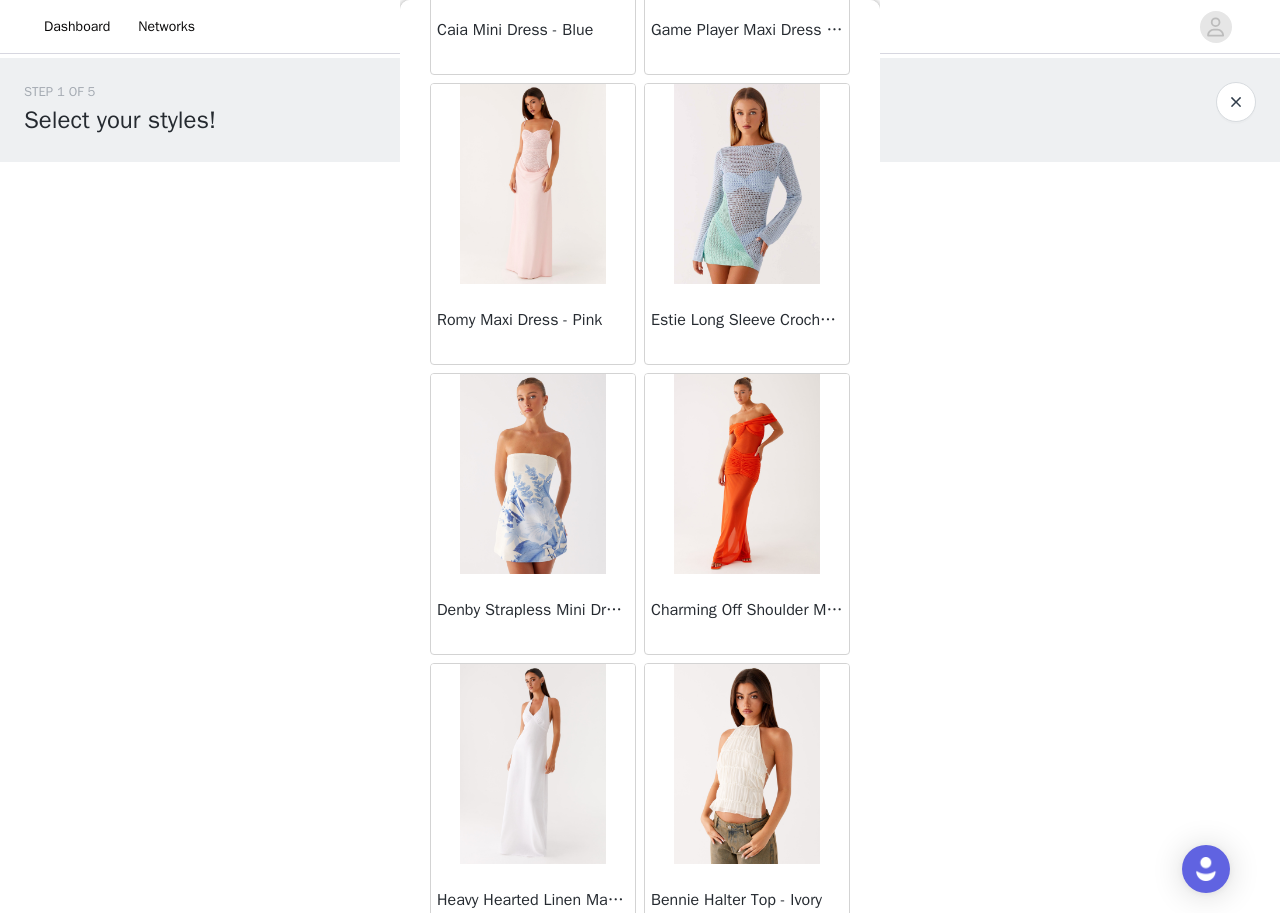 scroll, scrollTop: 34047, scrollLeft: 0, axis: vertical 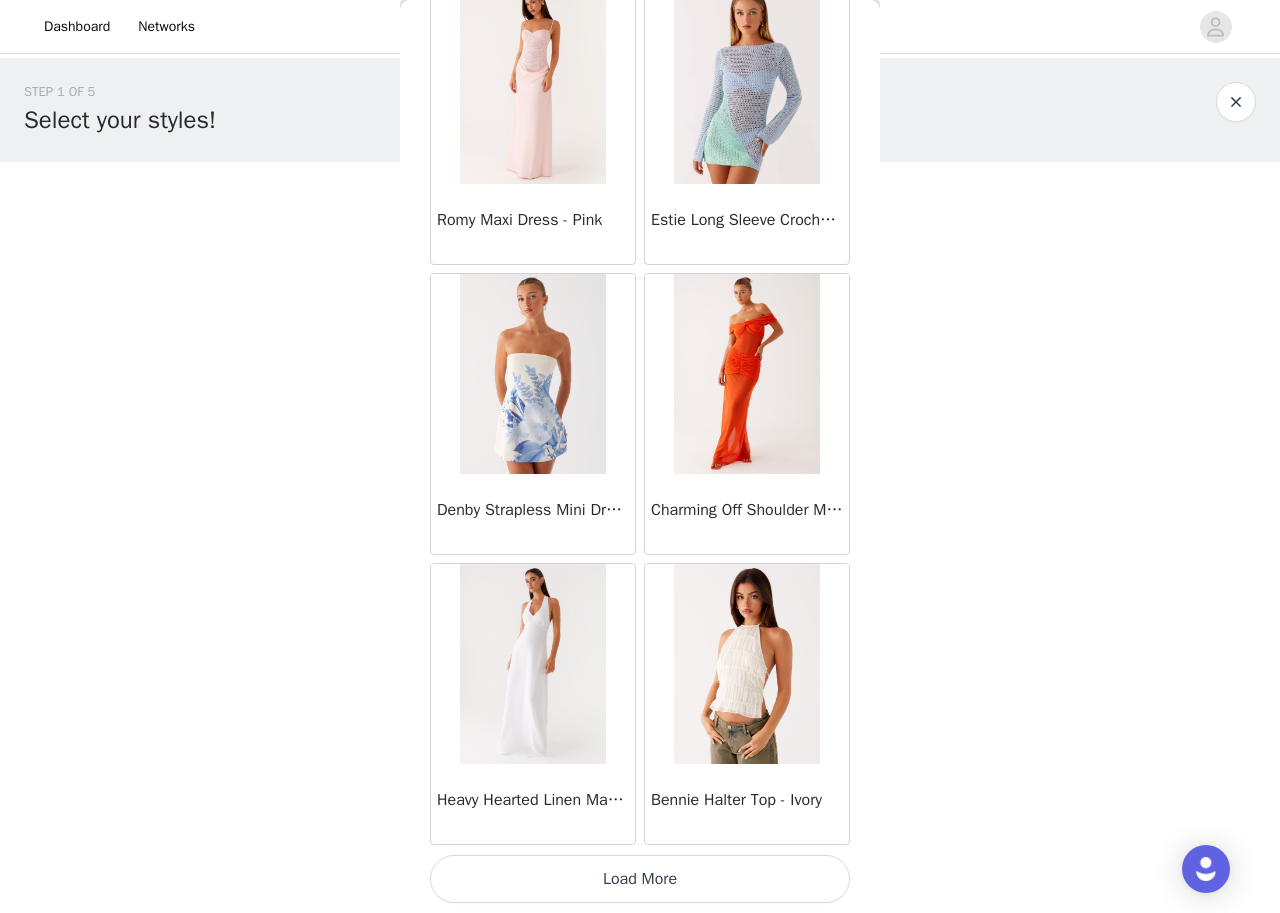 click on "Load More" at bounding box center [640, 879] 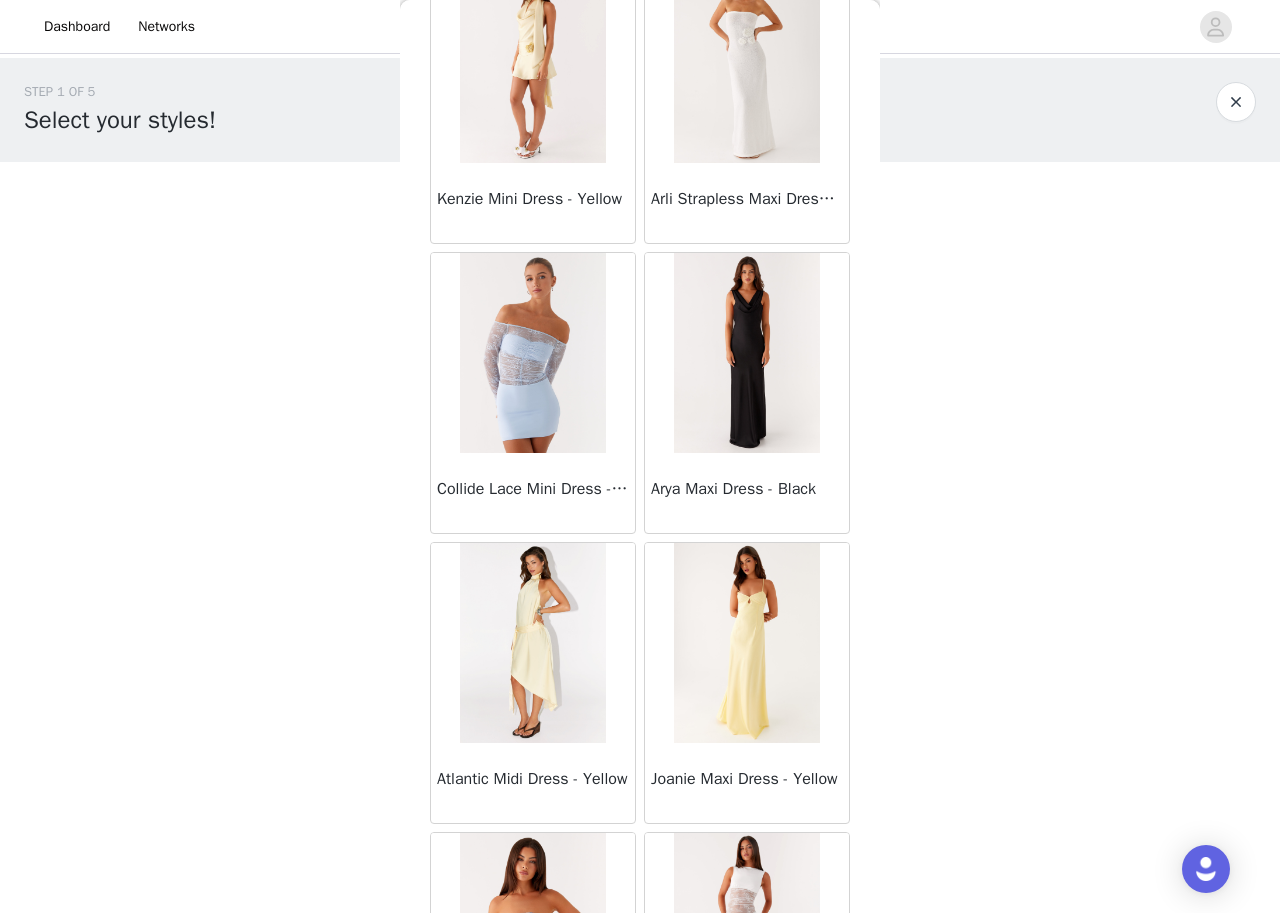 scroll, scrollTop: 36947, scrollLeft: 0, axis: vertical 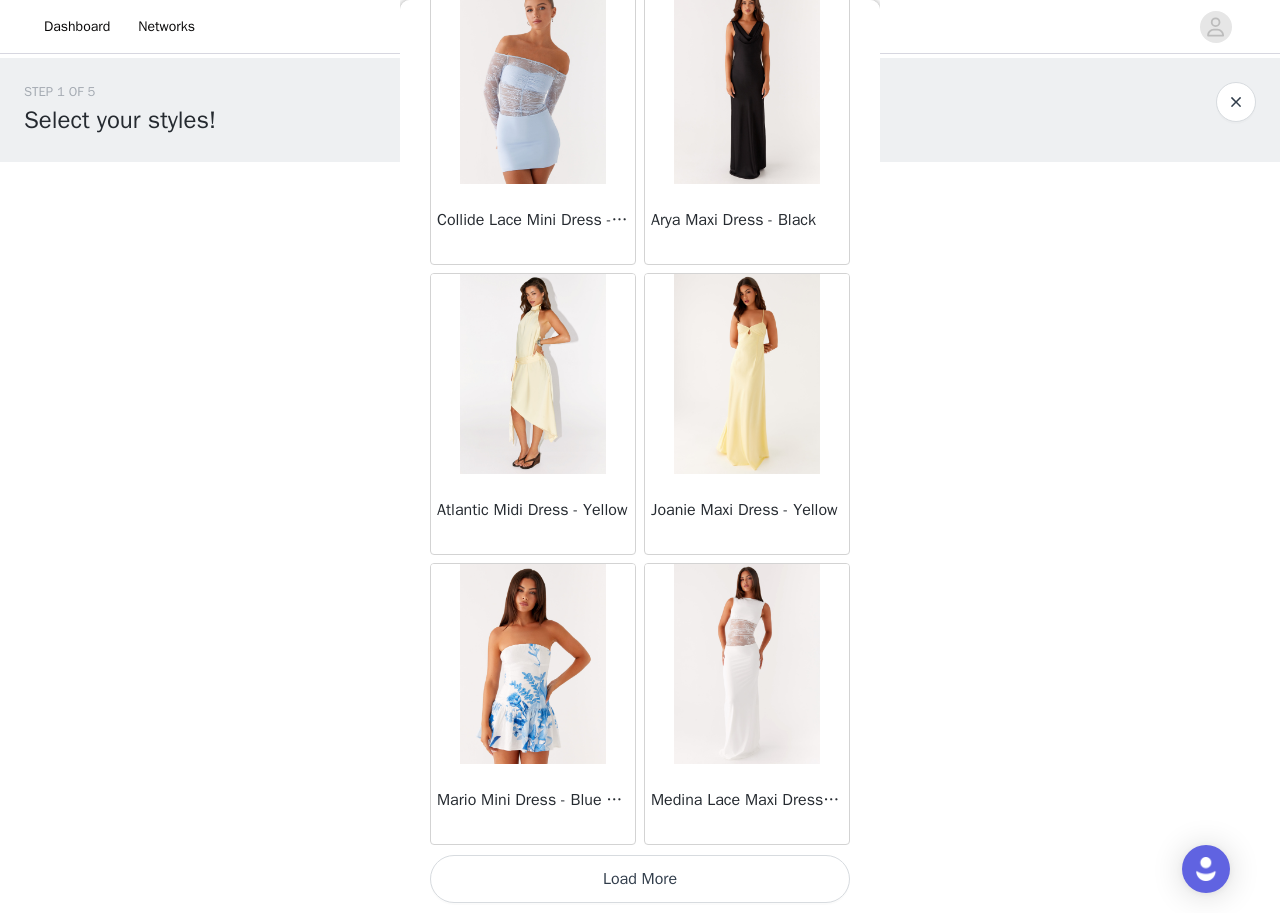 click on "Load More" at bounding box center [640, 879] 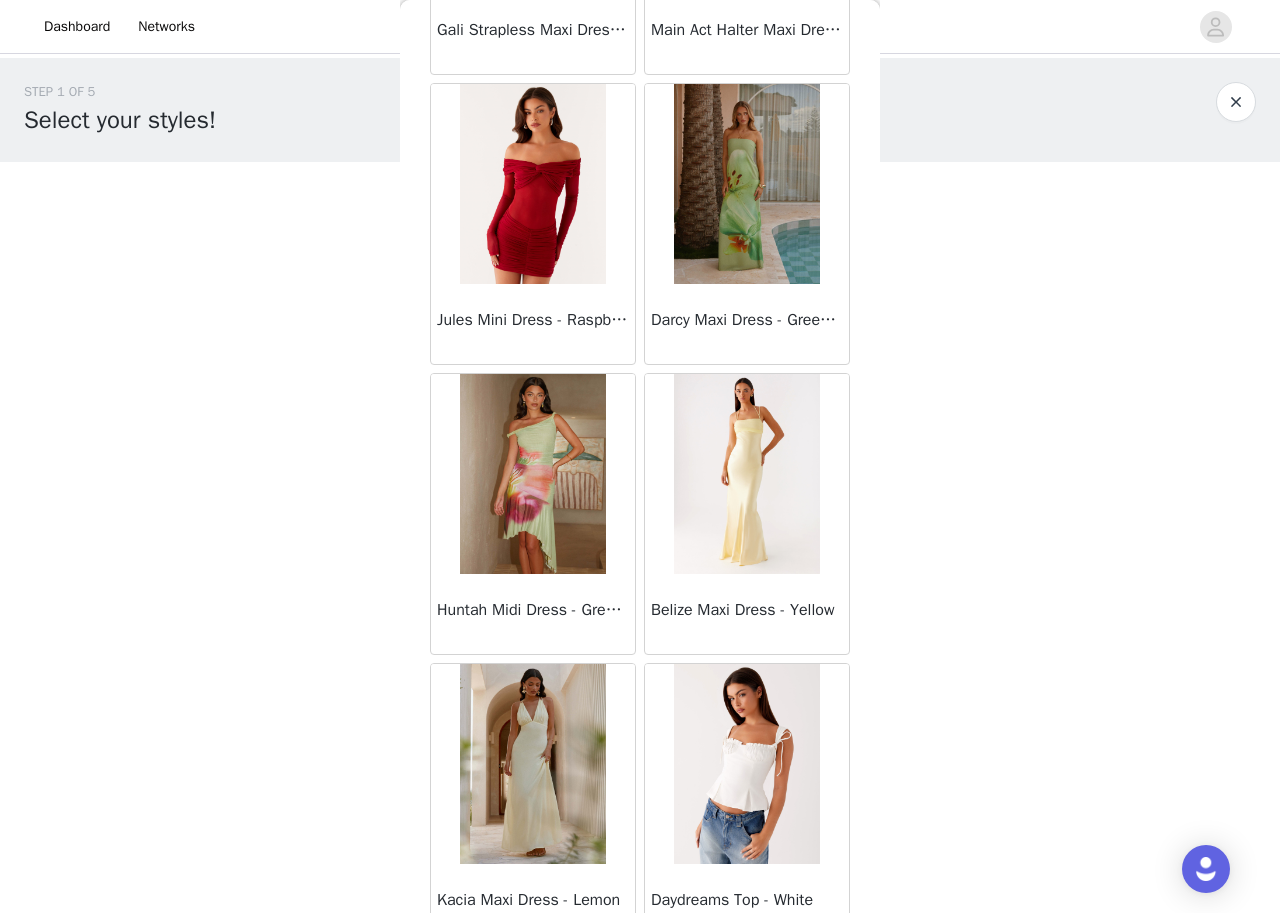 scroll, scrollTop: 39847, scrollLeft: 0, axis: vertical 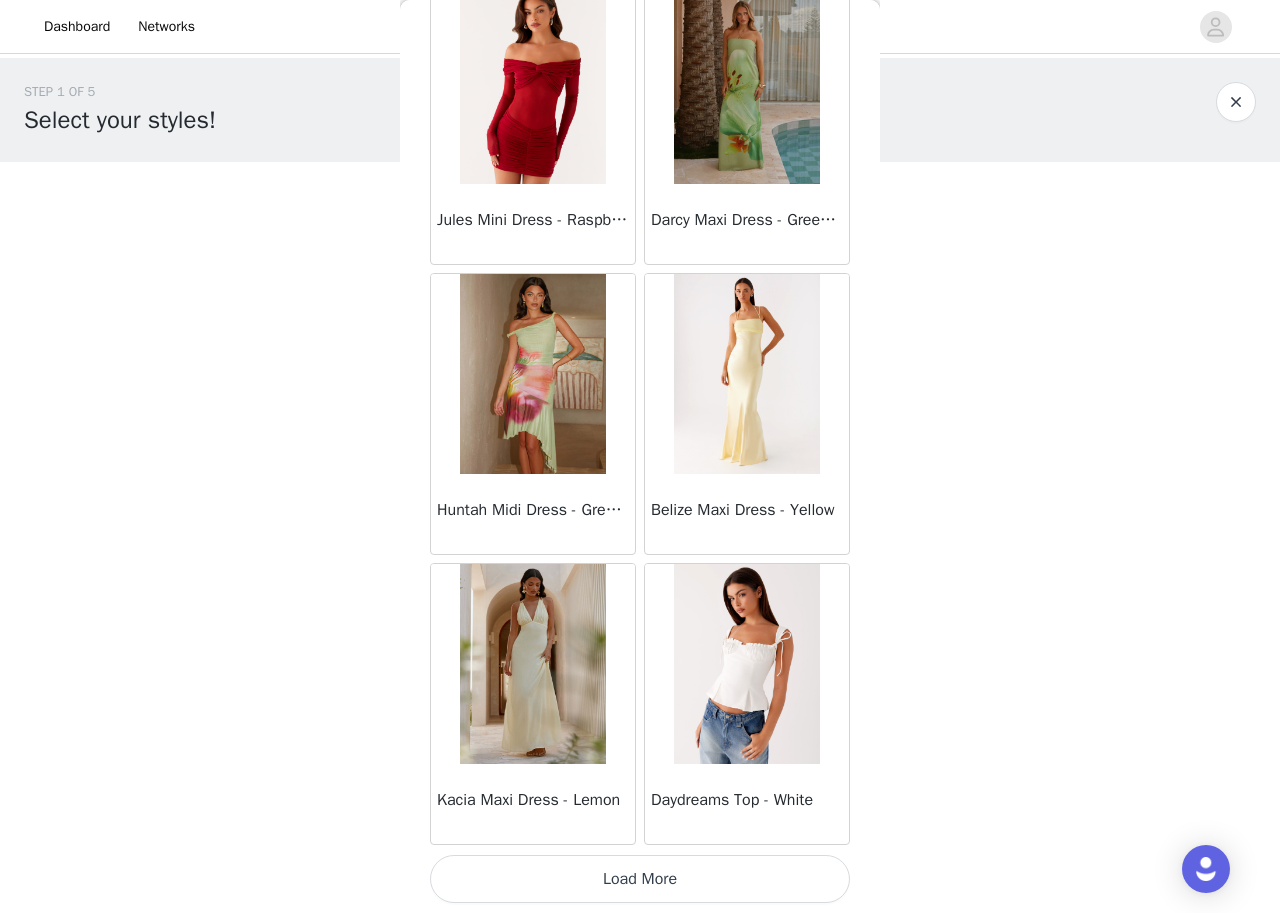 click on "Load More" at bounding box center [640, 879] 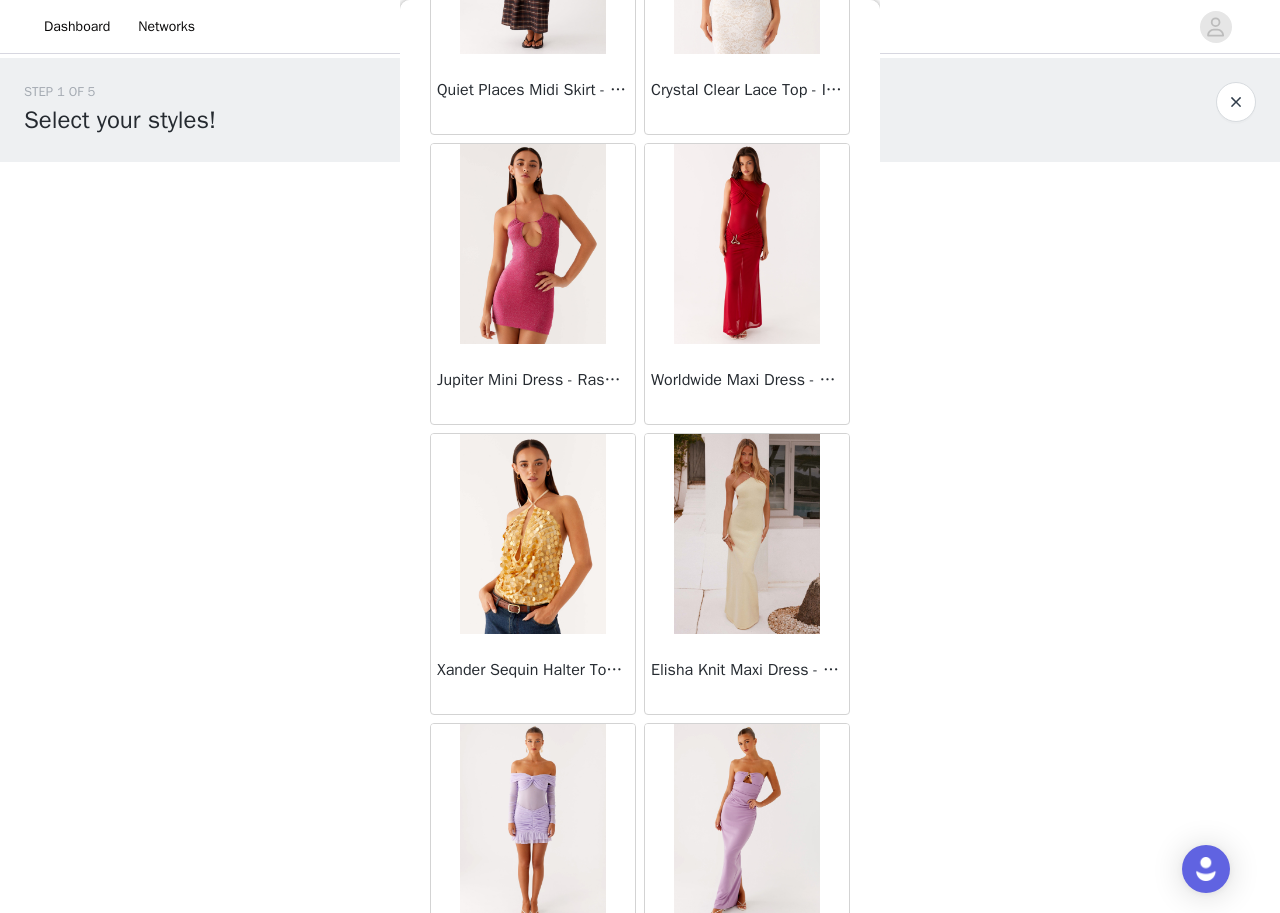scroll, scrollTop: 42747, scrollLeft: 0, axis: vertical 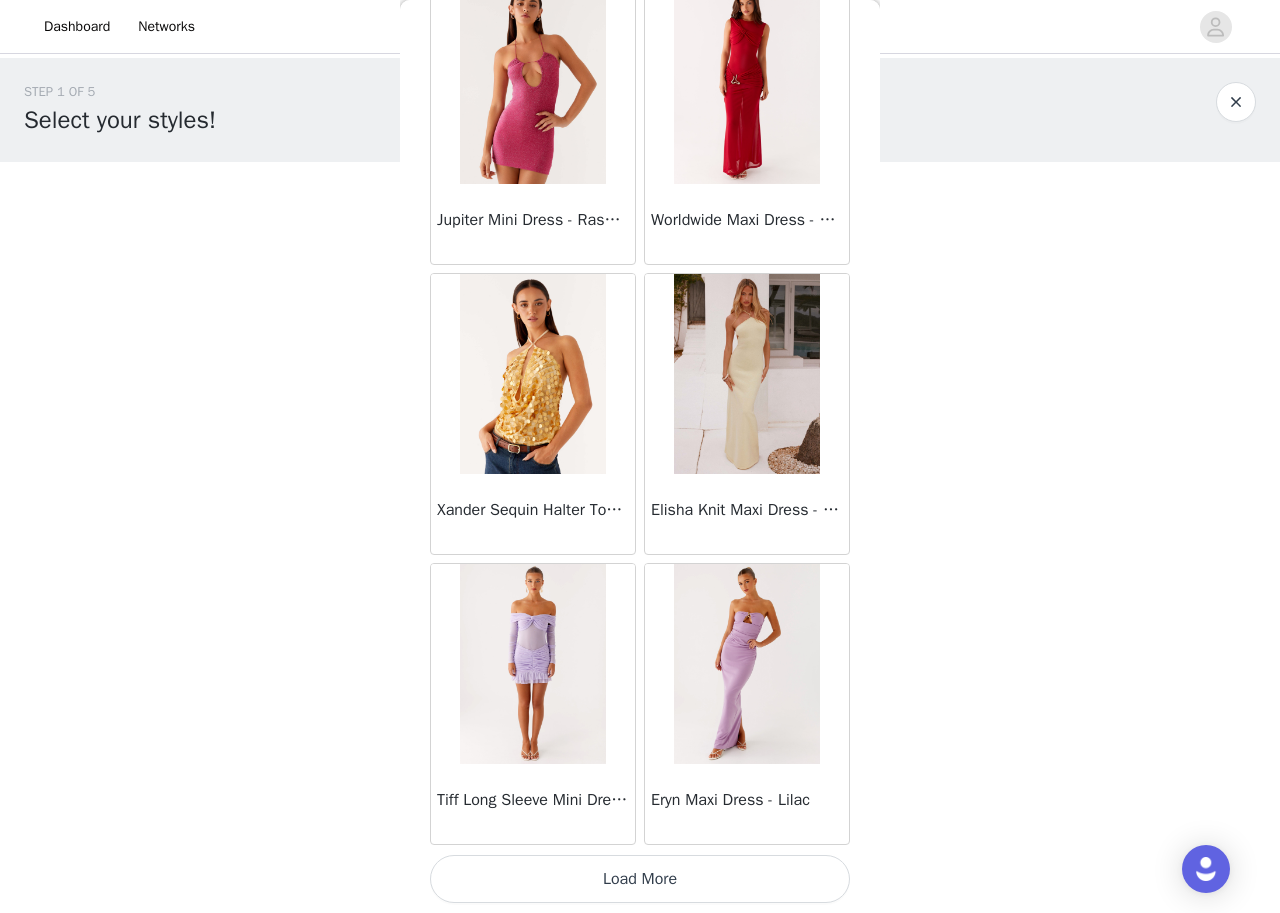 click on "Load More" at bounding box center (640, 879) 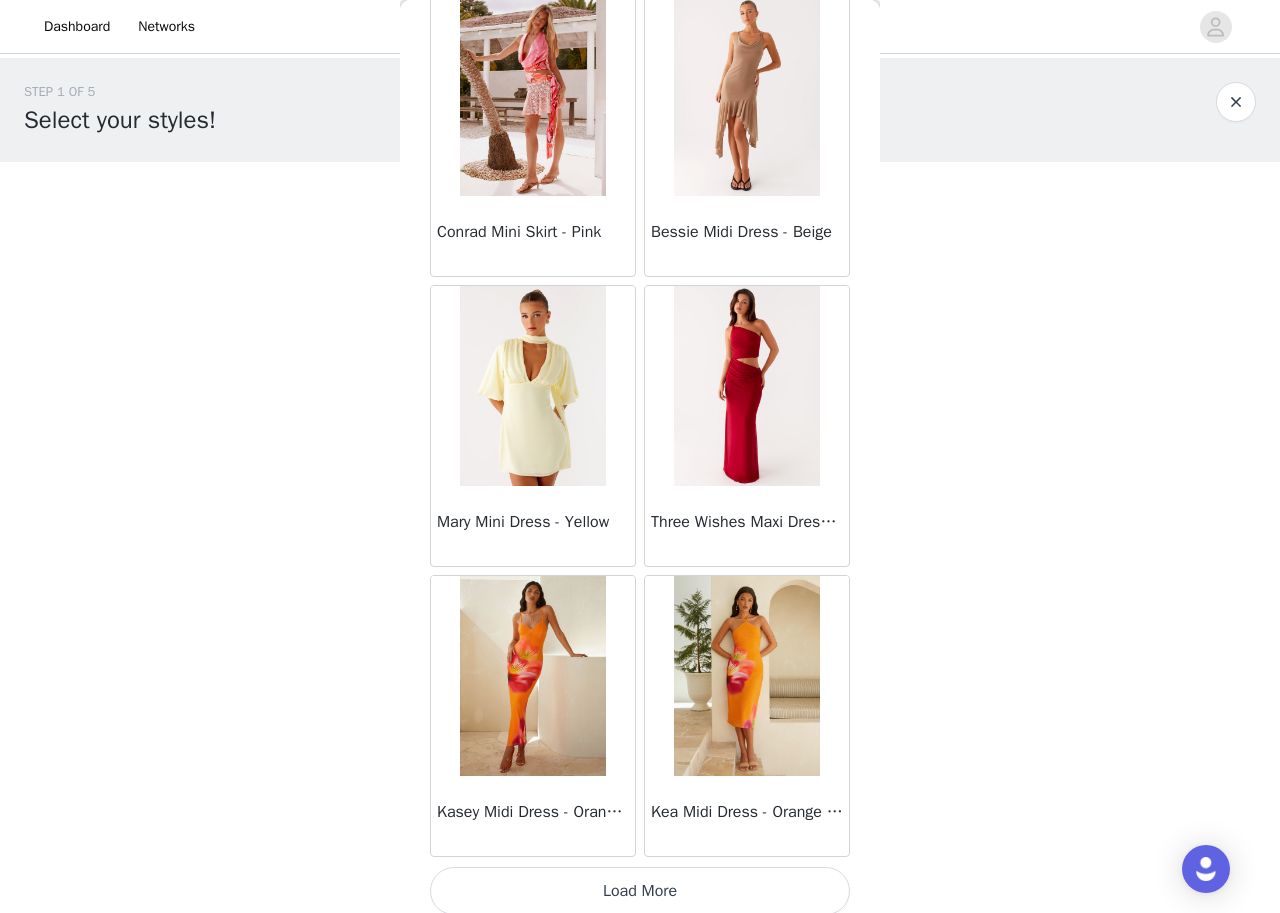 scroll, scrollTop: 45647, scrollLeft: 0, axis: vertical 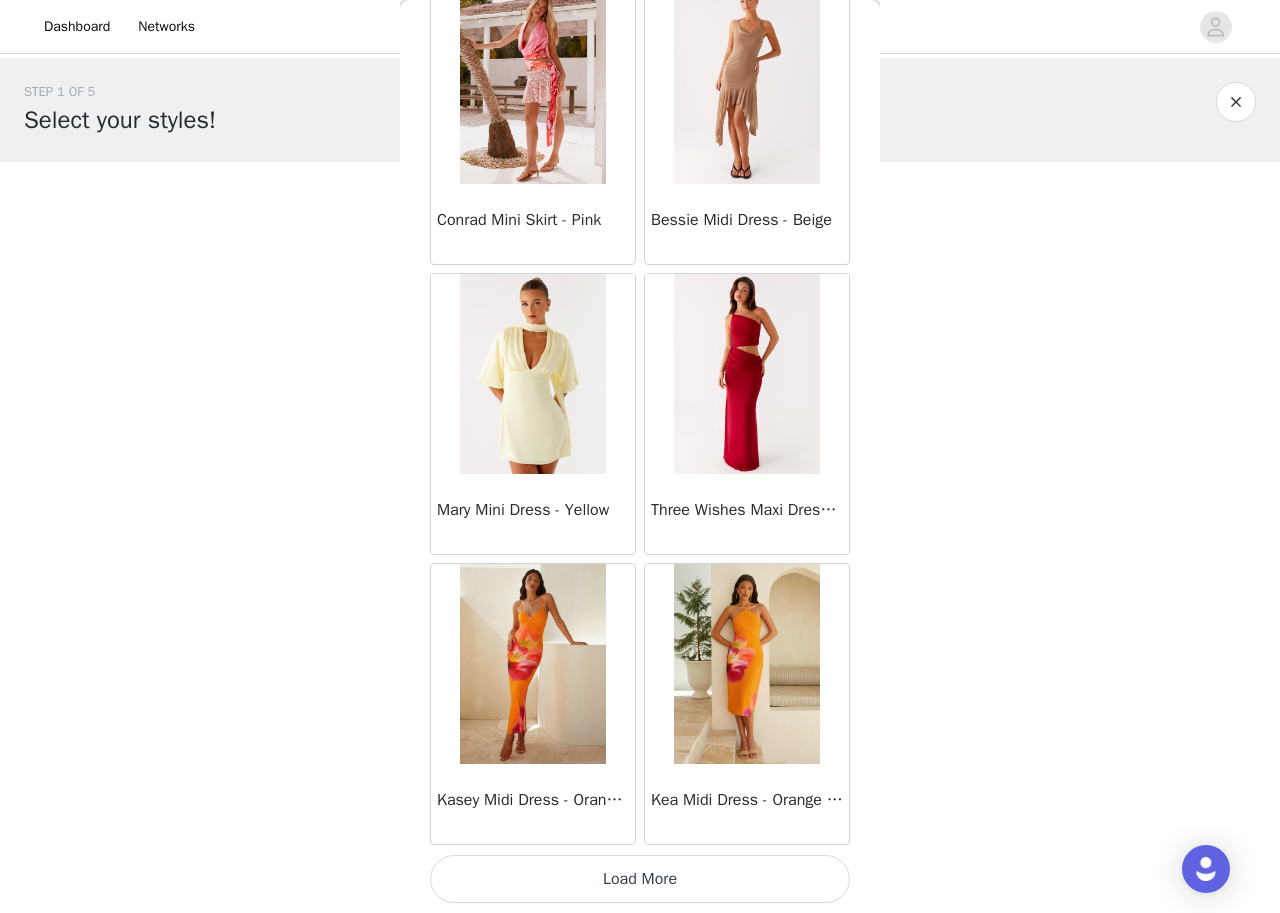 click on "Load More" at bounding box center [640, 879] 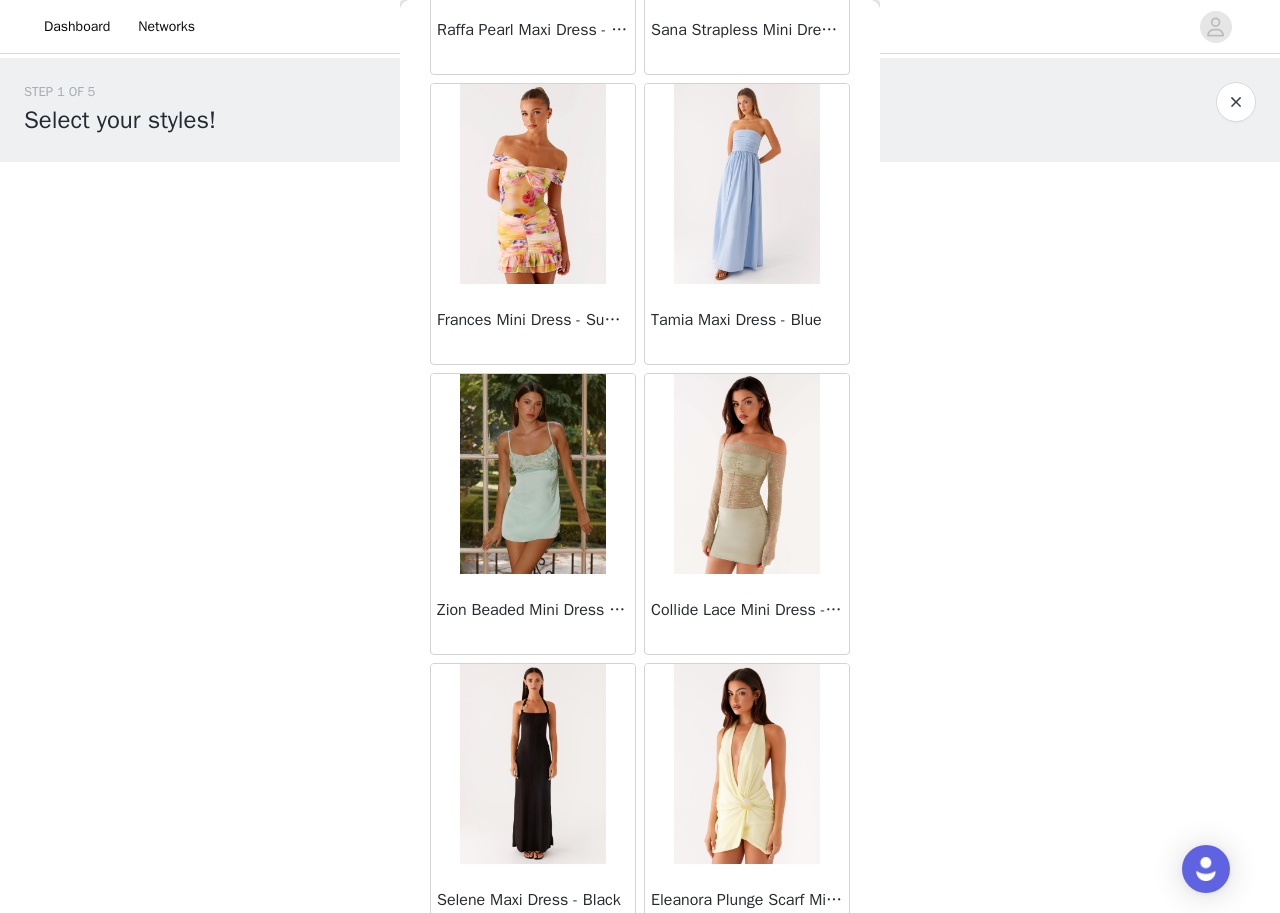 scroll, scrollTop: 48547, scrollLeft: 0, axis: vertical 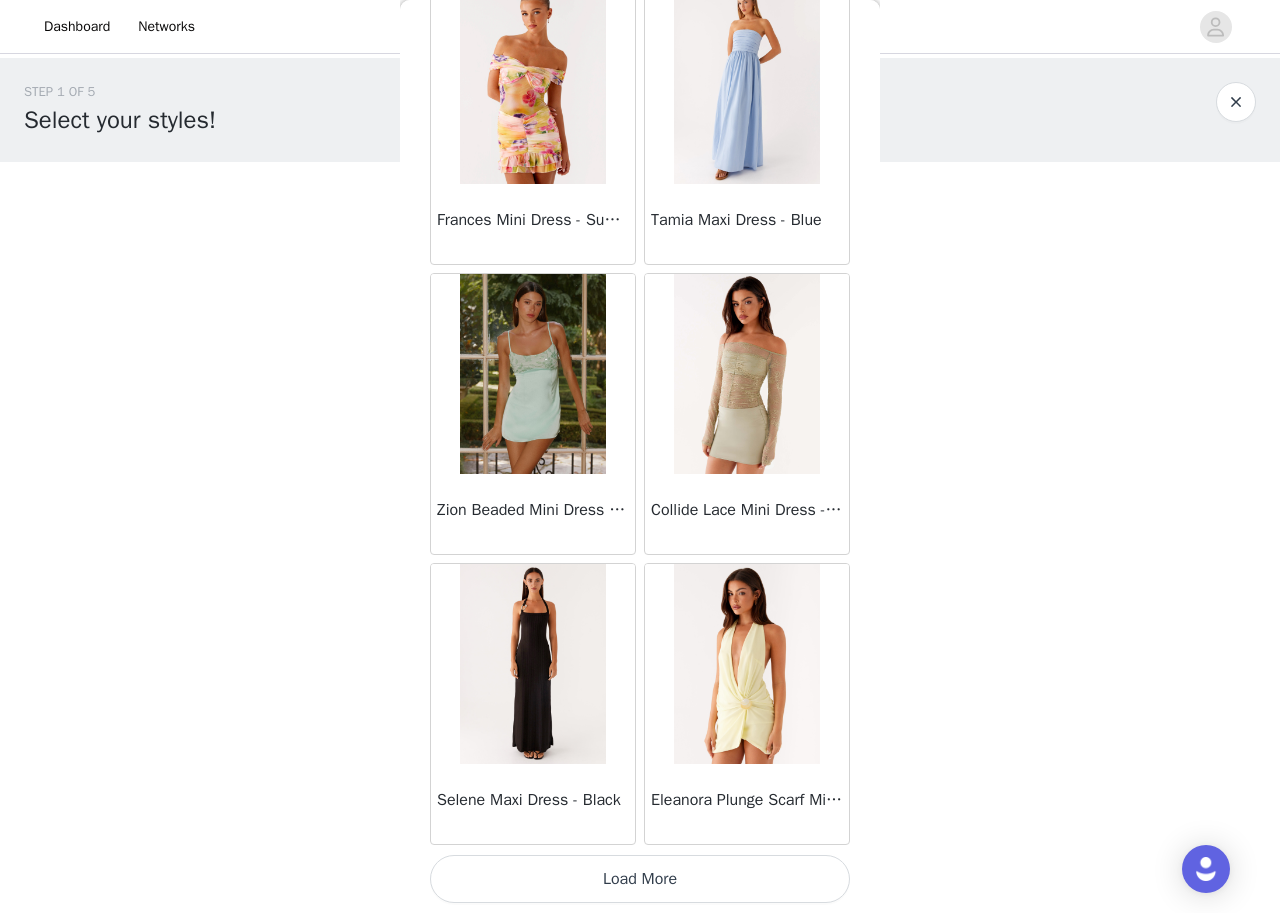 click on "Load More" at bounding box center [640, 879] 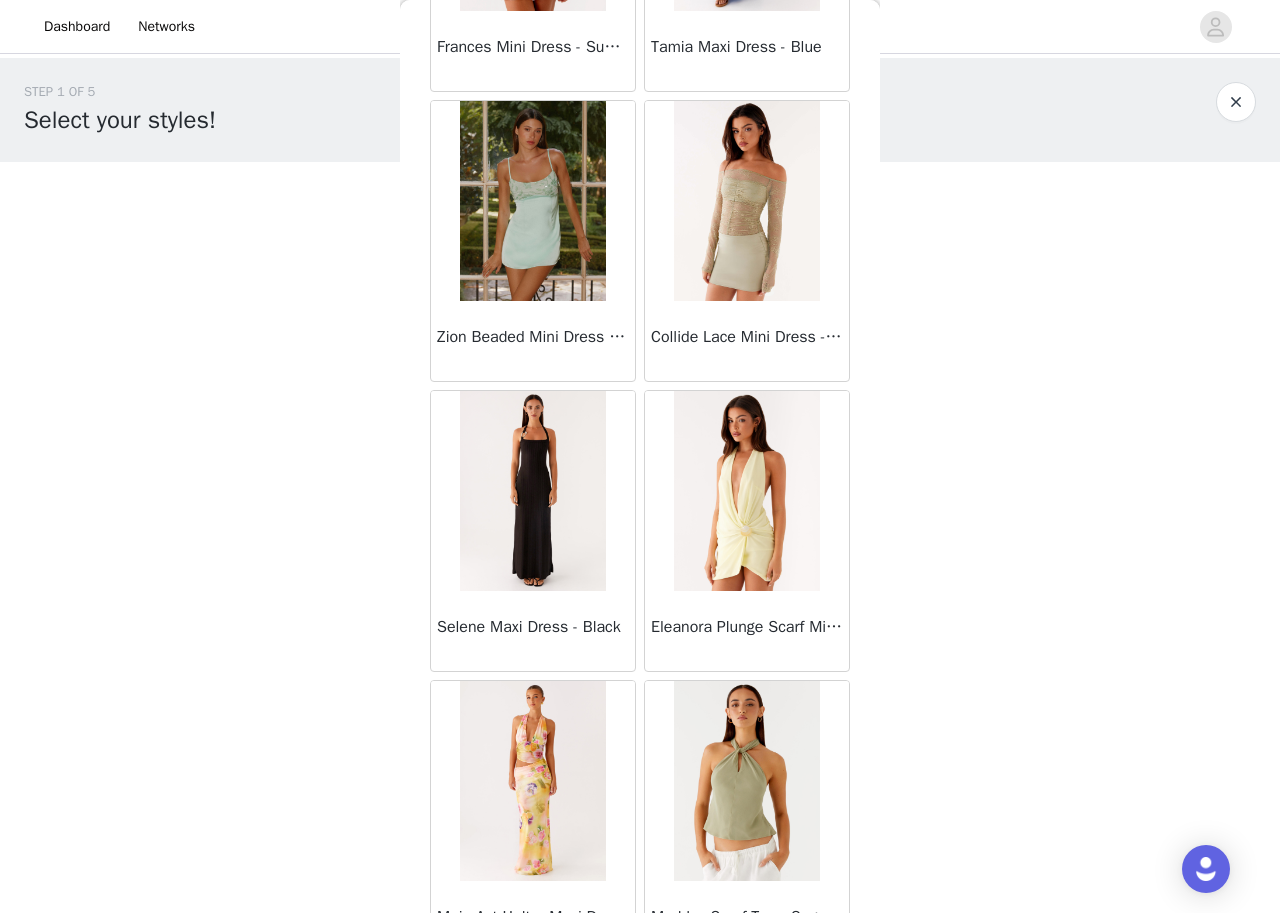scroll, scrollTop: 49047, scrollLeft: 0, axis: vertical 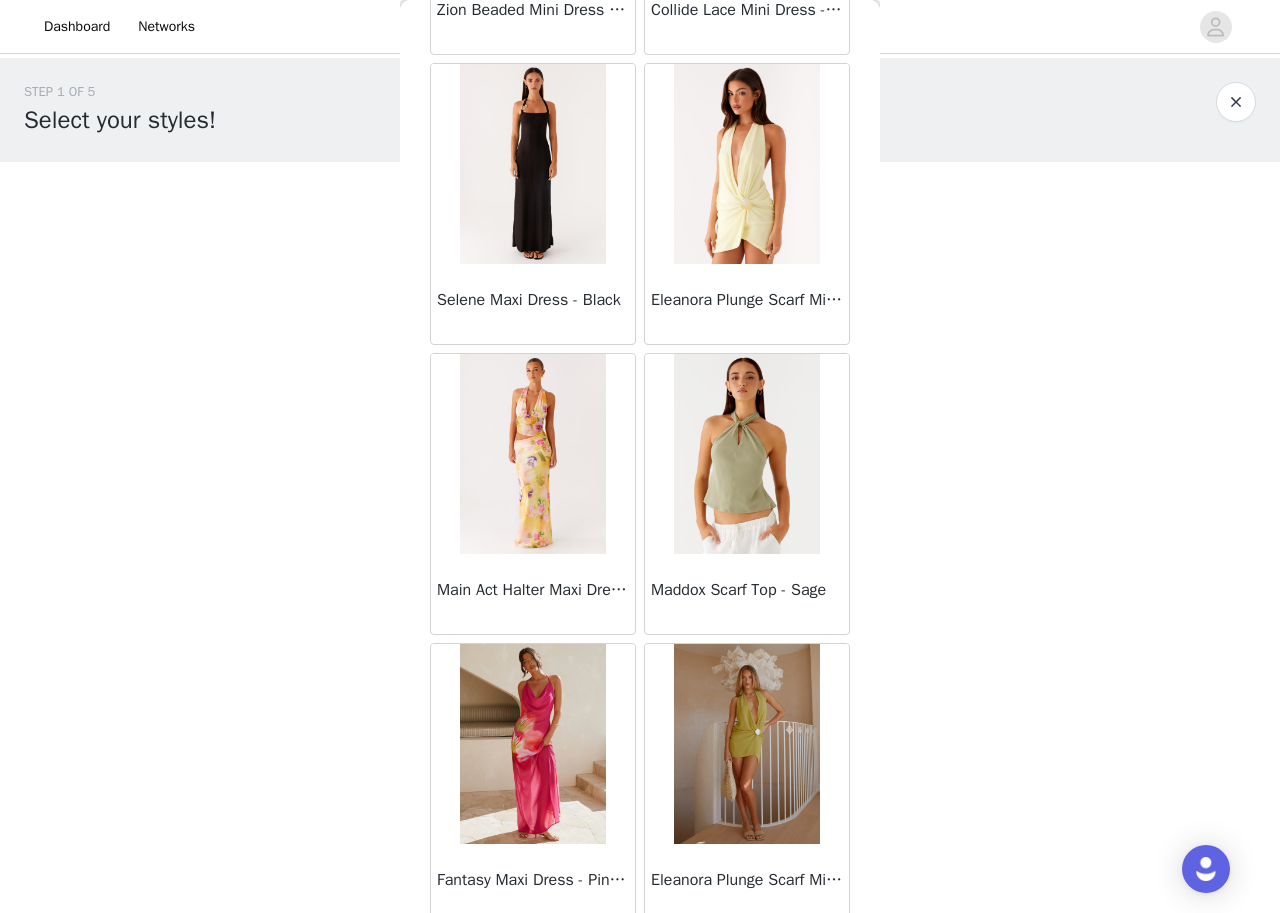 click at bounding box center (532, 454) 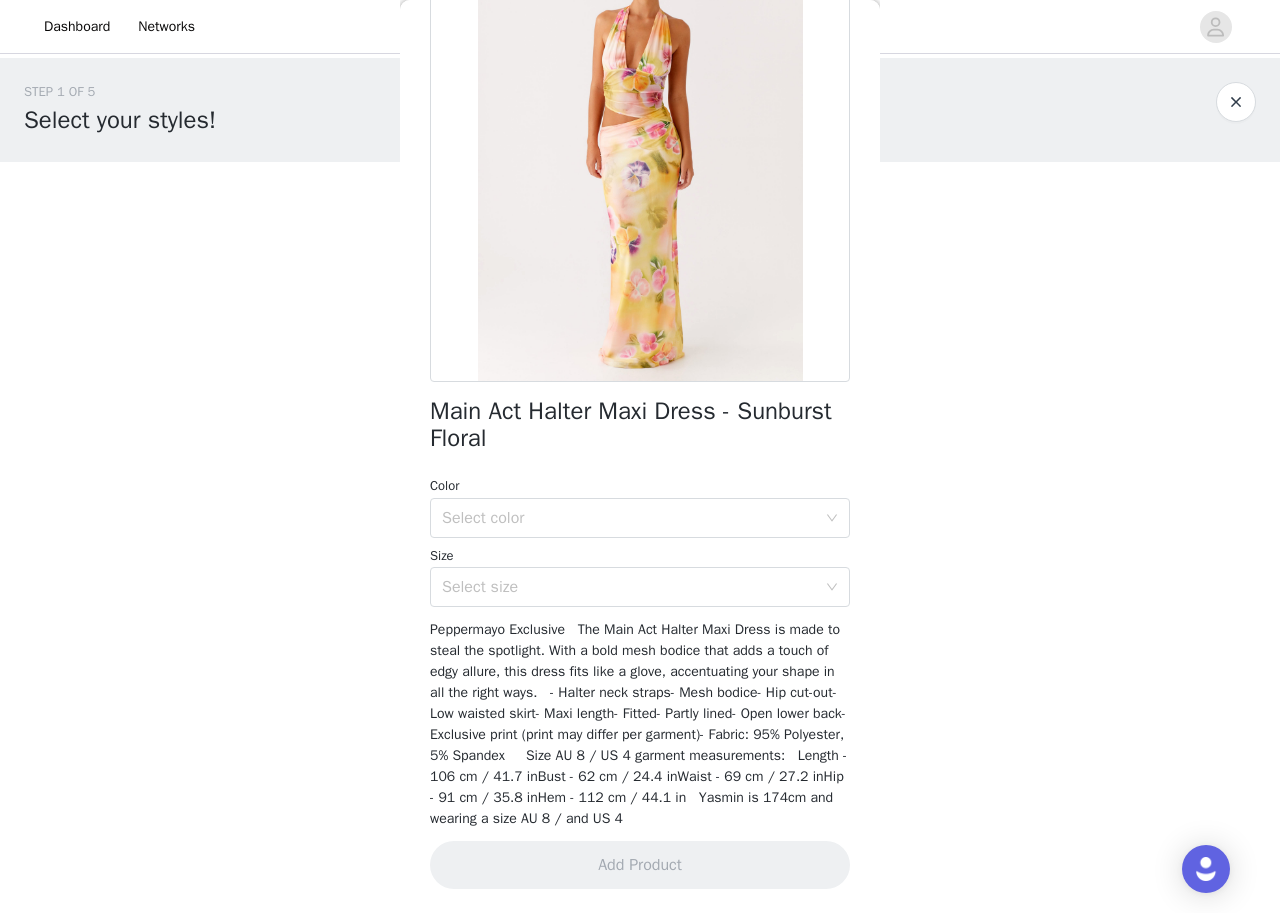 scroll, scrollTop: 168, scrollLeft: 0, axis: vertical 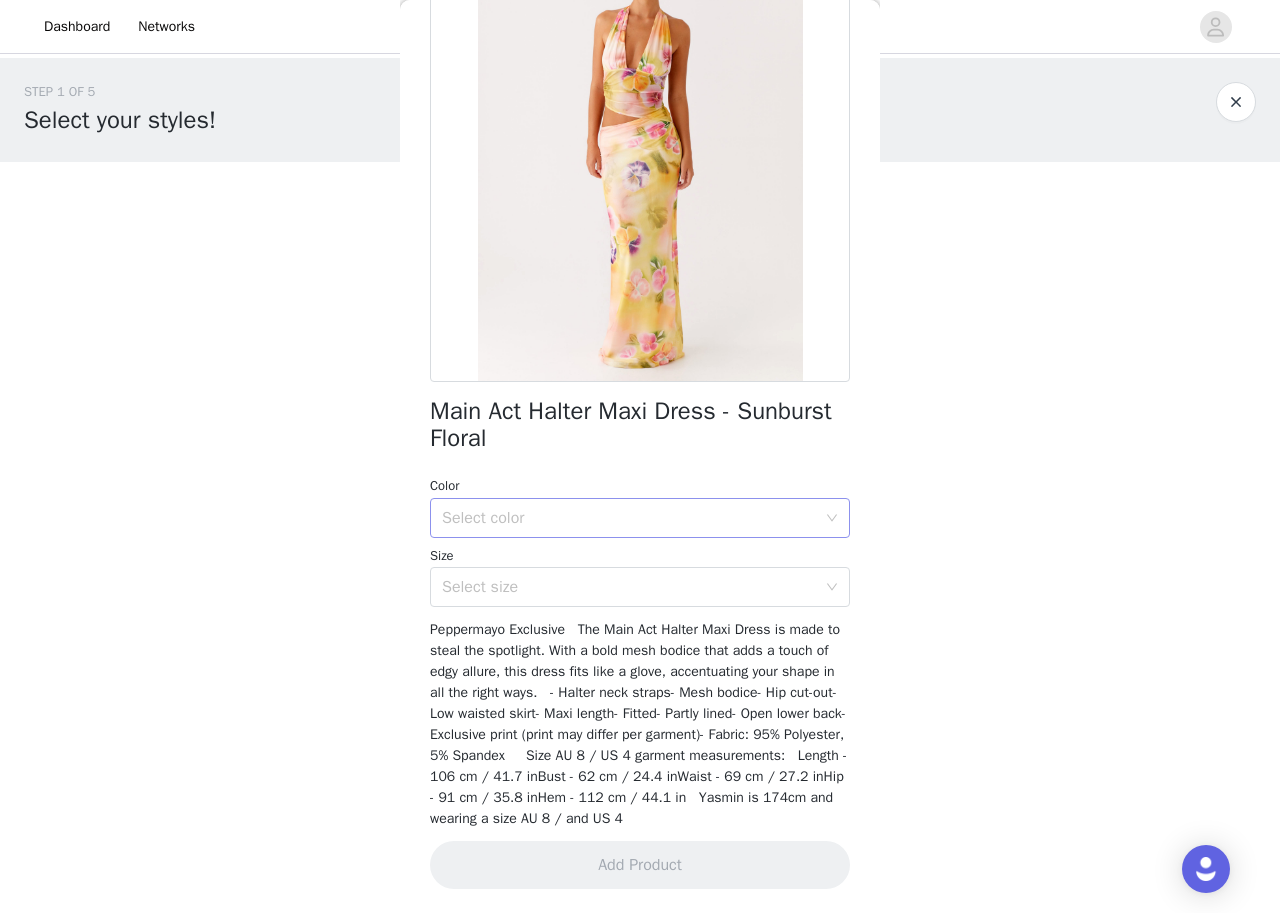 click on "Select color" at bounding box center [633, 518] 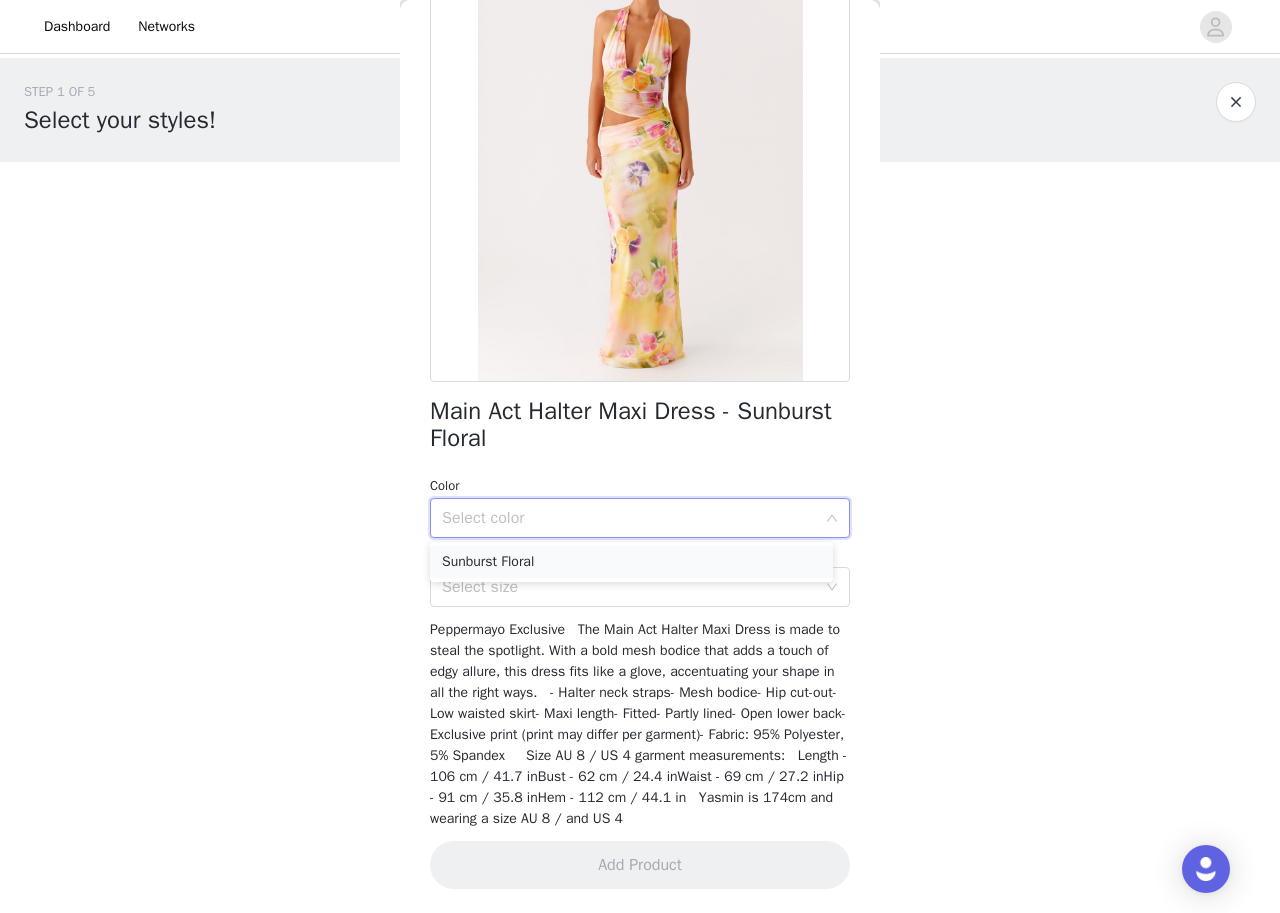 click on "Sunburst Floral" at bounding box center (631, 562) 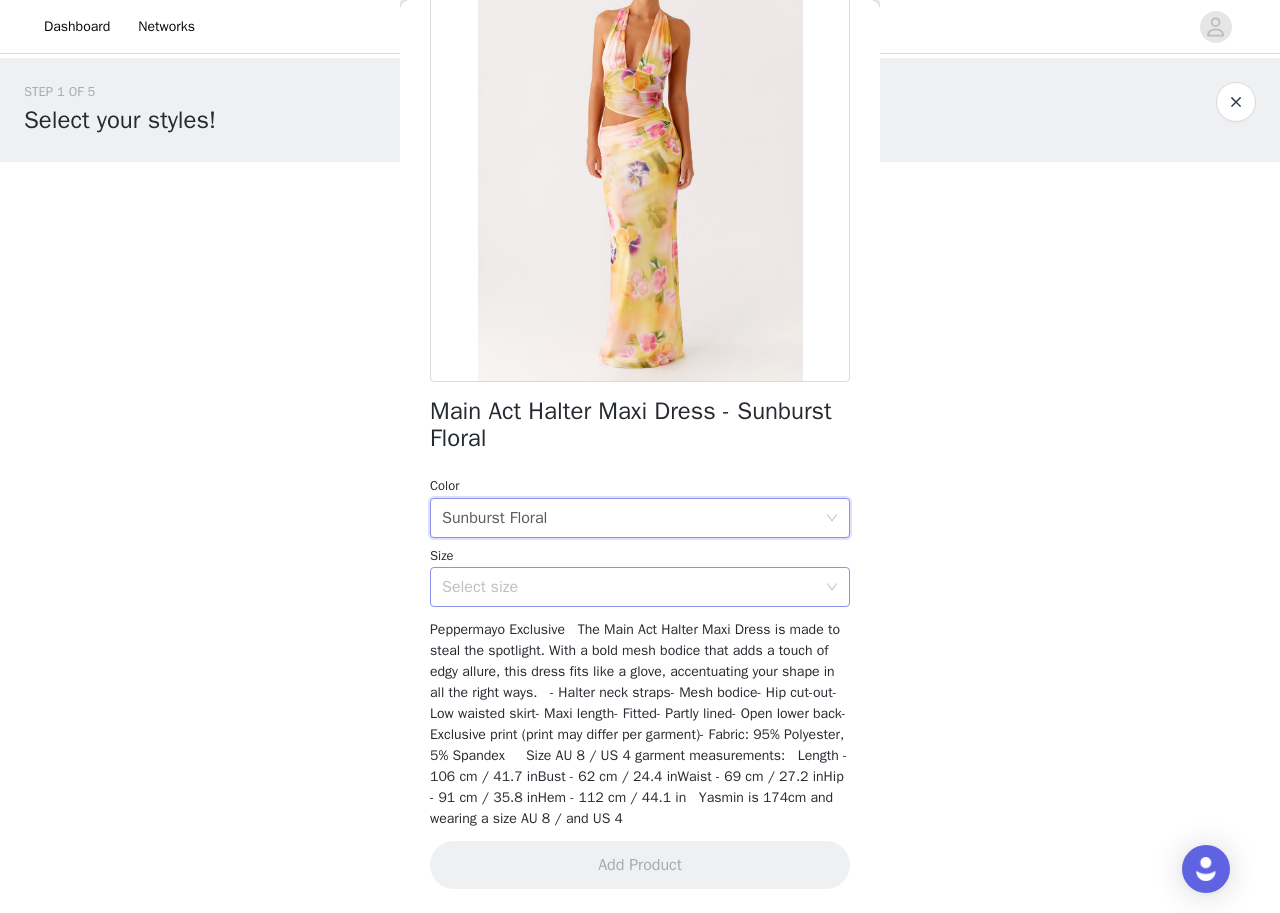 click on "Select size" at bounding box center (629, 587) 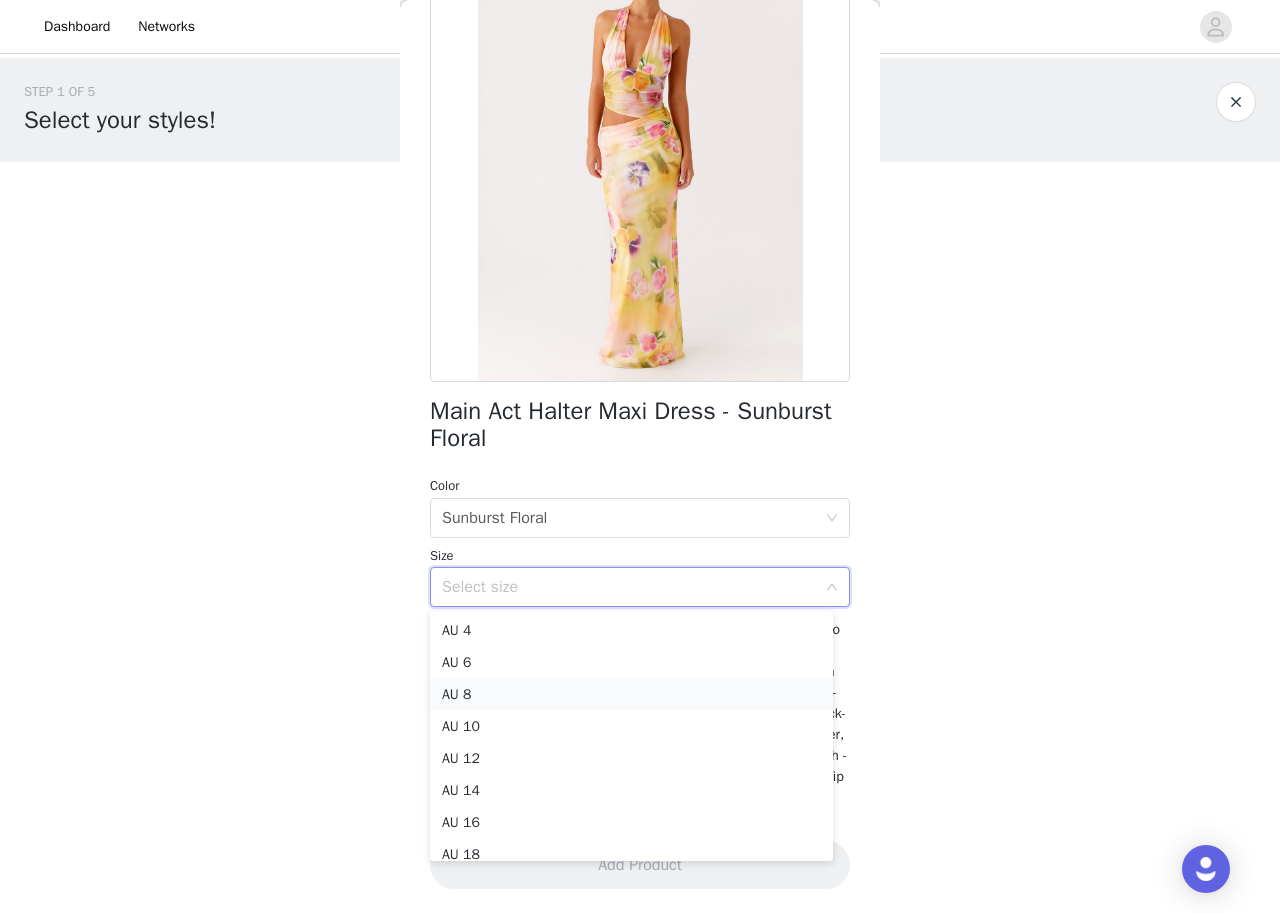click on "AU 8" at bounding box center [631, 695] 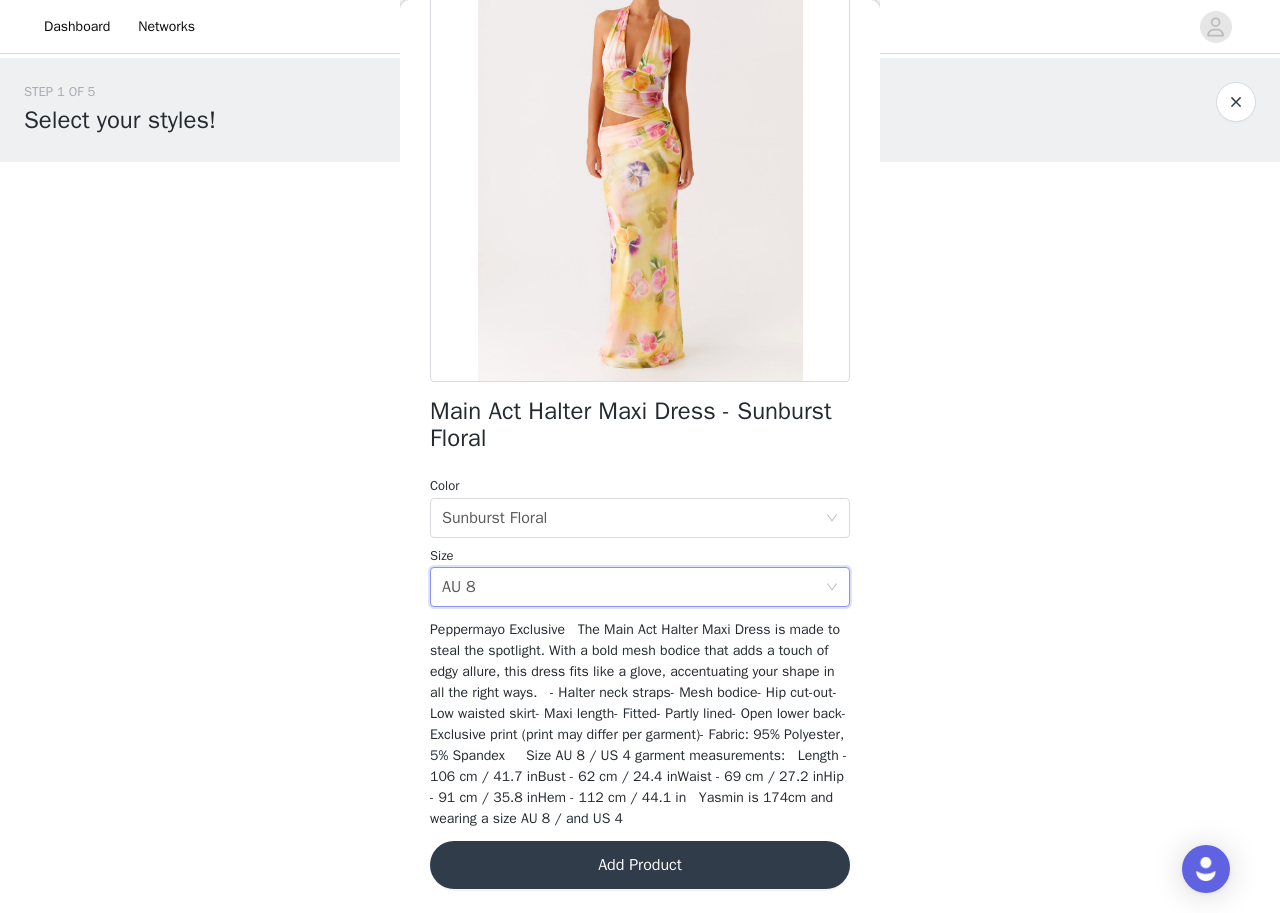 click on "STEP 1 OF 5
Select your styles!
Please note that the sizes are in AU Sizes       1/3 Selected           Huntah Midi Dress - Green Tropical           Green Tropical, AU 8       Edit   Remove     Add Product       Back     Main Act Halter Maxi Dress - Sunburst Floral               Color   Select color Sunburst Floral Size   Select size AU 8     Add Product
Step 1 of 5" at bounding box center [640, 377] 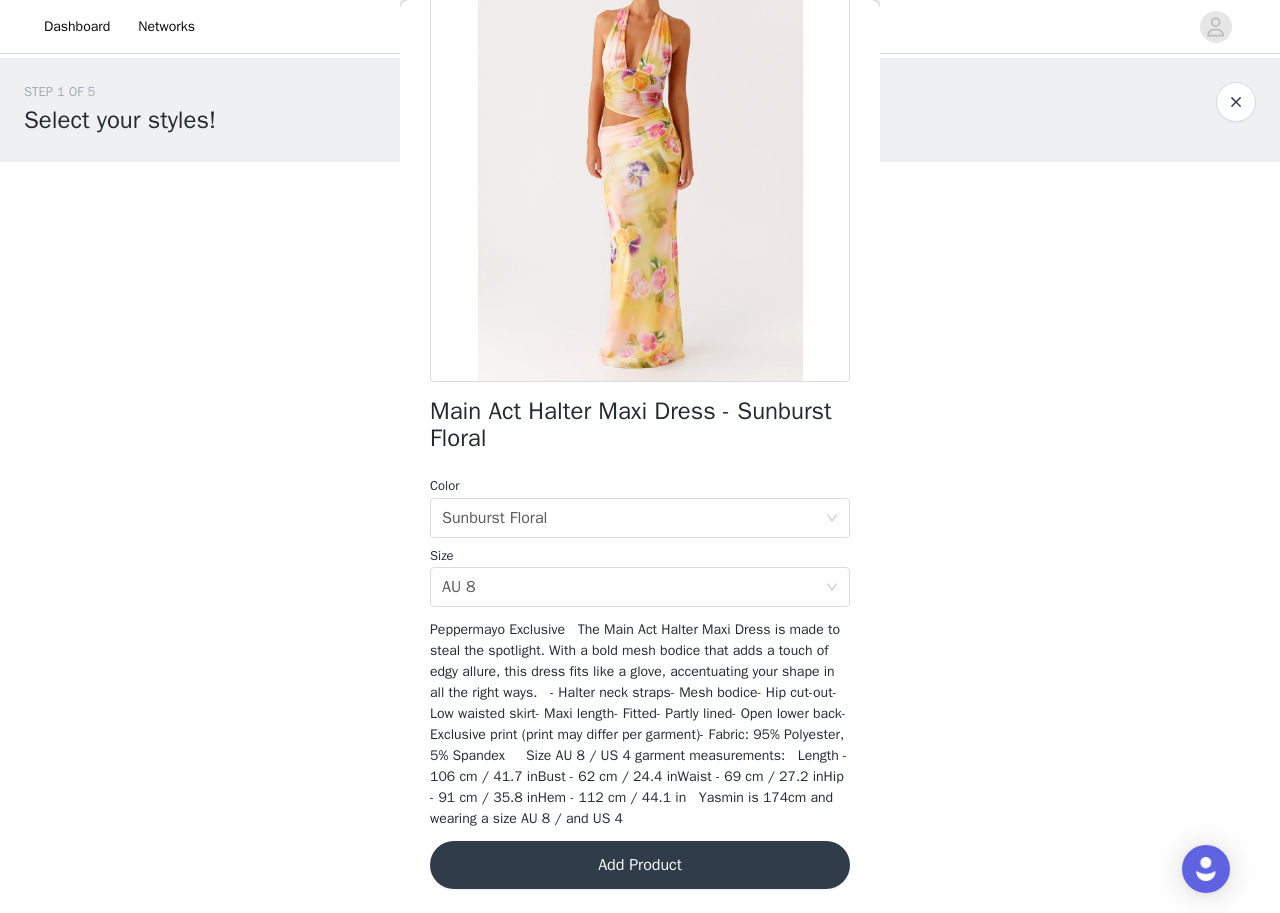 click on "Add Product" at bounding box center [640, 865] 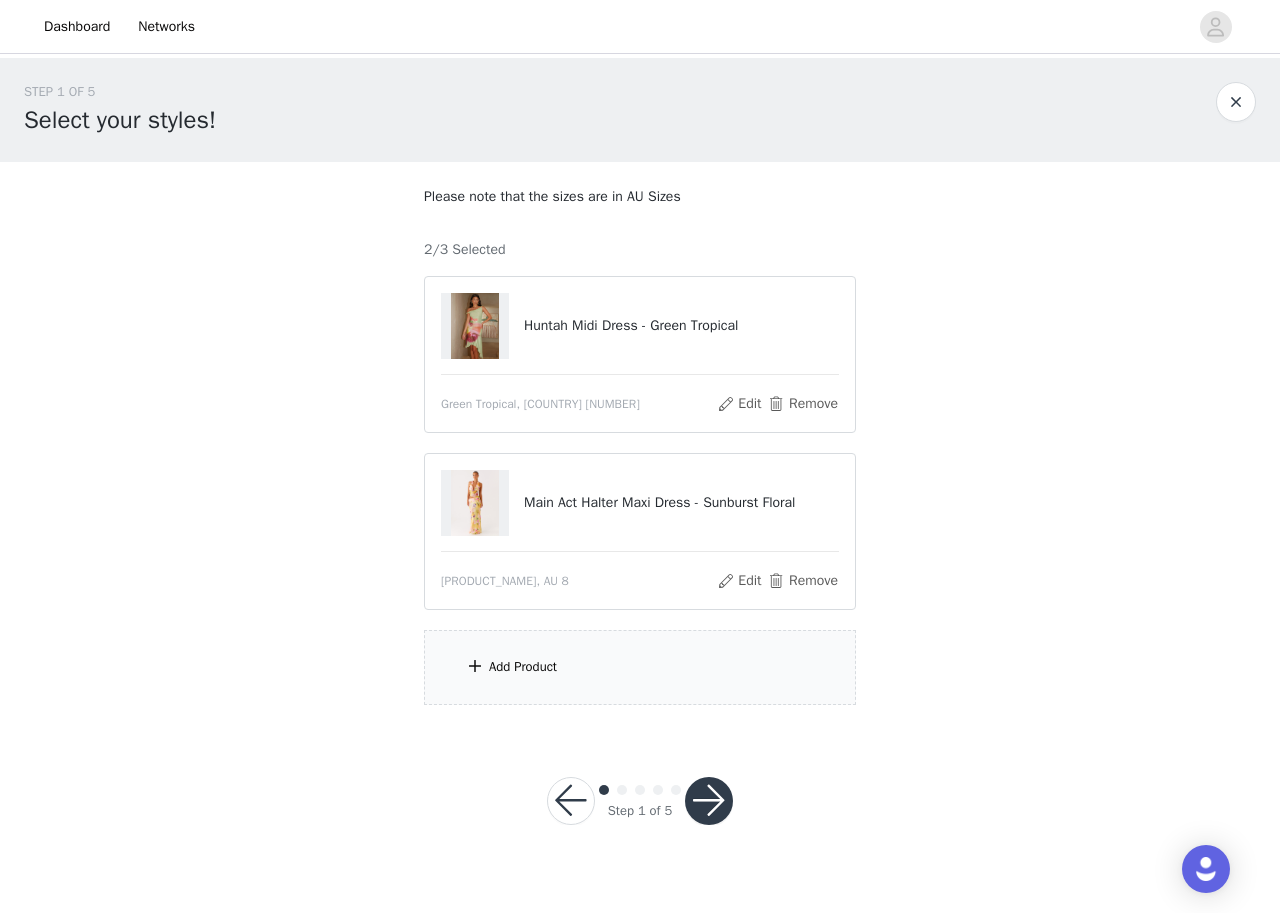 click on "Add Product" at bounding box center (523, 667) 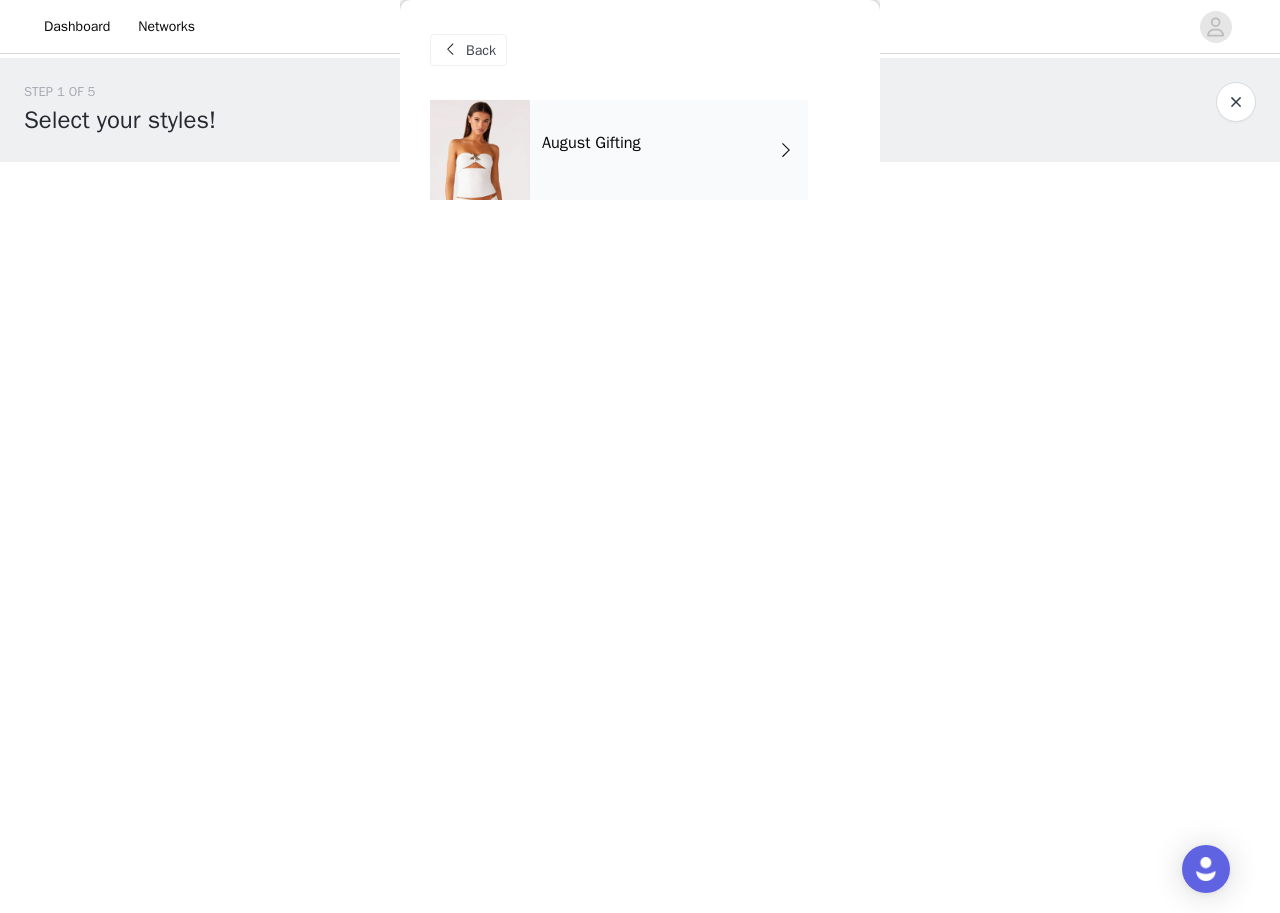 click on "August Gifting" at bounding box center [669, 150] 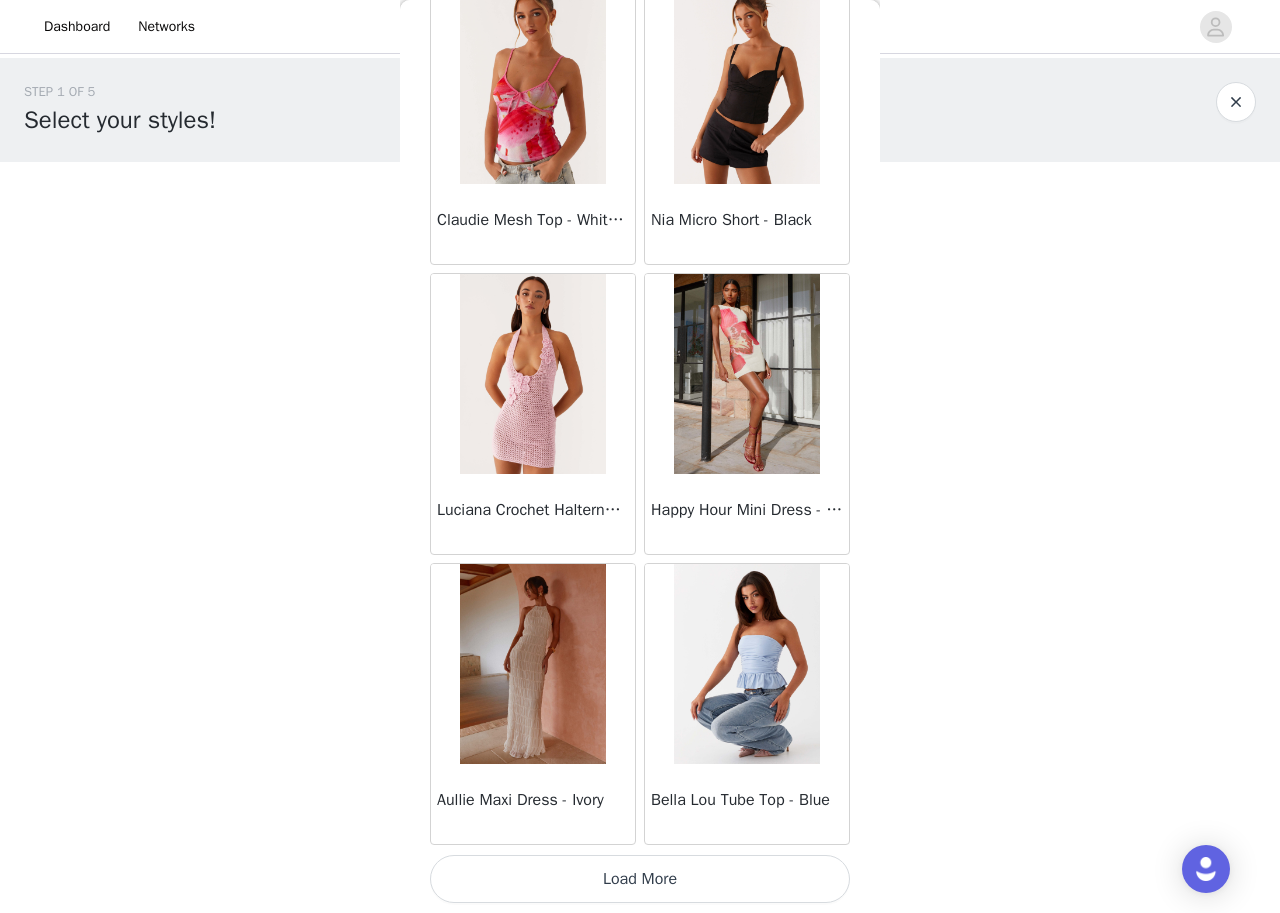 click on "Load More" at bounding box center (640, 879) 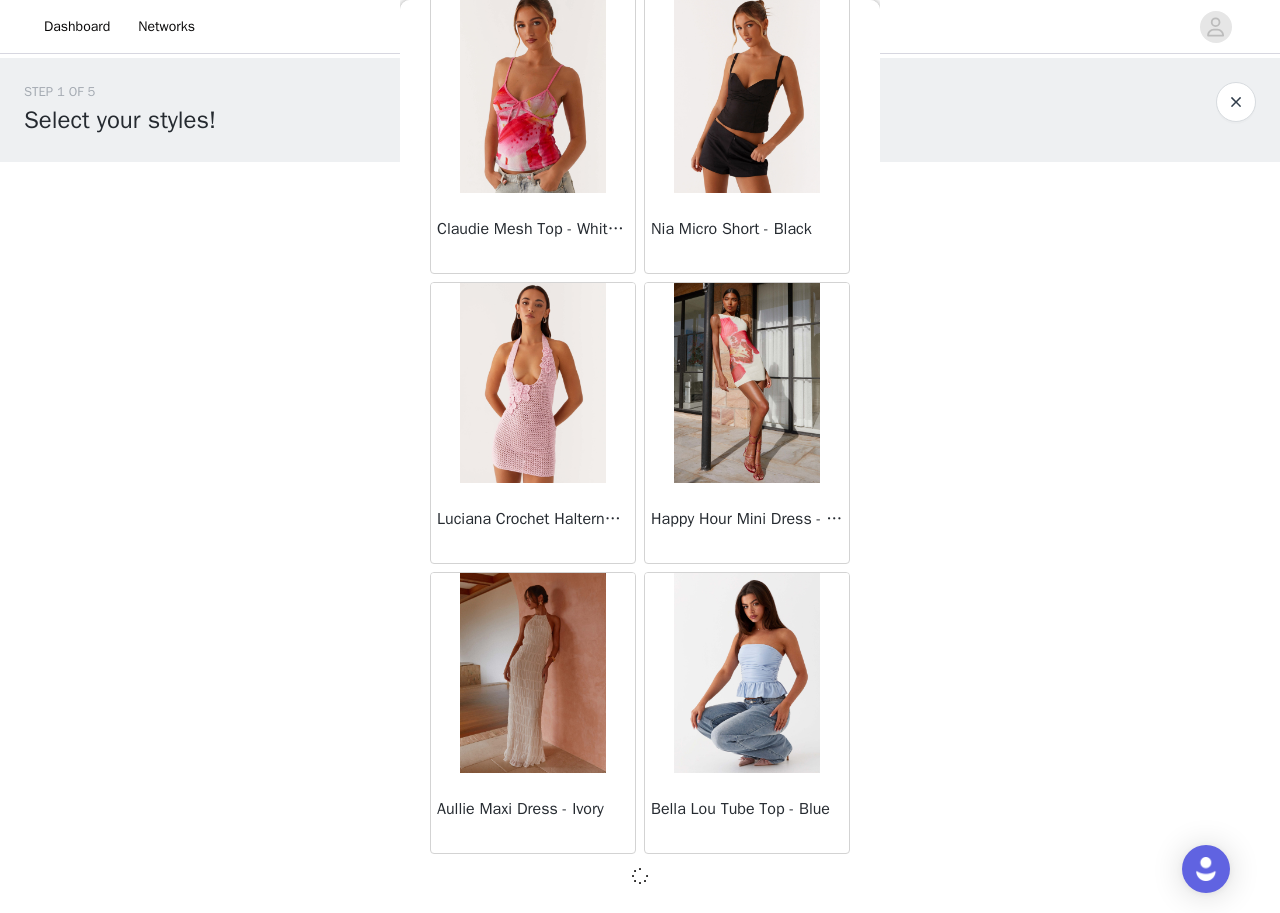 scroll, scrollTop: 2147, scrollLeft: 0, axis: vertical 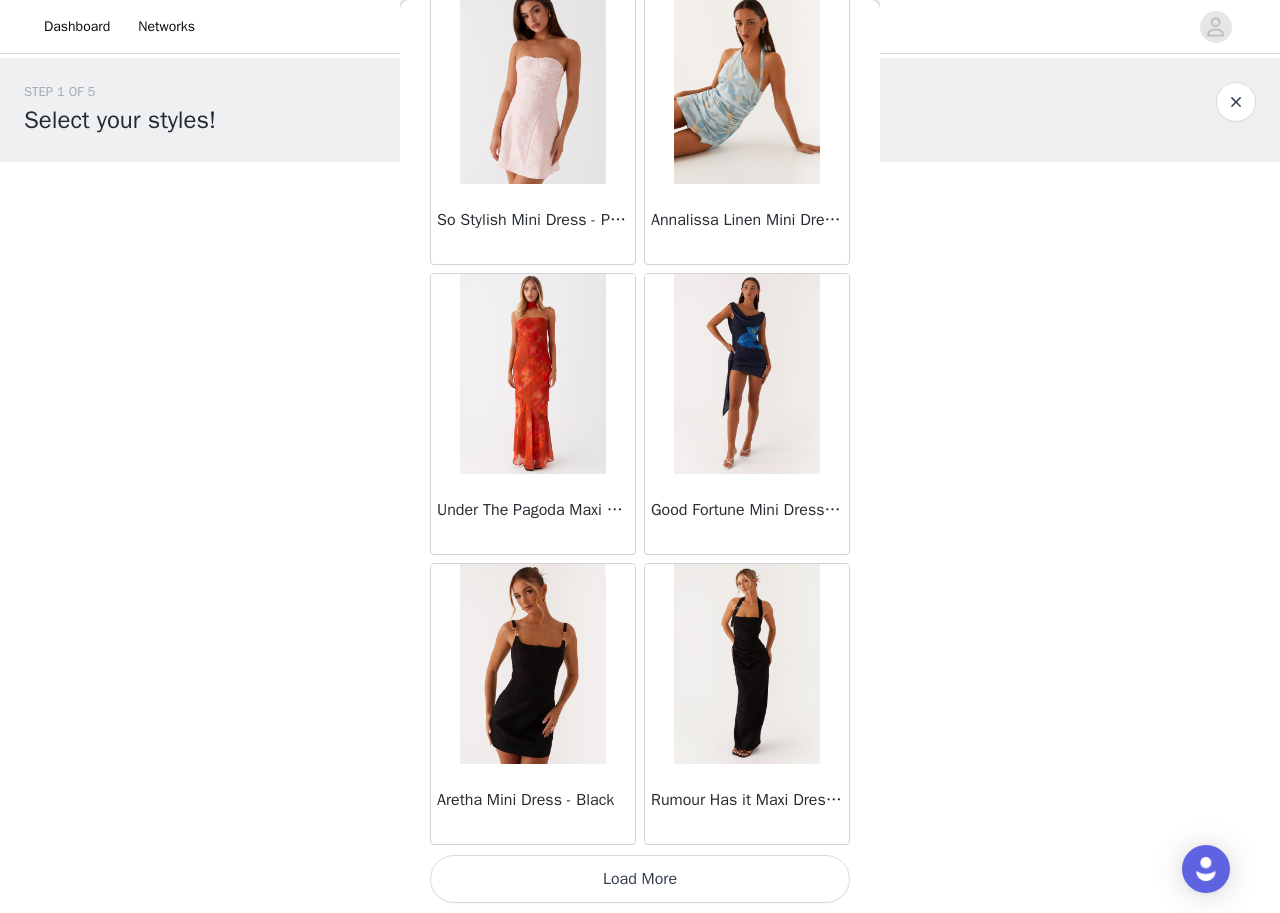click on "Load More" at bounding box center [640, 879] 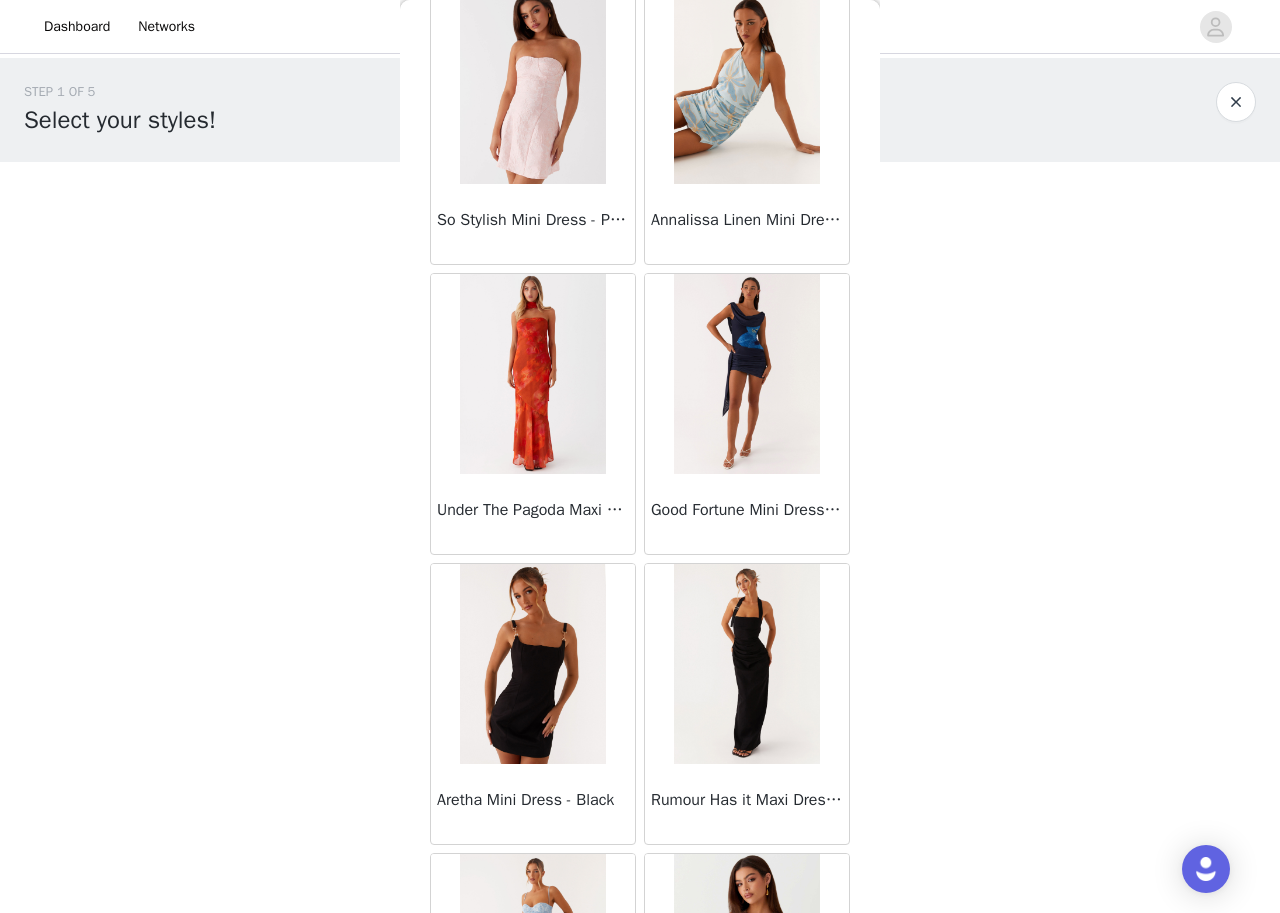 scroll, scrollTop: 7947, scrollLeft: 0, axis: vertical 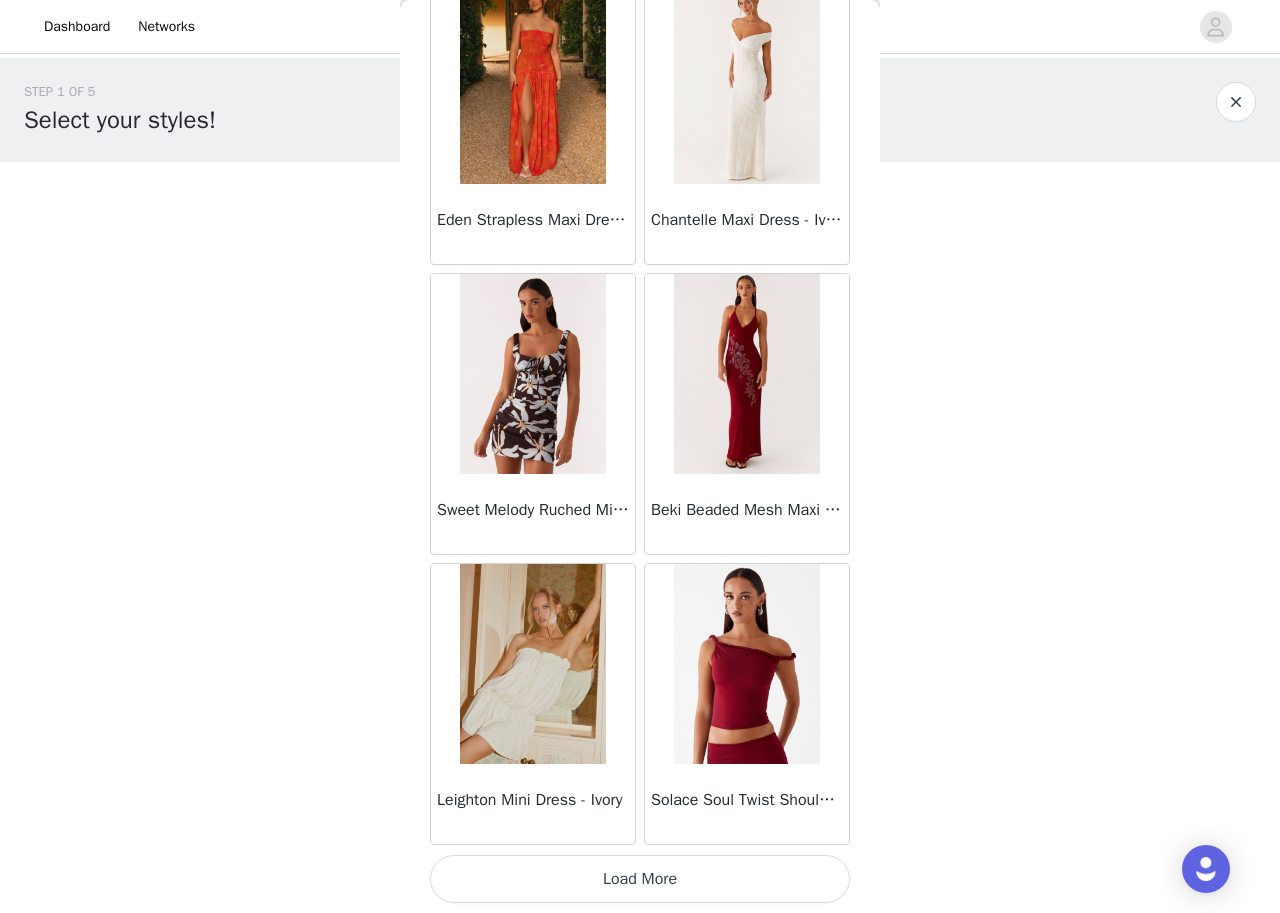 click on "Load More" at bounding box center (640, 879) 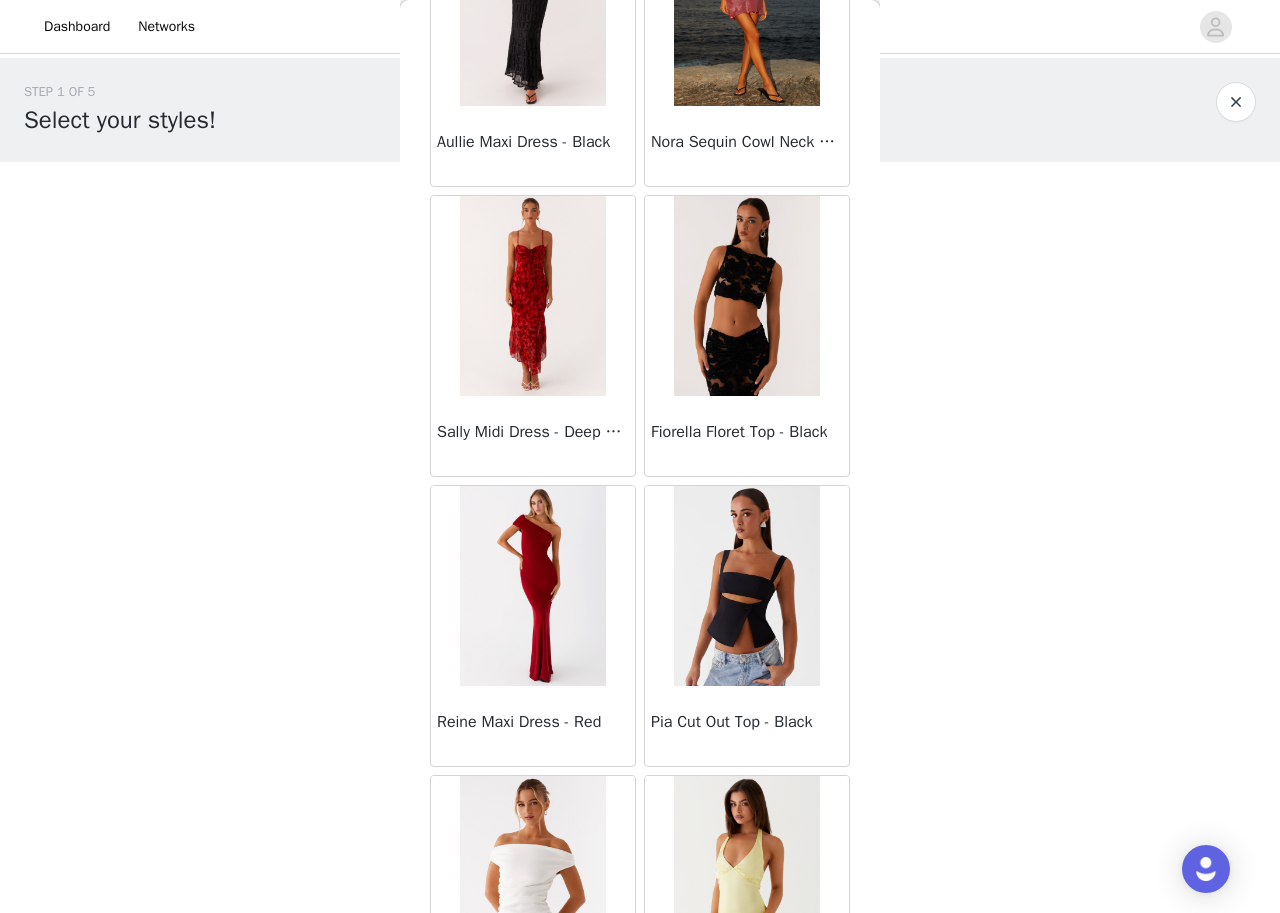 scroll, scrollTop: 10847, scrollLeft: 0, axis: vertical 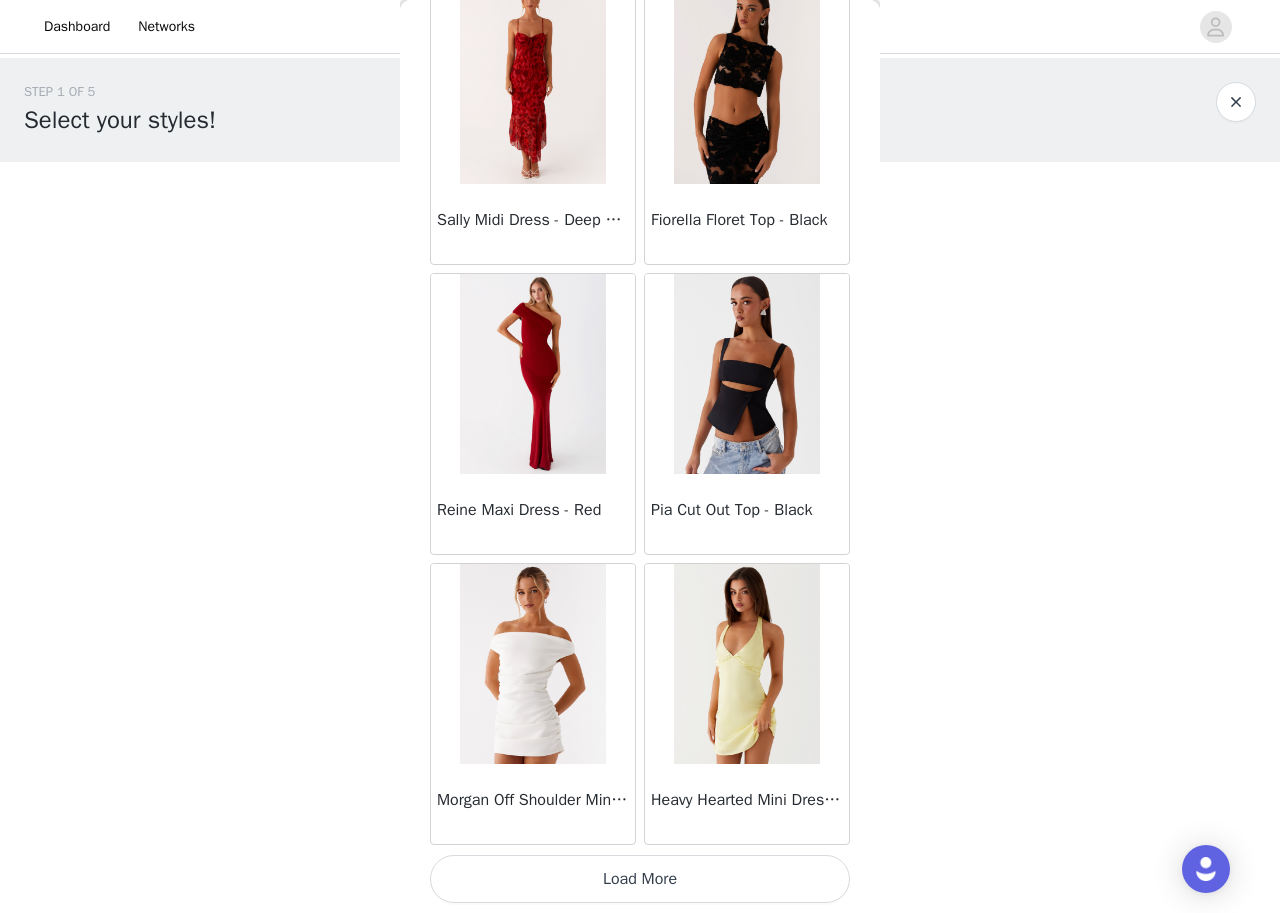 click on "Load More" at bounding box center (640, 879) 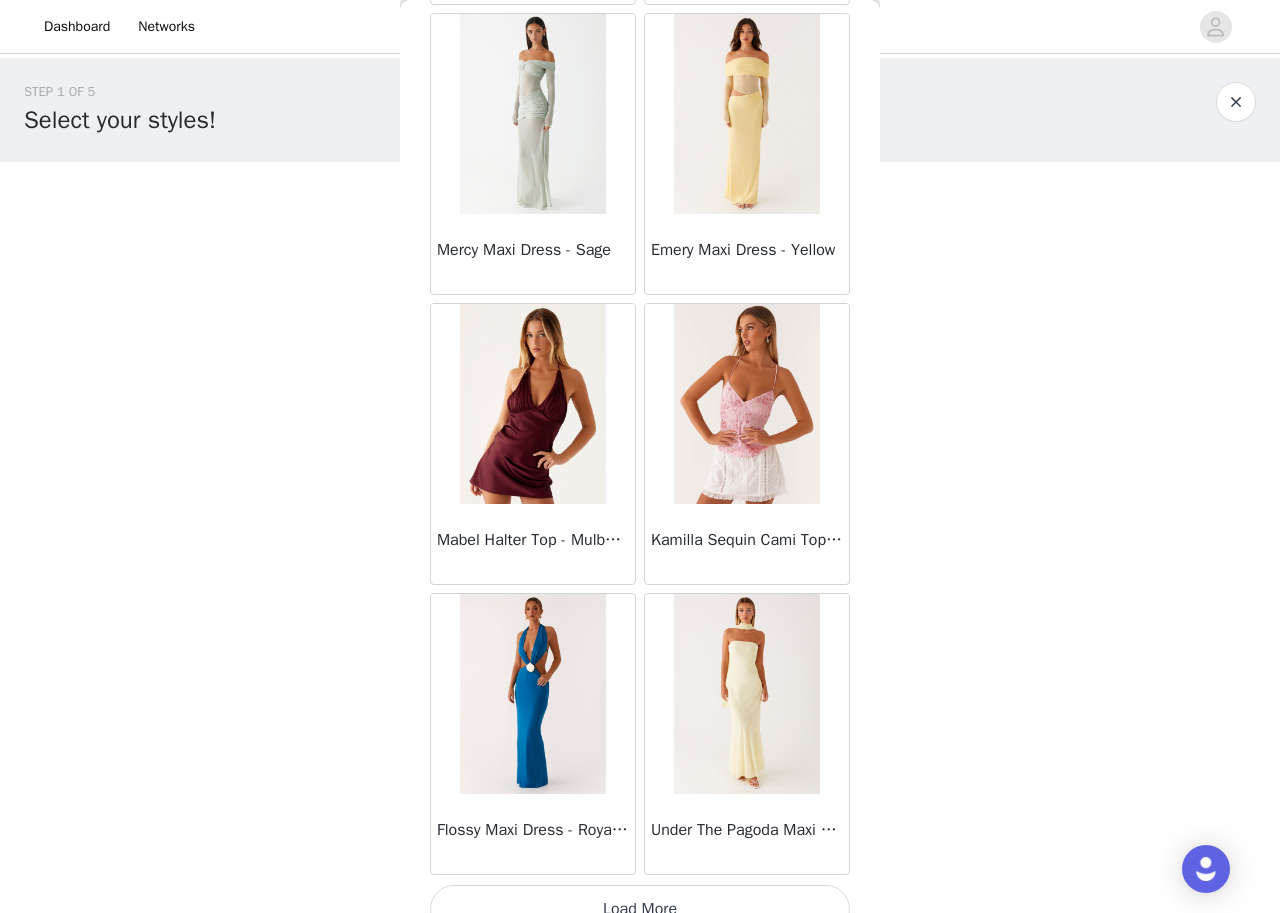 scroll, scrollTop: 13733, scrollLeft: 0, axis: vertical 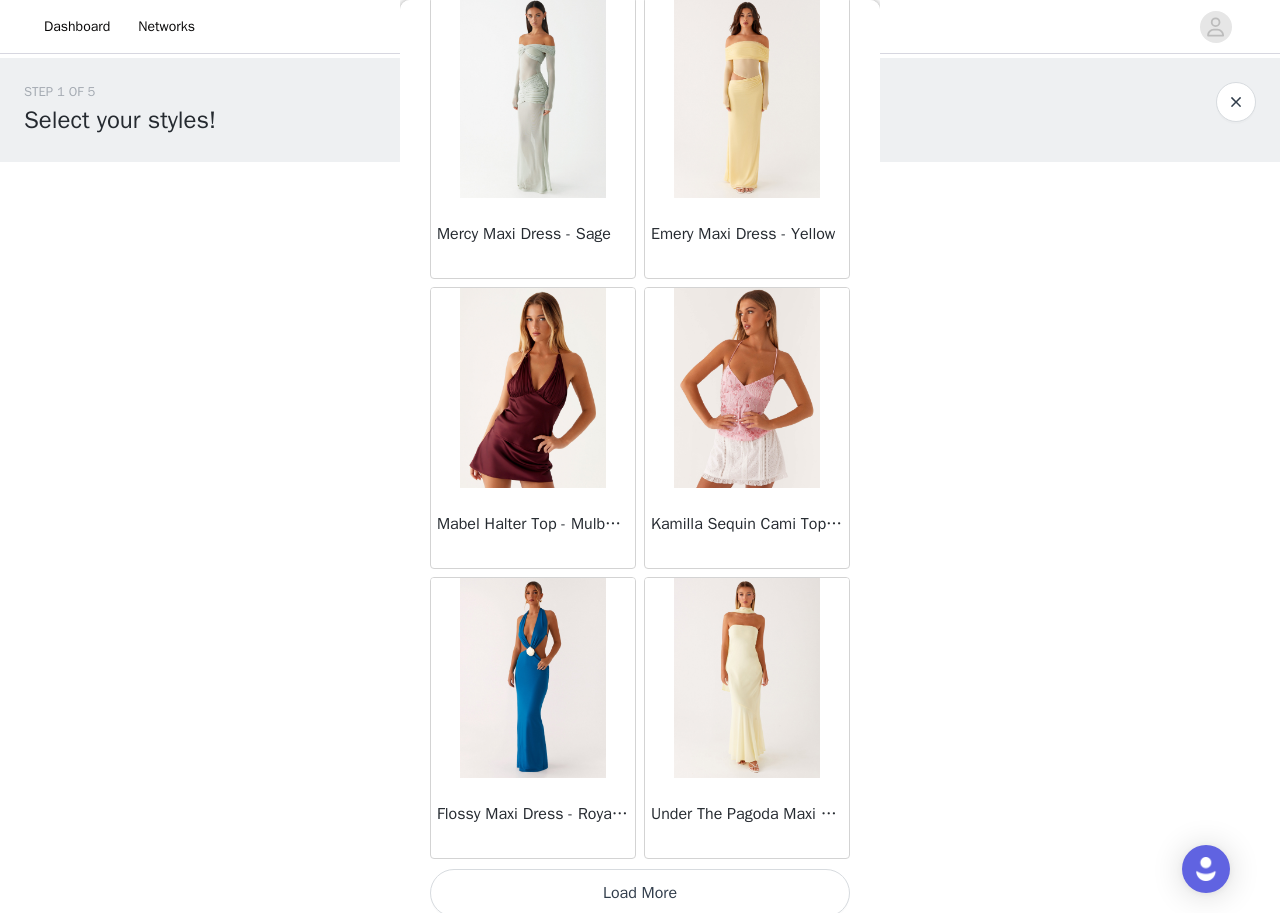 click on "Load More" at bounding box center [640, 893] 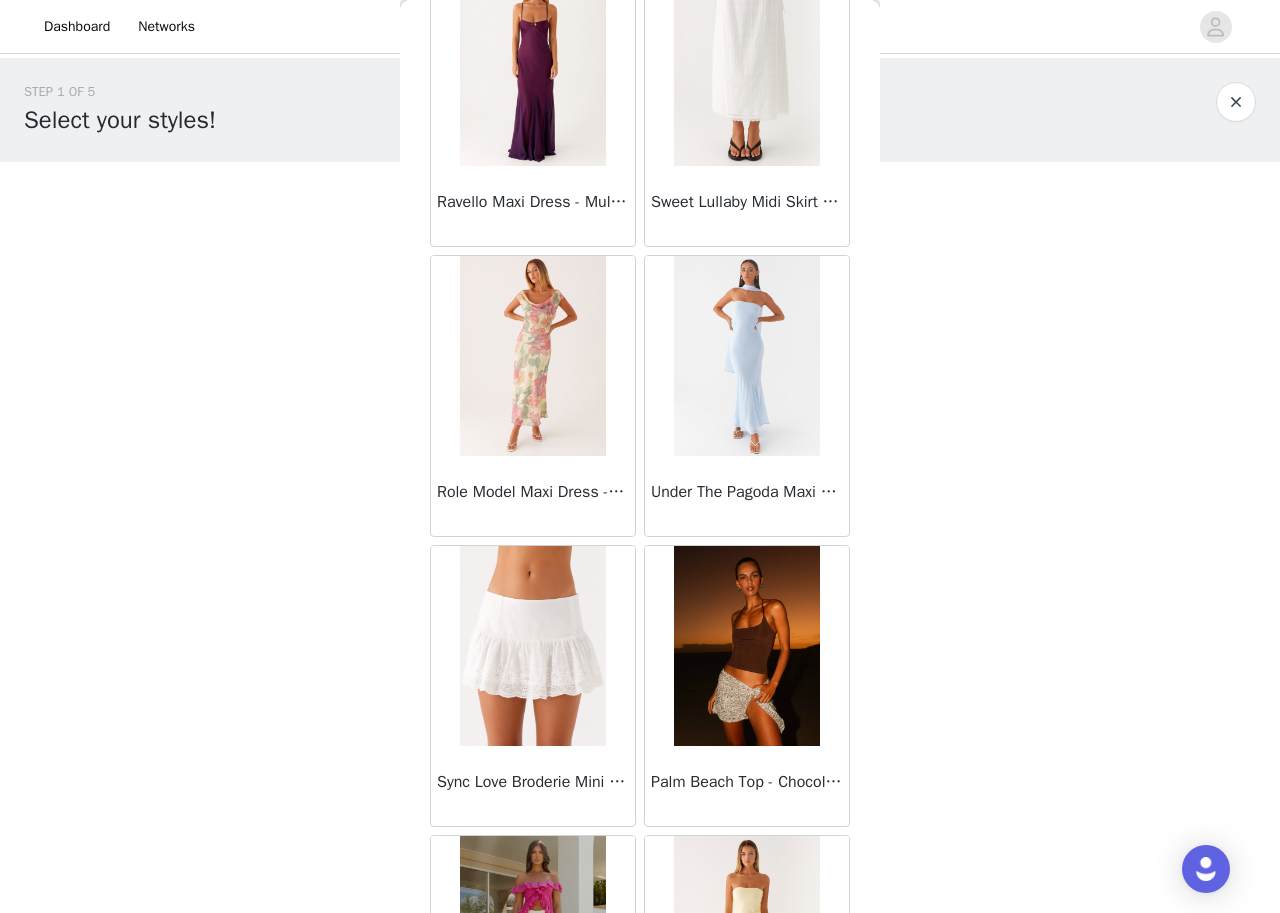 scroll, scrollTop: 16647, scrollLeft: 0, axis: vertical 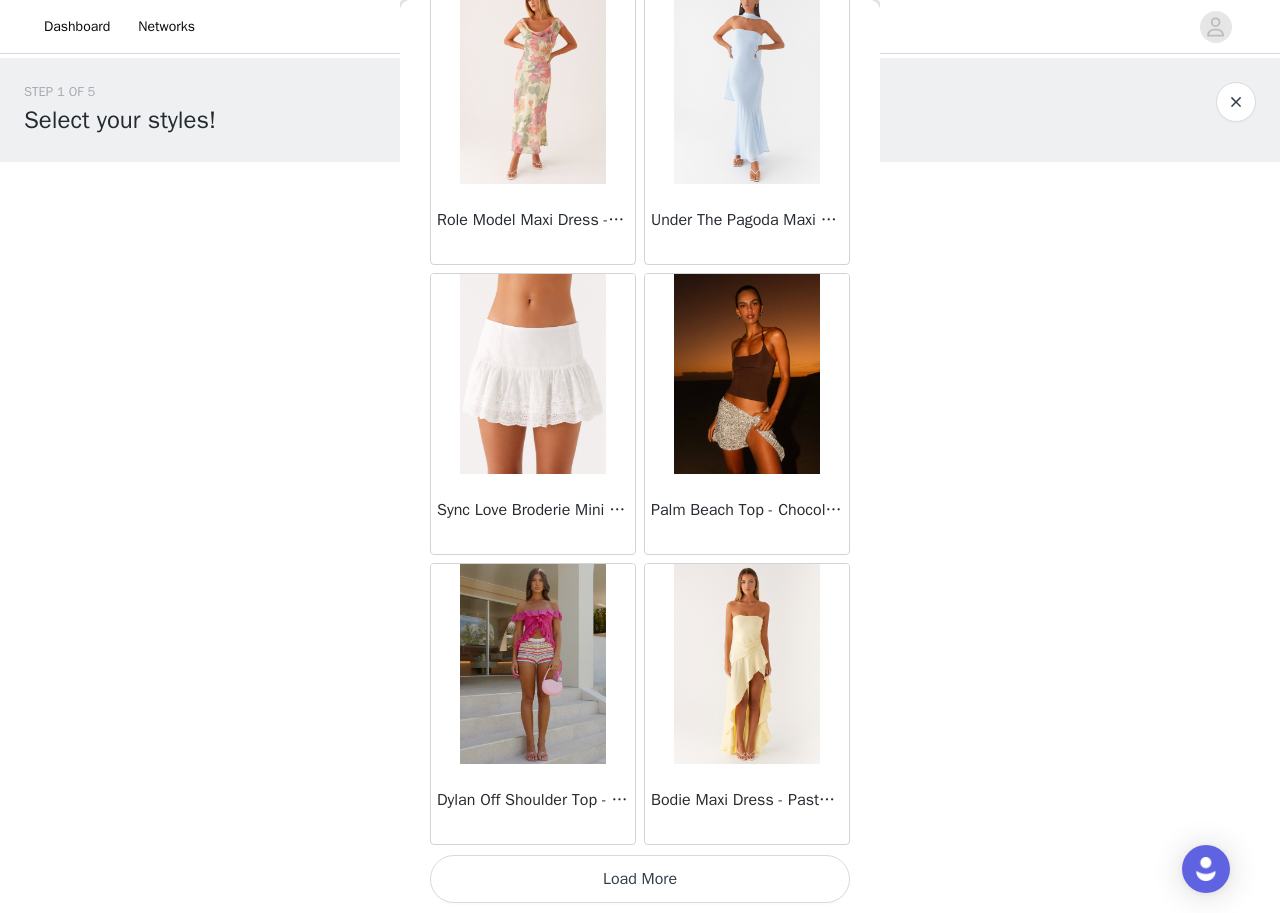 click on "Load More" at bounding box center [640, 879] 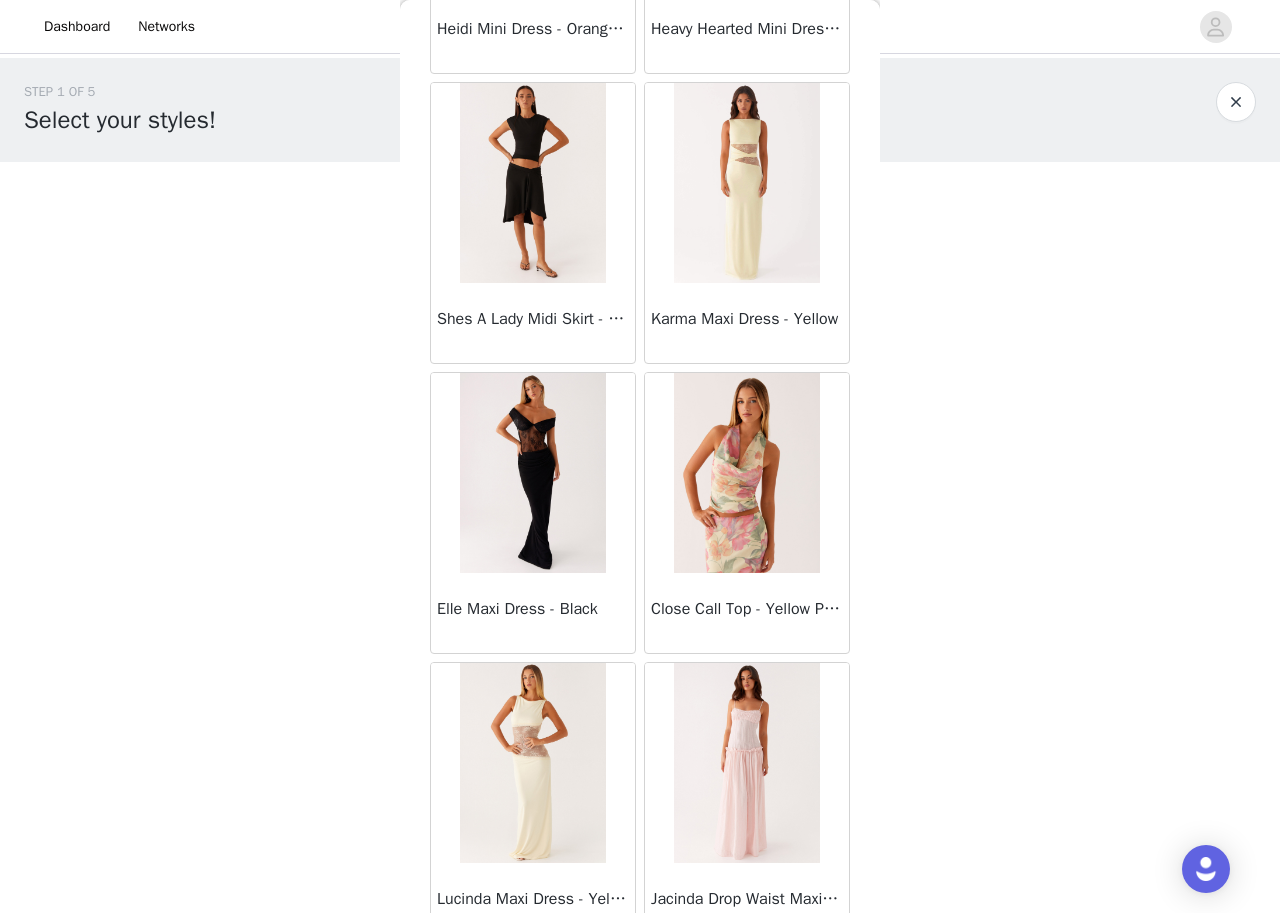 scroll, scrollTop: 19547, scrollLeft: 0, axis: vertical 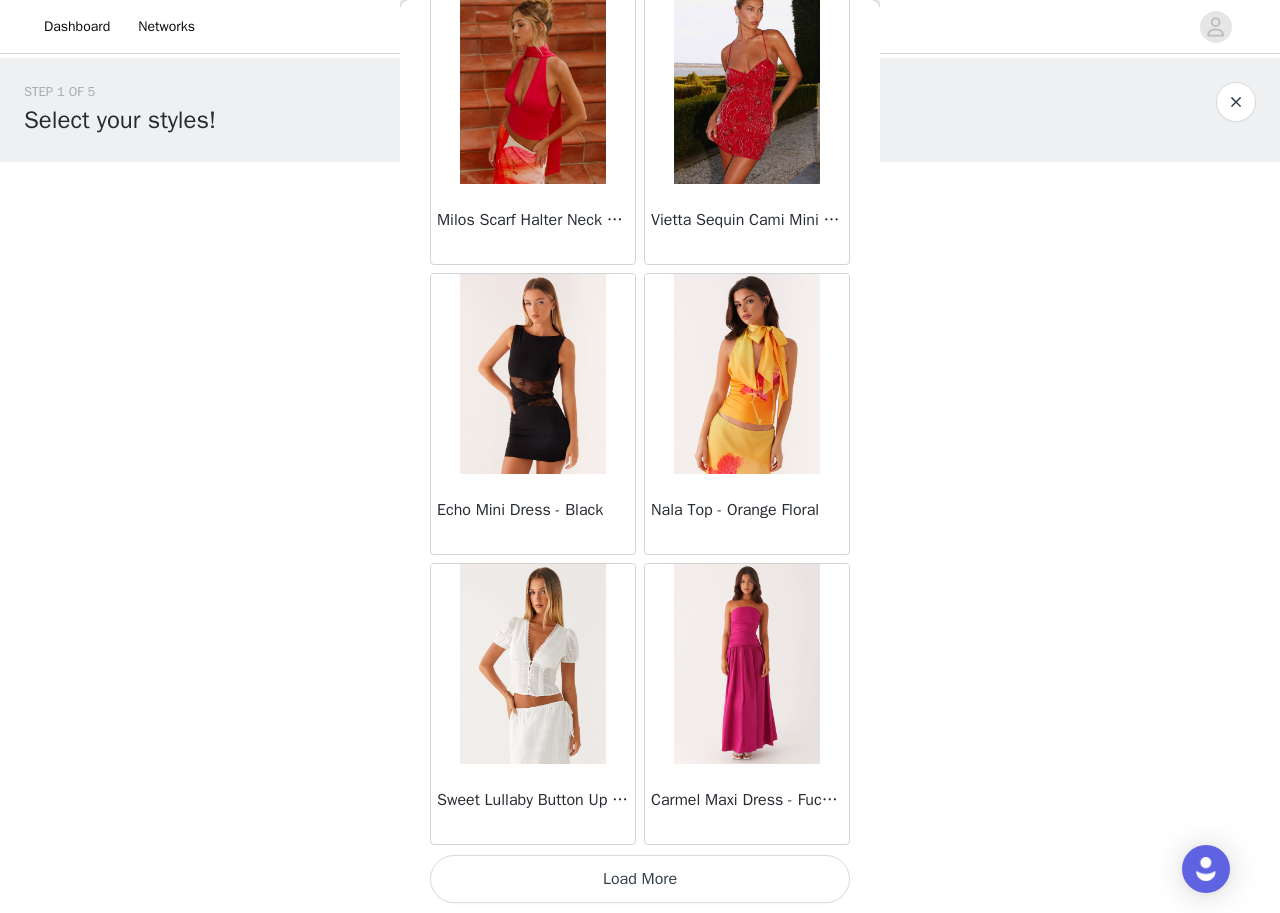 click on "Load More" at bounding box center (640, 879) 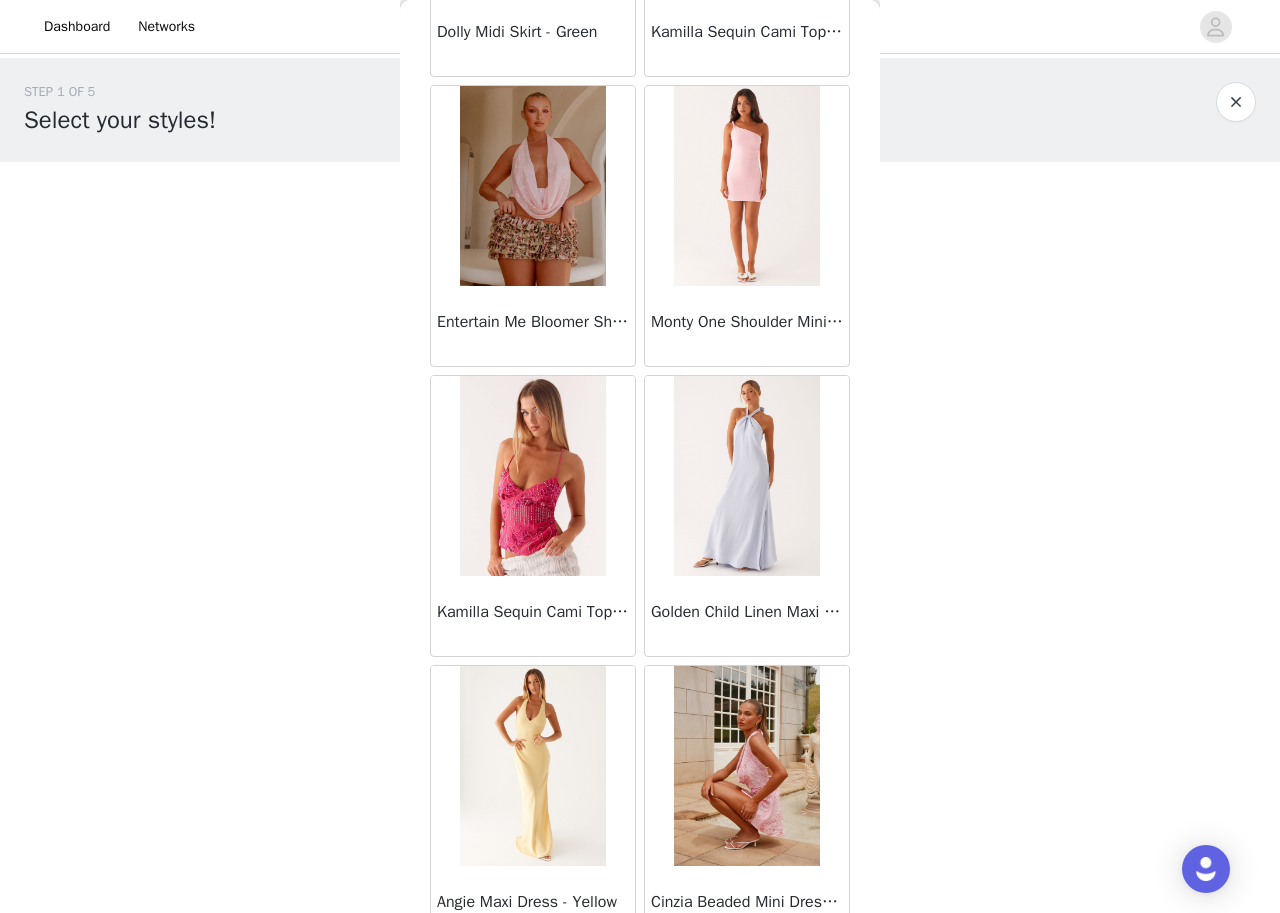 scroll, scrollTop: 22447, scrollLeft: 0, axis: vertical 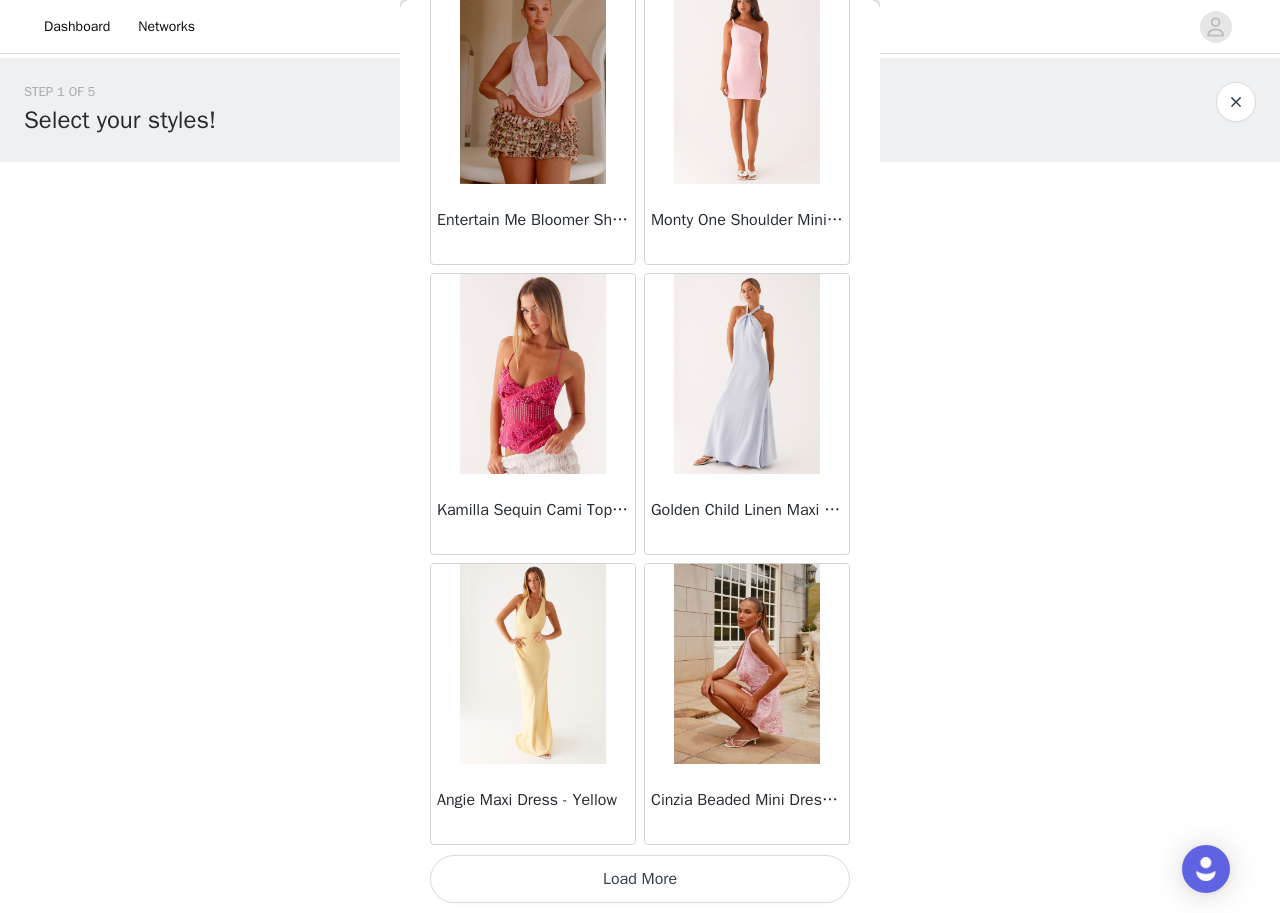 click on "Load More" at bounding box center (640, 879) 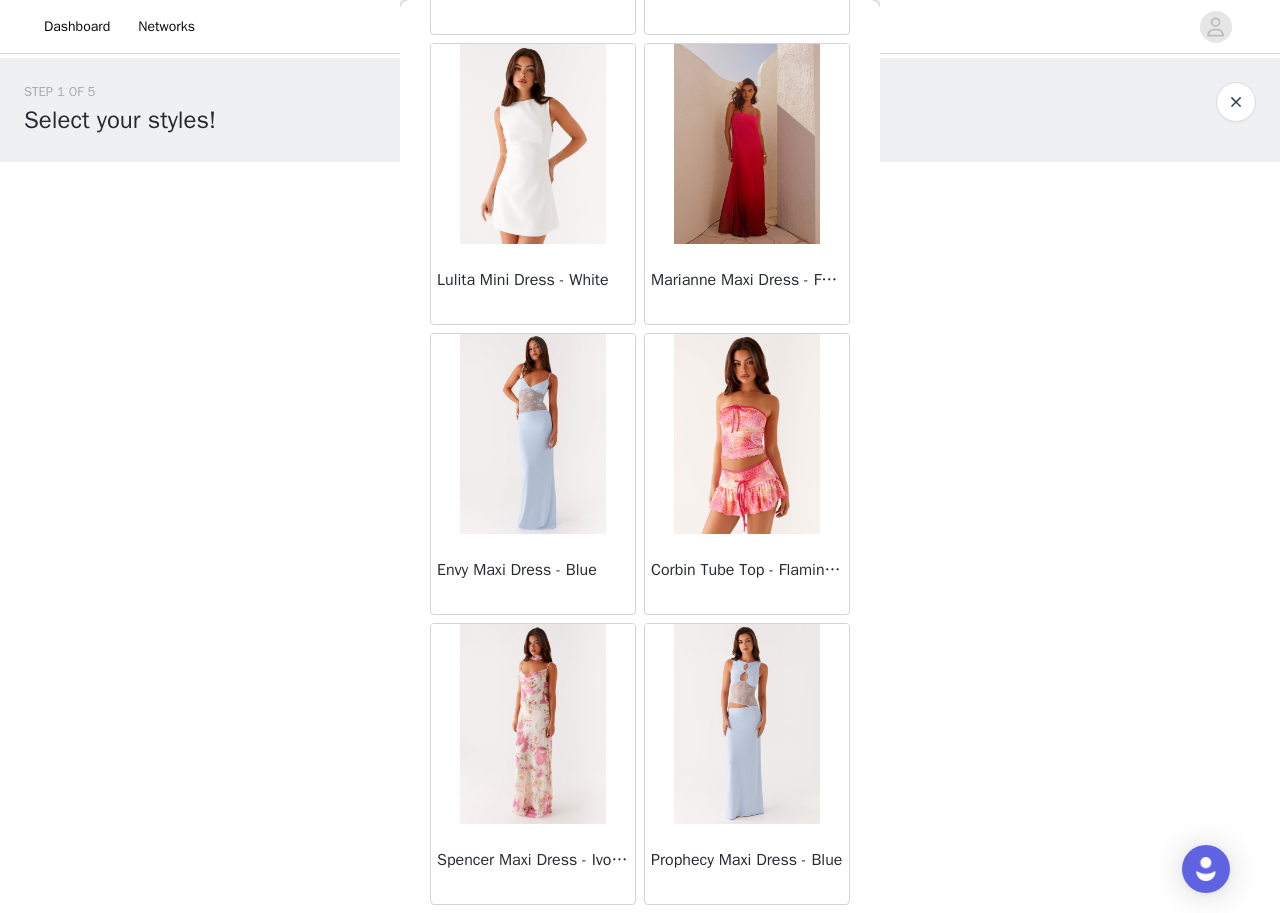 scroll, scrollTop: 25347, scrollLeft: 0, axis: vertical 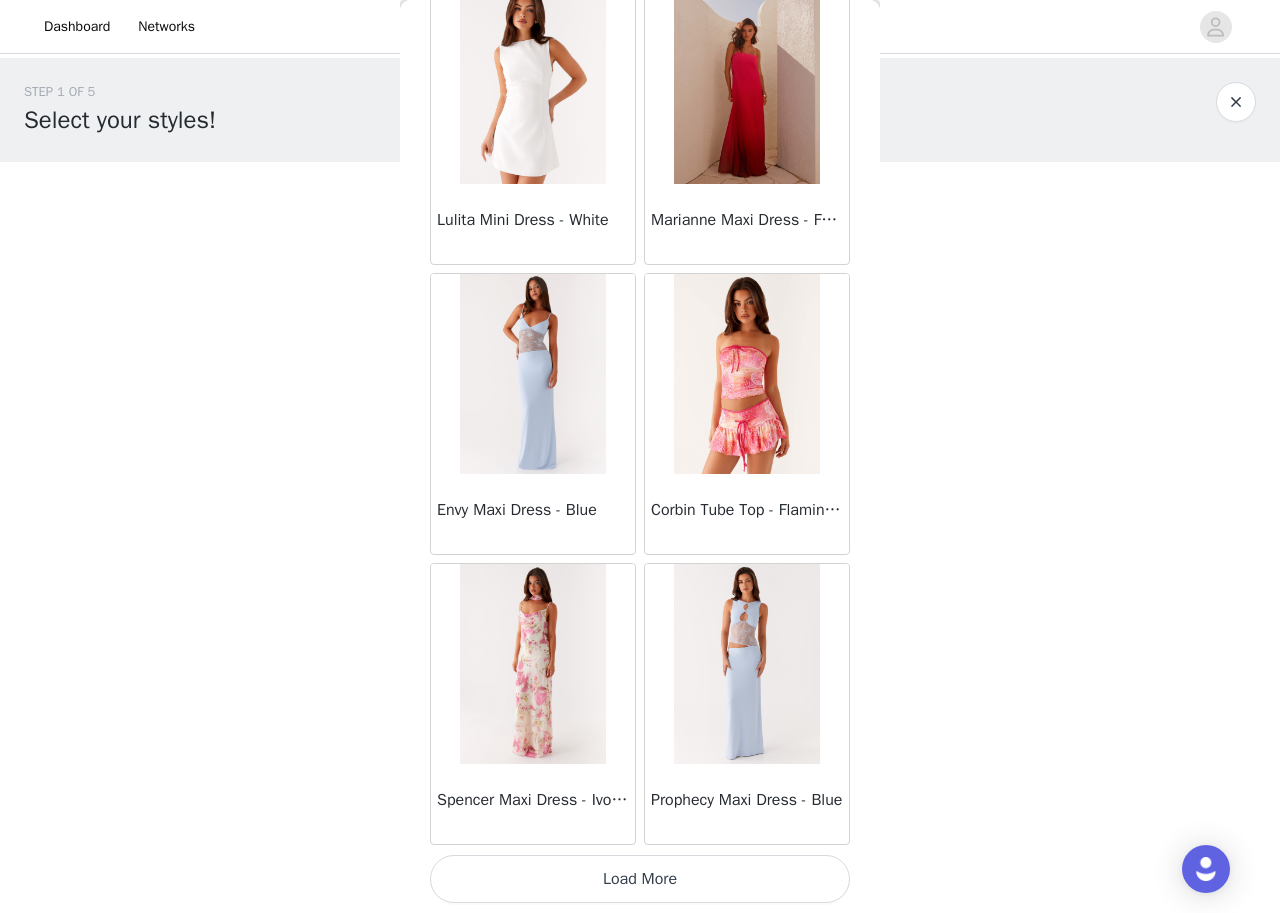 click on "Sweetpea Mini Dress - Yellow       Manifest Mini Dress - Amber       Raquel Off Shoulder Long Sleeve Top - Pink       Julianna Linen Mini Dress - Black       Radiate Halterneck Top - Pink       Arden Mesh Mini Dress - White       Cheryl Bustier Halter Top - Cherry Red       Under The Pagoda Maxi Dress - Deep Red Floral       Sweetest Pie T-Shirt - Black Gingham       That Girl Maxi Dress - Pink       Peppermayo Exclusive Heavy Hearted Mini - Black       Songbird Maxi Dress - Blue Black Floral       Viviana Mini Dress - Lavender       Eden Strapless Maxi Dress - Navy       Claudie Mesh Top - White Pink Lilly       Nia Micro Short - Black       Luciana Crochet Halterneck Mini Dress - Pink       Happy Hour Mini Dress - Yellow       Aullie Maxi Dress - Ivory       Bella Lou Tube Top - Blue       Odette Satin Mini Dress - Blue       Talk About Us Maxi Dress - Blue       Odette Satin Mini Dress - Lilac       Bellamy Top - Red Gingham       Field Of Dreams Maxi Dress - Blue Black Floral" at bounding box center [640, -12169] 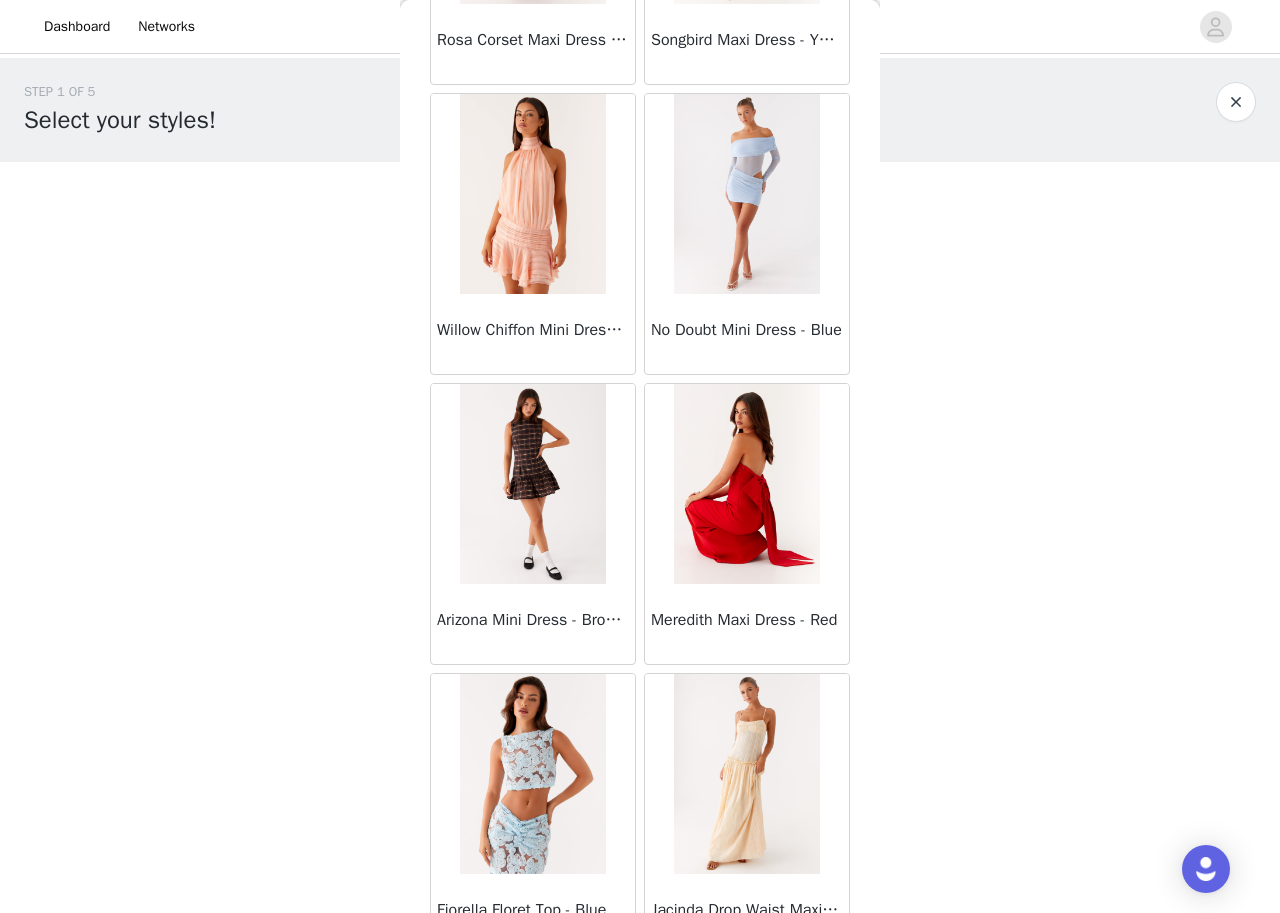 scroll, scrollTop: 28247, scrollLeft: 0, axis: vertical 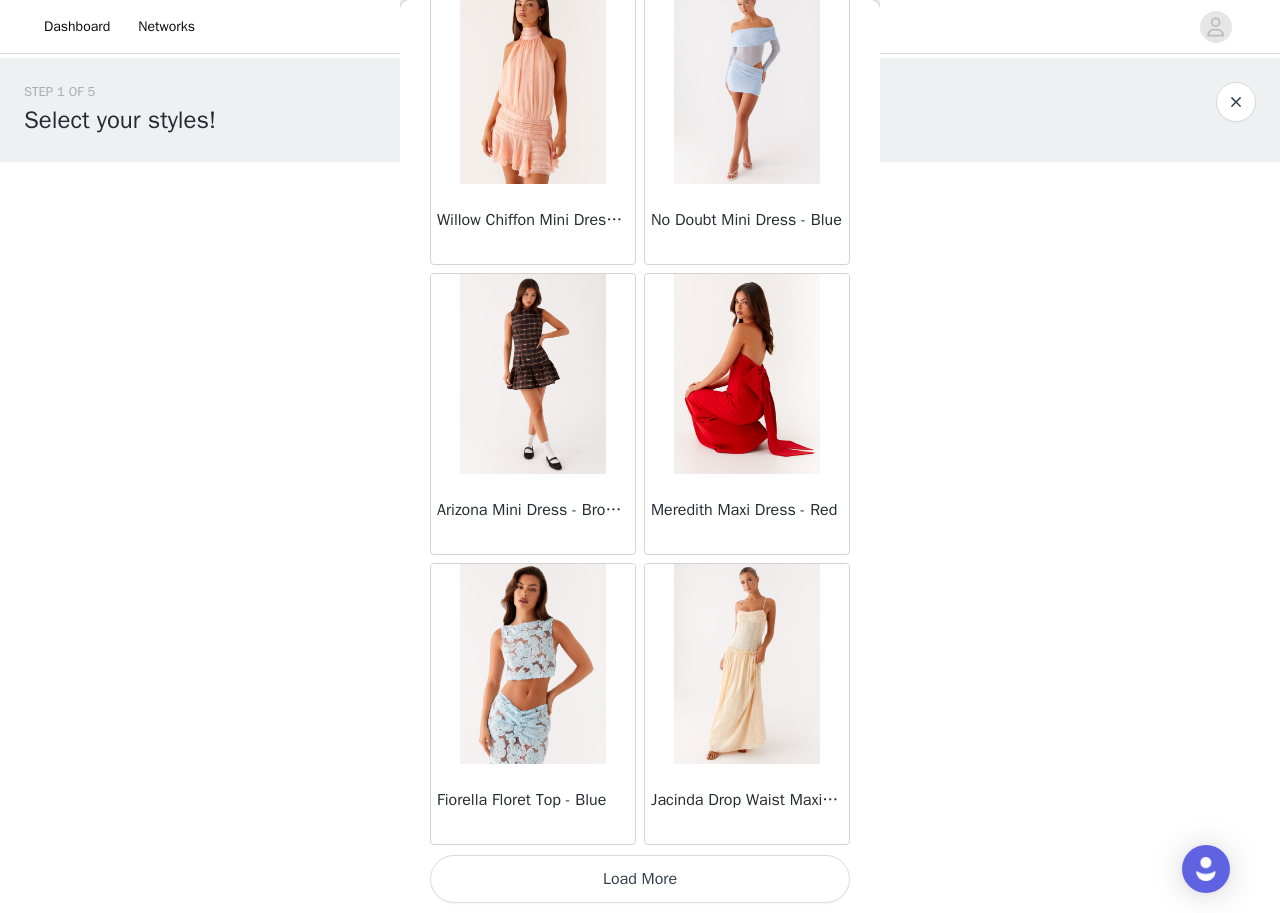 click on "Load More" at bounding box center (640, 879) 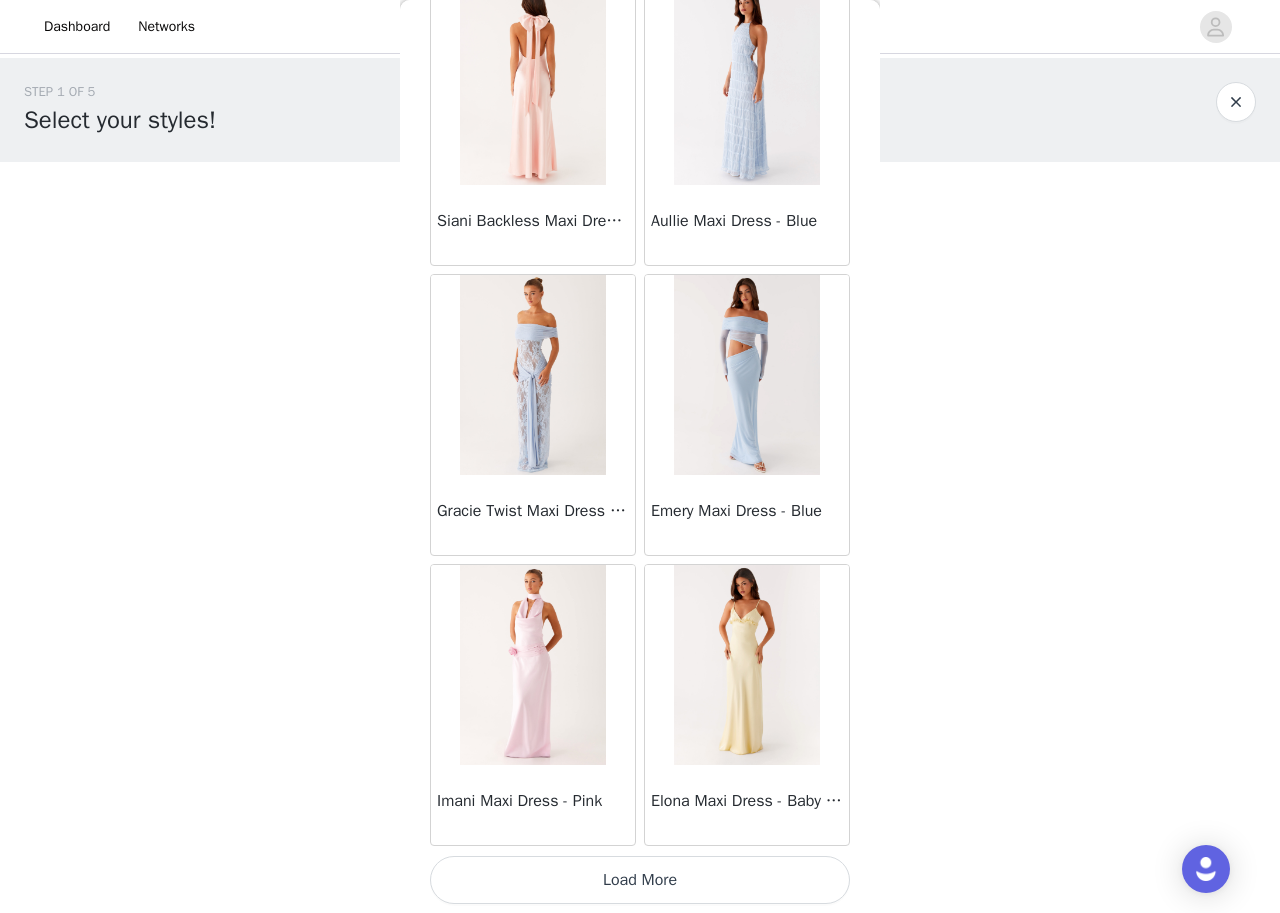 scroll, scrollTop: 31147, scrollLeft: 0, axis: vertical 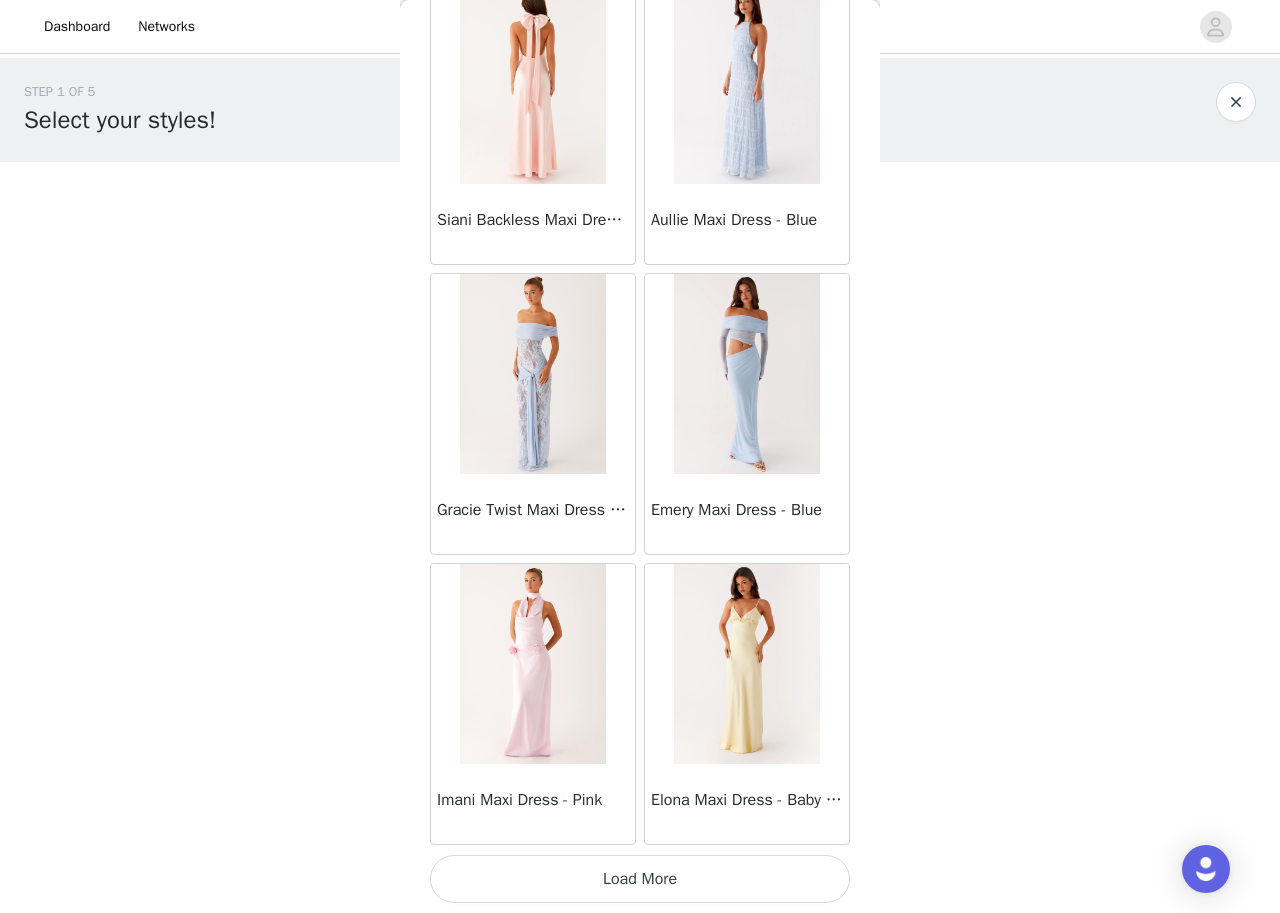 click on "Load More" at bounding box center (640, 879) 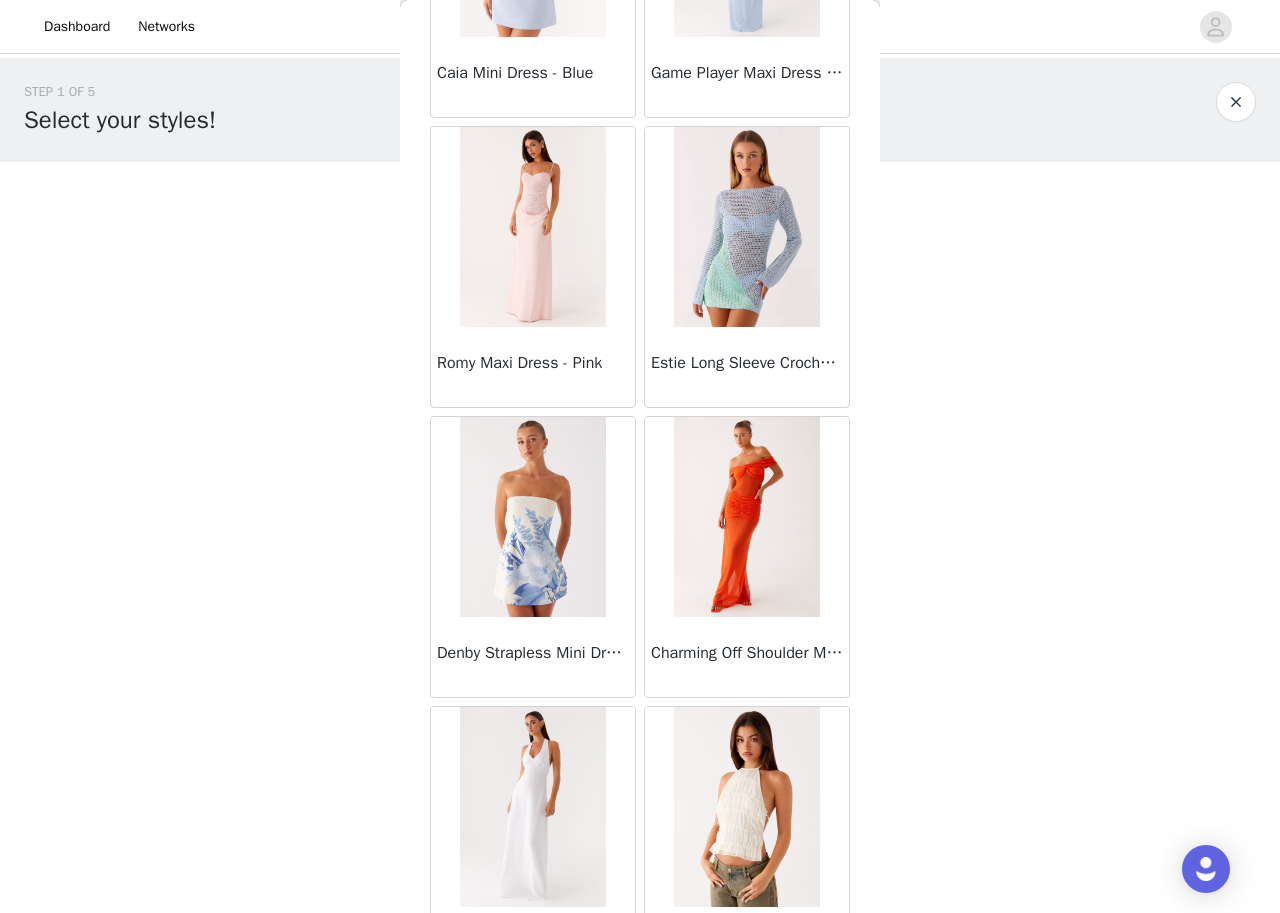 scroll, scrollTop: 34047, scrollLeft: 0, axis: vertical 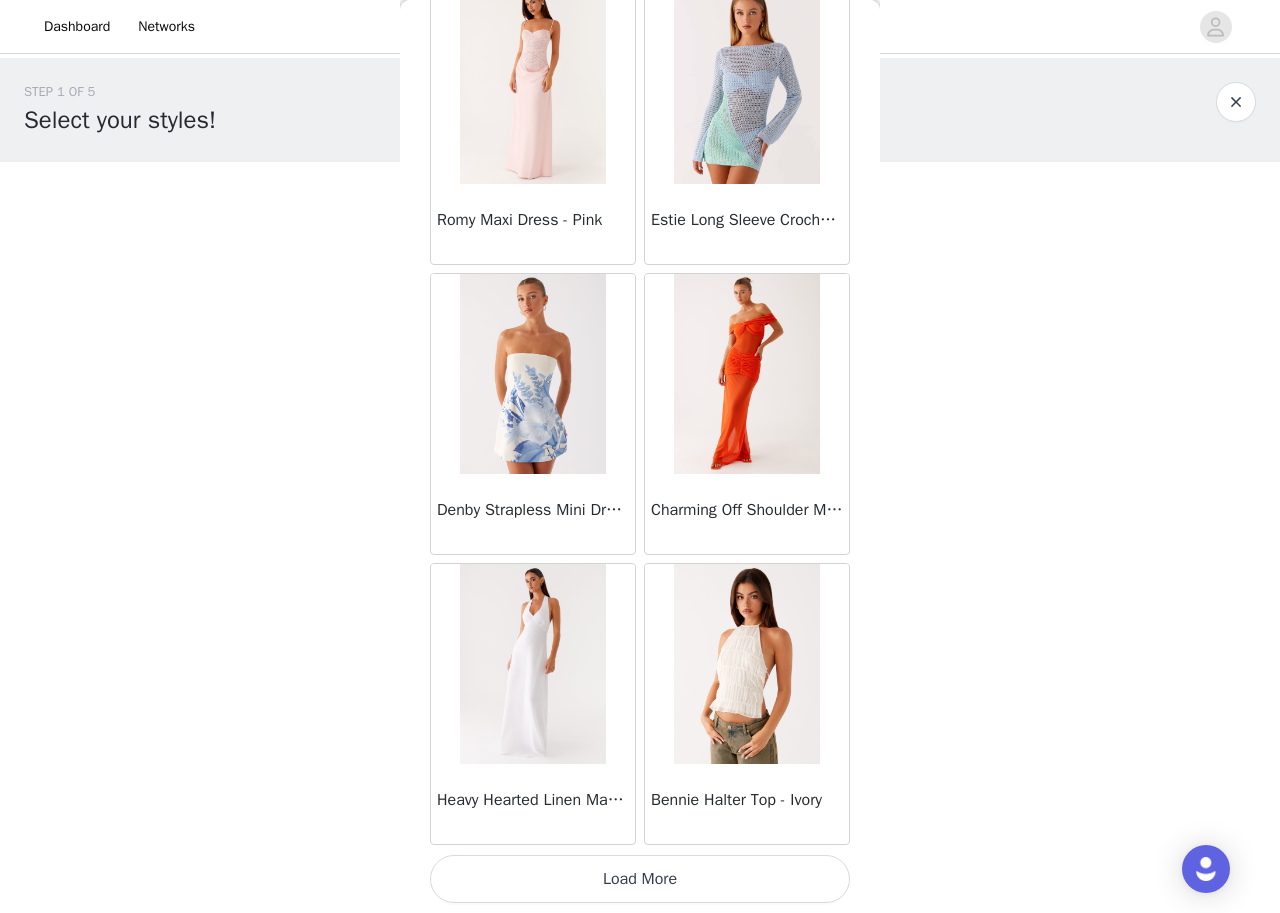 click on "Load More" at bounding box center [640, 879] 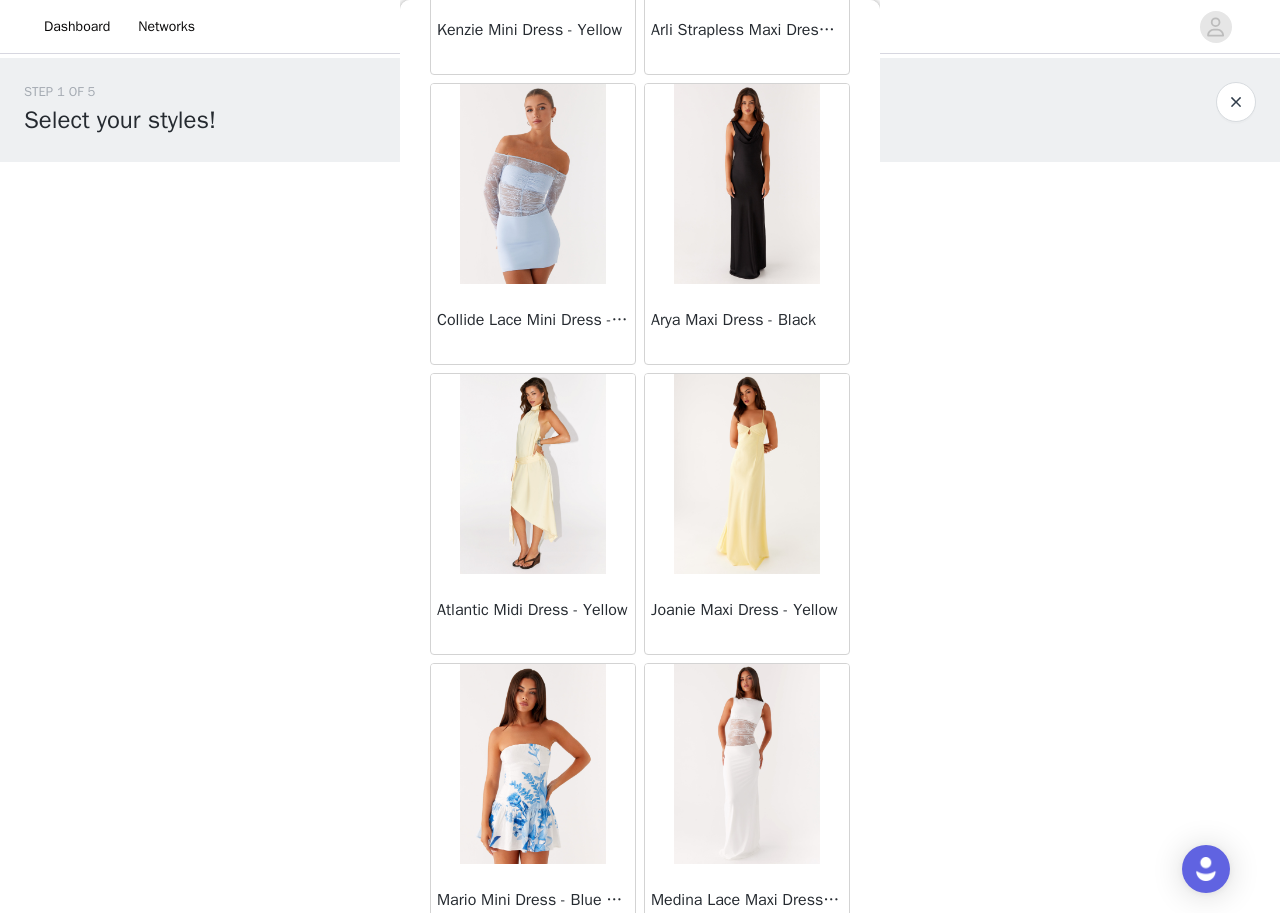 scroll, scrollTop: 36947, scrollLeft: 0, axis: vertical 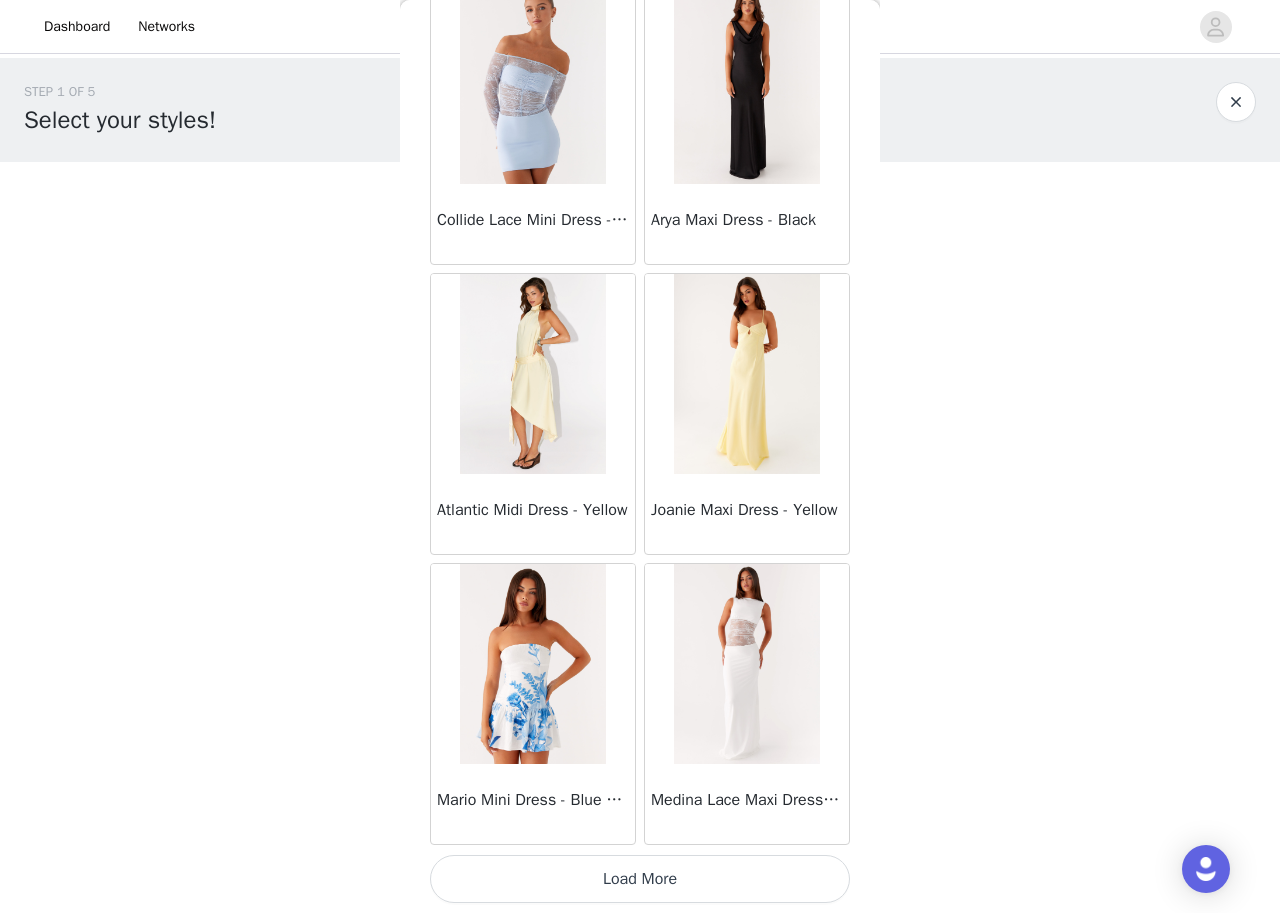 click on "Load More" at bounding box center (640, 879) 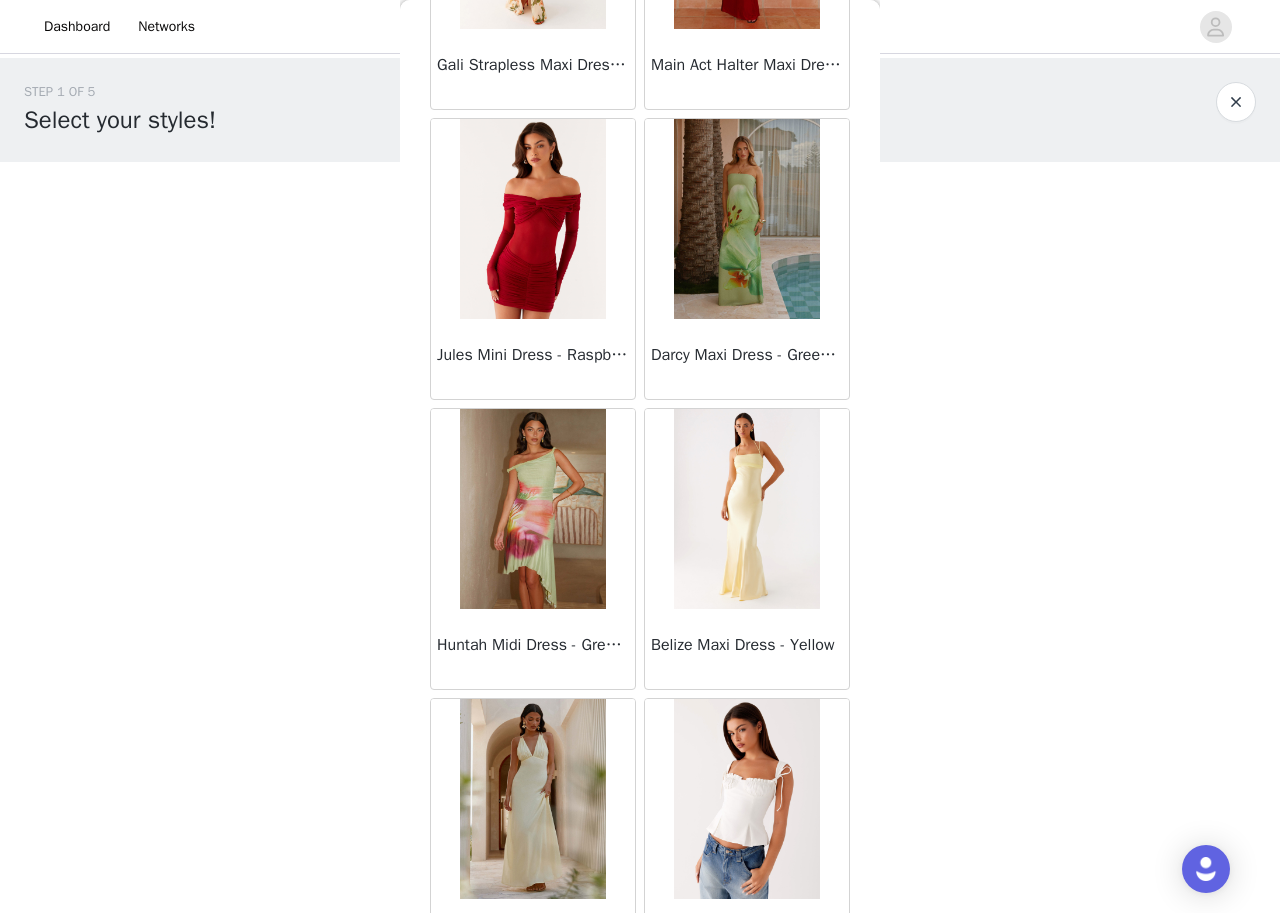 scroll, scrollTop: 39847, scrollLeft: 0, axis: vertical 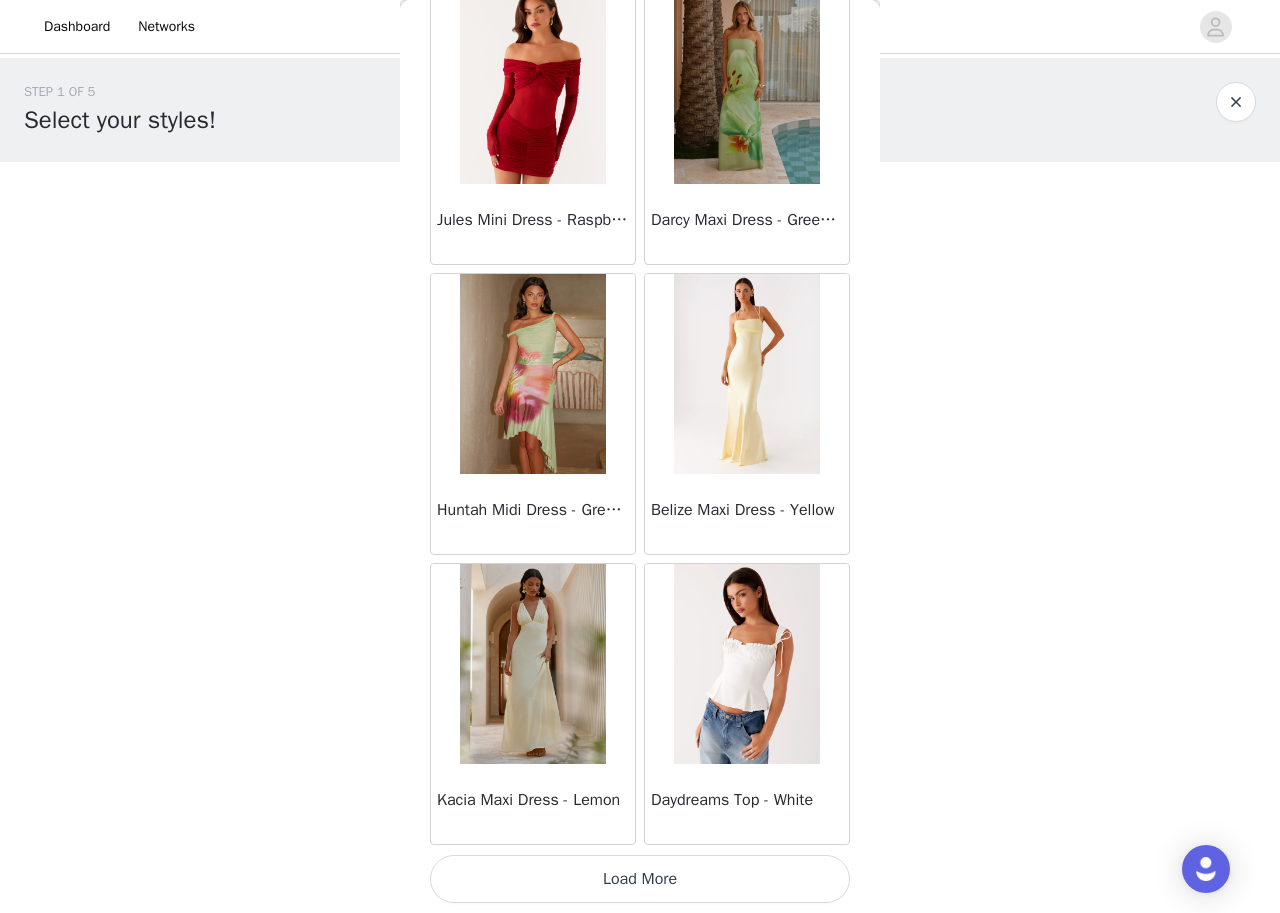click on "Sweetpea Mini Dress - Yellow       Manifest Mini Dress - Amber       Raquel Off Shoulder Long Sleeve Top - Pink       Julianna Linen Mini Dress - Black       Radiate Halterneck Top - Pink       Arden Mesh Mini Dress - White       Cheryl Bustier Halter Top - Cherry Red       Under The Pagoda Maxi Dress - Deep Red Floral       Sweetest Pie T-Shirt - Black Gingham       That Girl Maxi Dress - Pink       Peppermayo Exclusive Heavy Hearted Mini - Black       Songbird Maxi Dress - Blue Black Floral       Viviana Mini Dress - Lavender       Eden Strapless Maxi Dress - Navy       Claudie Mesh Top - White Pink Lilly       Nia Micro Short - Black       Luciana Crochet Halterneck Mini Dress - Pink       Happy Hour Mini Dress - Yellow       Aullie Maxi Dress - Ivory       Bella Lou Tube Top - Blue       Odette Satin Mini Dress - Blue       Talk About Us Maxi Dress - Blue       Odette Satin Mini Dress - Lilac       Bellamy Top - Red Gingham       Field Of Dreams Maxi Dress - Blue Black Floral" at bounding box center [640, -19419] 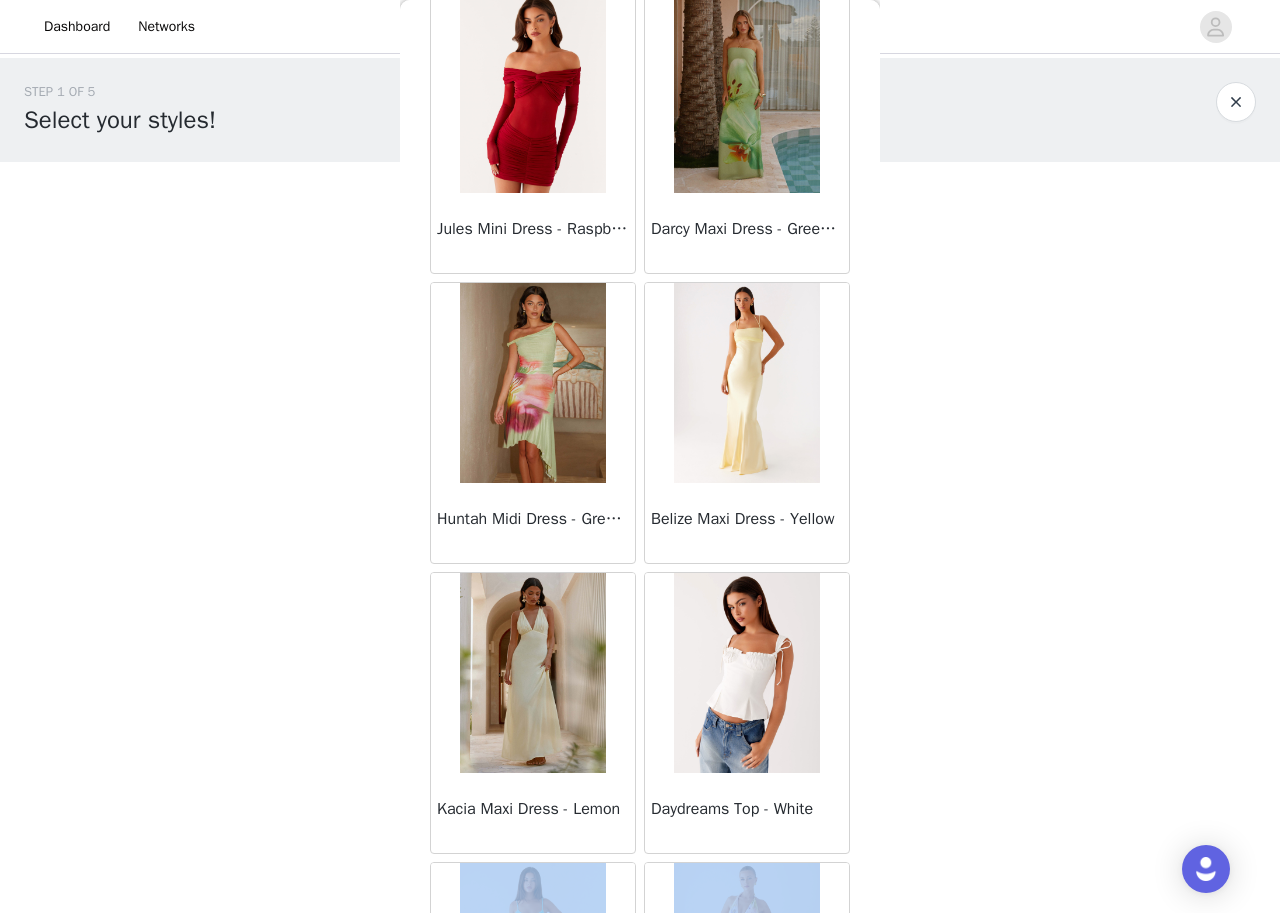 scroll, scrollTop: 39847, scrollLeft: 0, axis: vertical 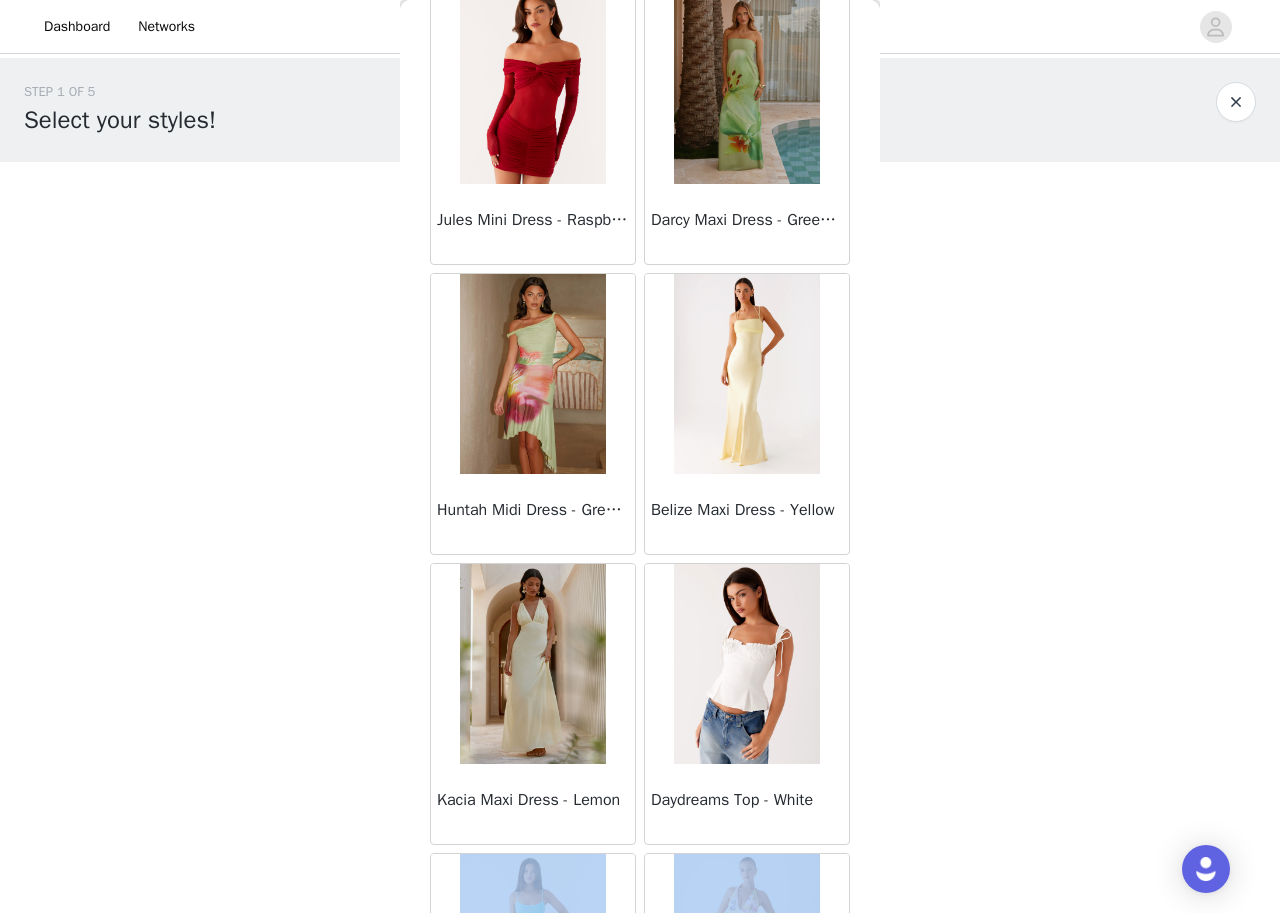 click on "STEP 1 OF 5
Select your styles!
Please note that the sizes are in AU Sizes       2/3 Selected           Huntah Midi Dress - Green Tropical           Green Tropical, AU 8       Edit   Remove     Main Act Halter Maxi Dress - Sunburst Floral           Sunburst Floral, AU 8       Edit   Remove     Add Product       Back       Sweetpea Mini Dress - Yellow       Manifest Mini Dress - Amber       Raquel Off Shoulder Long Sleeve Top - Pink       Julianna Linen Mini Dress - Black       Radiate Halterneck Top - Pink       Arden Mesh Mini Dress - White       Cheryl Bustier Halter Top - Cherry Red       Under The Pagoda Maxi Dress - Deep Red Floral       Sweetest Pie T-Shirt - Black Gingham       That Girl Maxi Dress - Pink       Peppermayo Exclusive Heavy Hearted Mini - Black       Songbird Maxi Dress - Blue Black Floral       Viviana Mini Dress - Lavender       Eden Strapless Maxi Dress - Navy" at bounding box center (640, 393) 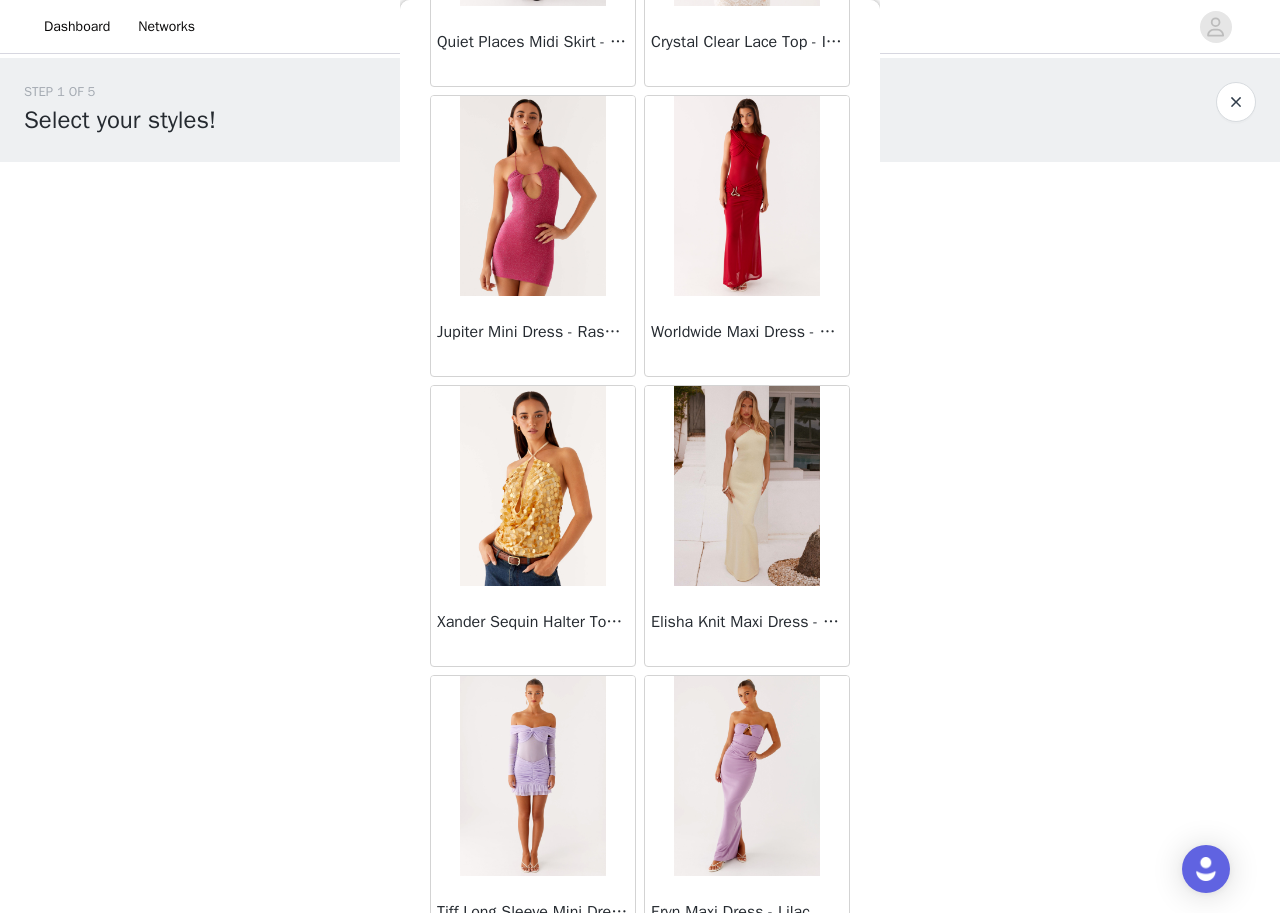 scroll, scrollTop: 42747, scrollLeft: 0, axis: vertical 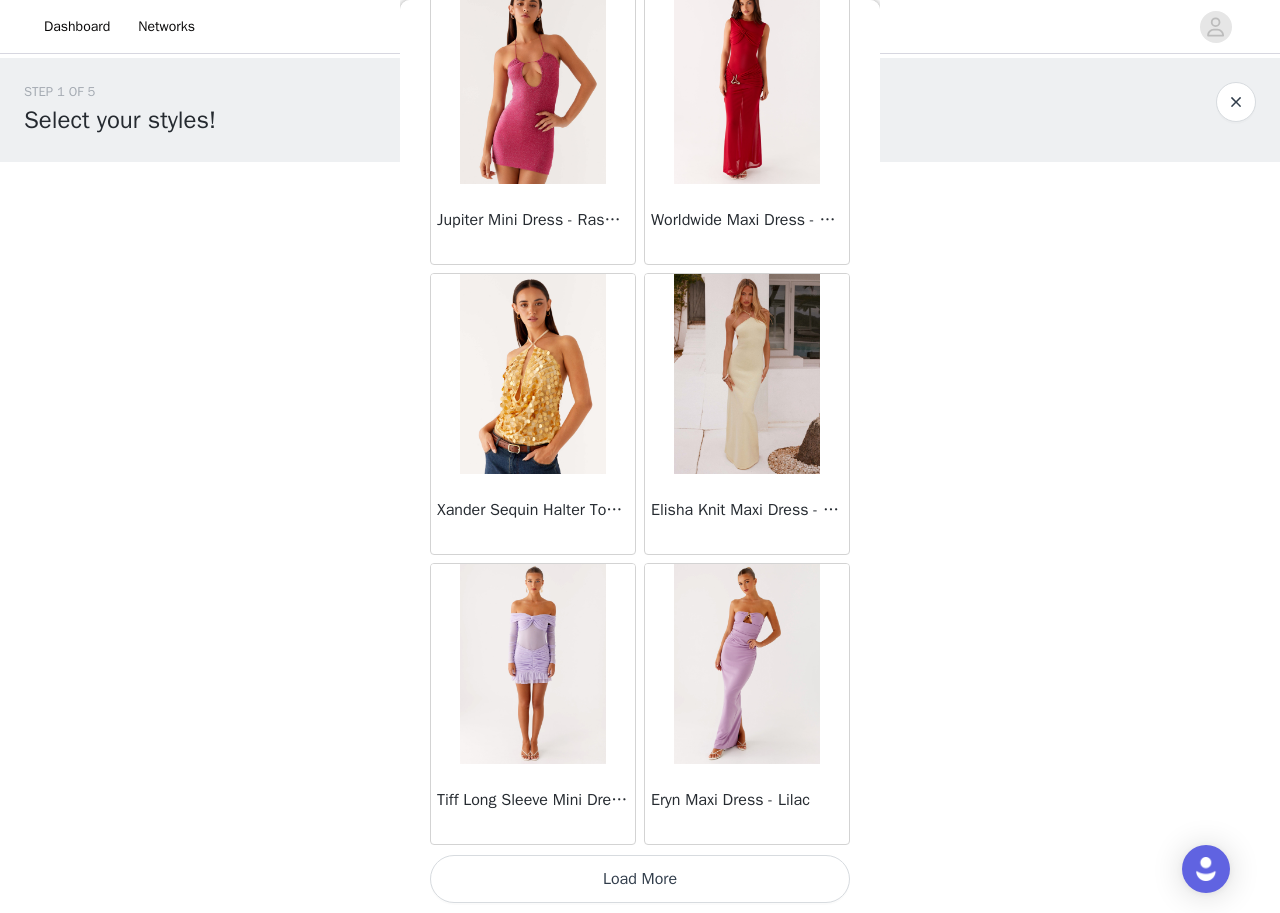 click on "Load More" at bounding box center [640, 879] 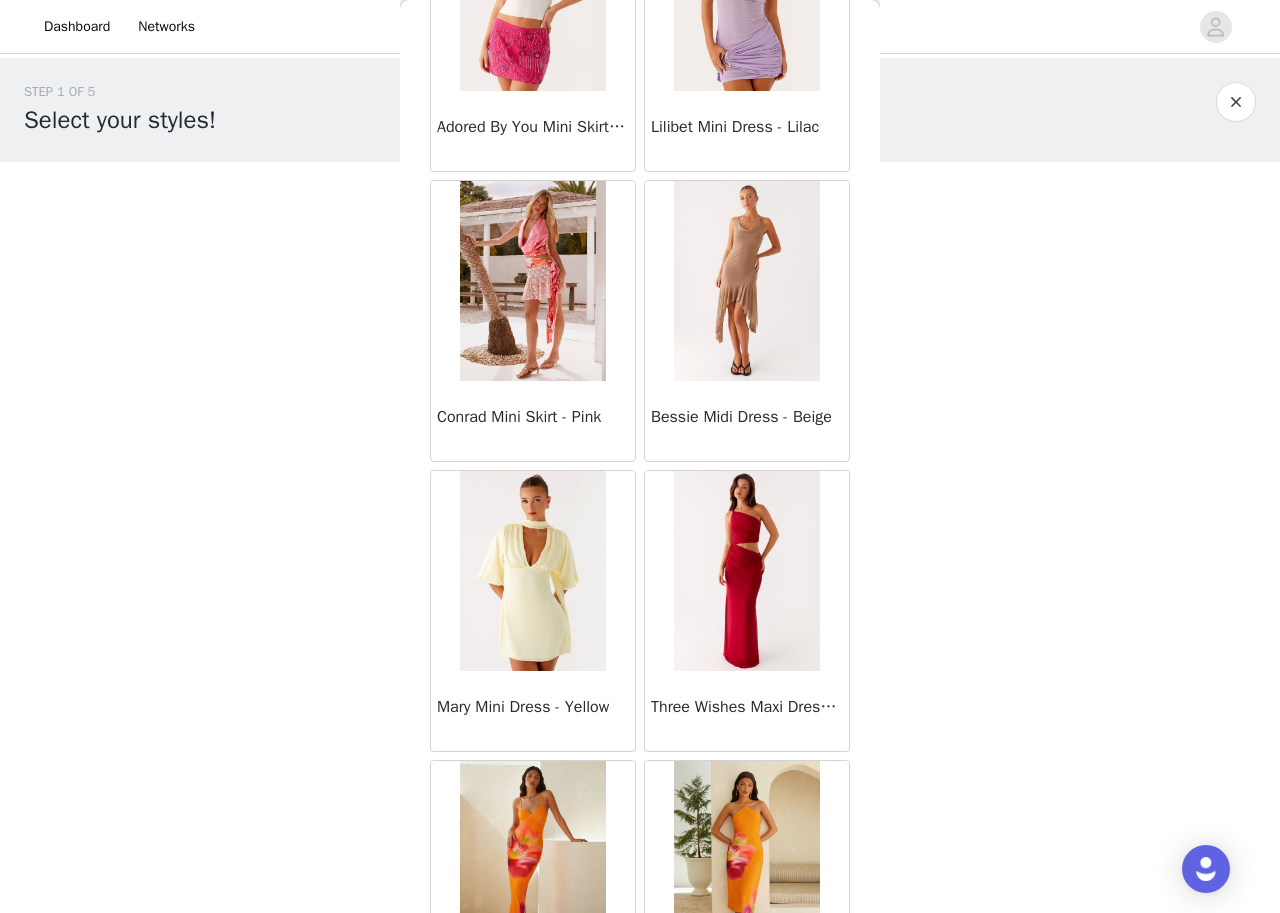 scroll, scrollTop: 45647, scrollLeft: 0, axis: vertical 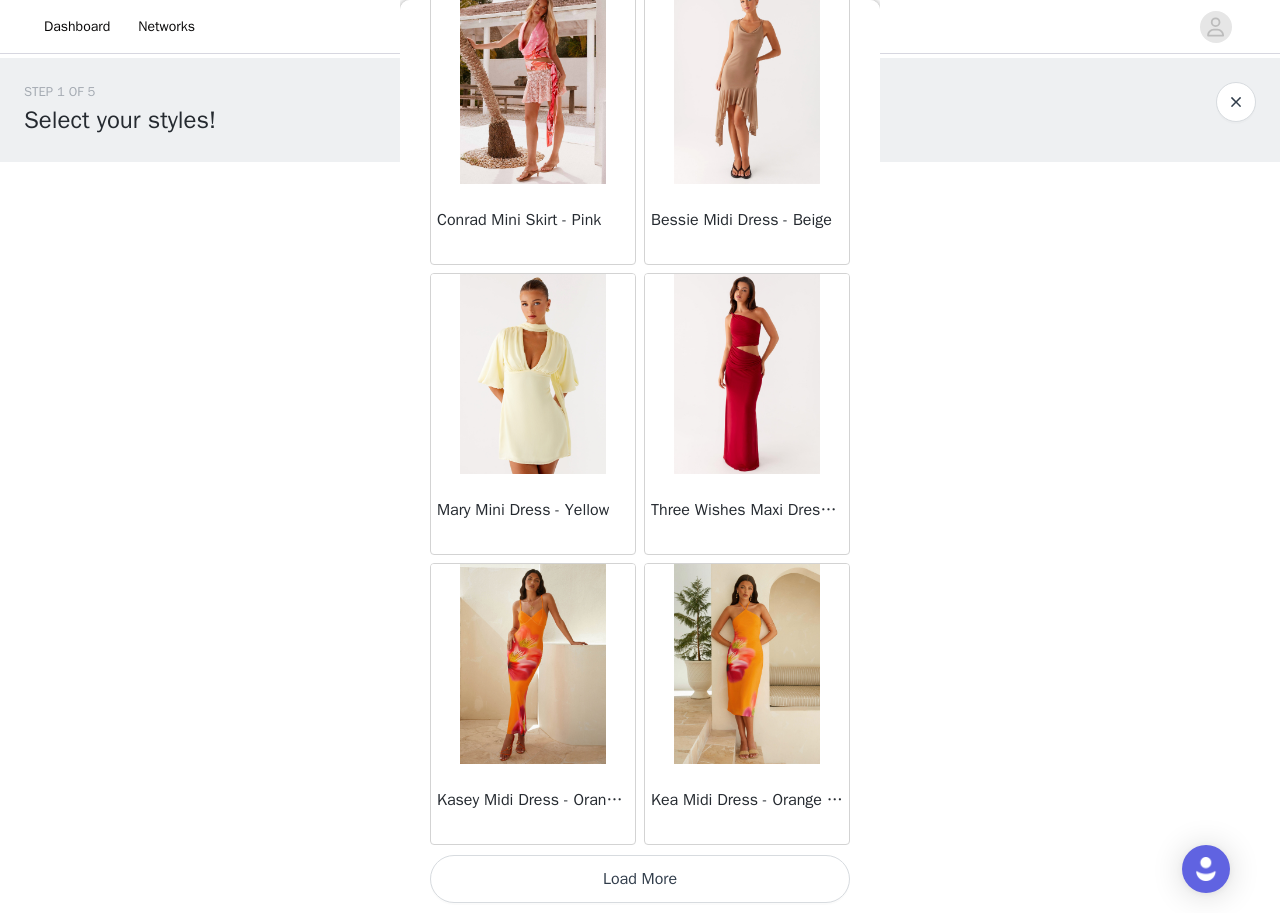 click on "Load More" at bounding box center [640, 879] 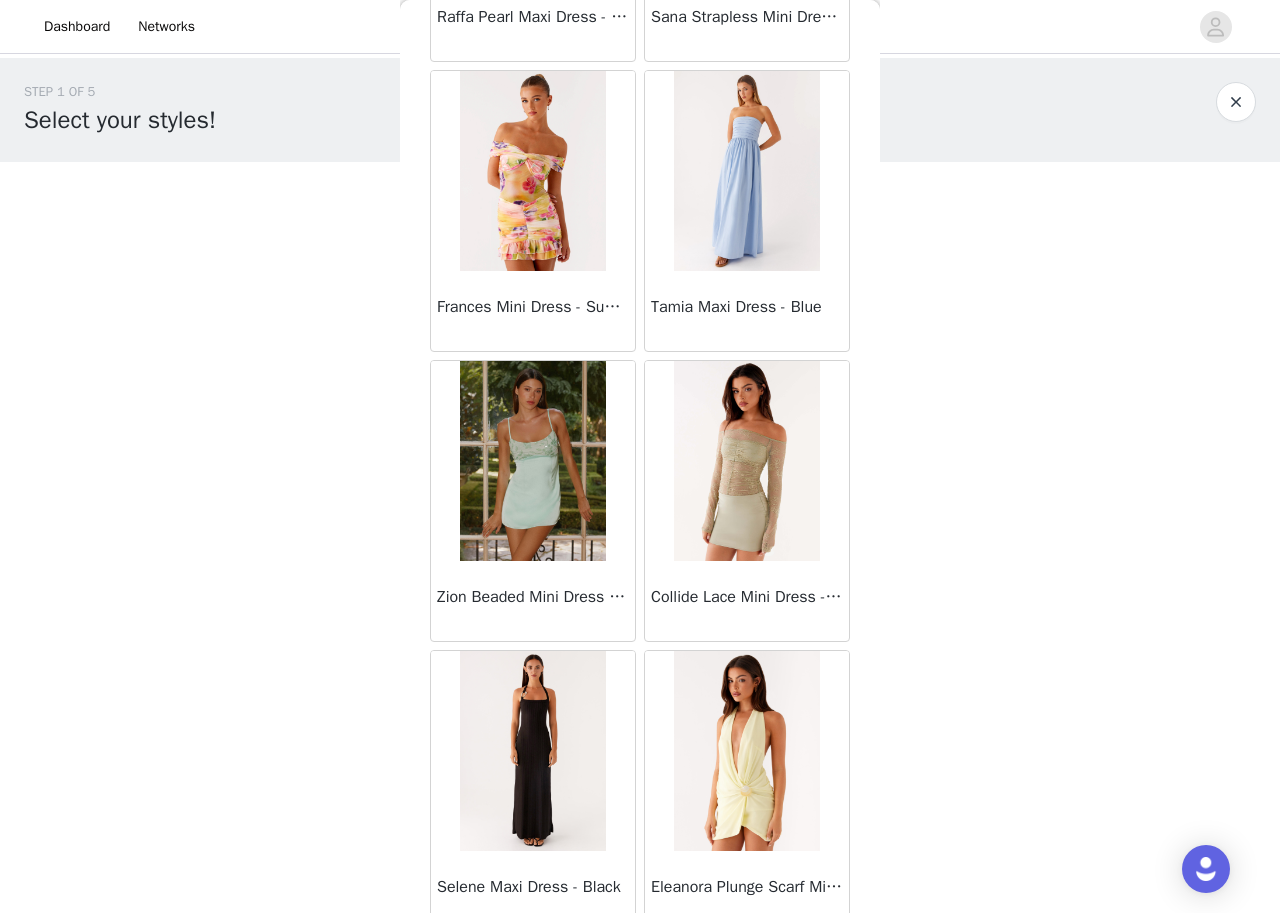 scroll, scrollTop: 48547, scrollLeft: 0, axis: vertical 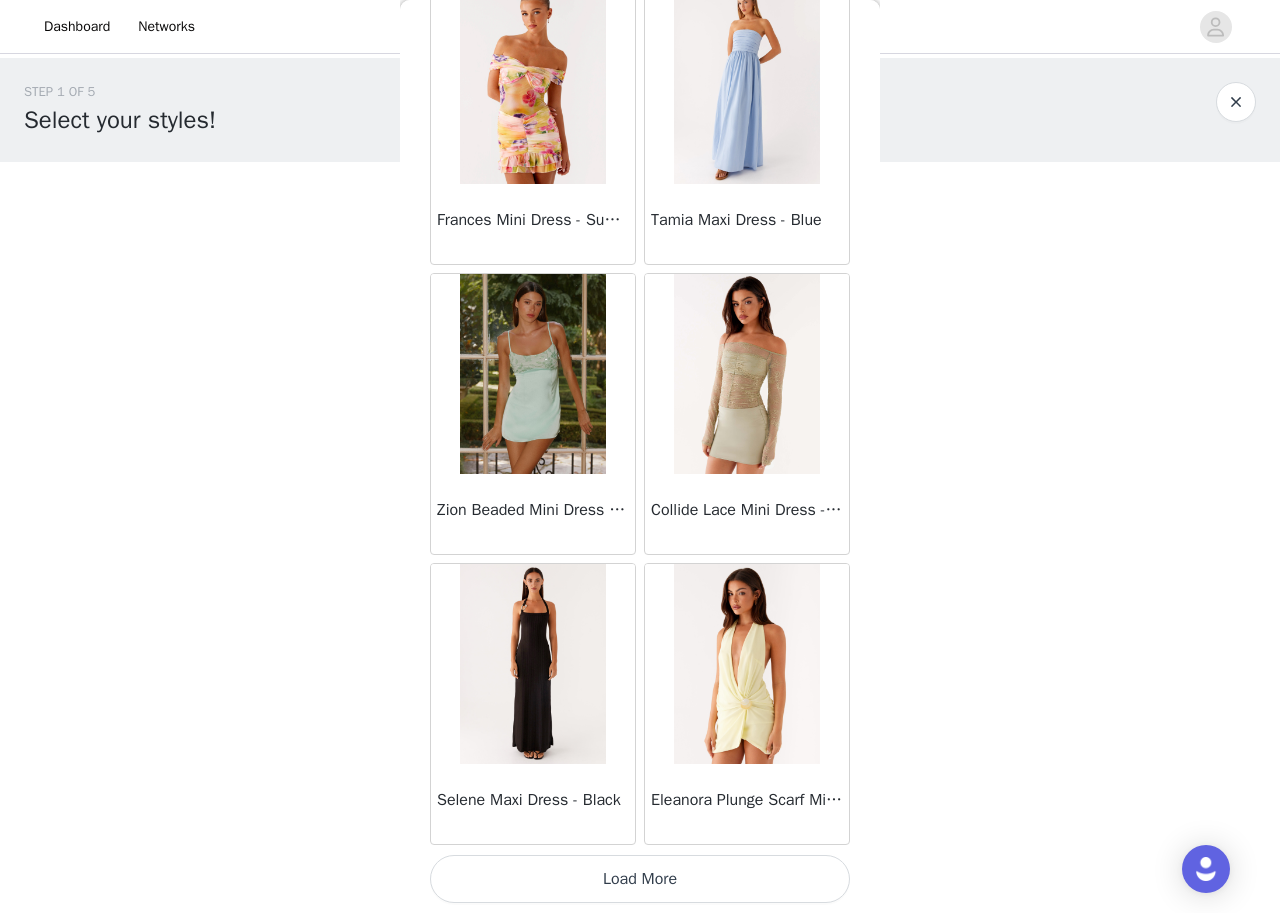 click on "Load More" at bounding box center (640, 879) 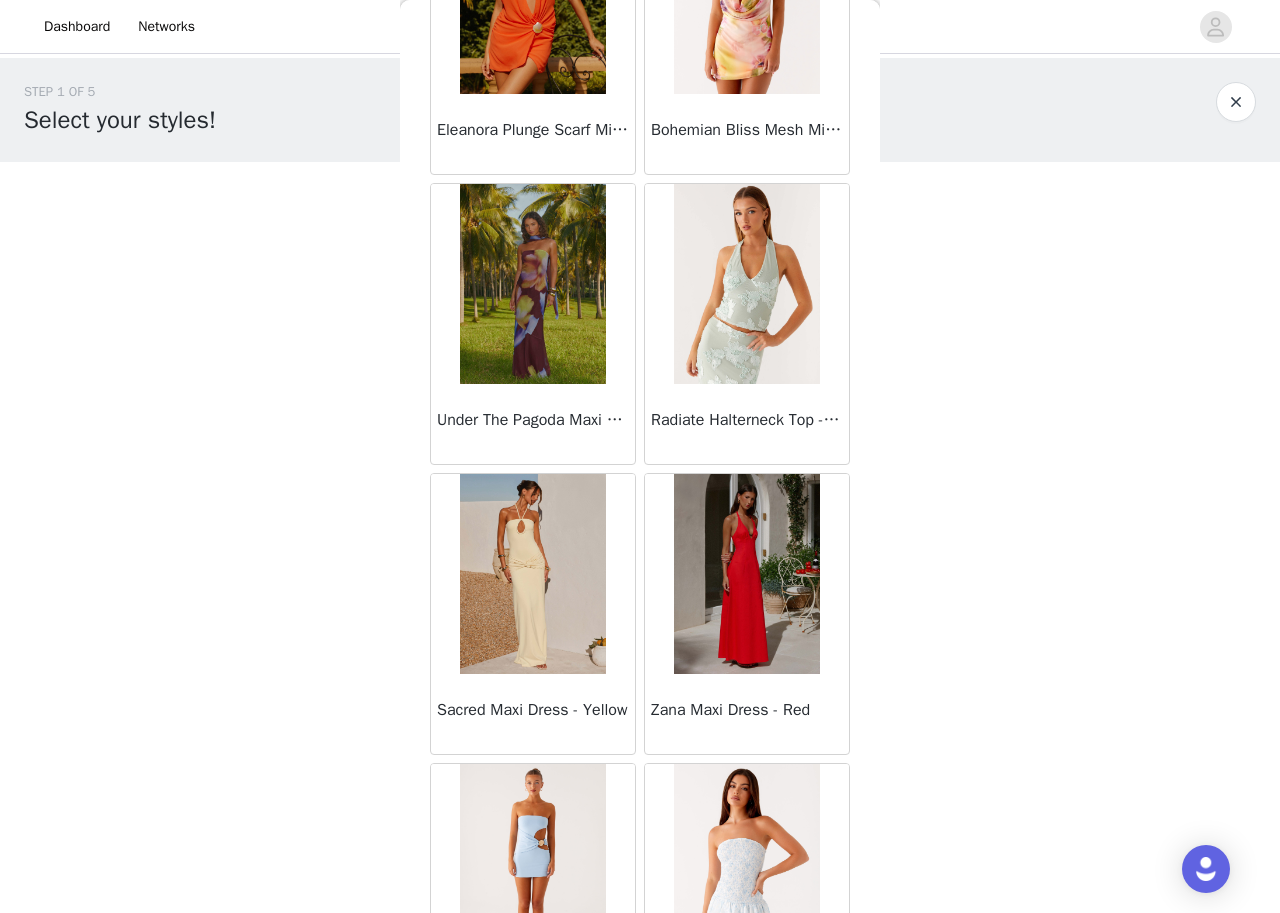 scroll, scrollTop: 51447, scrollLeft: 0, axis: vertical 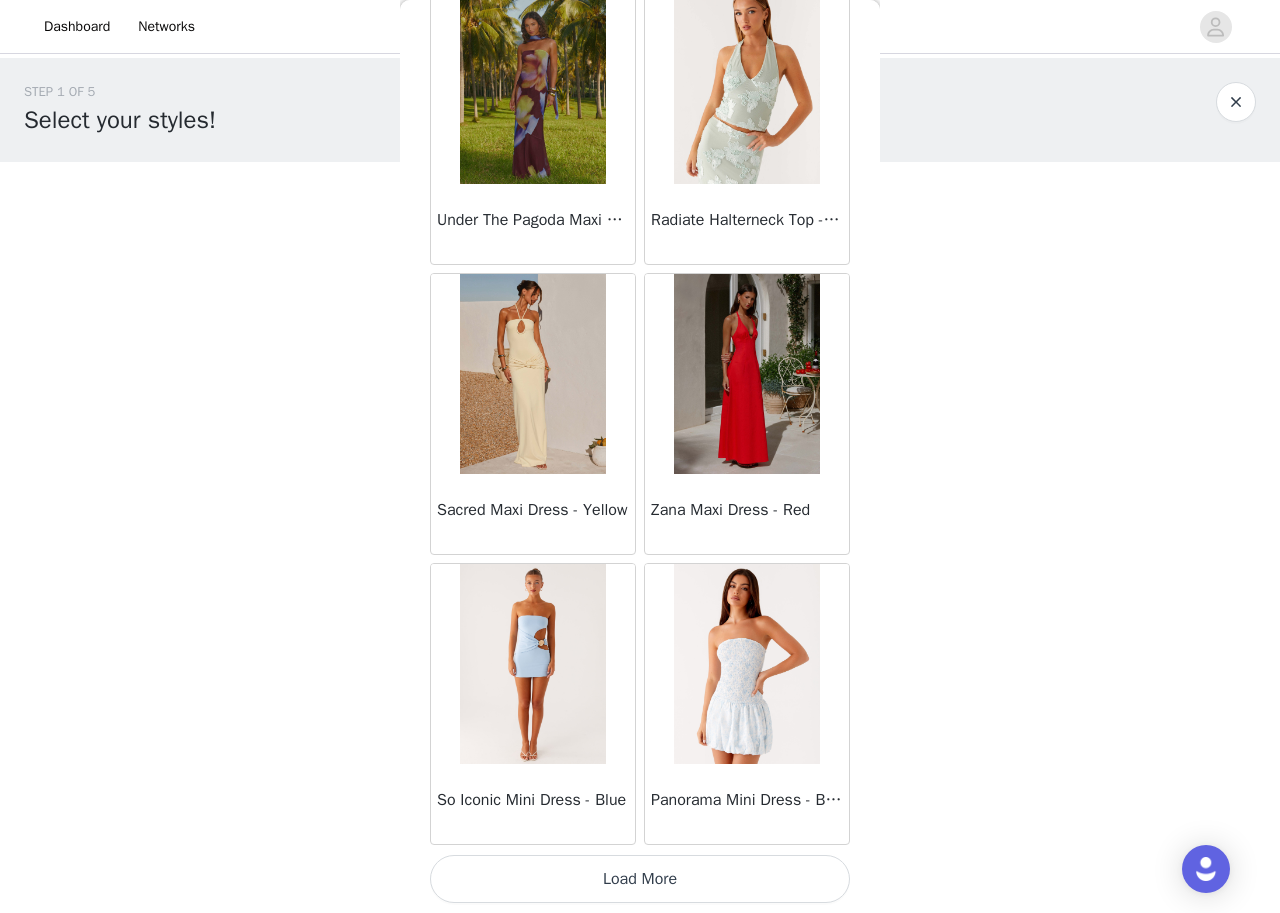 click on "Load More" at bounding box center [640, 879] 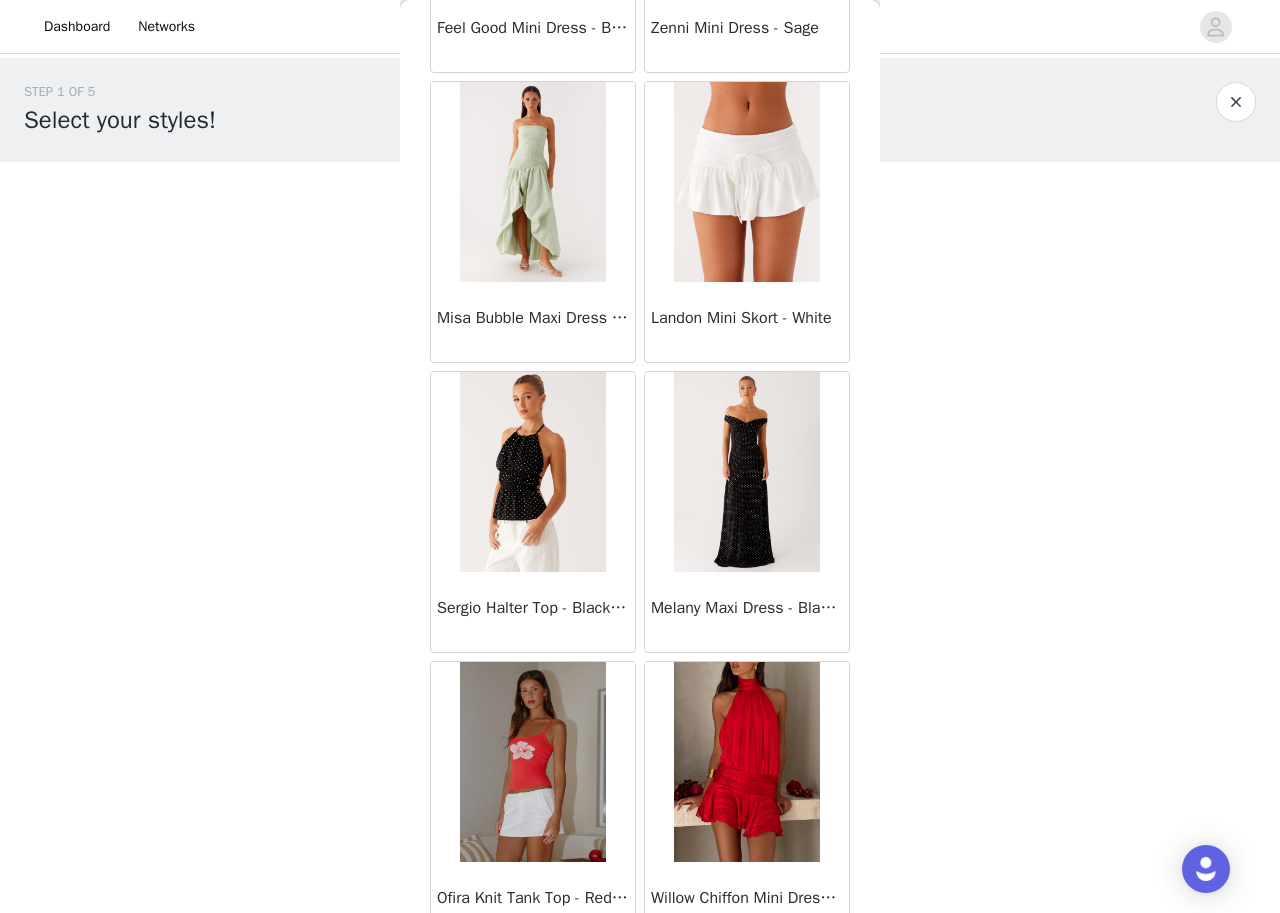scroll, scrollTop: 54347, scrollLeft: 0, axis: vertical 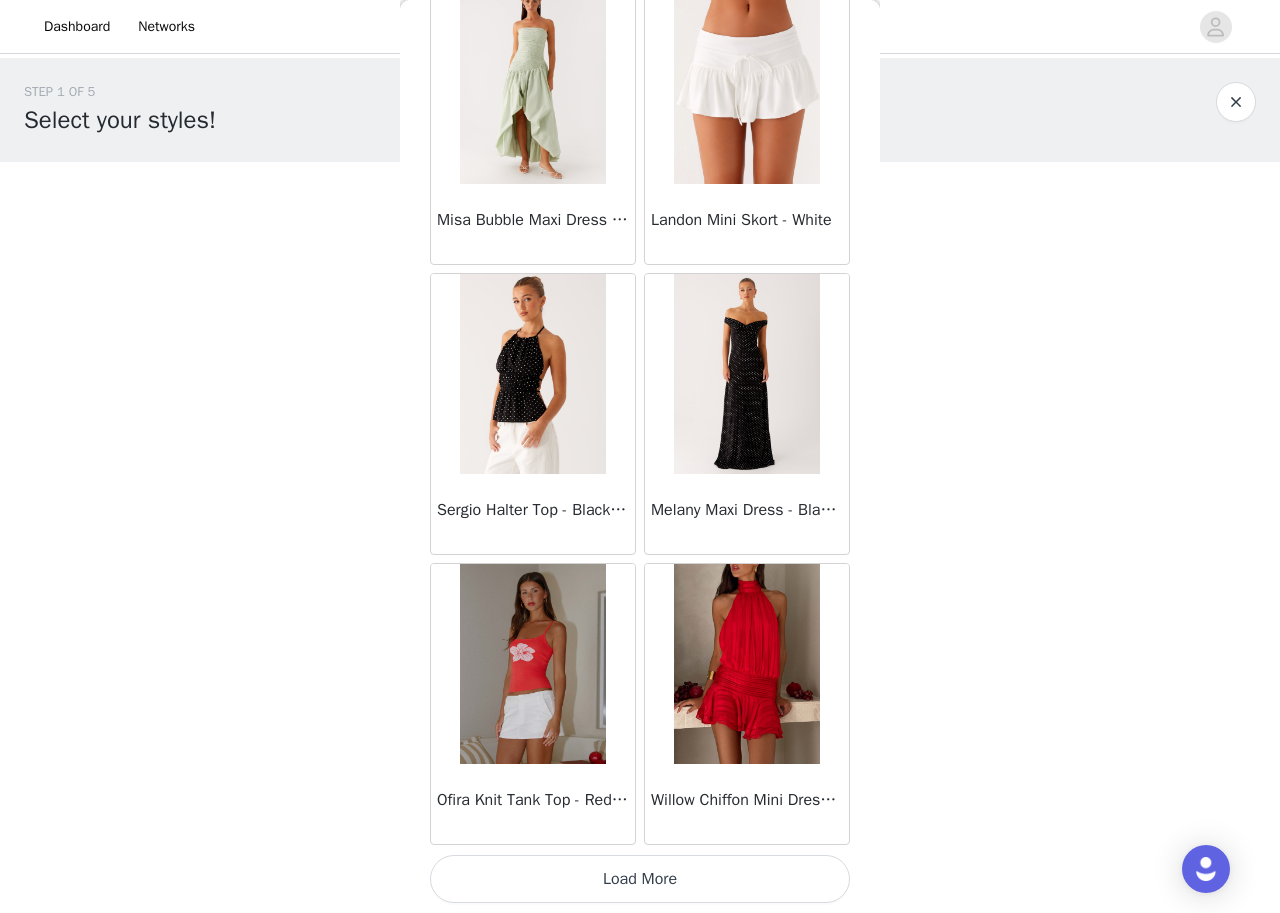 click on "Load More" at bounding box center [640, 879] 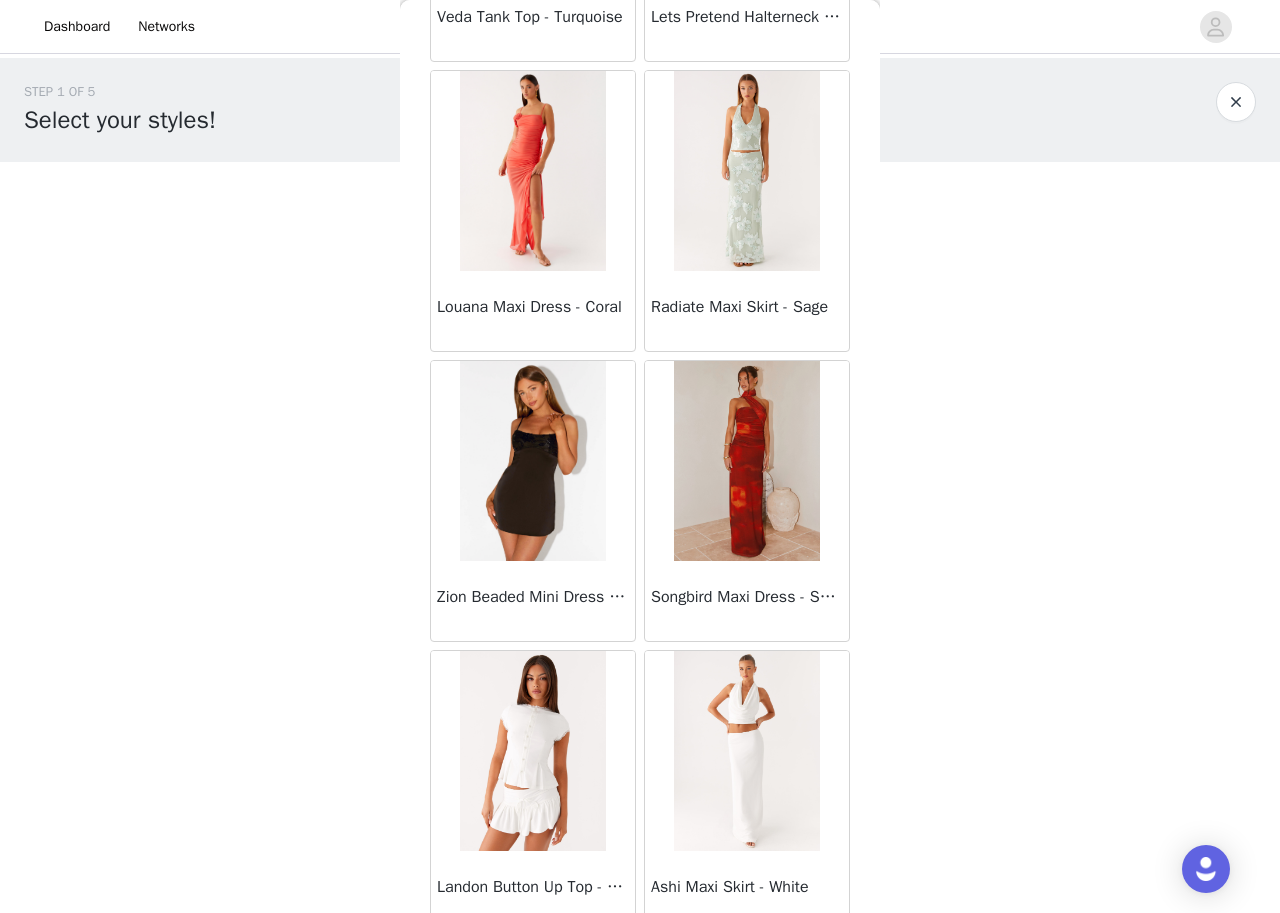 scroll, scrollTop: 57247, scrollLeft: 0, axis: vertical 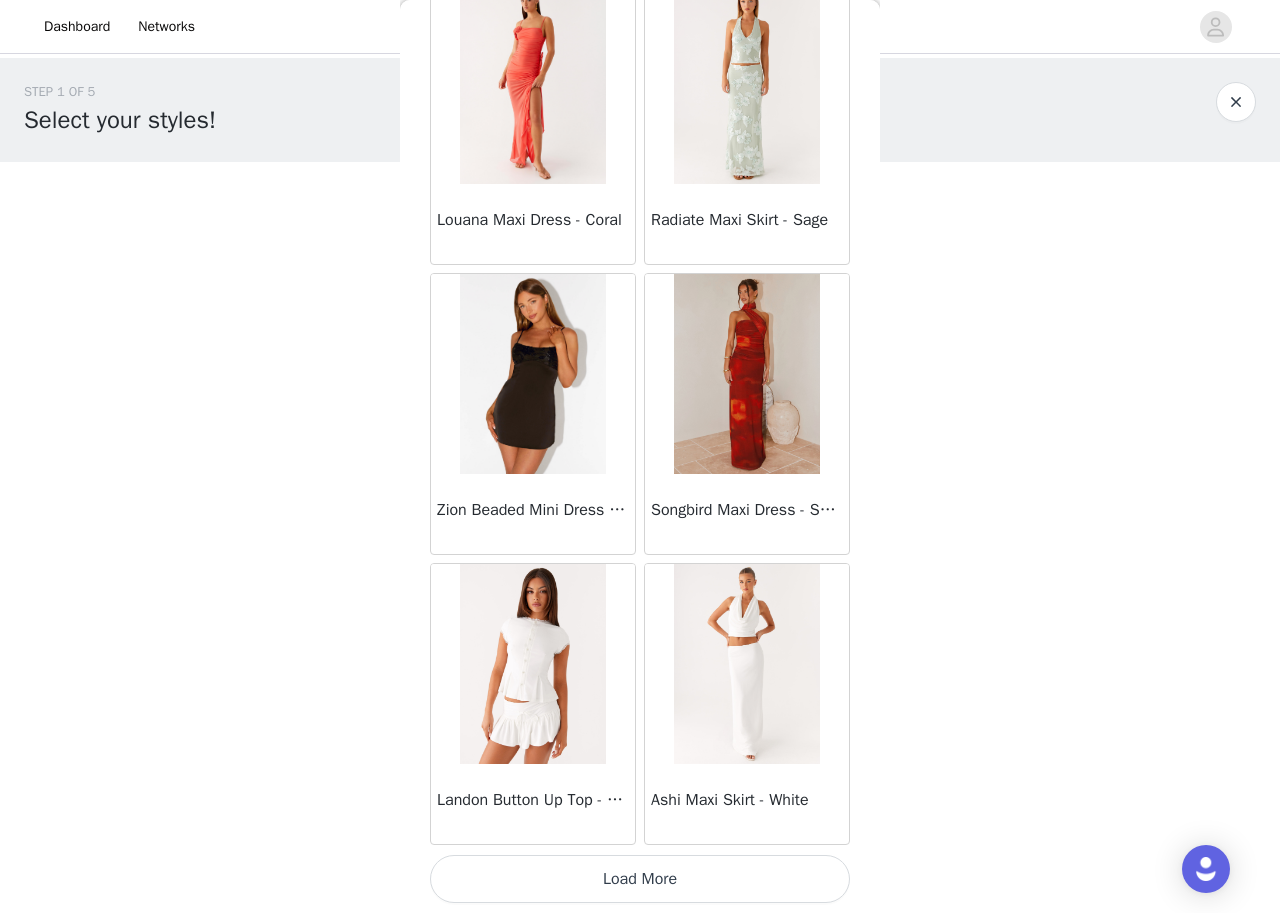 click on "Load More" at bounding box center [640, 879] 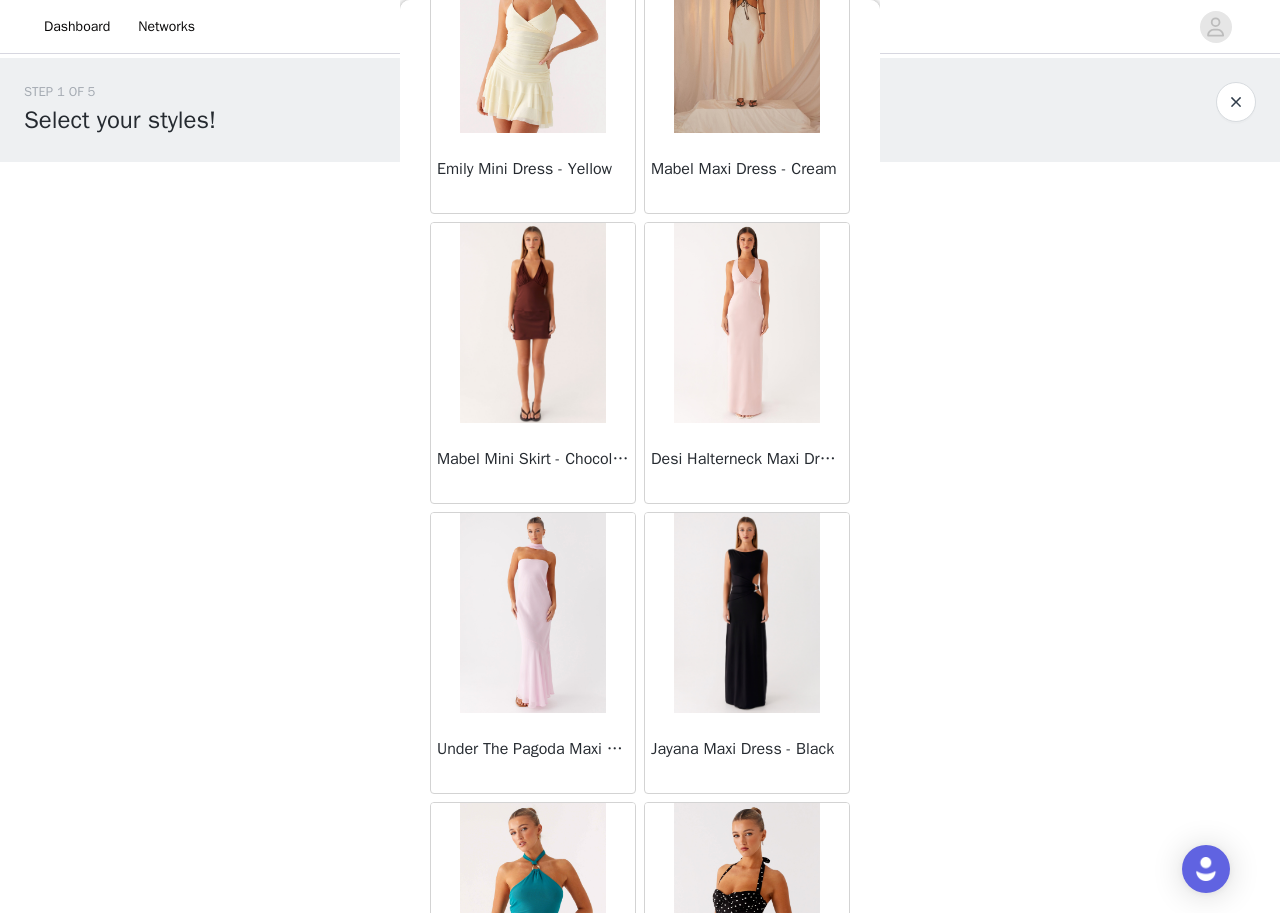 scroll, scrollTop: 60147, scrollLeft: 0, axis: vertical 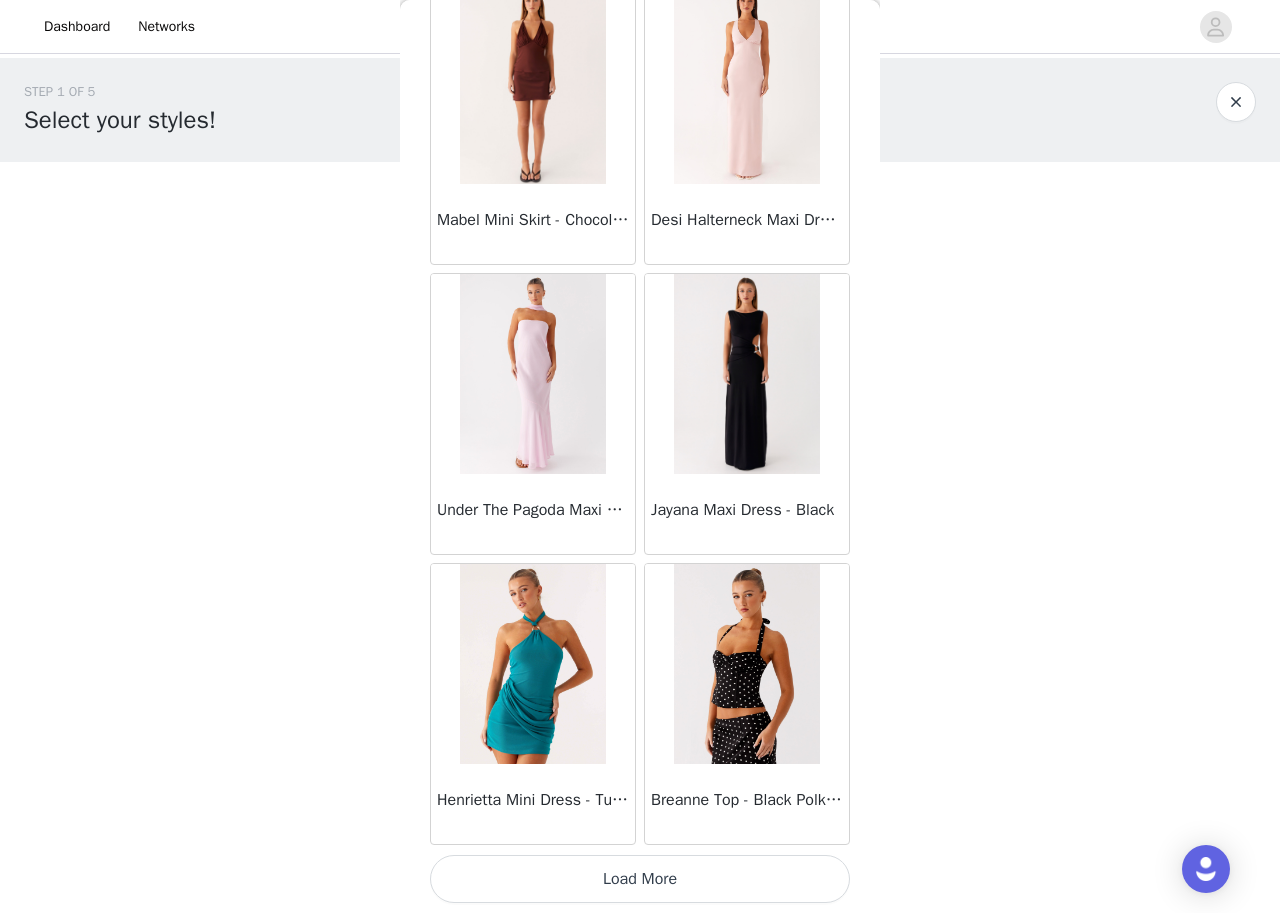 click on "Load More" at bounding box center (640, 879) 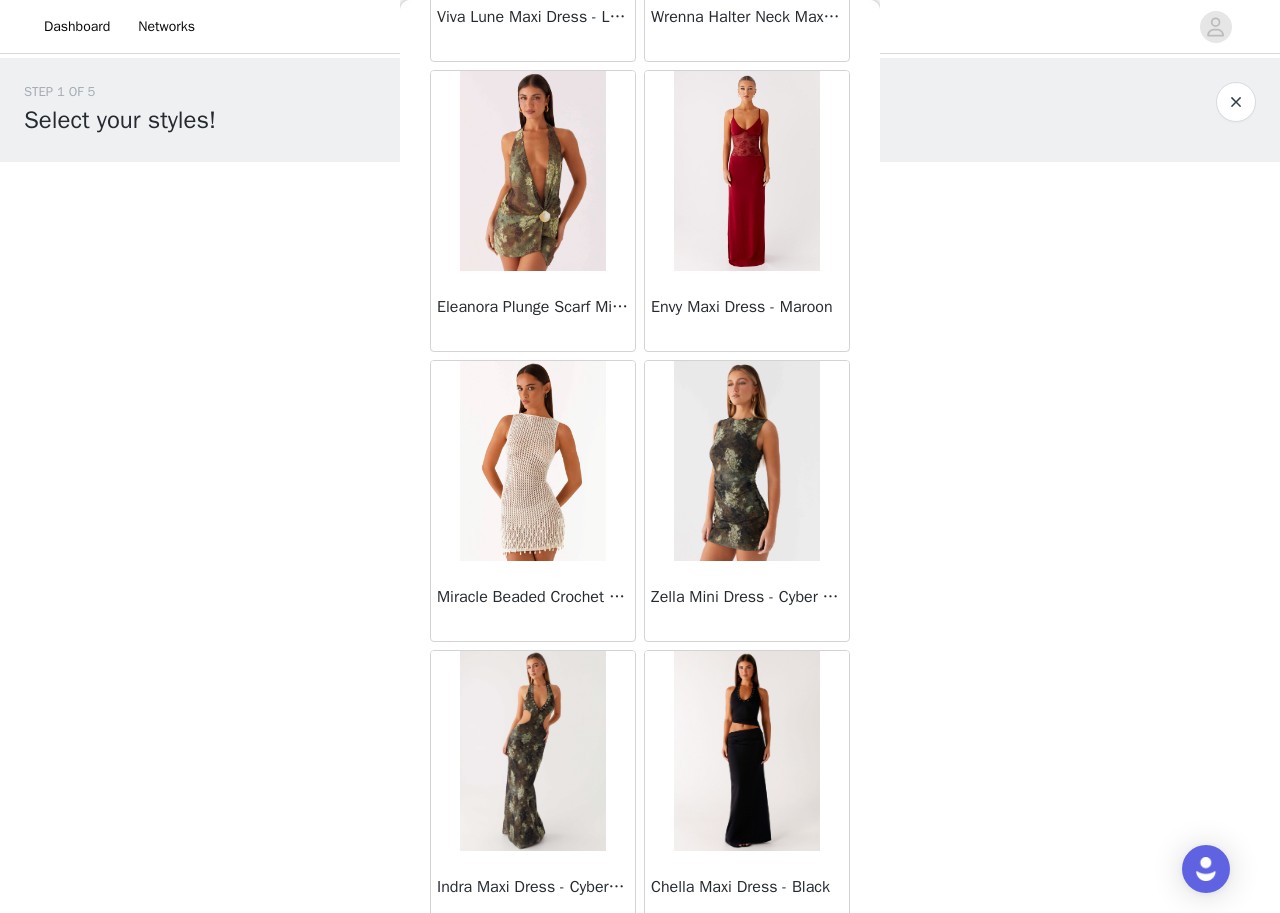 scroll, scrollTop: 63047, scrollLeft: 0, axis: vertical 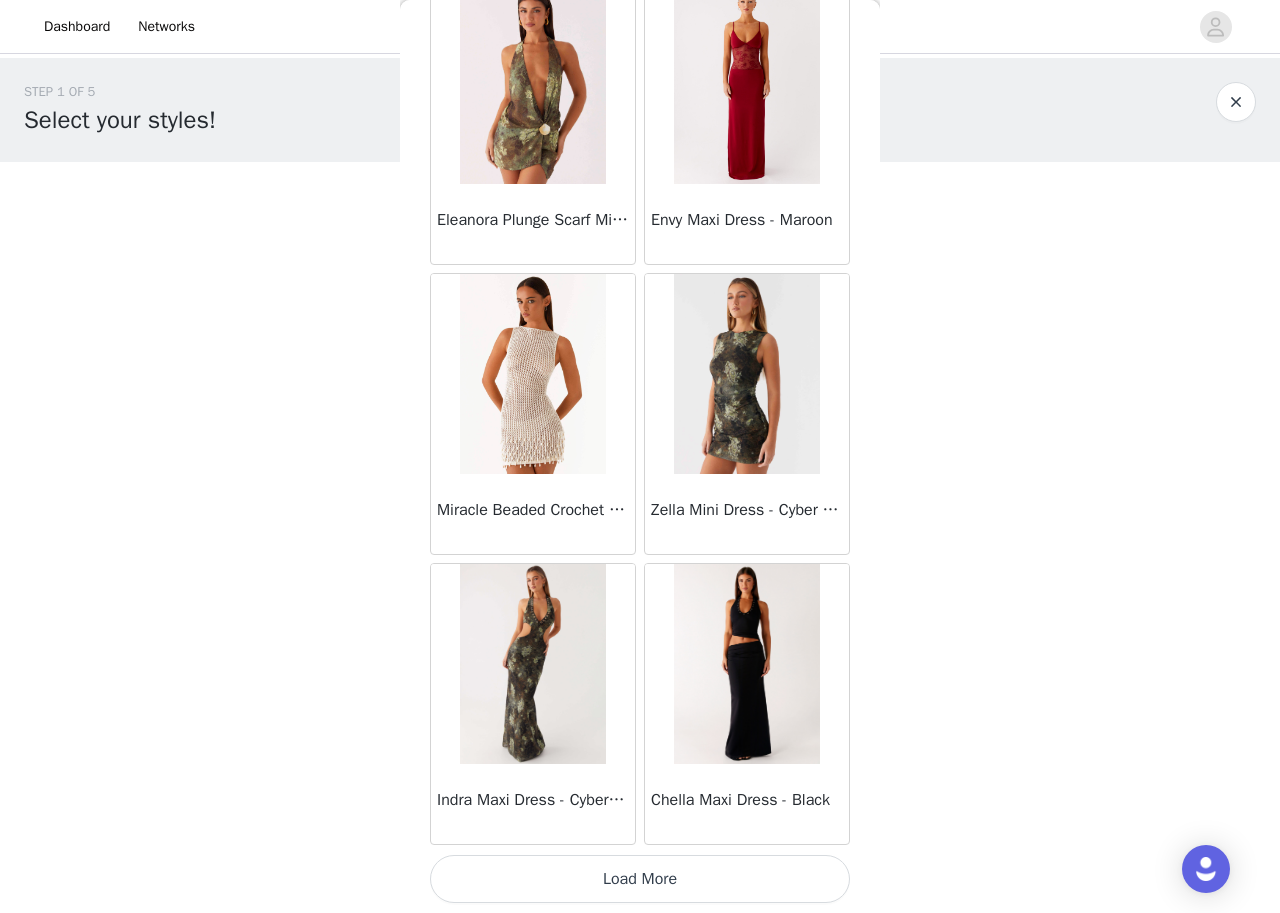click on "Load More" at bounding box center [640, 879] 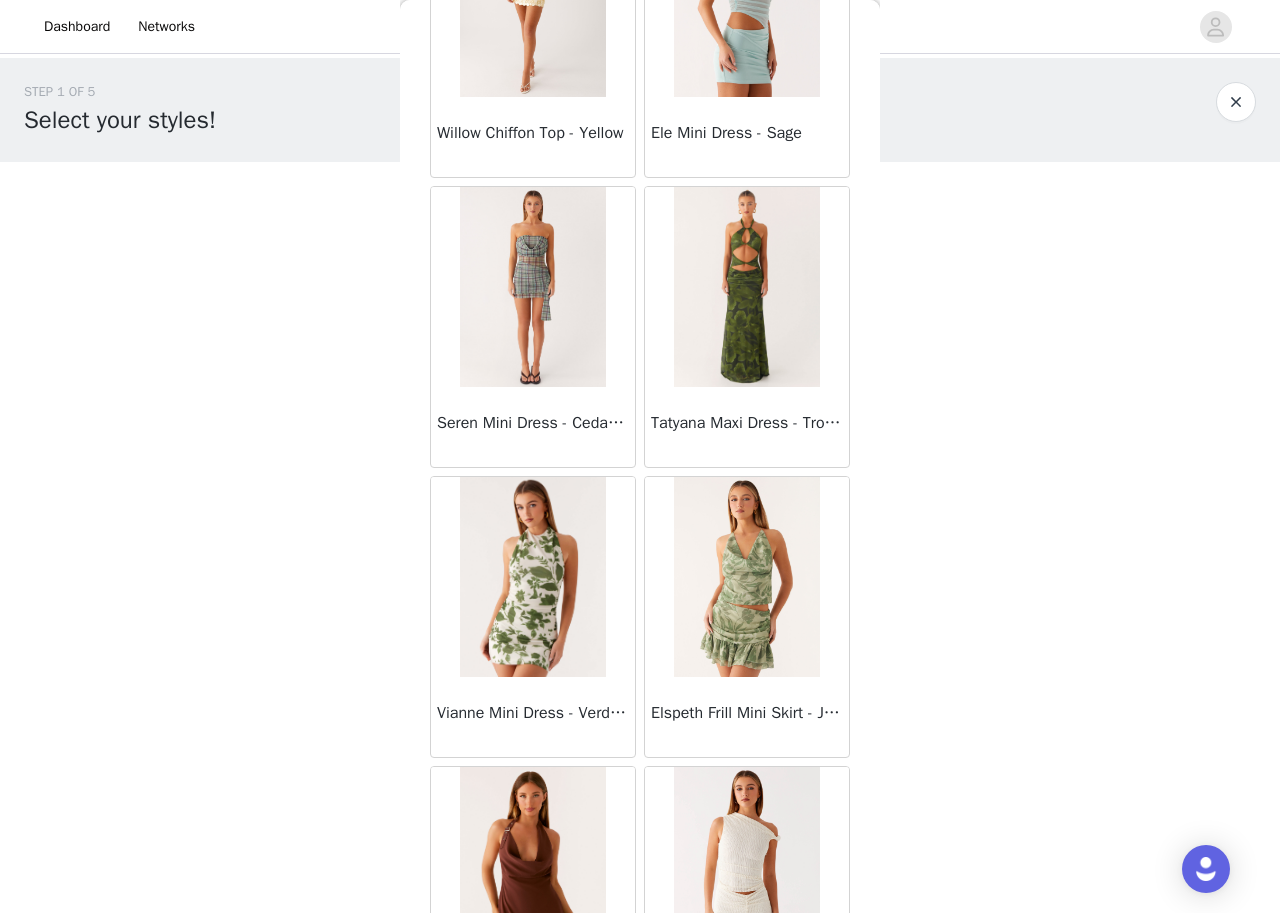 scroll, scrollTop: 65947, scrollLeft: 0, axis: vertical 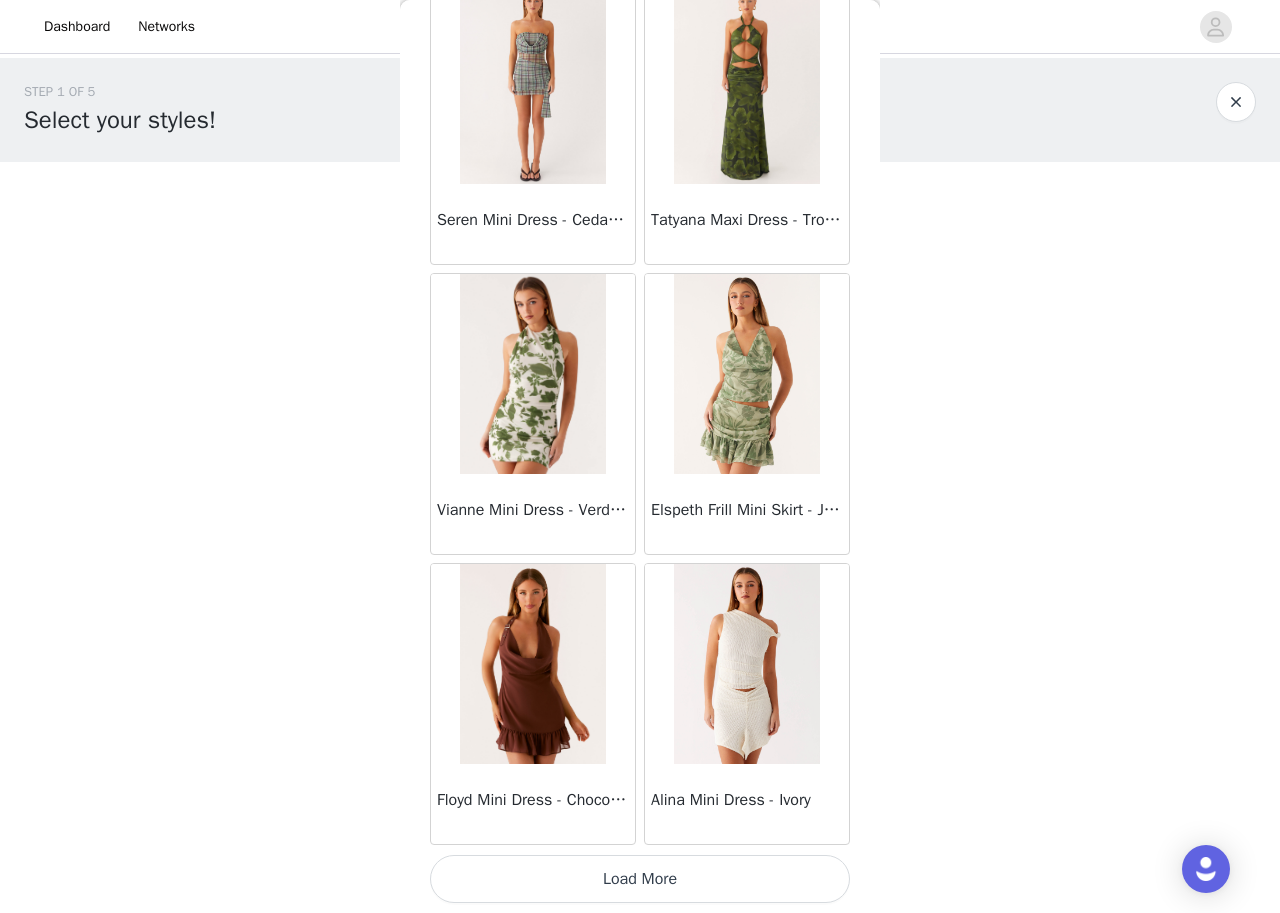 click on "Load More" at bounding box center (640, 879) 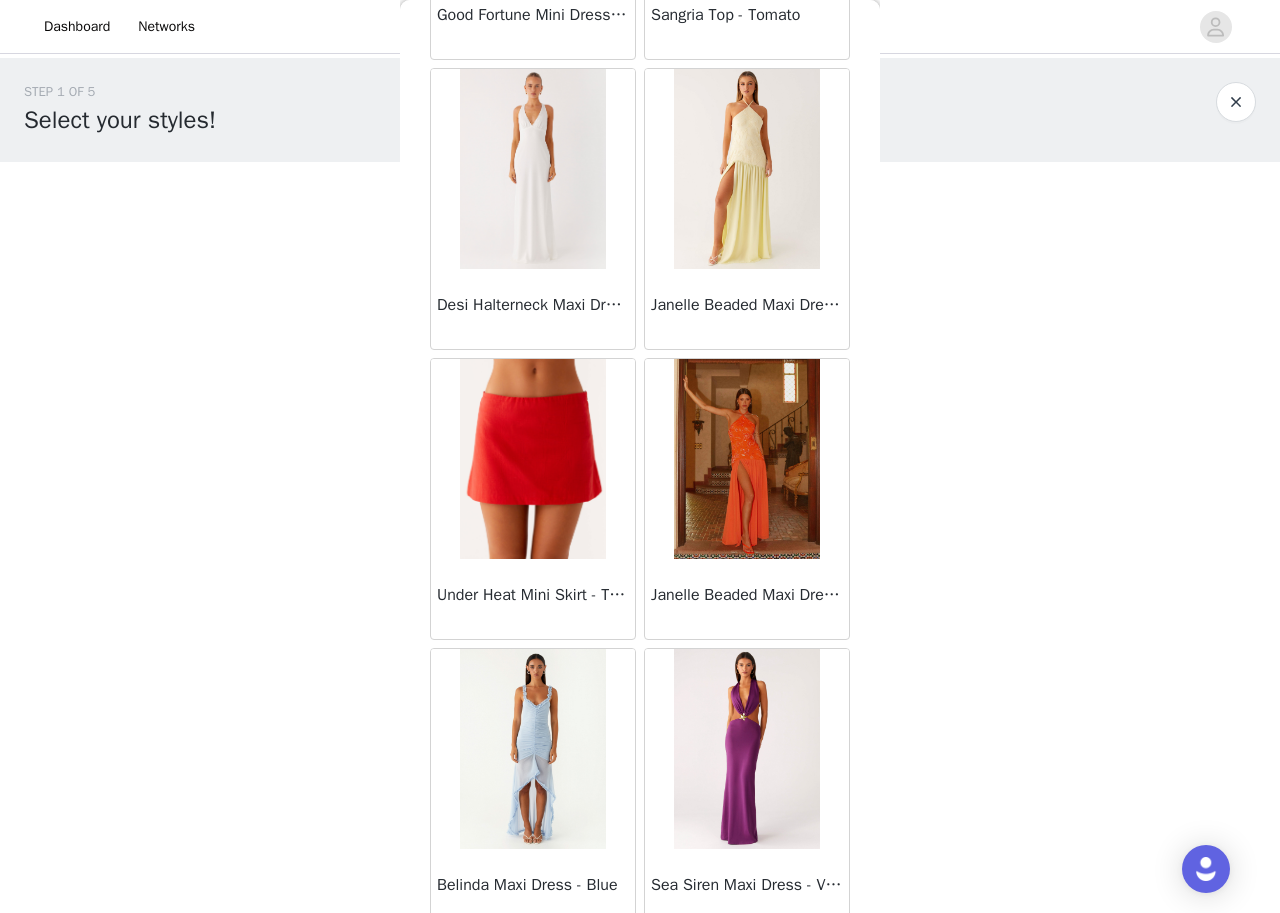 scroll, scrollTop: 68847, scrollLeft: 0, axis: vertical 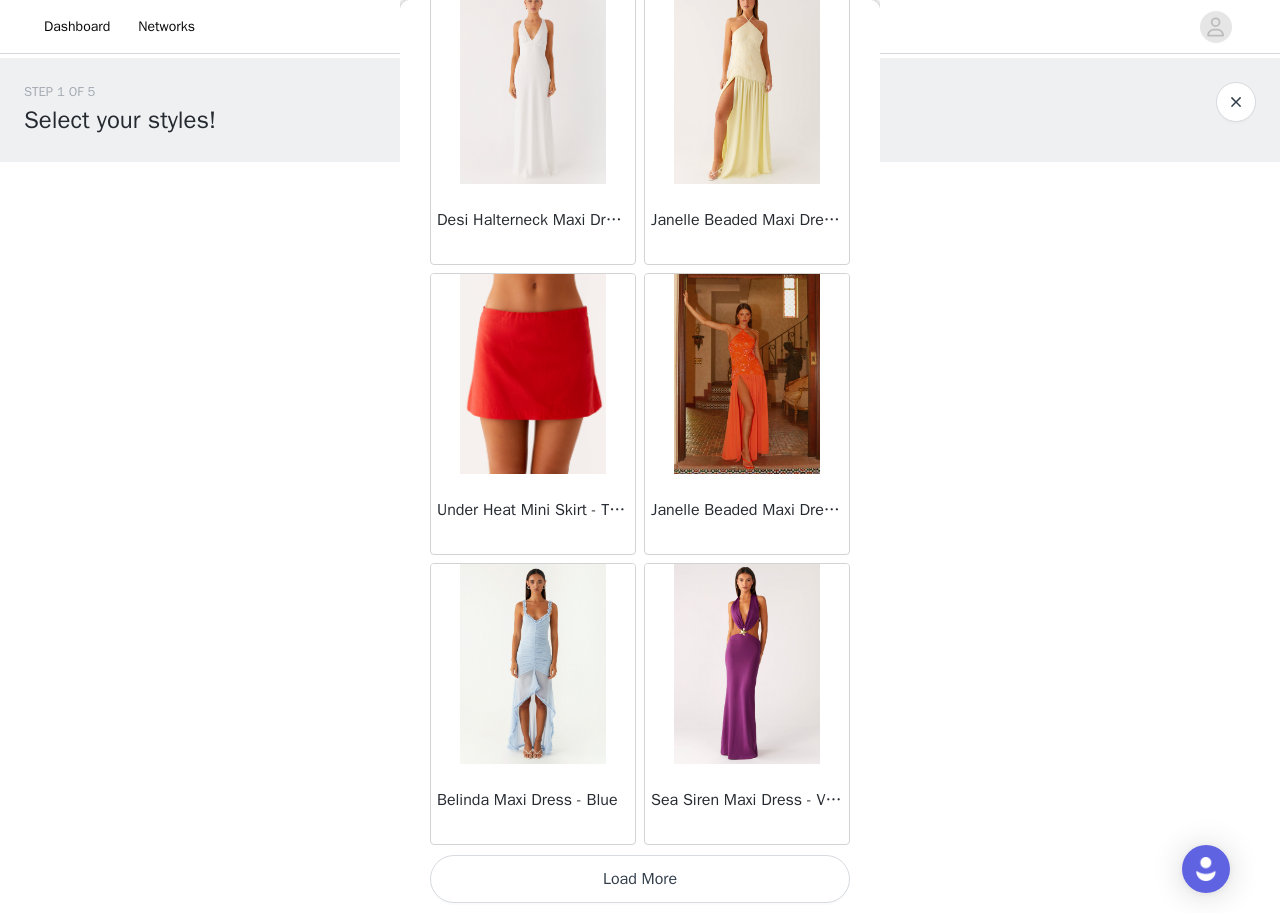 click on "Load More" at bounding box center [640, 879] 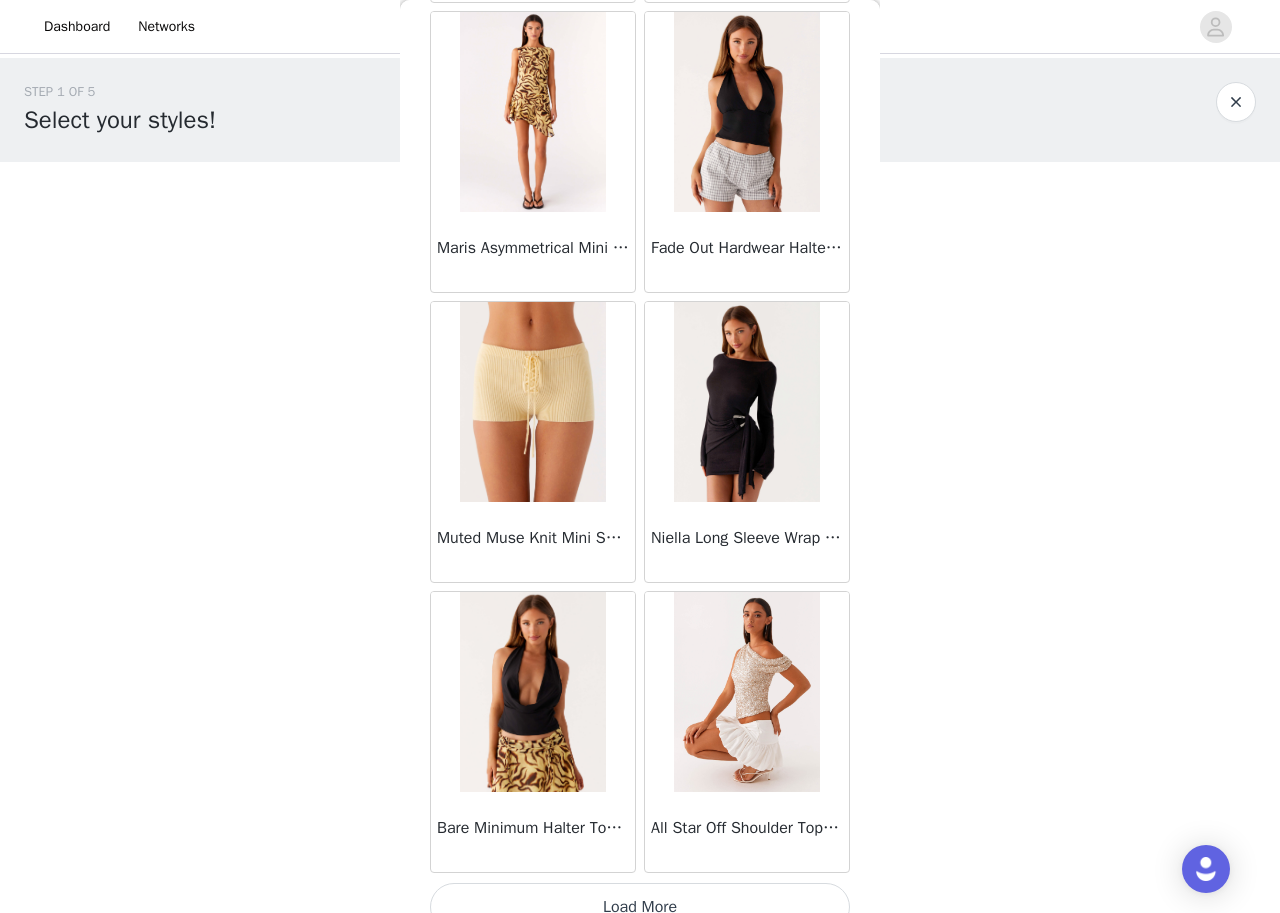 scroll, scrollTop: 71747, scrollLeft: 0, axis: vertical 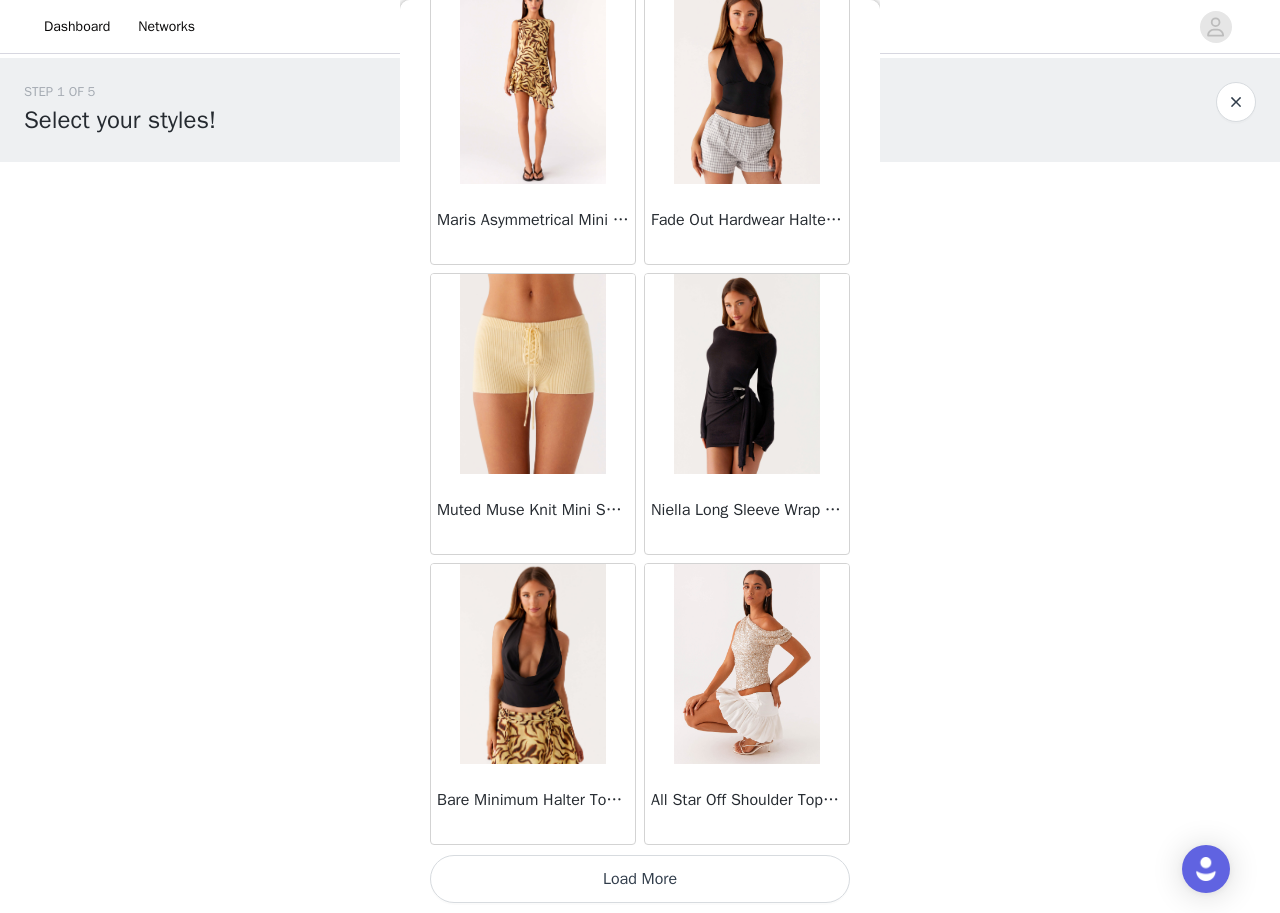 click on "Load More" at bounding box center (640, 879) 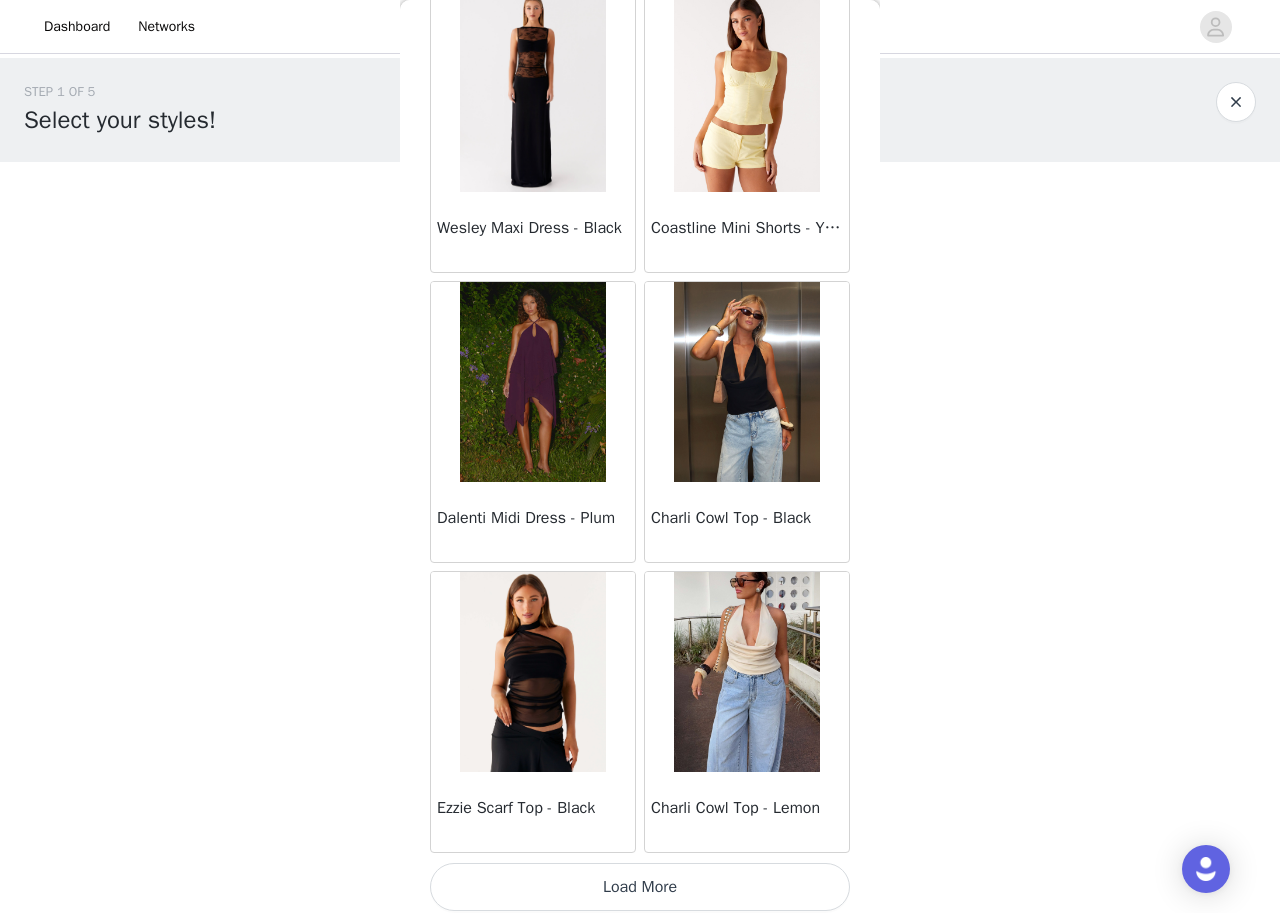 scroll, scrollTop: 74647, scrollLeft: 0, axis: vertical 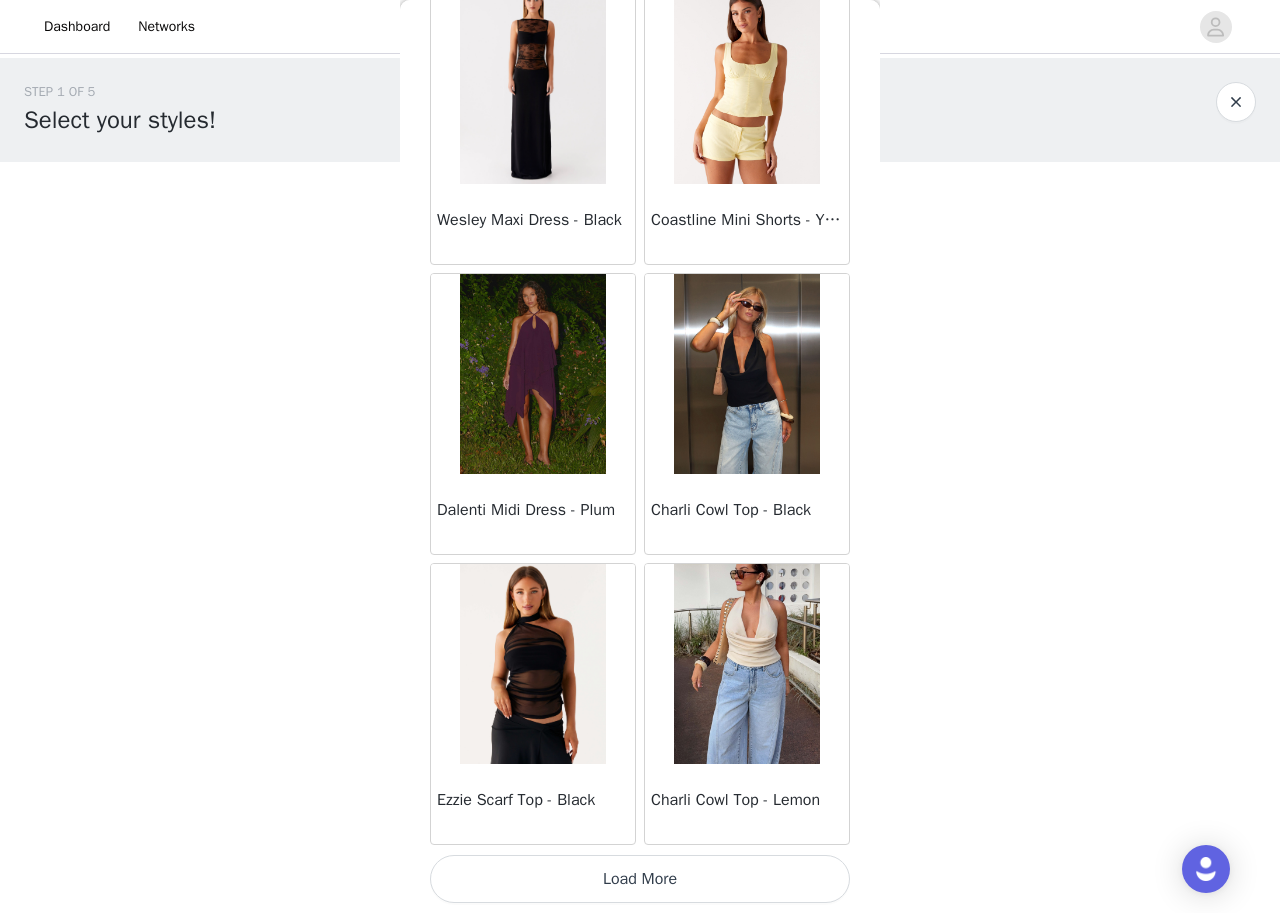 click on "Load More" at bounding box center [640, 879] 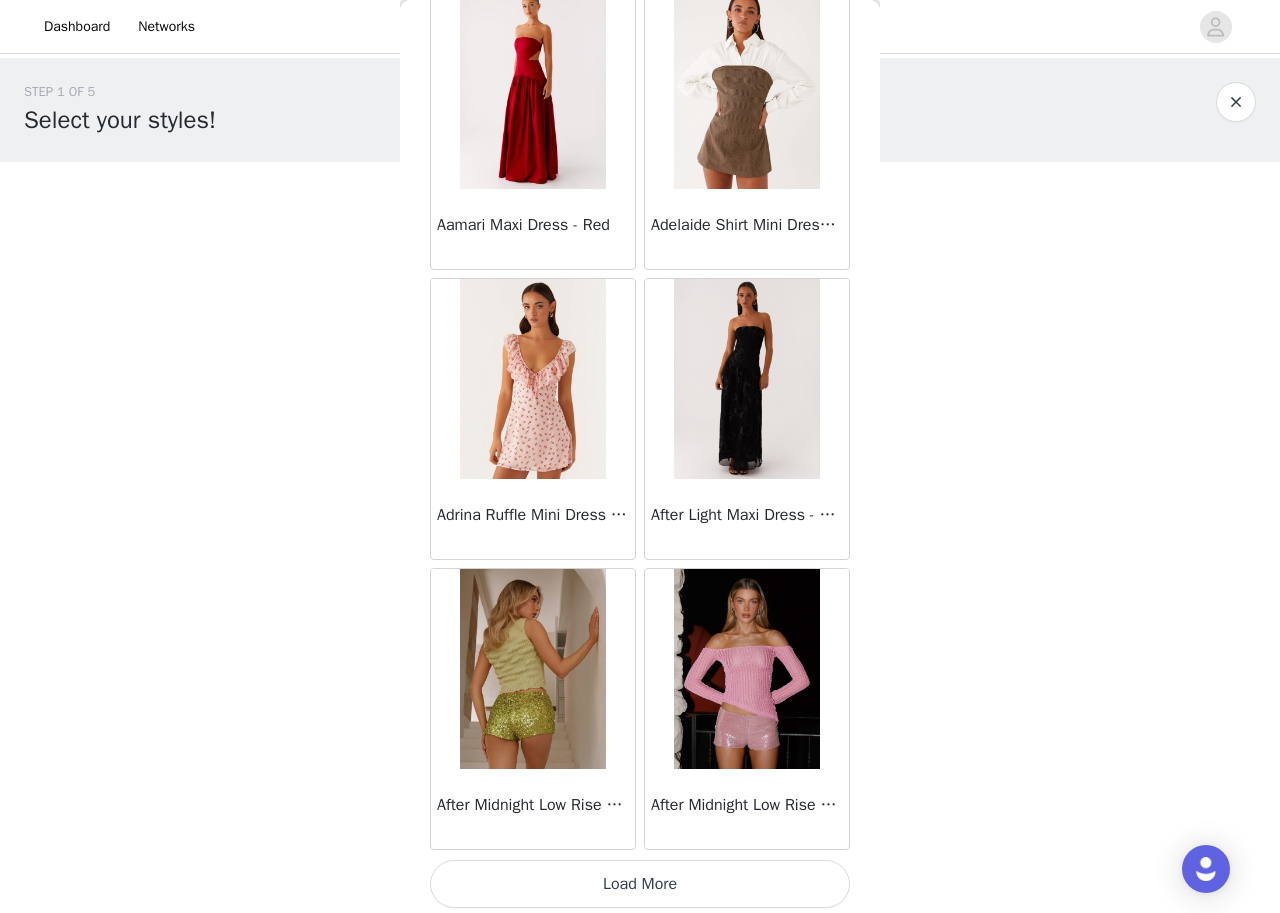 scroll, scrollTop: 77547, scrollLeft: 0, axis: vertical 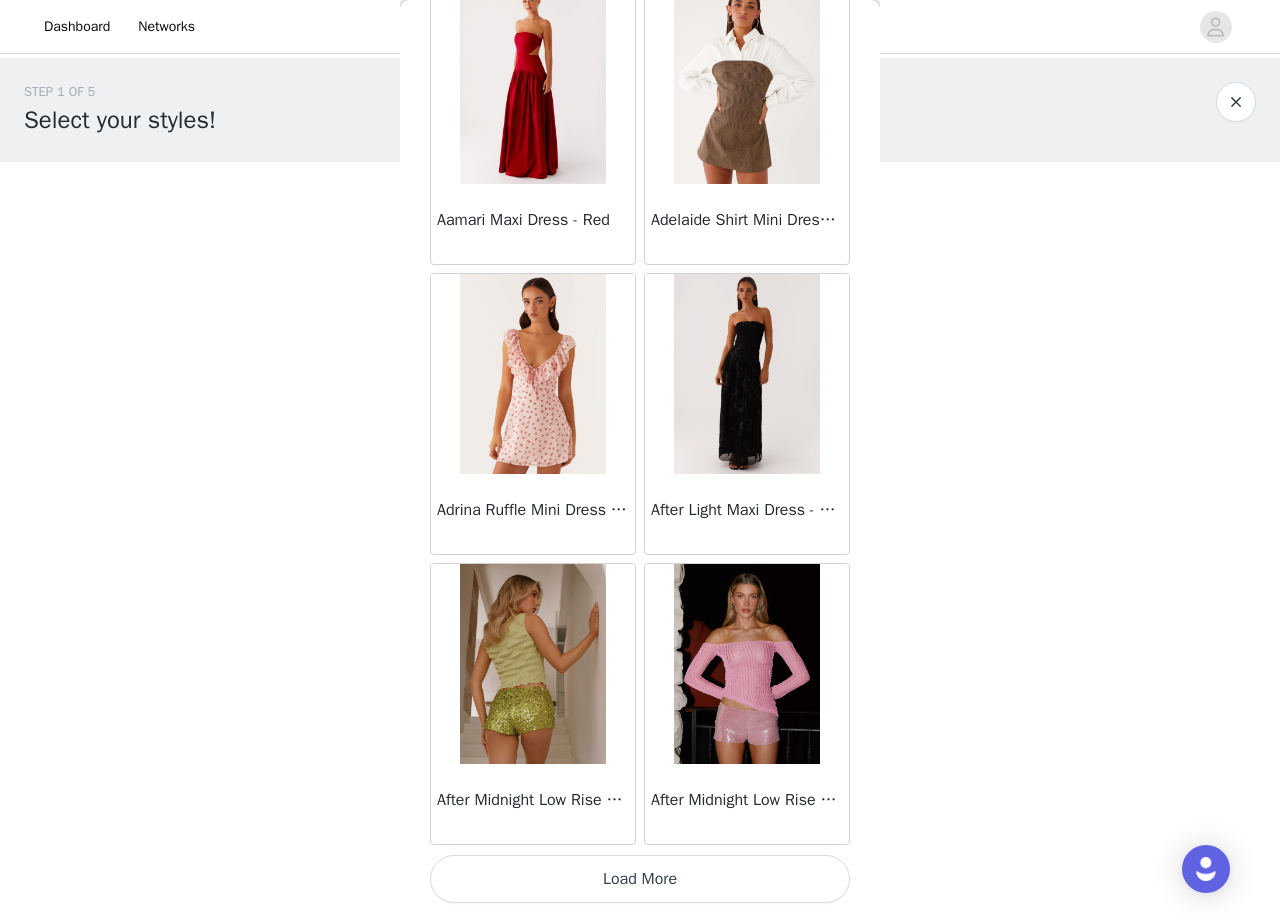 click on "Load More" at bounding box center (640, 879) 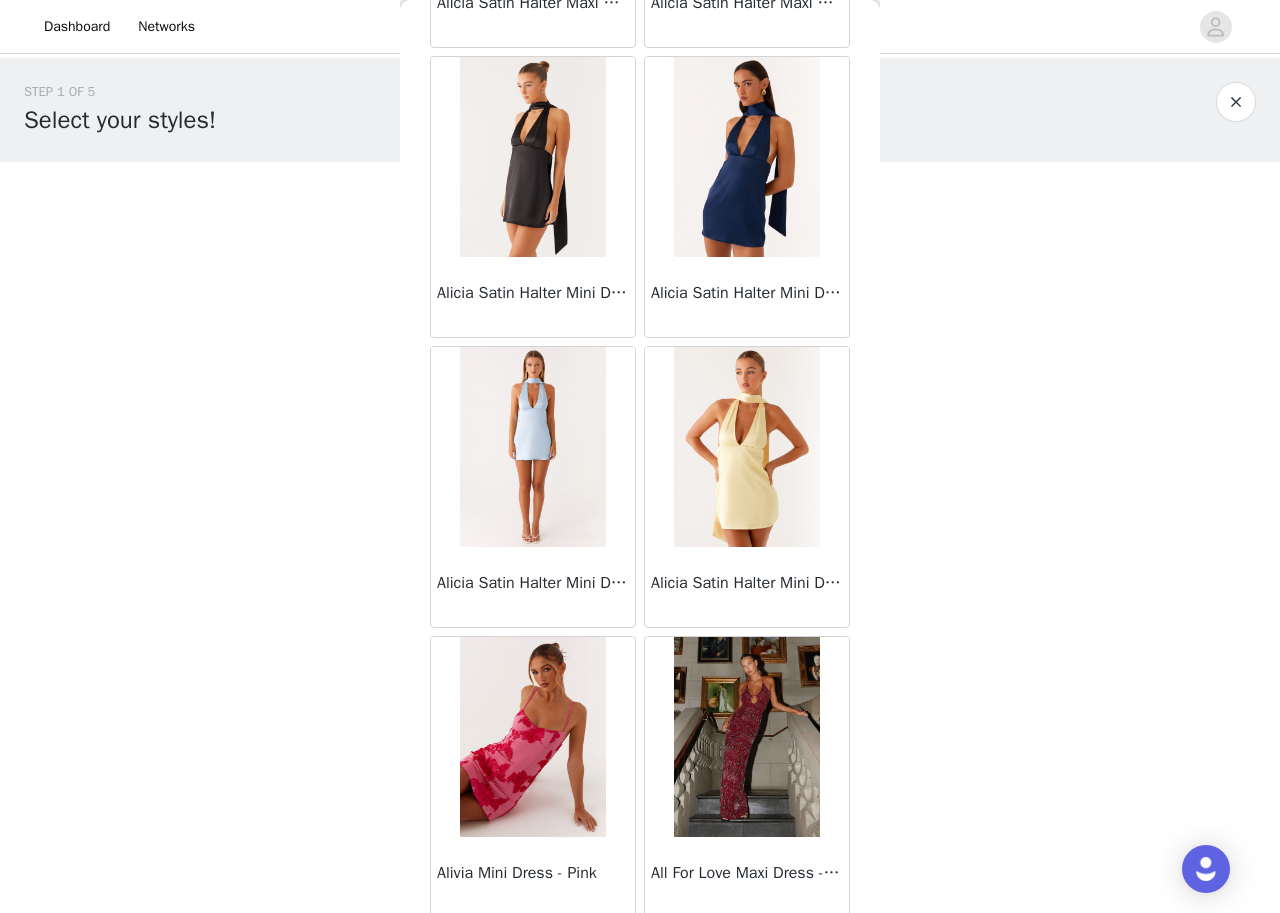 scroll, scrollTop: 80447, scrollLeft: 0, axis: vertical 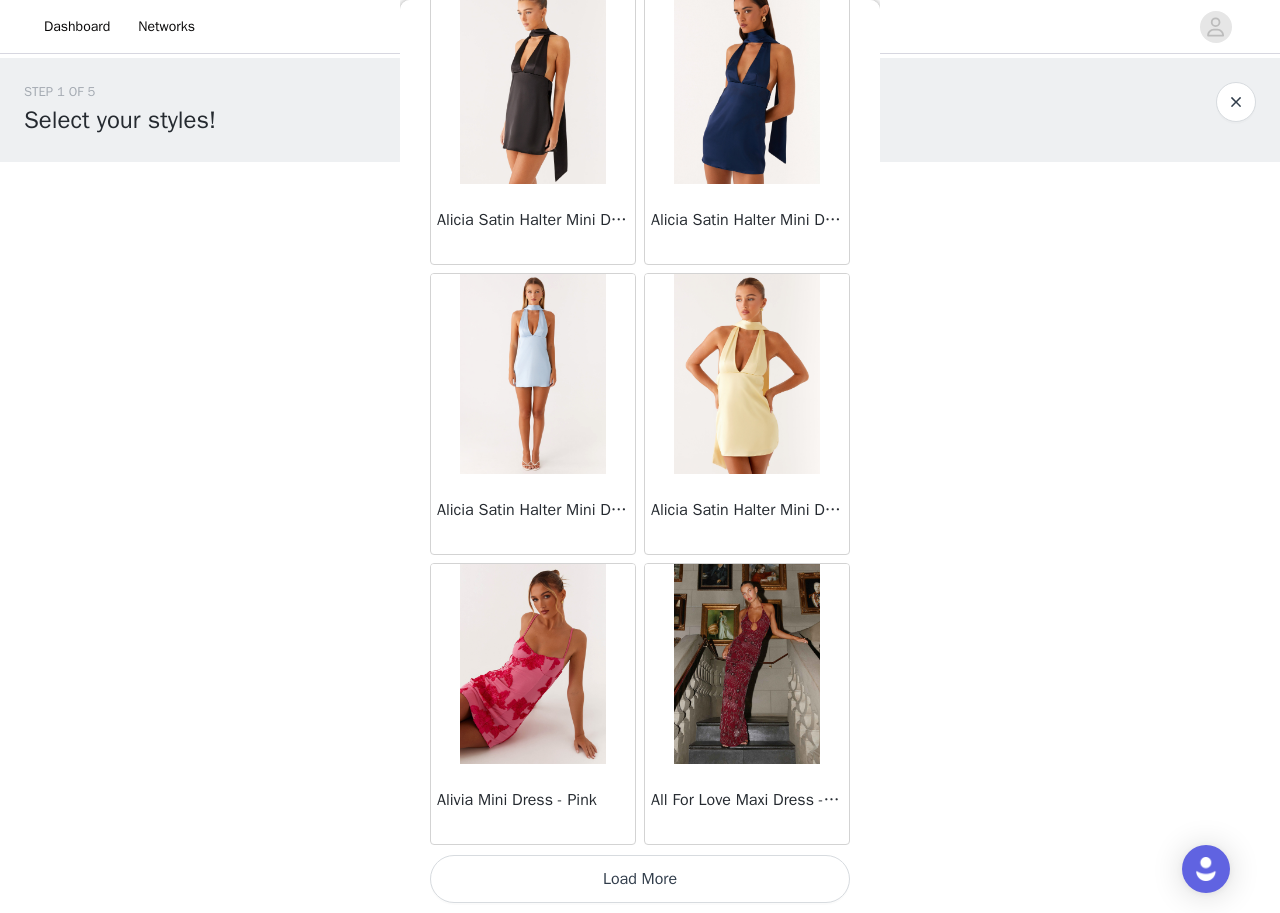 click on "Load More" at bounding box center (640, 879) 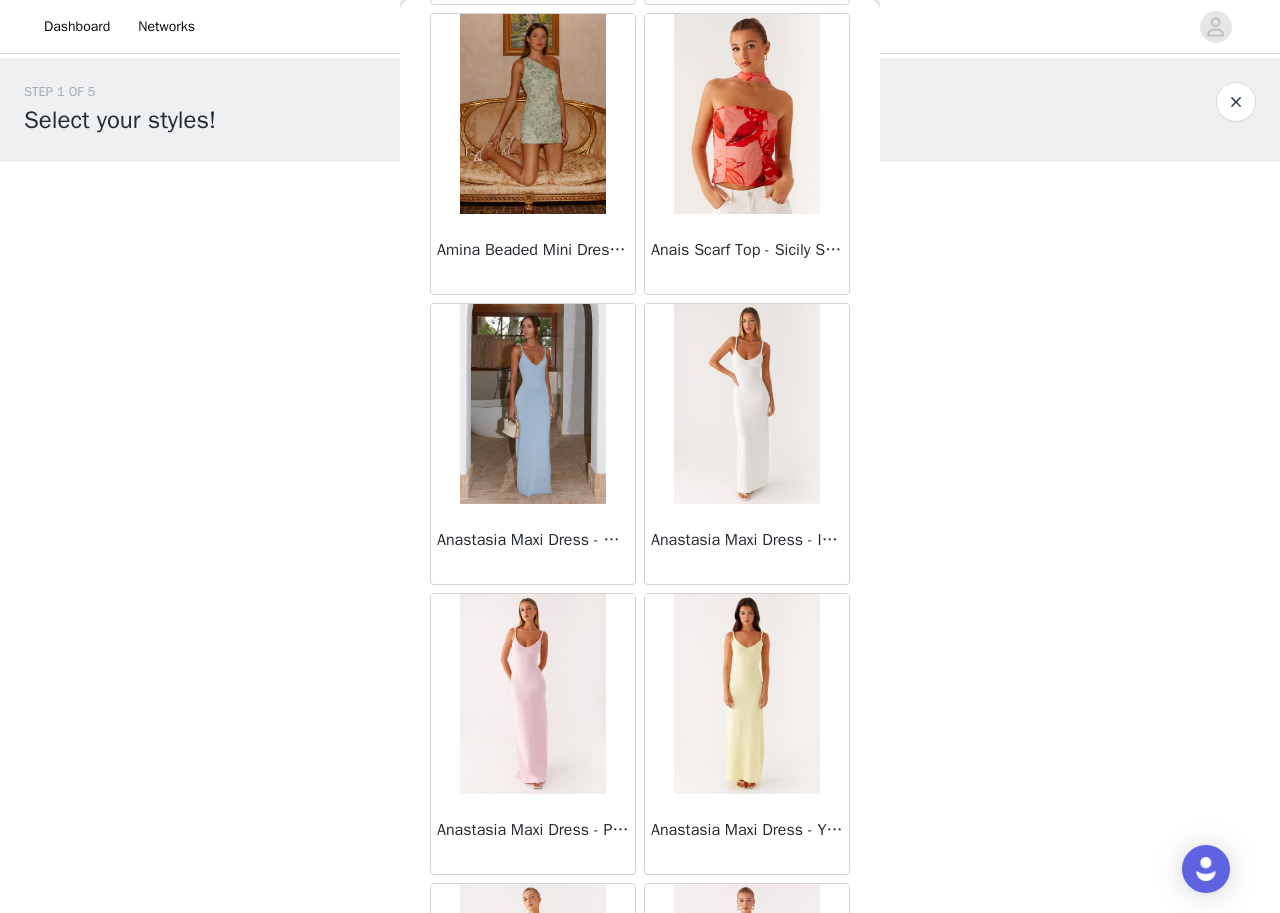 scroll, scrollTop: 83347, scrollLeft: 0, axis: vertical 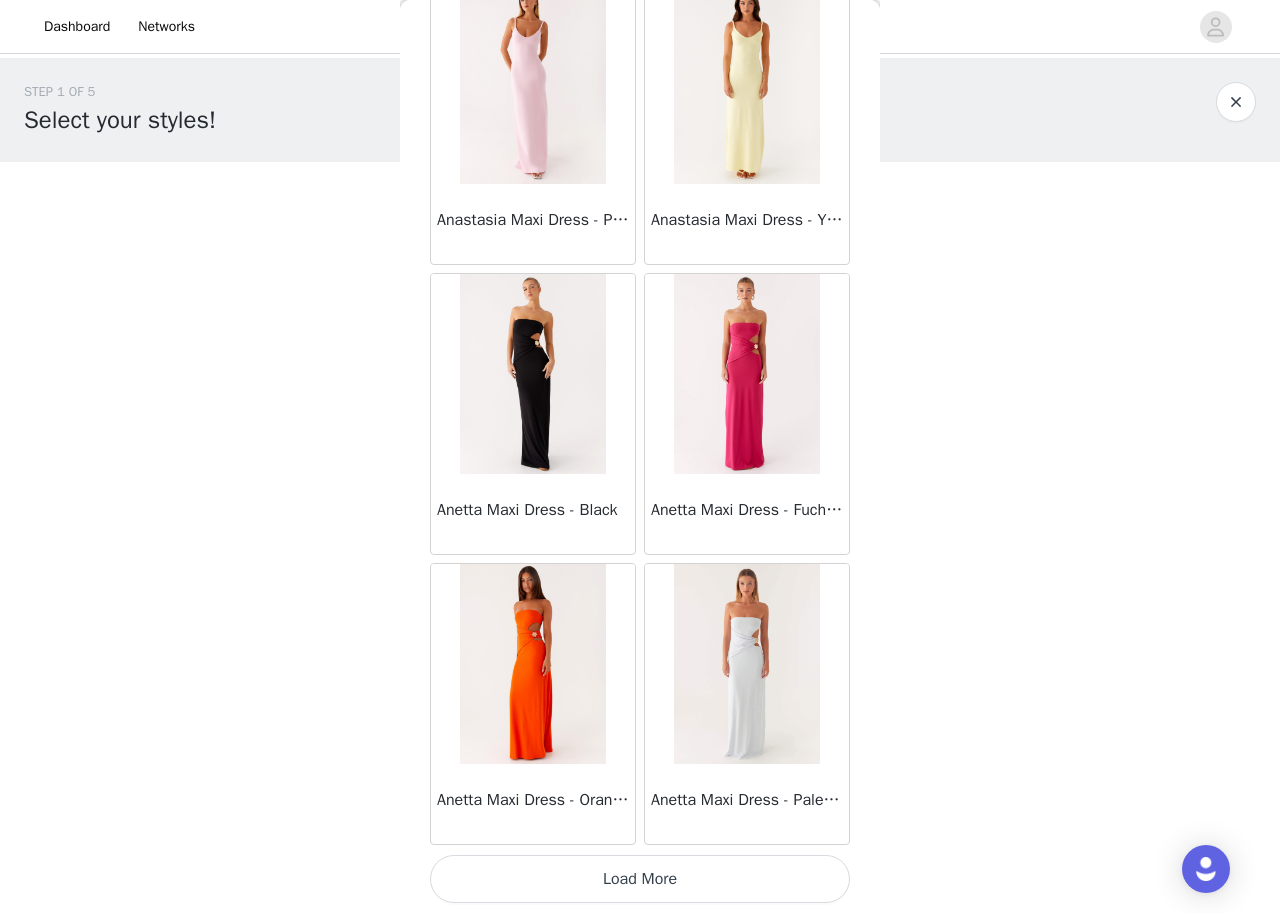click on "Load More" at bounding box center (640, 879) 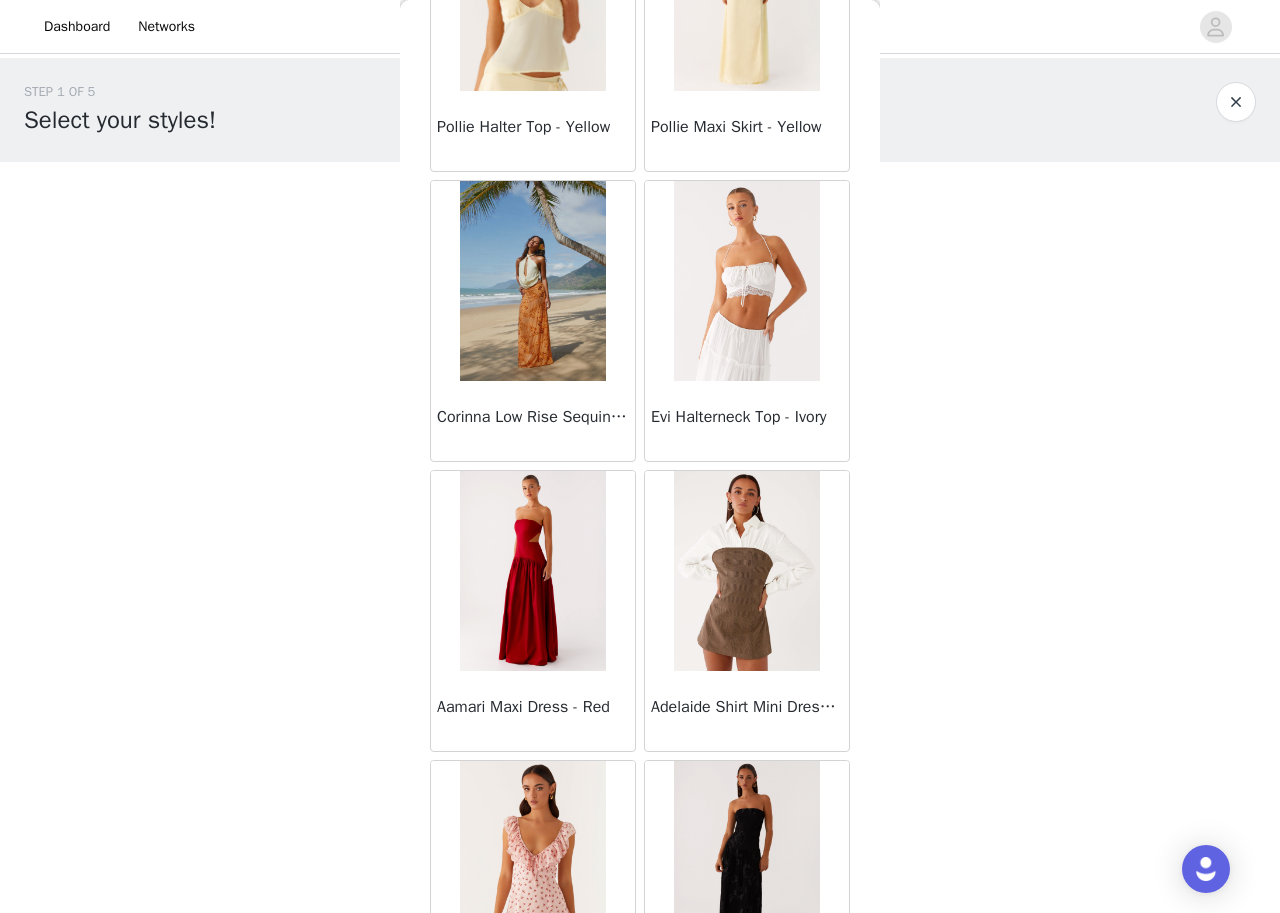 scroll, scrollTop: 76563, scrollLeft: 0, axis: vertical 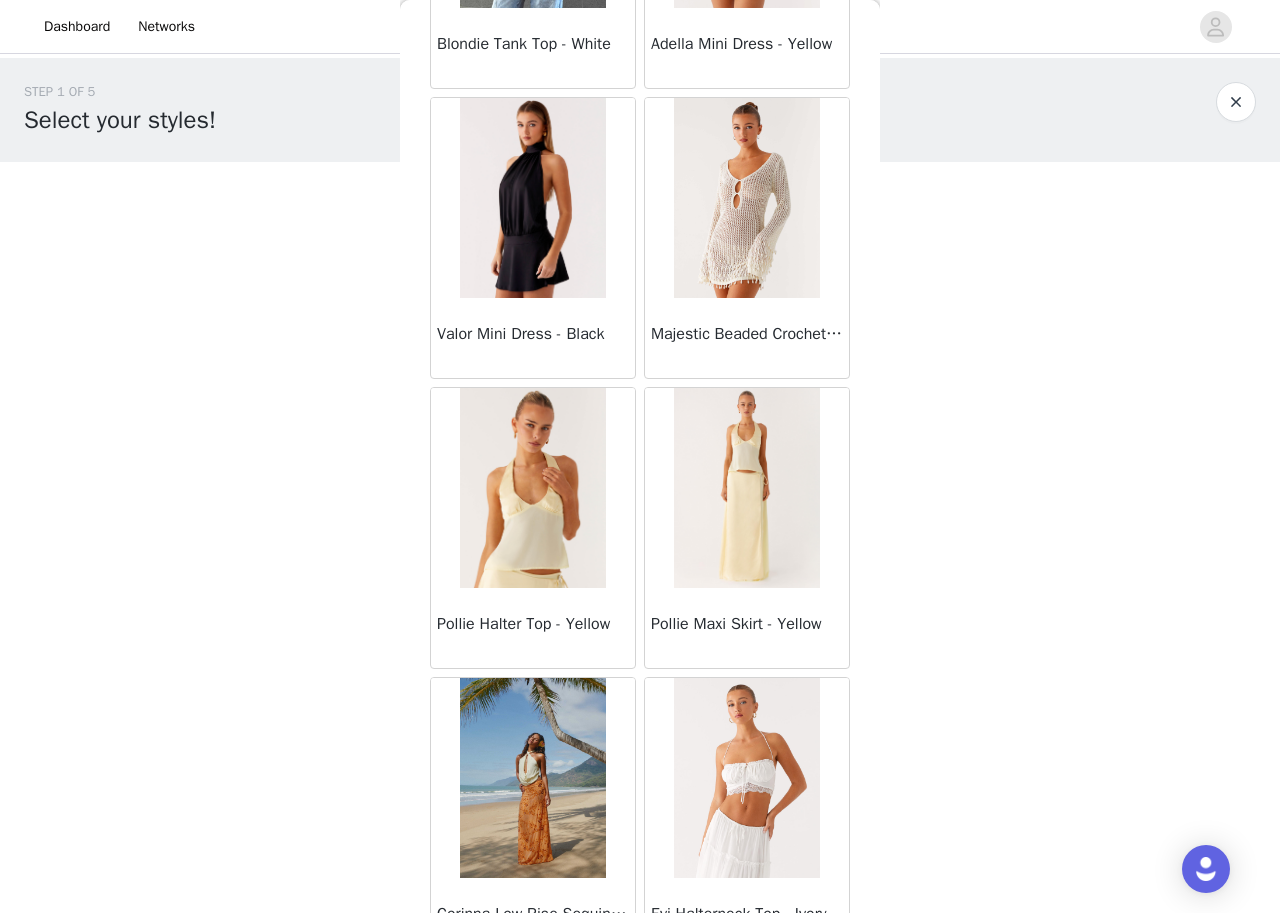 click at bounding box center [532, 778] 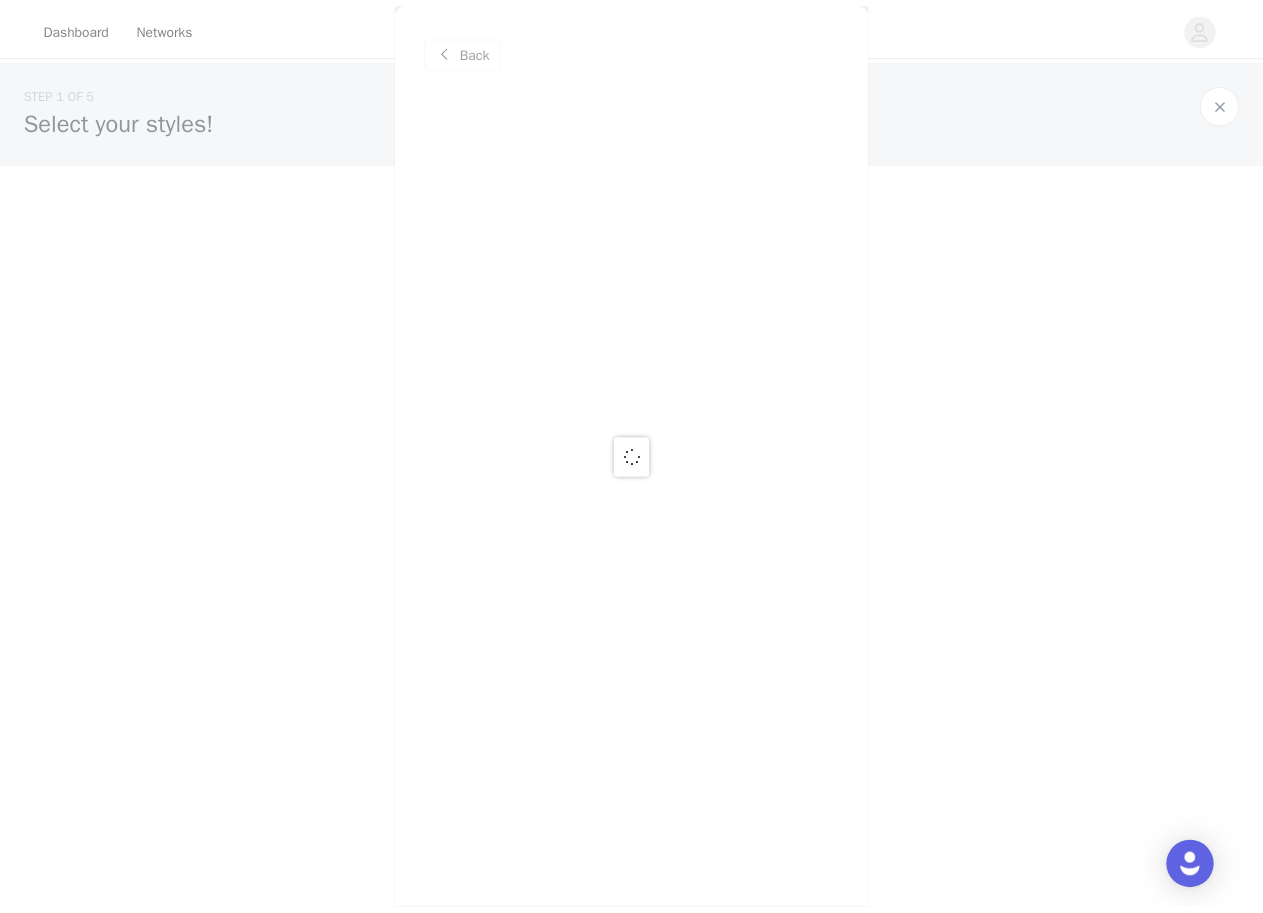 scroll, scrollTop: 0, scrollLeft: 0, axis: both 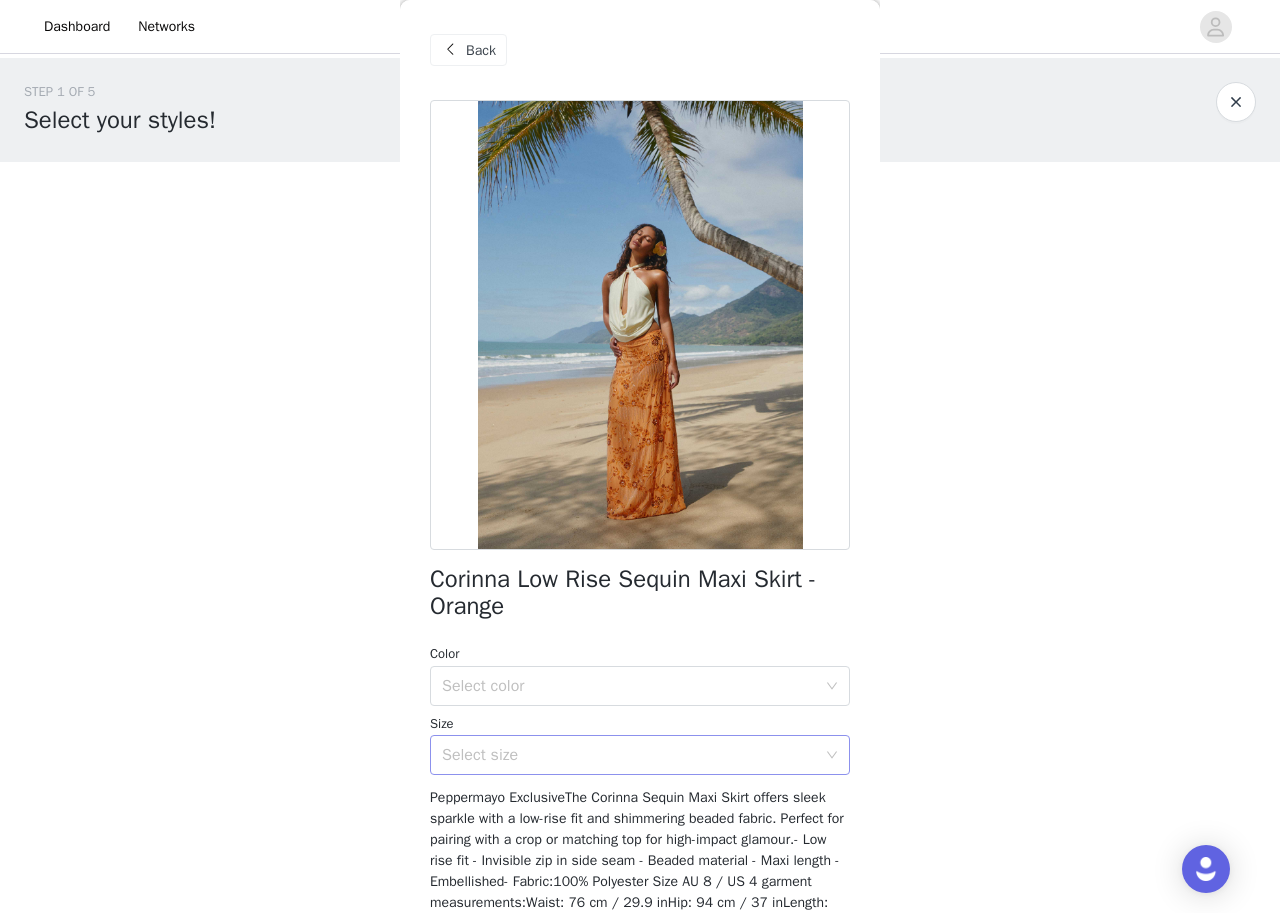 click on "Select size" at bounding box center [629, 755] 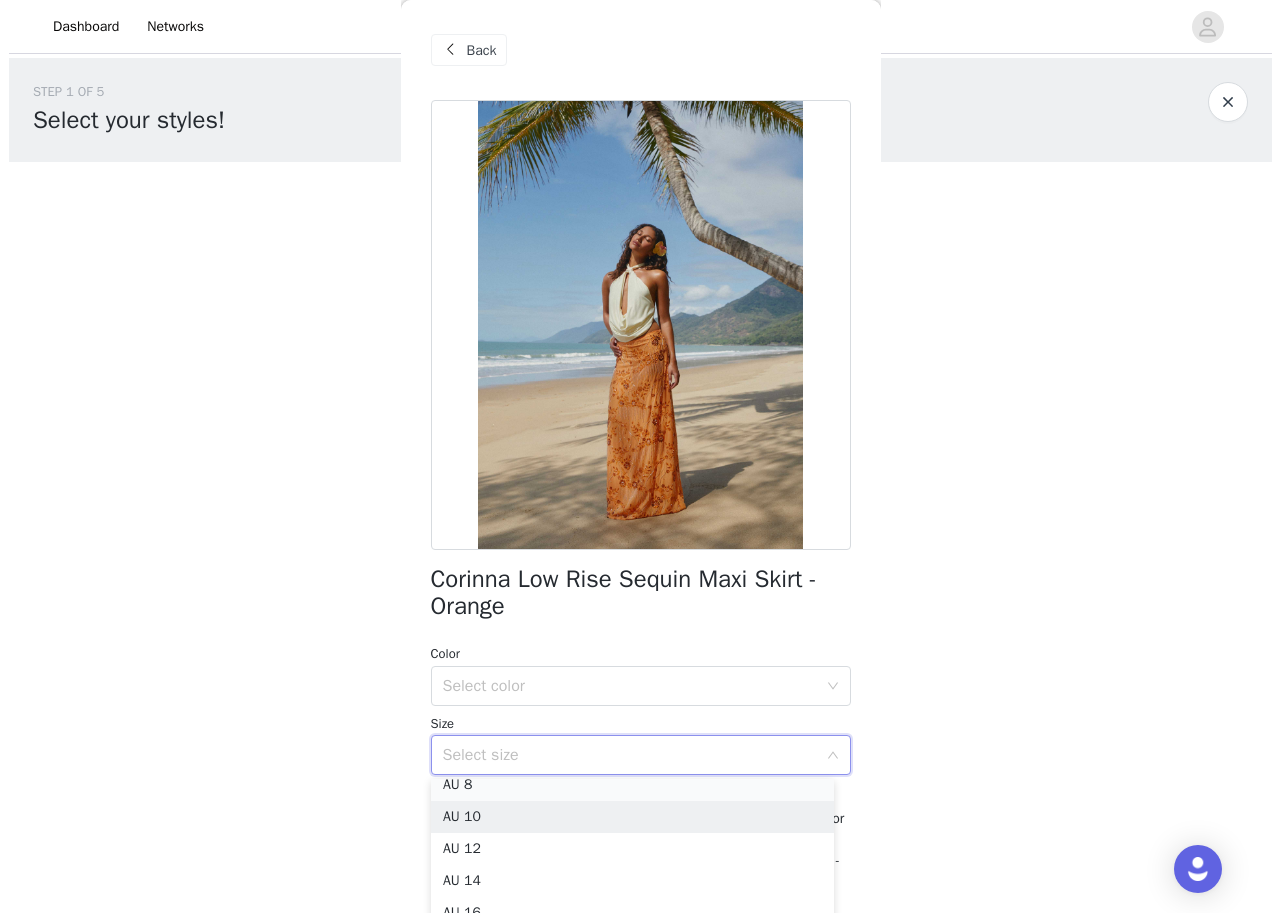 scroll, scrollTop: 68, scrollLeft: 0, axis: vertical 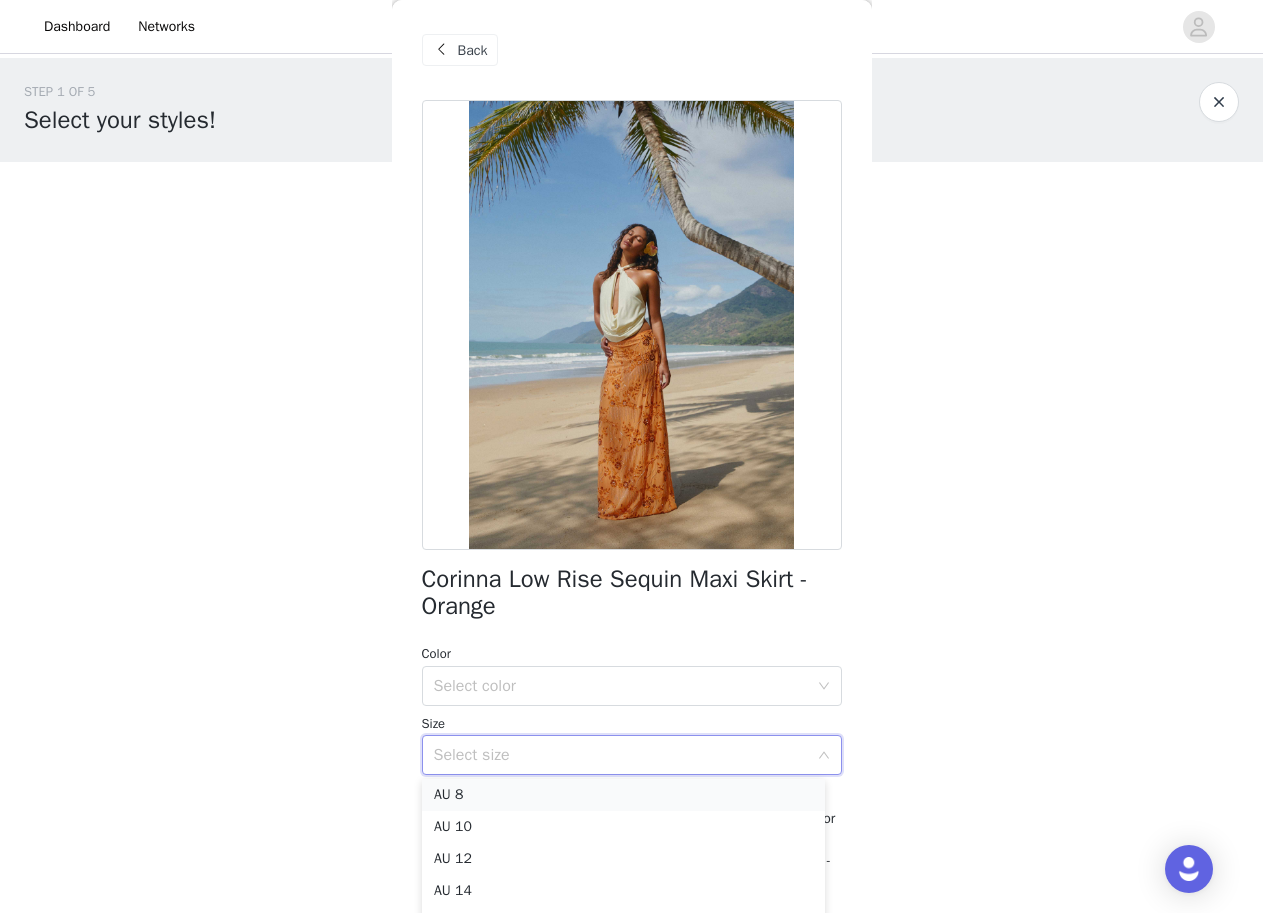 click on "AU 8" at bounding box center [623, 795] 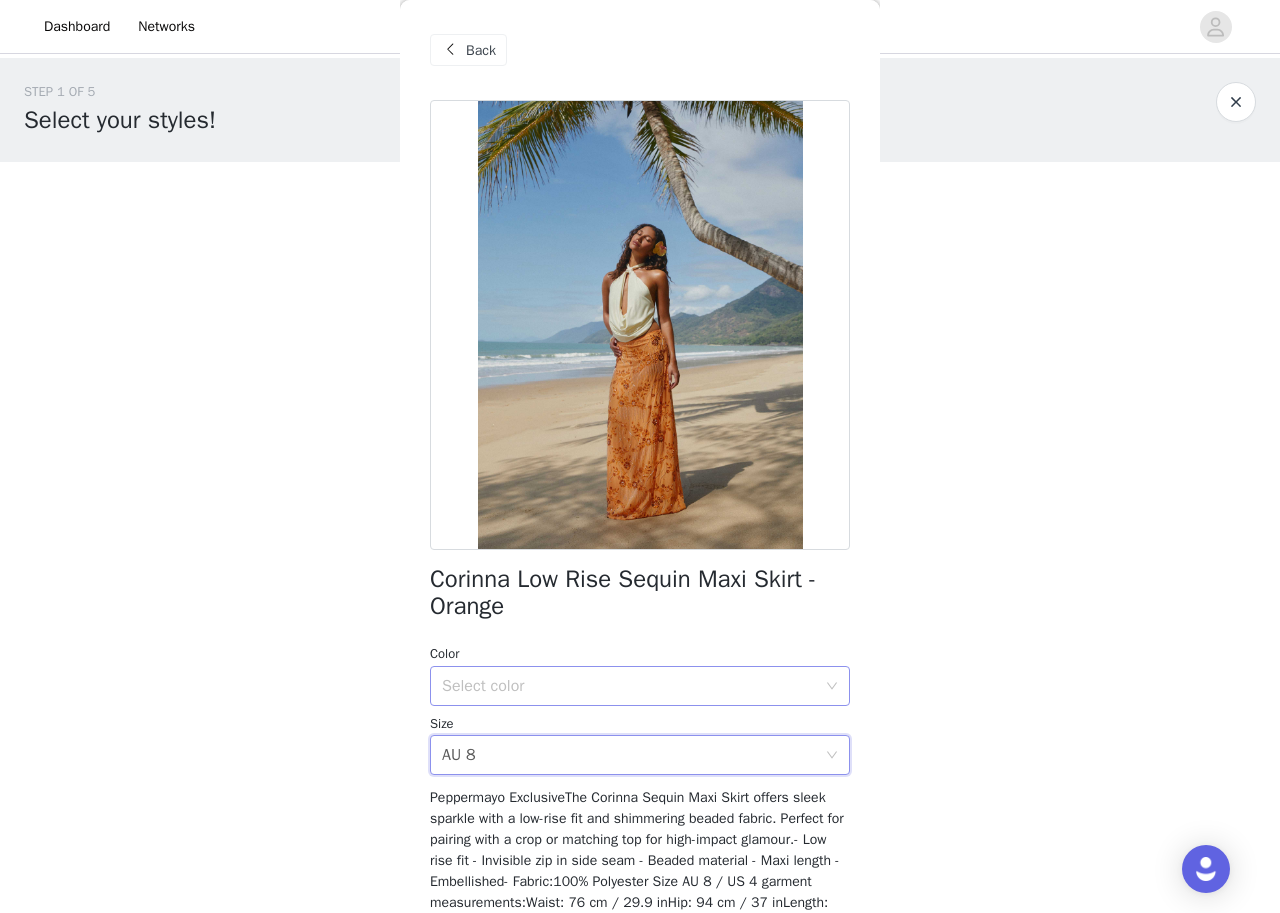 click on "Select color" at bounding box center [629, 686] 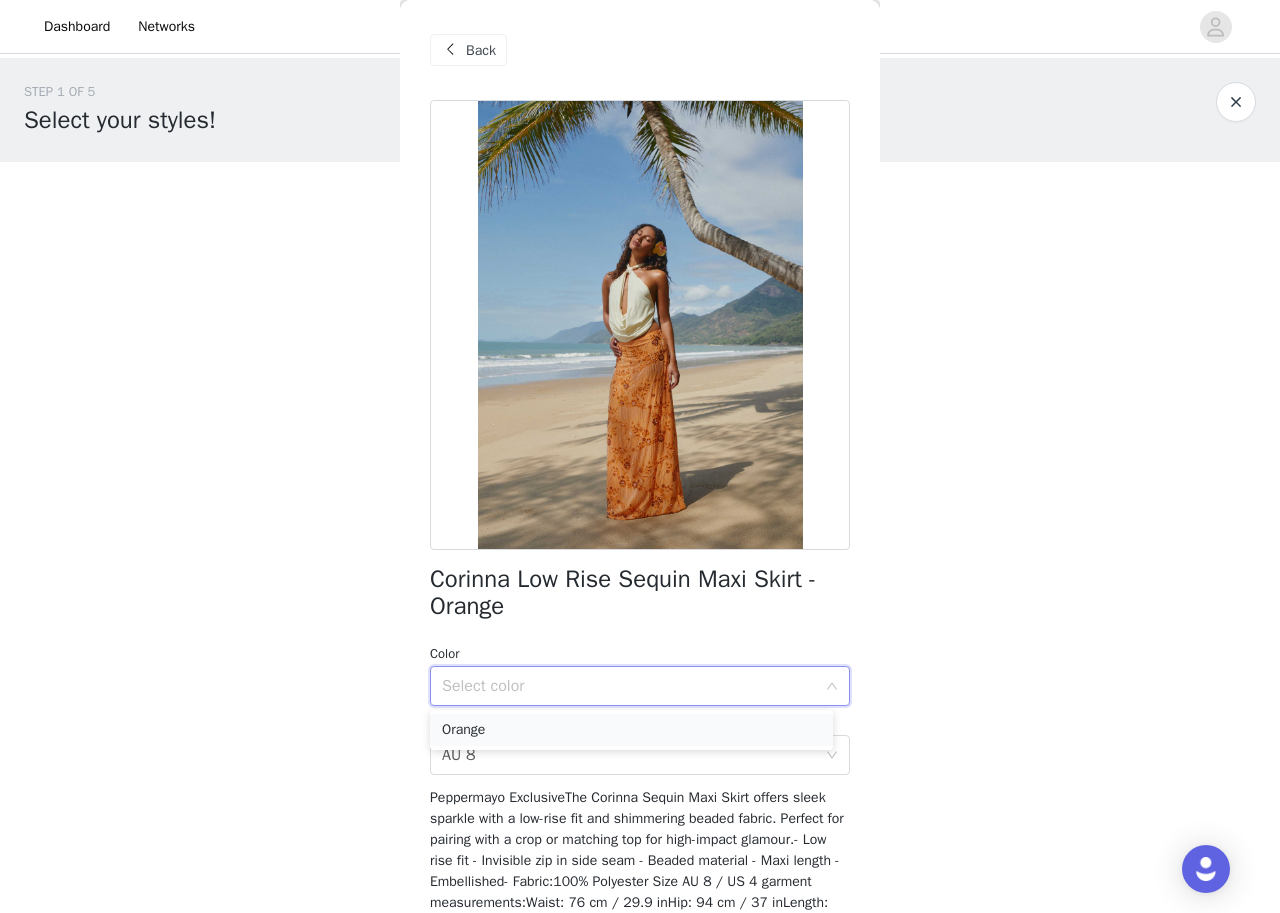 click on "Orange" at bounding box center (631, 730) 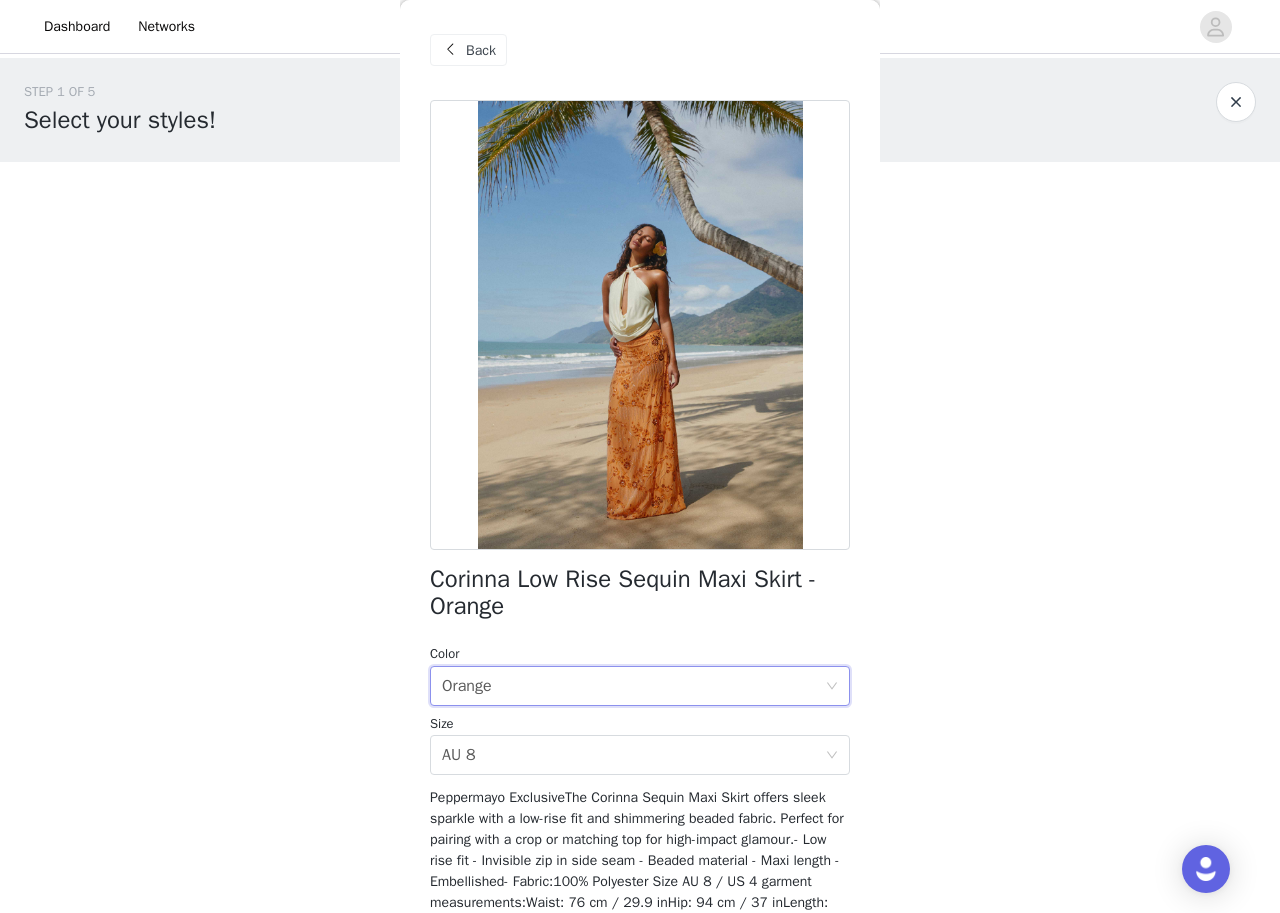 click on "STEP 1 OF 5
Select your styles!
Please note that the sizes are in AU Sizes       2/3 Selected           Huntah Midi Dress - Green Tropical           Green Tropical, AU 8       Edit   Remove     Main Act Halter Maxi Dress - Sunburst Floral           Sunburst Floral, AU 8       Edit   Remove     Add Product       Back     Corinna Low Rise Sequin Maxi Skirt - Orange               Color   Select color Orange Size   Select size AU 8     Add Product" at bounding box center (640, 393) 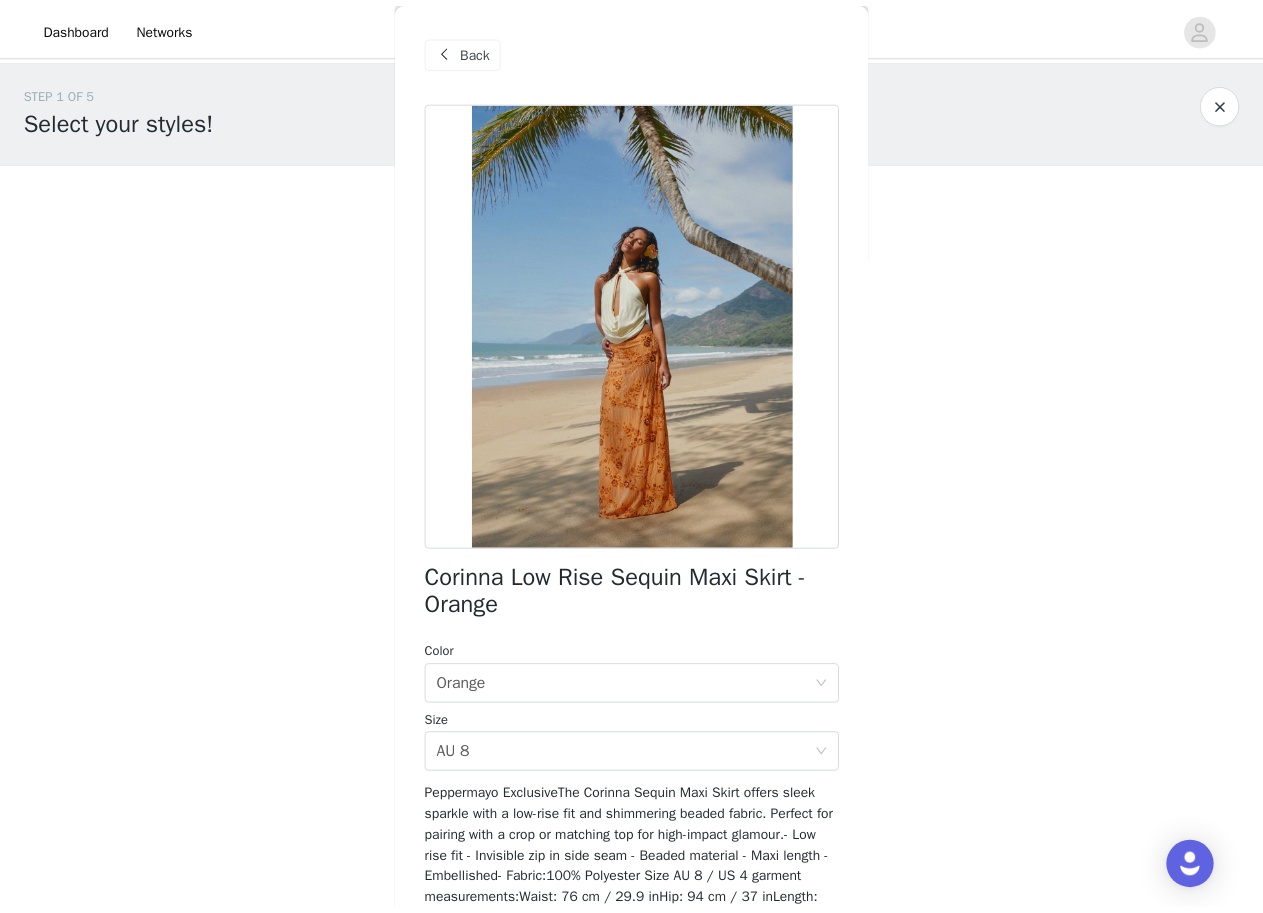 scroll, scrollTop: 126, scrollLeft: 0, axis: vertical 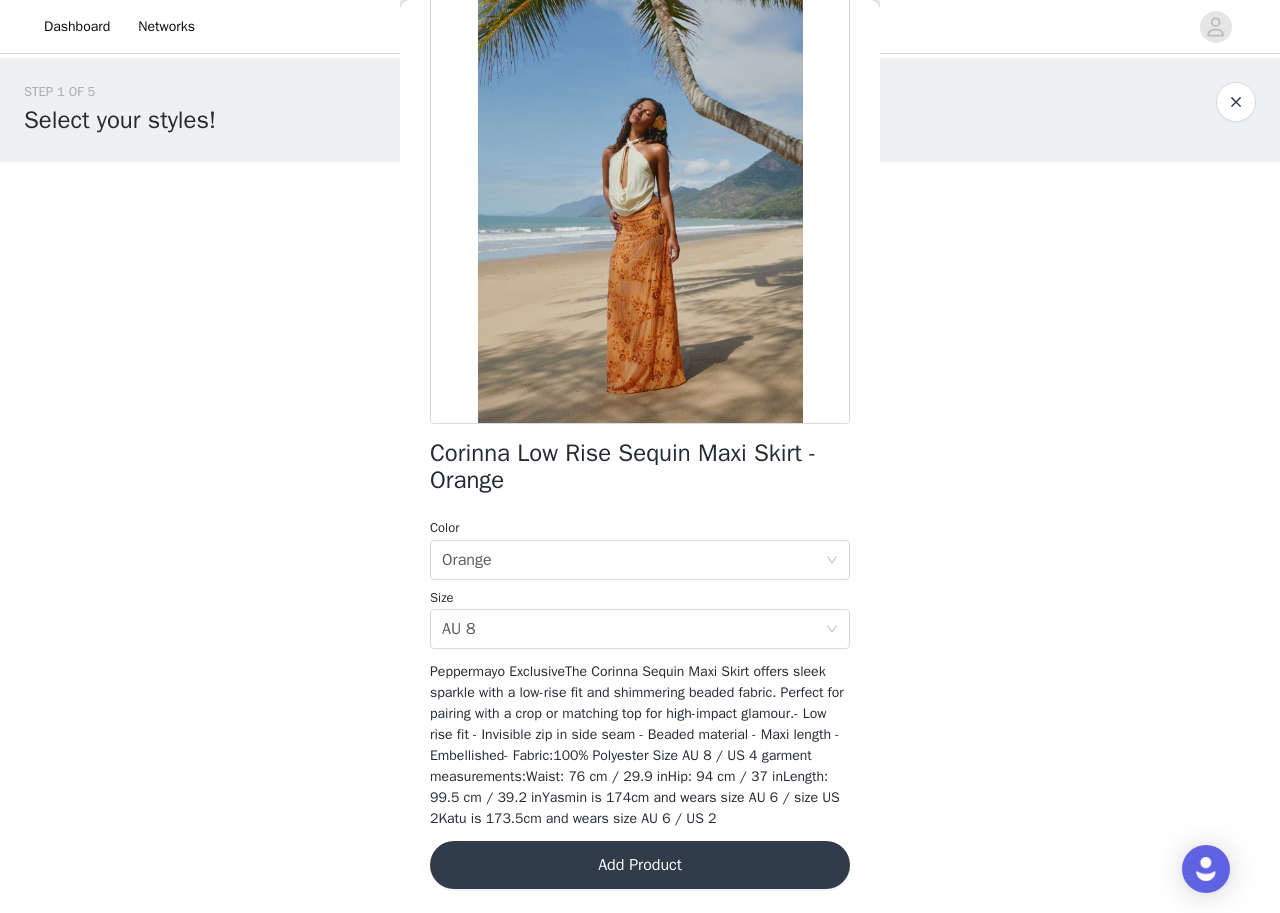 click on "Add Product" at bounding box center (640, 865) 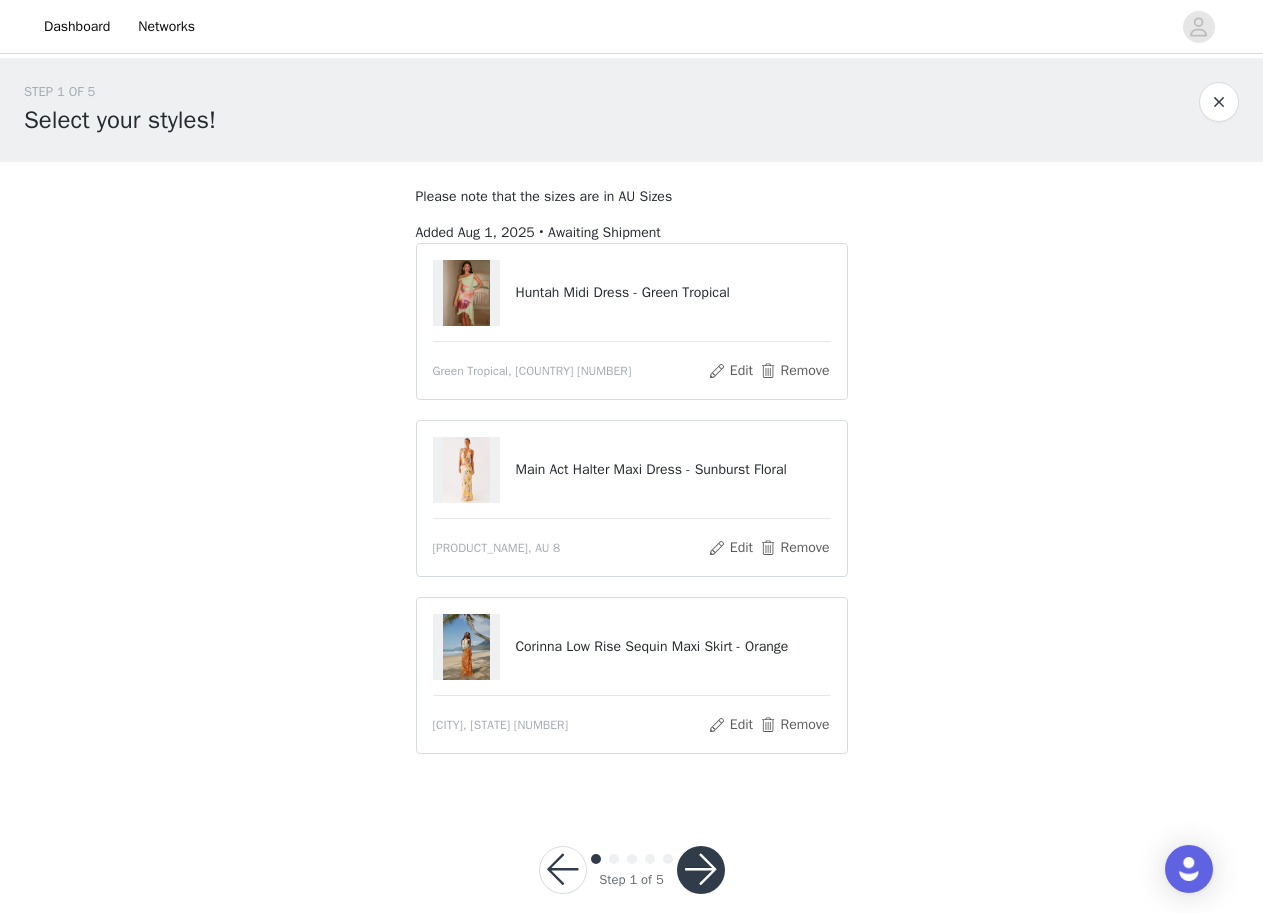 scroll, scrollTop: 29, scrollLeft: 0, axis: vertical 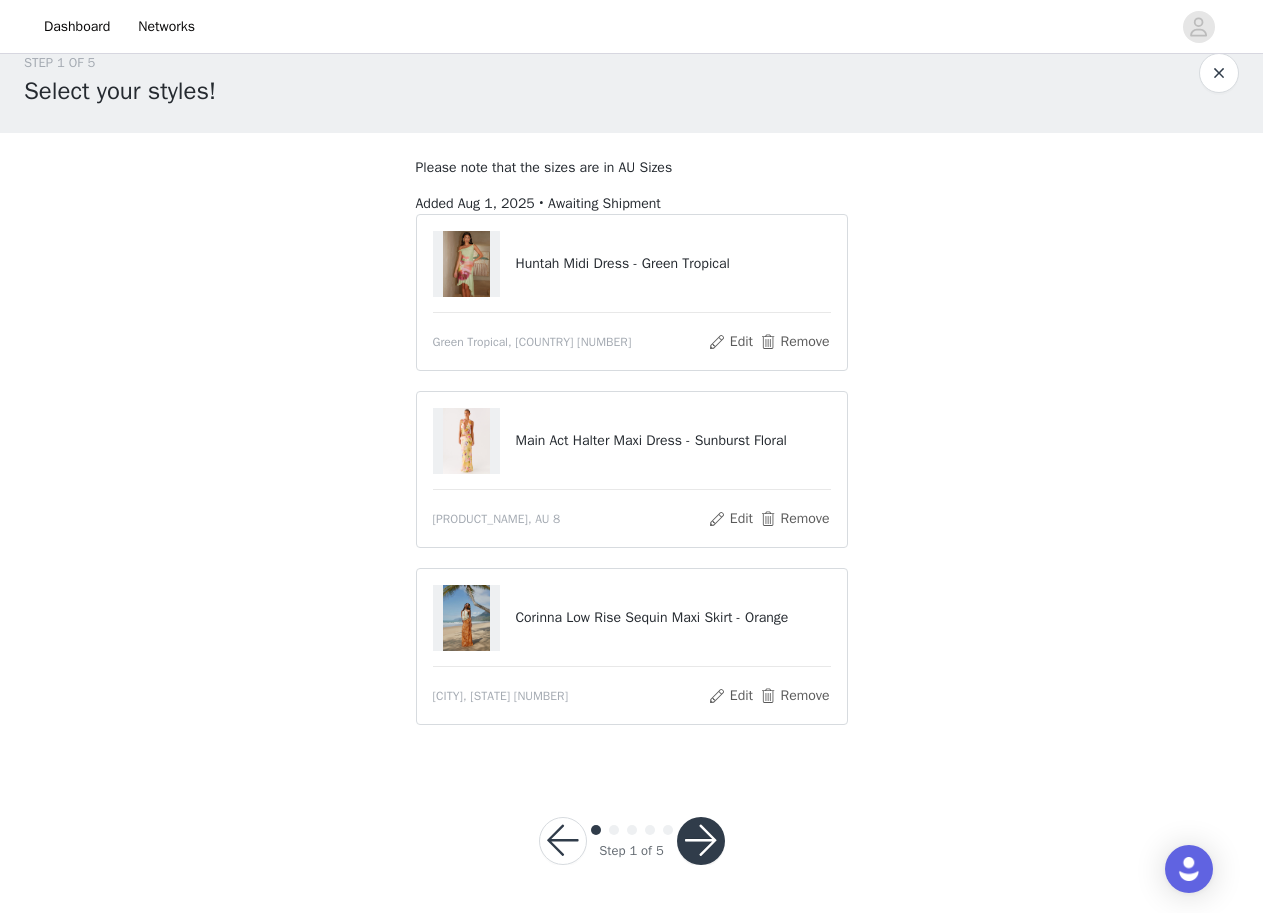 click at bounding box center (701, 841) 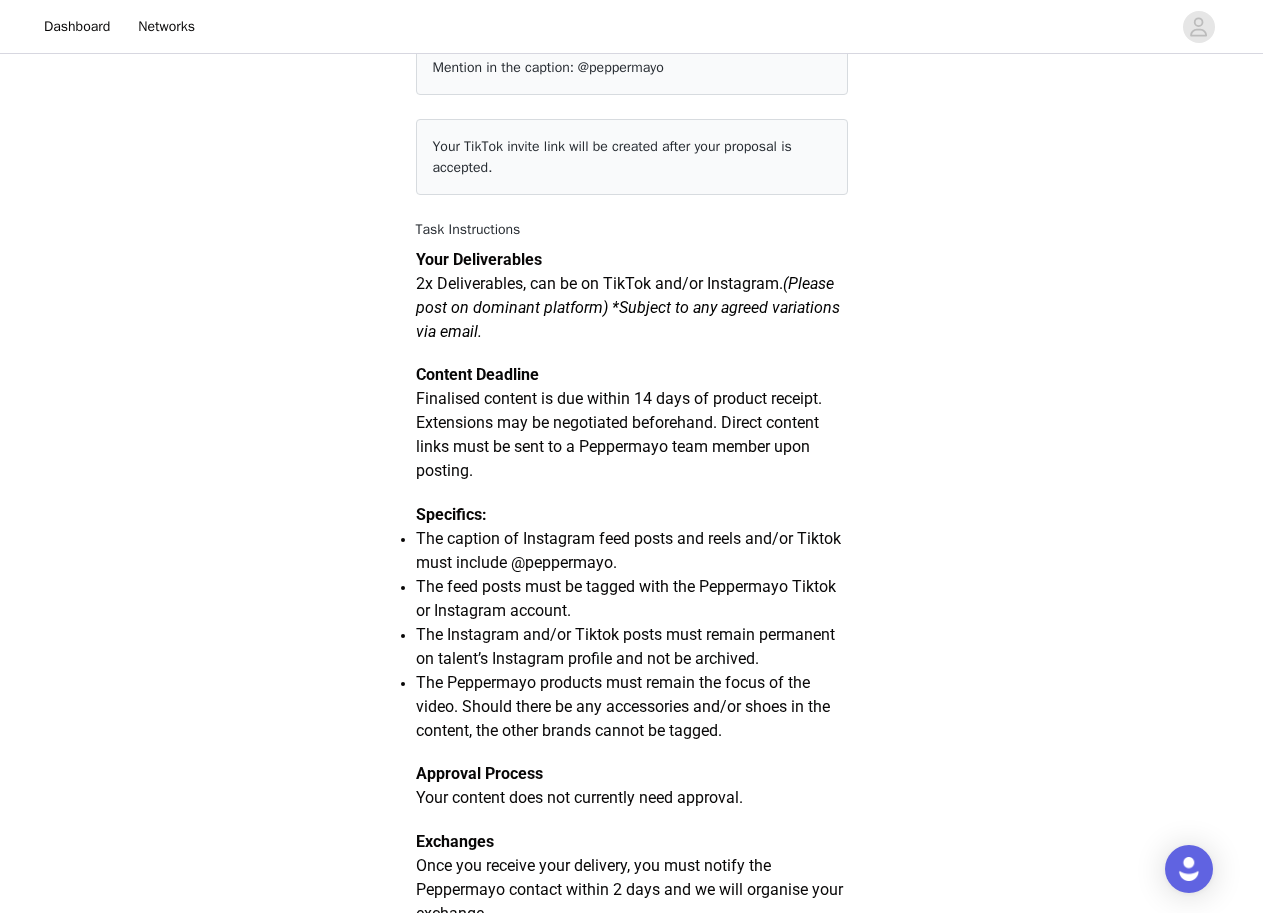 scroll, scrollTop: 200, scrollLeft: 0, axis: vertical 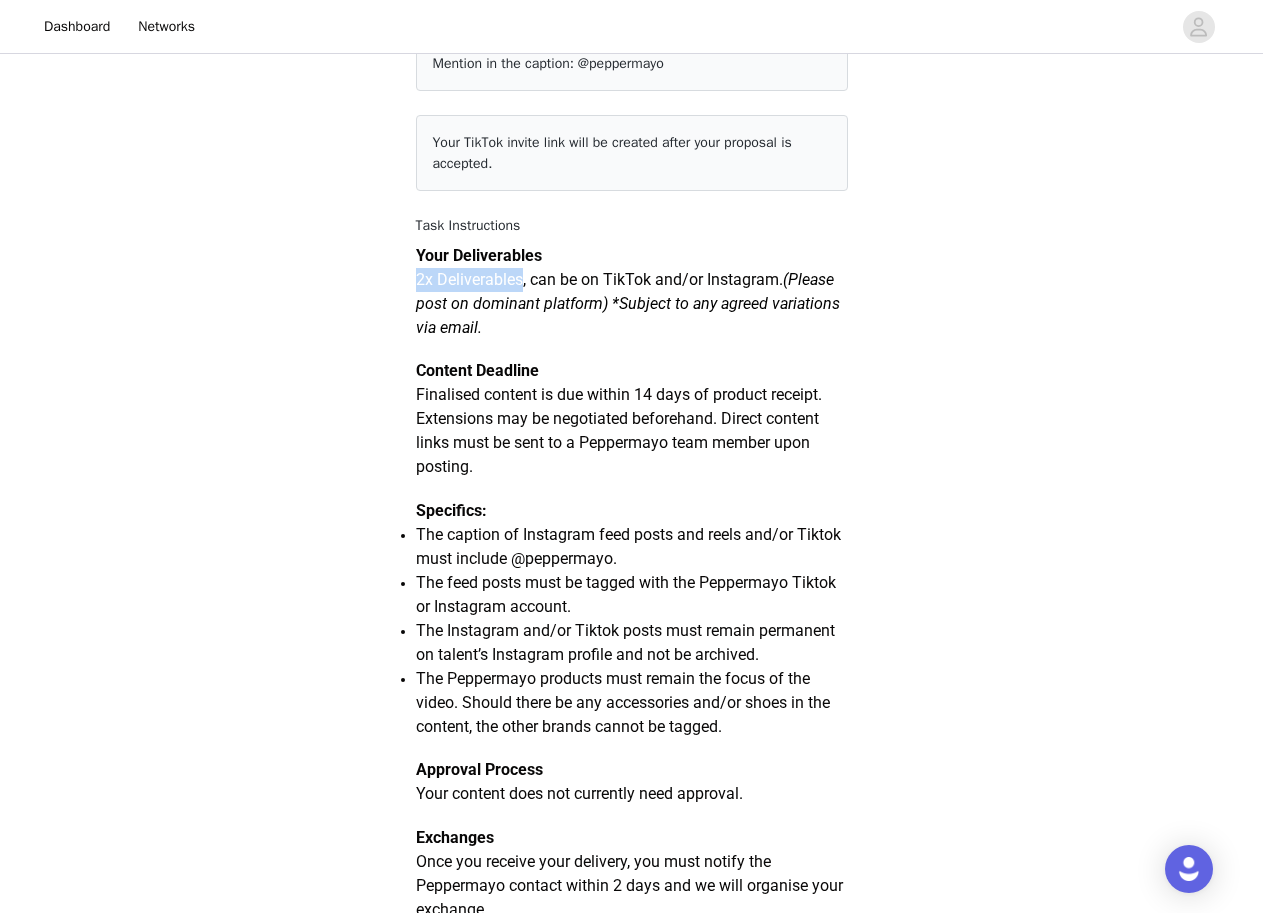 drag, startPoint x: 416, startPoint y: 289, endPoint x: 519, endPoint y: 284, distance: 103.121284 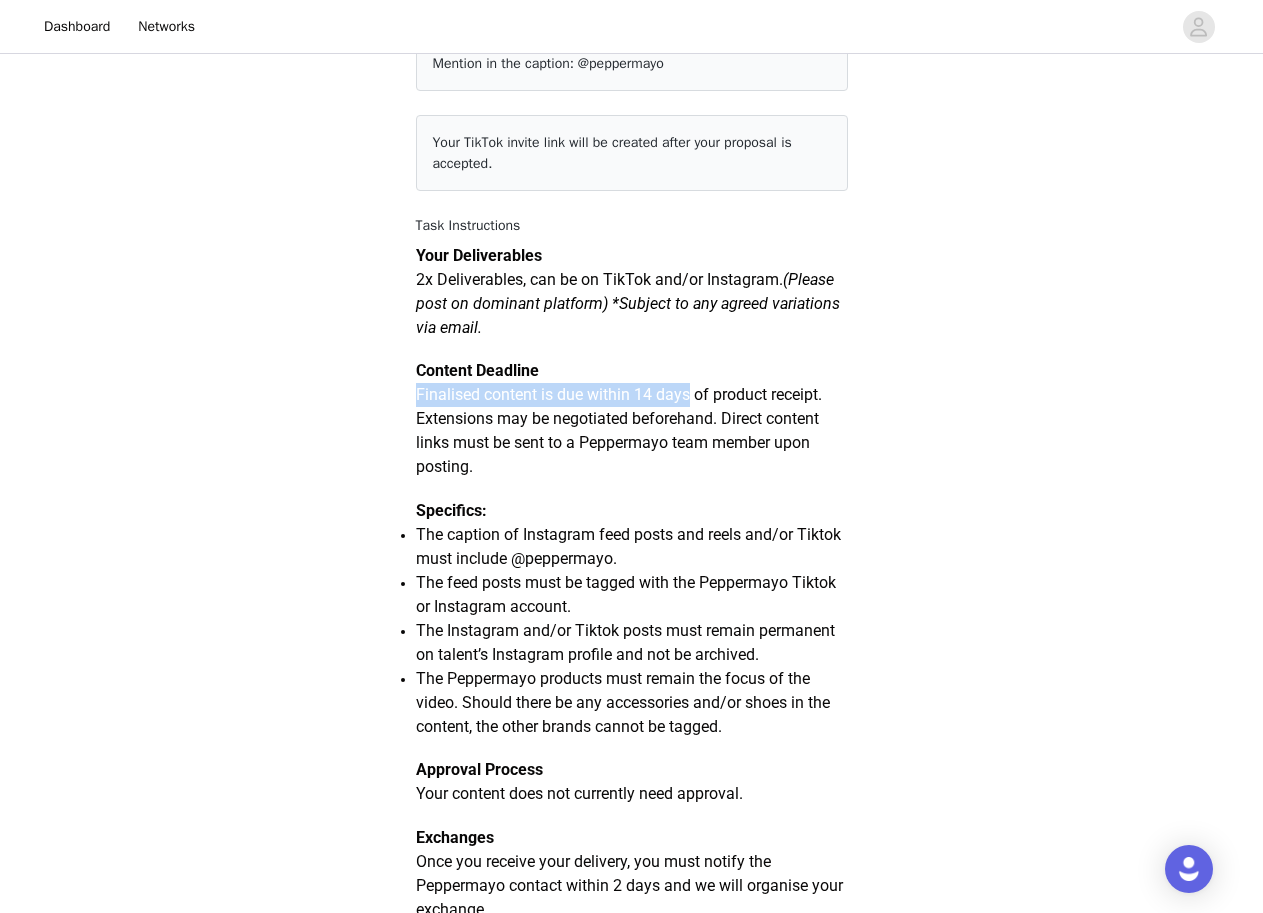 drag, startPoint x: 410, startPoint y: 397, endPoint x: 684, endPoint y: 387, distance: 274.18243 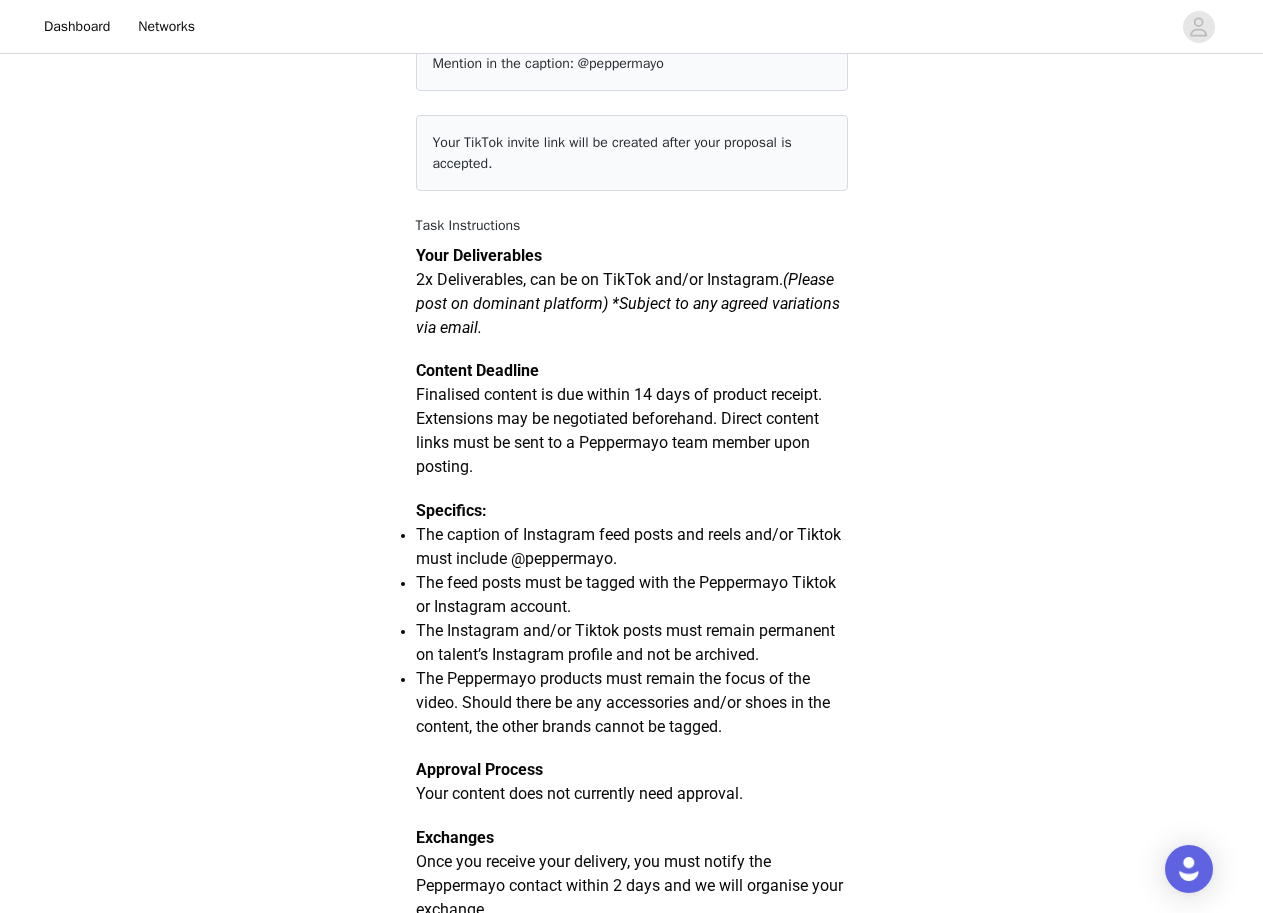 click on "STEP 2 OF 5
Deliverables
Please remember to use these tags in your posts:    Hashtag in the captions:    #peppermayo    Mention in the caption:    @peppermayo
Your TikTok invite link will be created after your proposal is accepted.
Task Instructions   Your Deliverables
2x Deliverables, can be on TikTok and/or Instagram.  (Please post on dominant platform) *Subject to any agreed variations via email.
Content Deadline
Finalised content is due within 14 days of product receipt. Extensions may be negotiated beforehand. Direct content links must be sent to a Peppermayo team member upon posting.
Specifics:
The caption of Instagram feed posts and reels and/or Tiktok must include @peppermayo.
The feed posts must be tagged with the Peppermayo Tiktok or Instagram account.
Approval Process
Your content does not currently need approval.
Exchanges" at bounding box center (631, 1235) 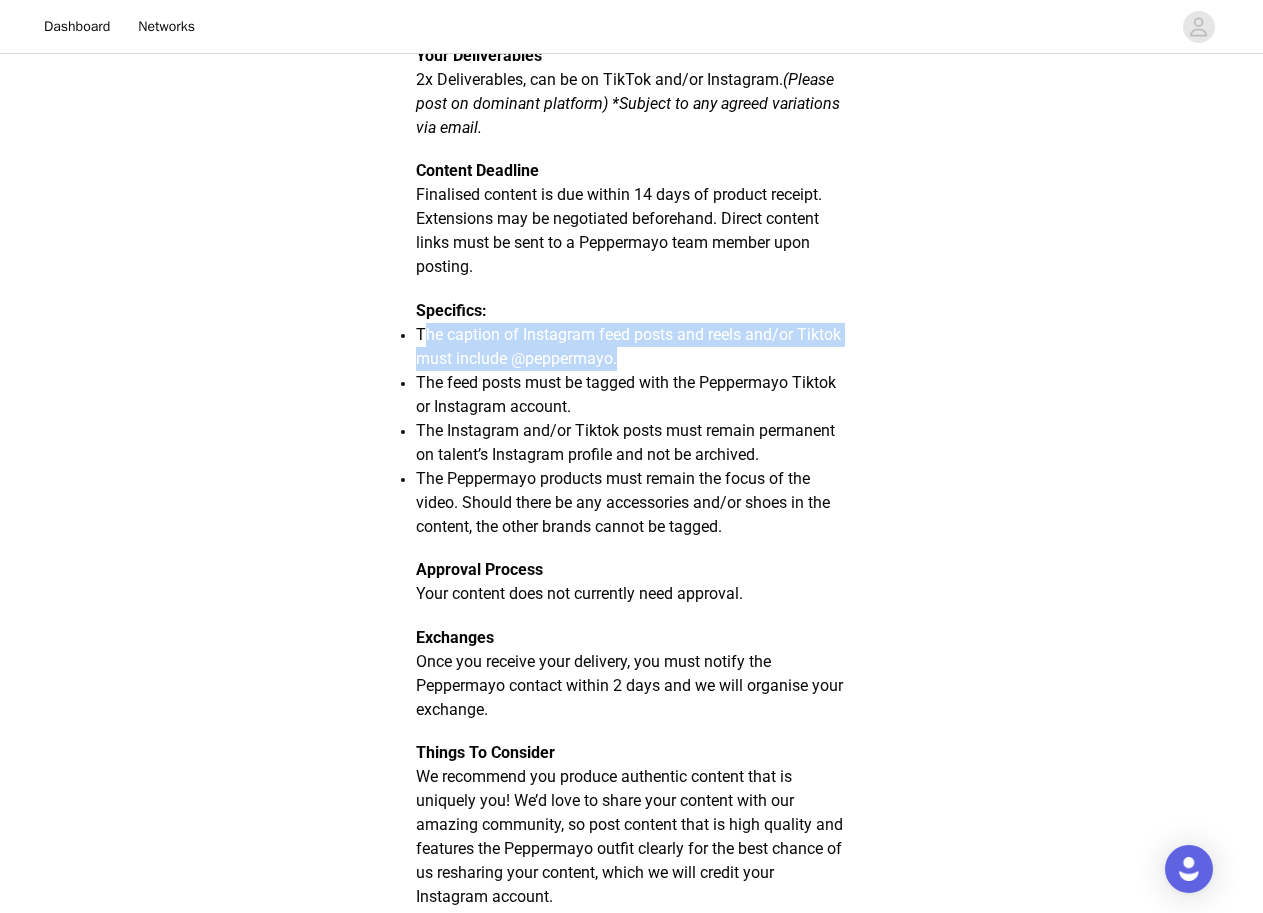 drag, startPoint x: 439, startPoint y: 342, endPoint x: 716, endPoint y: 355, distance: 277.3049 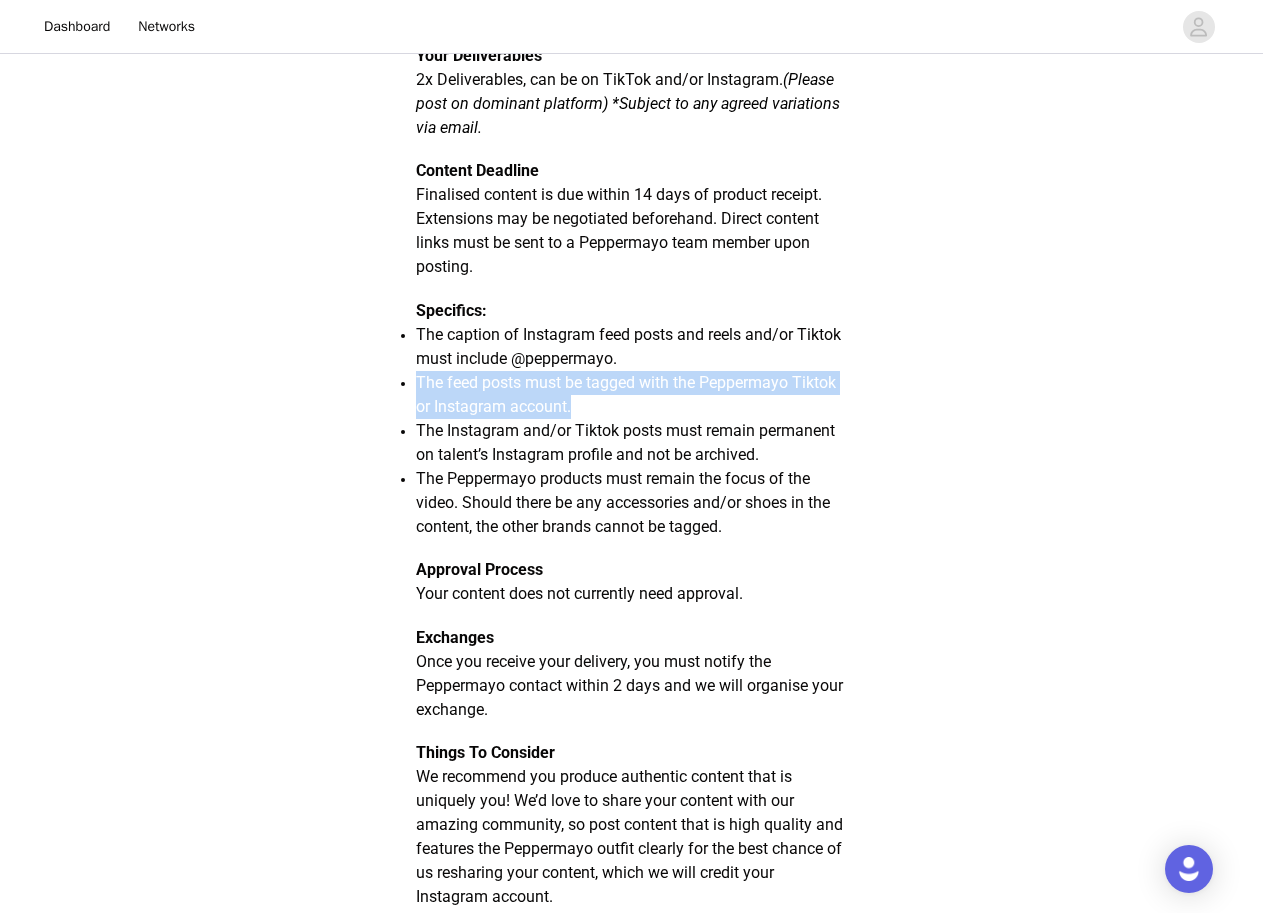 drag, startPoint x: 416, startPoint y: 382, endPoint x: 589, endPoint y: 402, distance: 174.15224 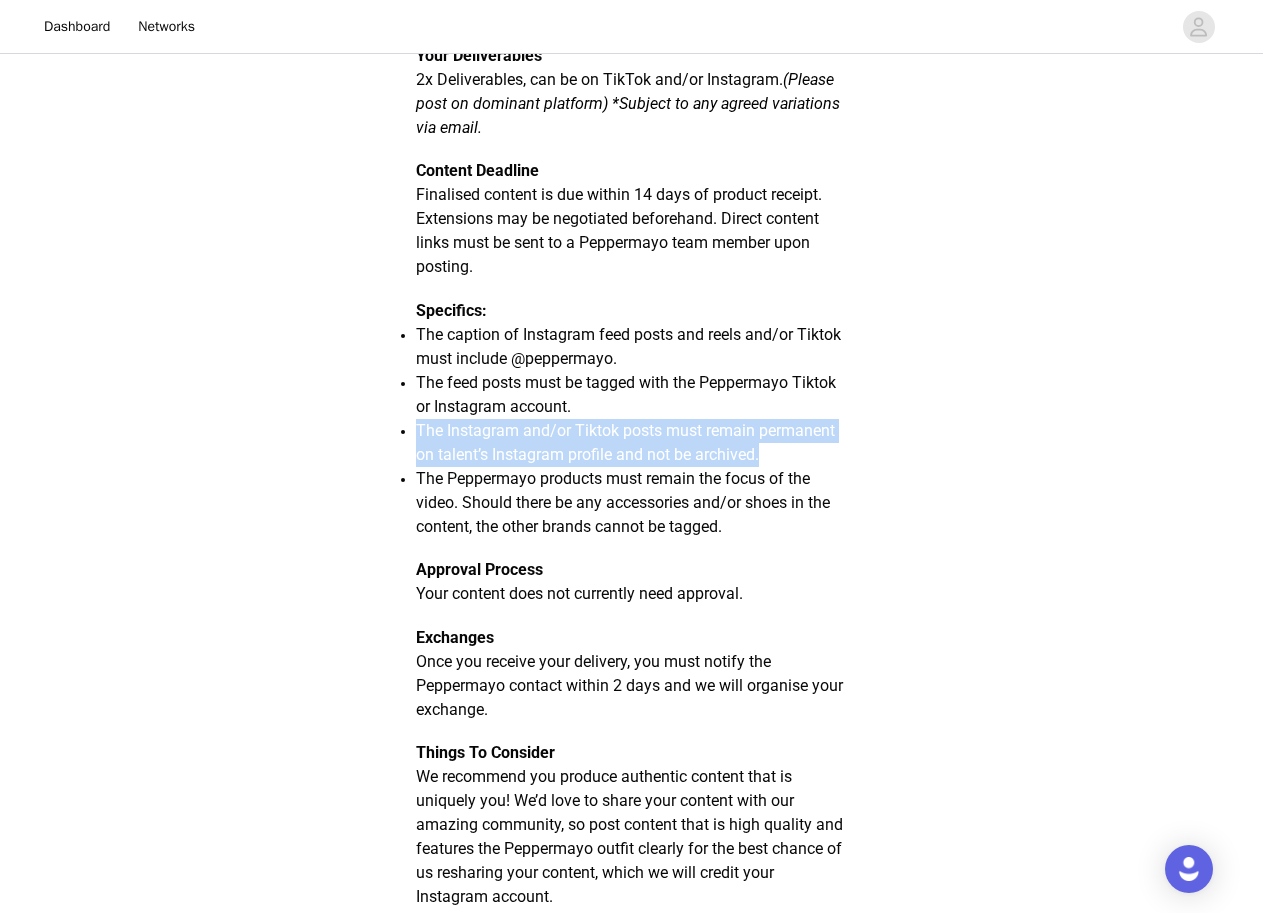 drag, startPoint x: 418, startPoint y: 436, endPoint x: 797, endPoint y: 456, distance: 379.52734 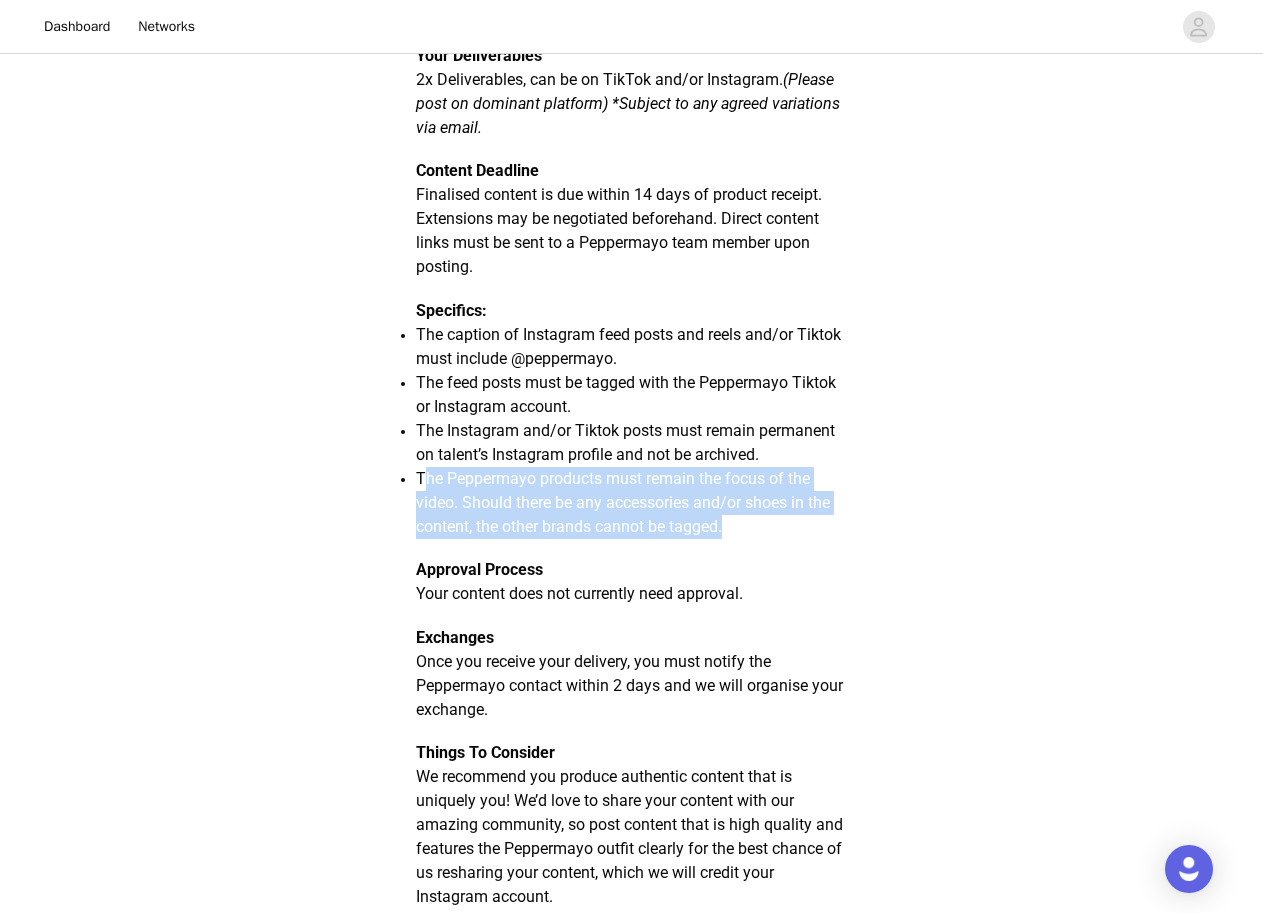 drag, startPoint x: 423, startPoint y: 481, endPoint x: 765, endPoint y: 526, distance: 344.9478 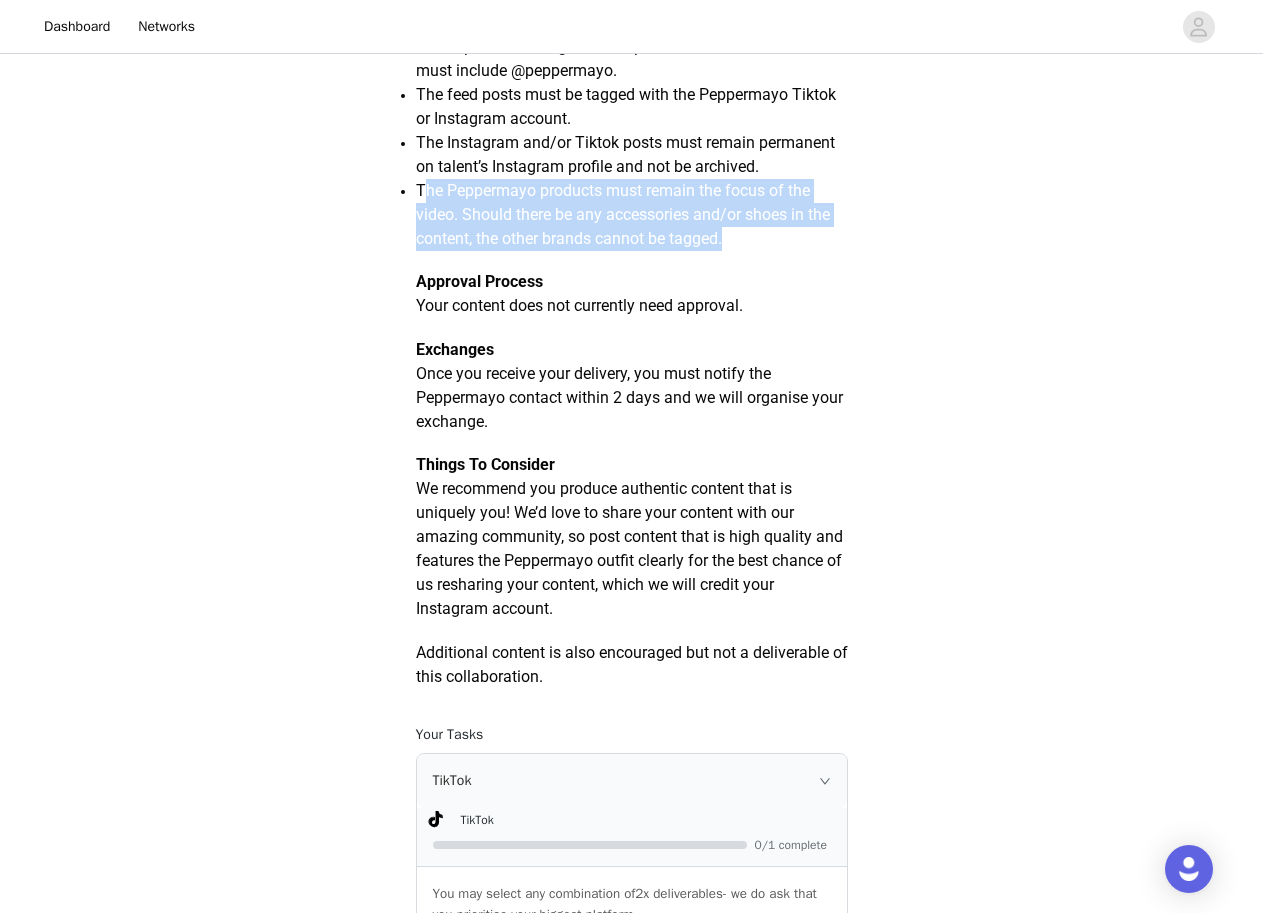 scroll, scrollTop: 800, scrollLeft: 0, axis: vertical 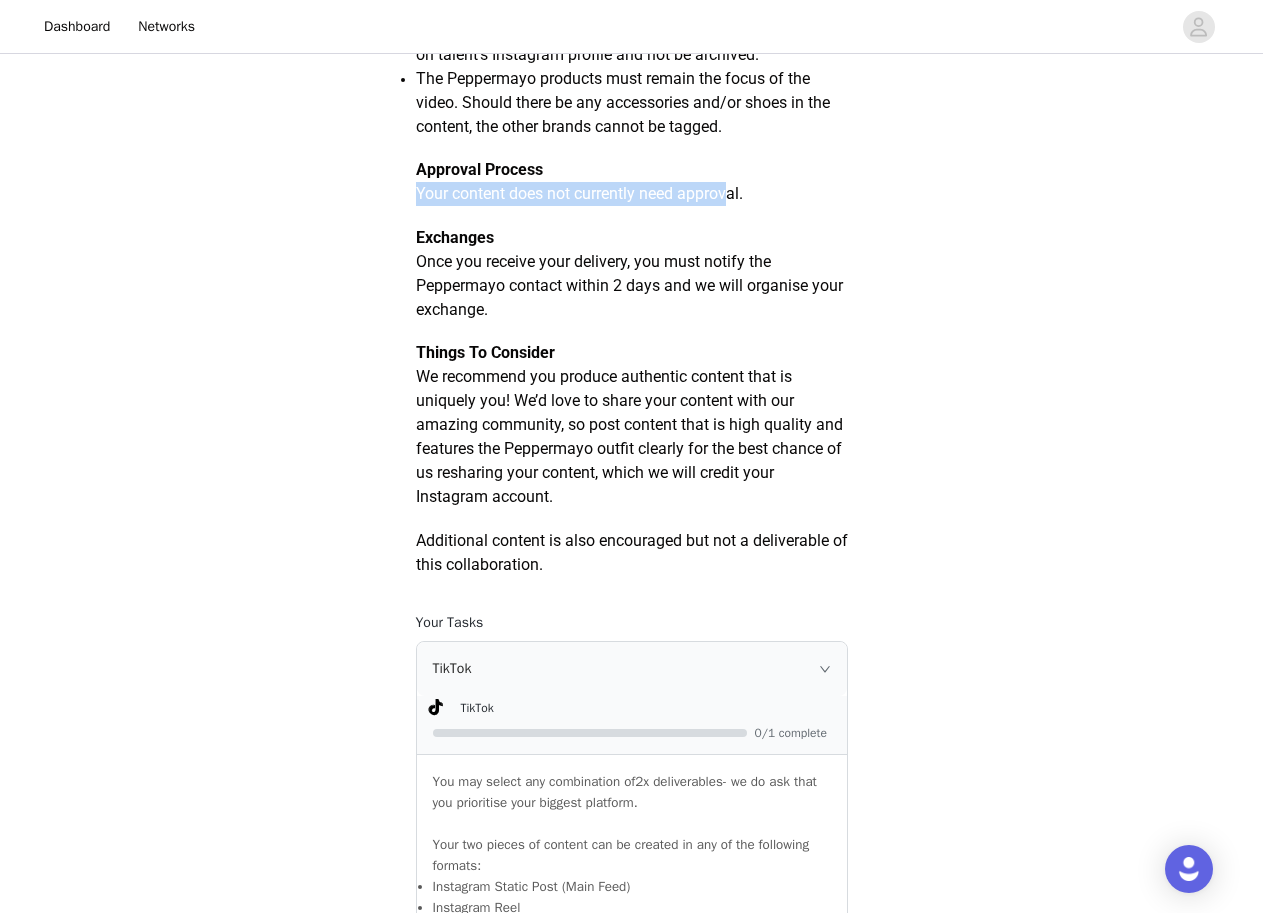 drag, startPoint x: 403, startPoint y: 189, endPoint x: 732, endPoint y: 188, distance: 329.00153 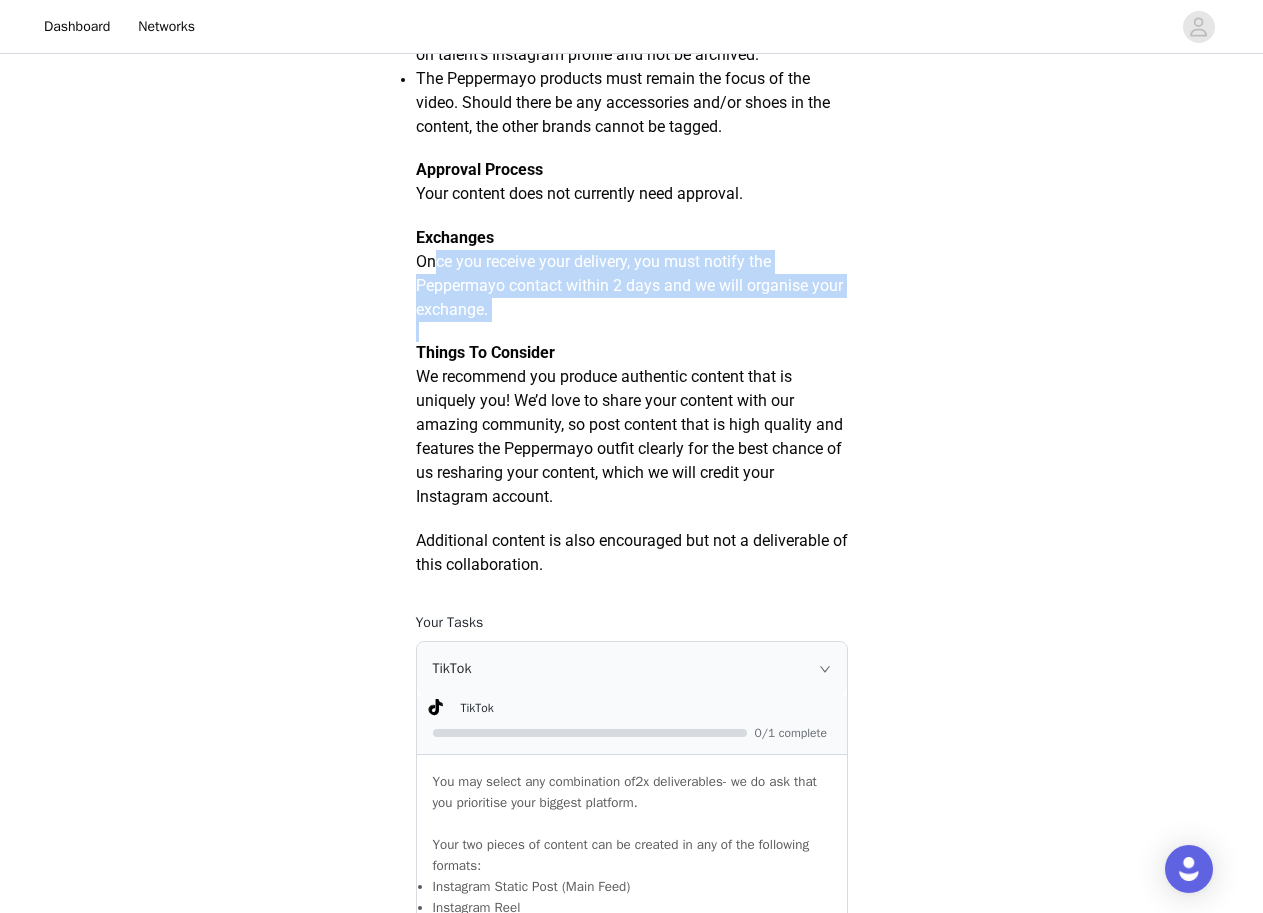 drag, startPoint x: 436, startPoint y: 267, endPoint x: 548, endPoint y: 321, distance: 124.33825 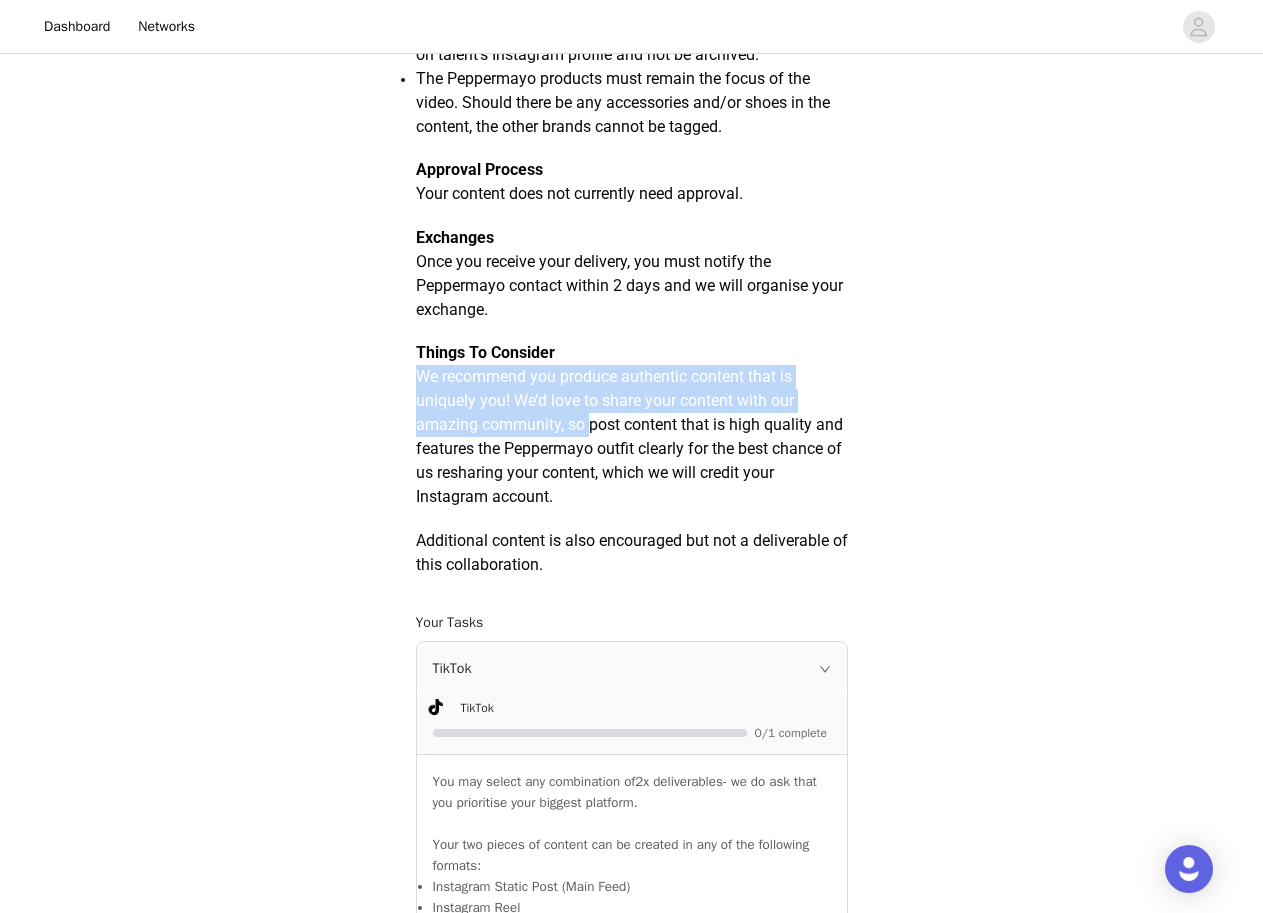 drag, startPoint x: 400, startPoint y: 381, endPoint x: 582, endPoint y: 413, distance: 184.79178 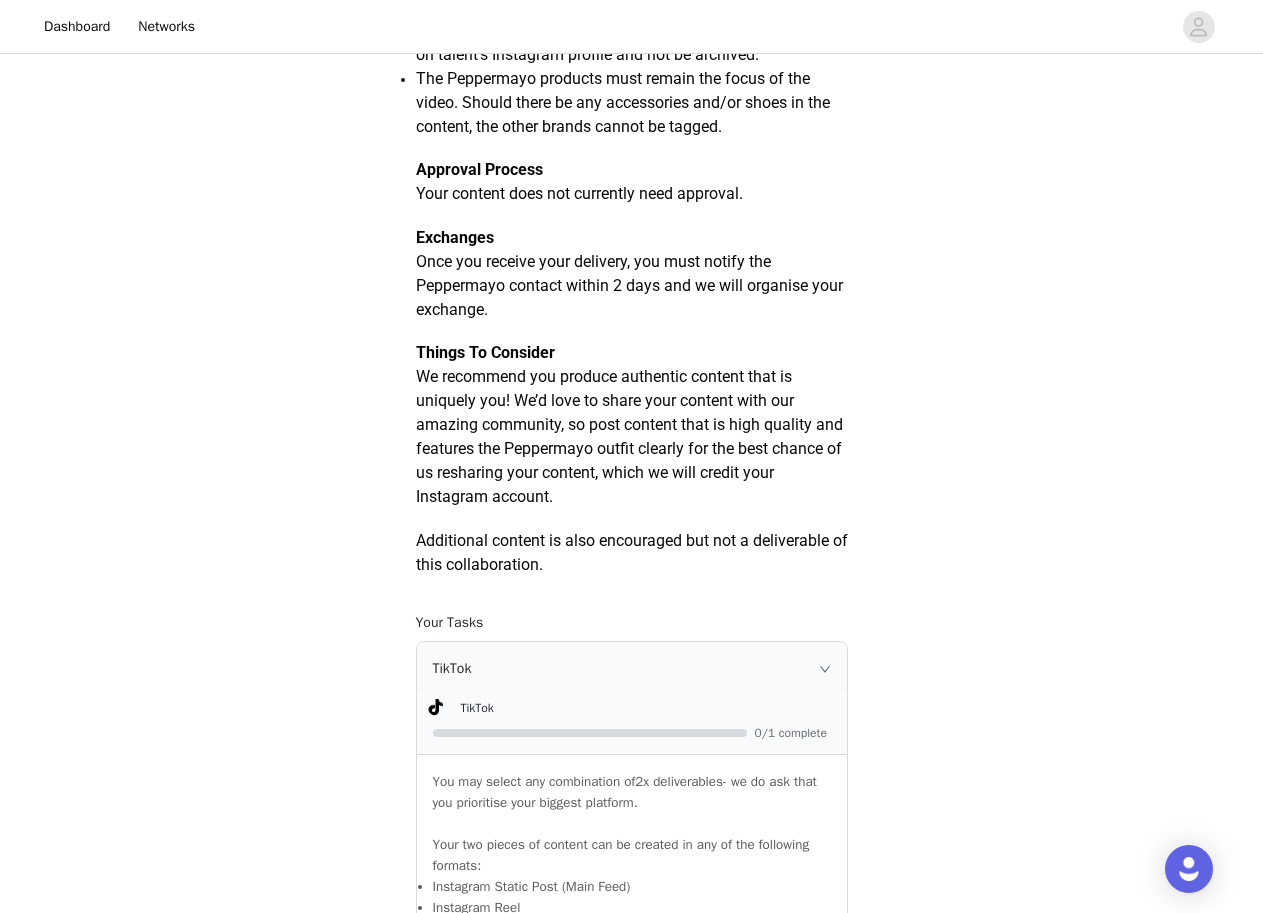 click on "We recommend you produce authentic content that is uniquely you! We’d love to share your content with our amazing community, so post content that is high quality and features the Peppermayo outfit clearly for the best chance of us resharing your content, which we will credit your Instagram account." at bounding box center (629, 436) 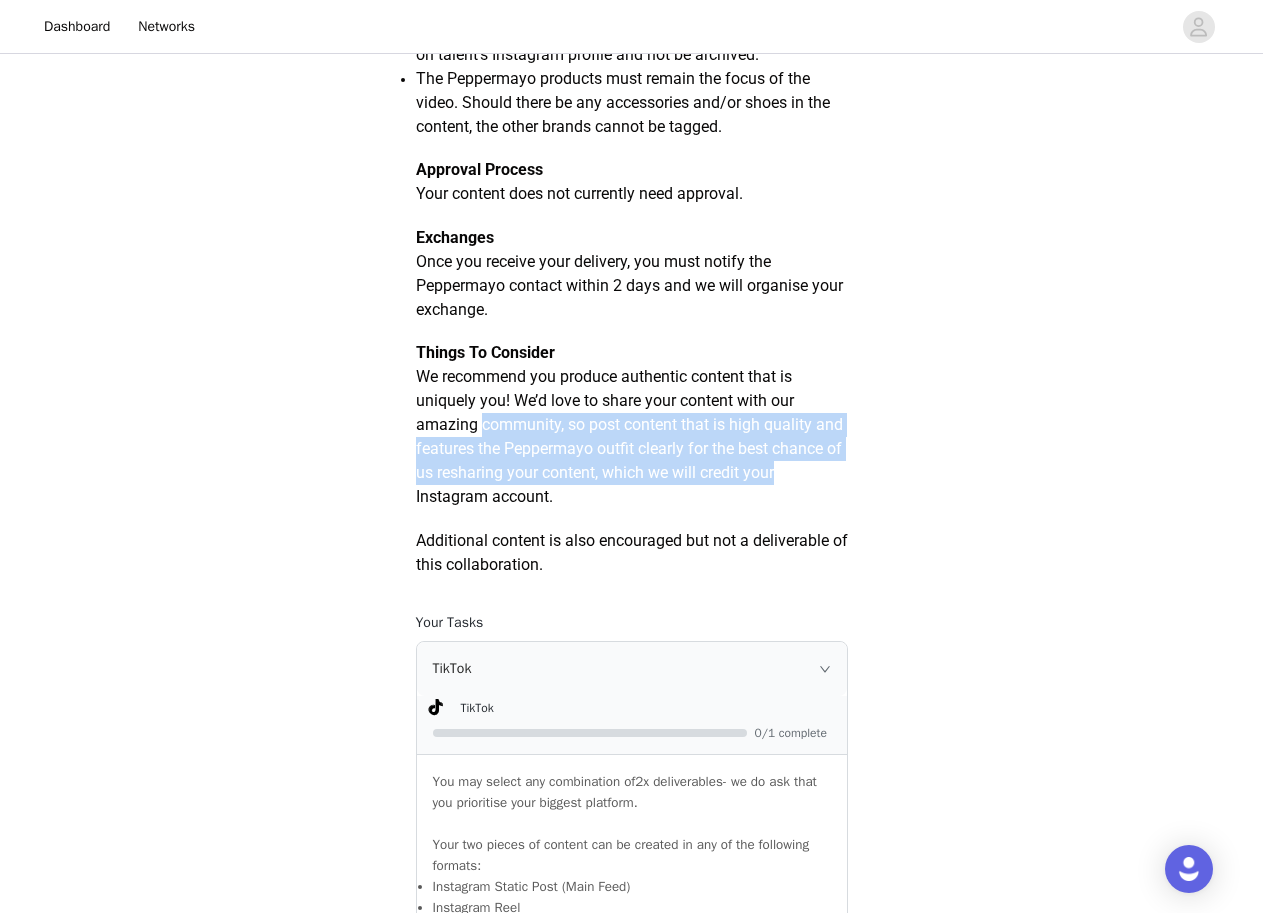 drag, startPoint x: 478, startPoint y: 416, endPoint x: 775, endPoint y: 484, distance: 304.6851 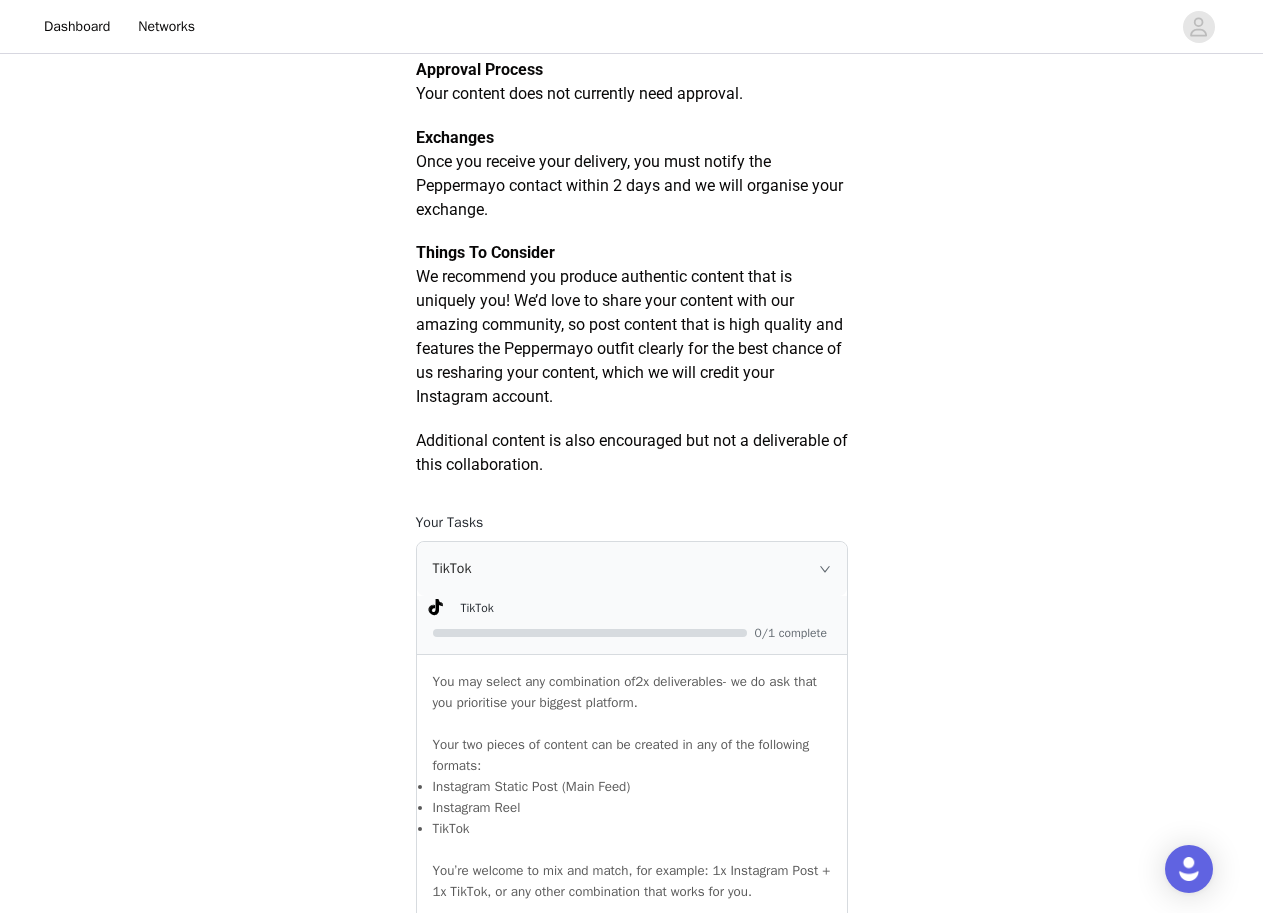 click on "TikTok" at bounding box center (477, 608) 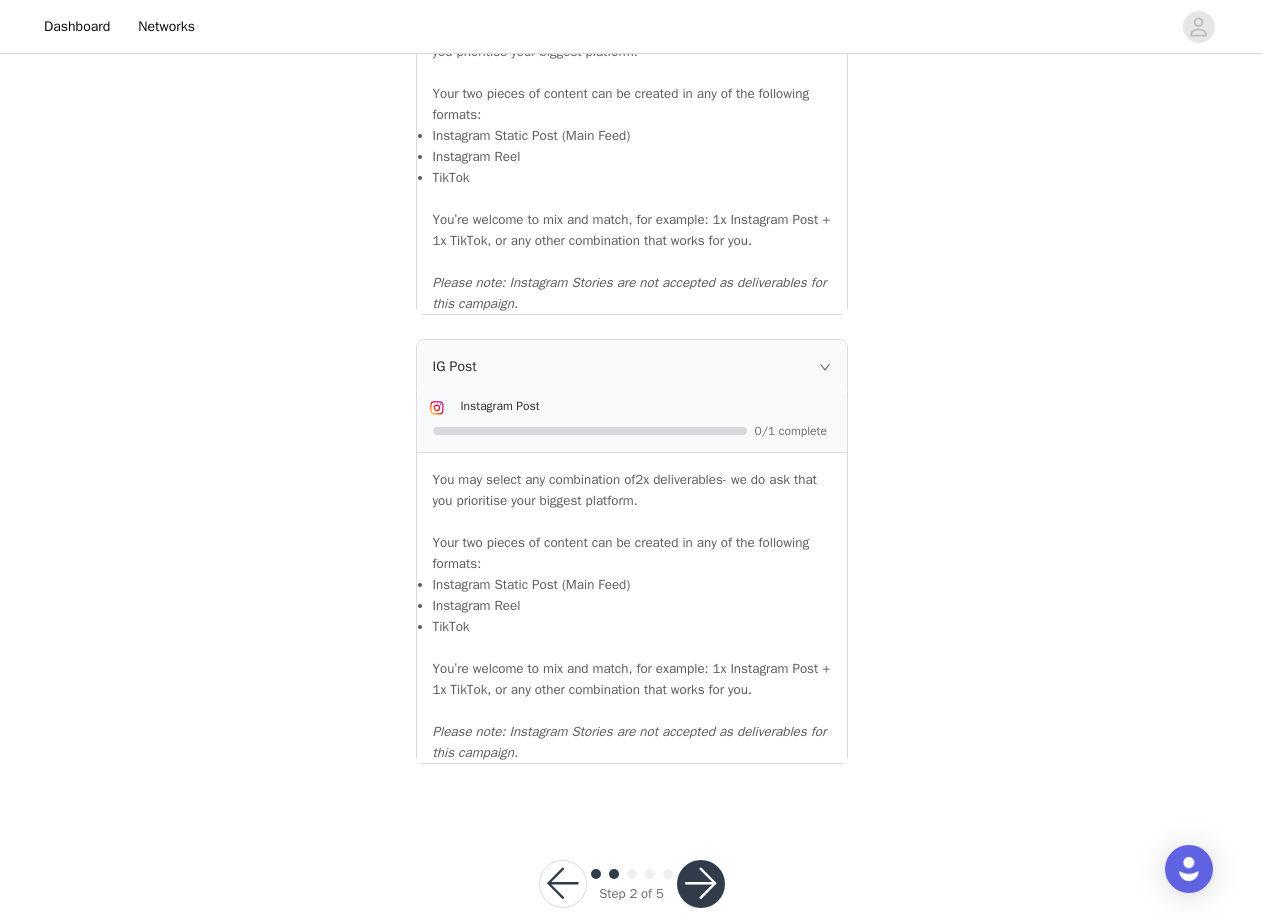 scroll, scrollTop: 2043, scrollLeft: 0, axis: vertical 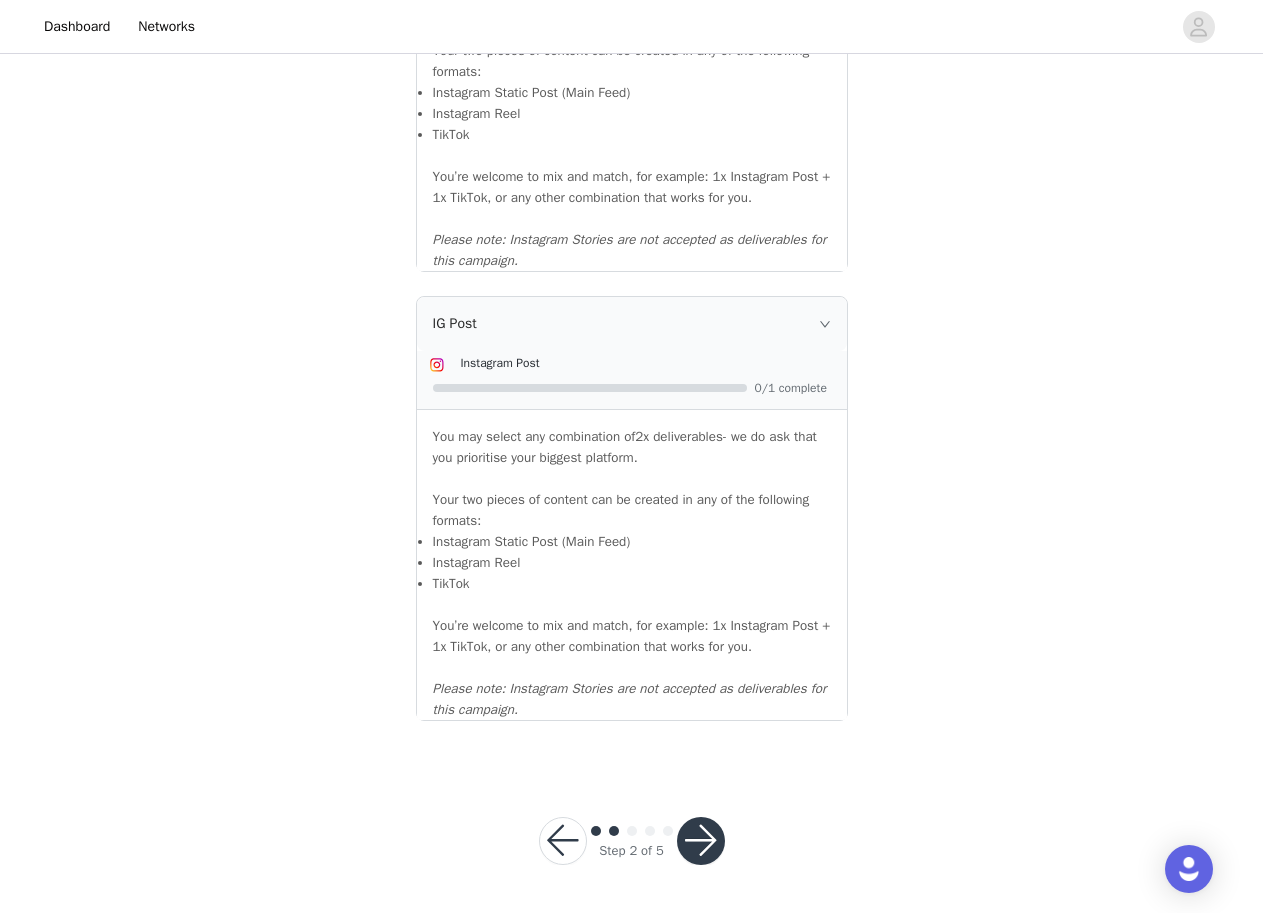 click at bounding box center [701, 841] 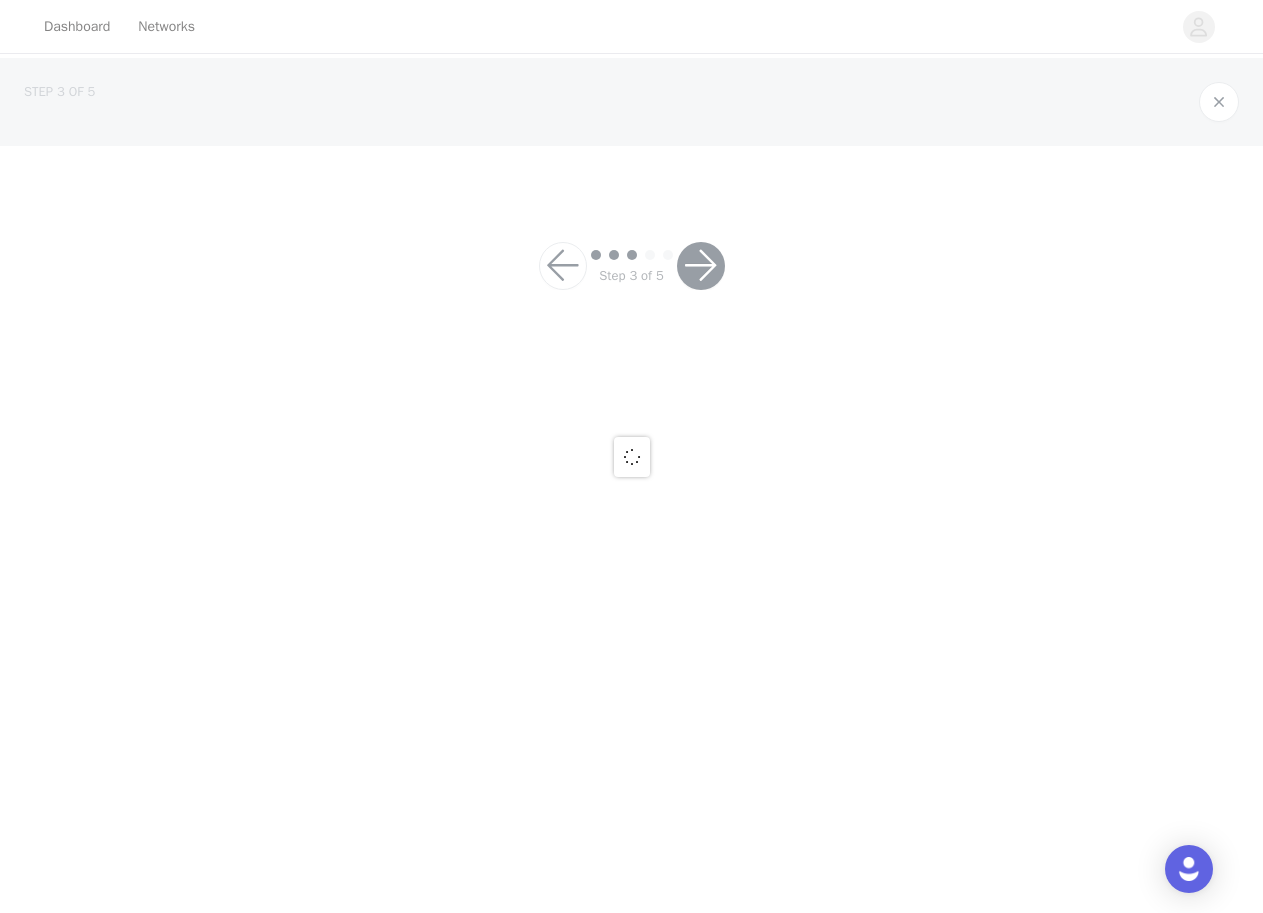 scroll, scrollTop: 0, scrollLeft: 0, axis: both 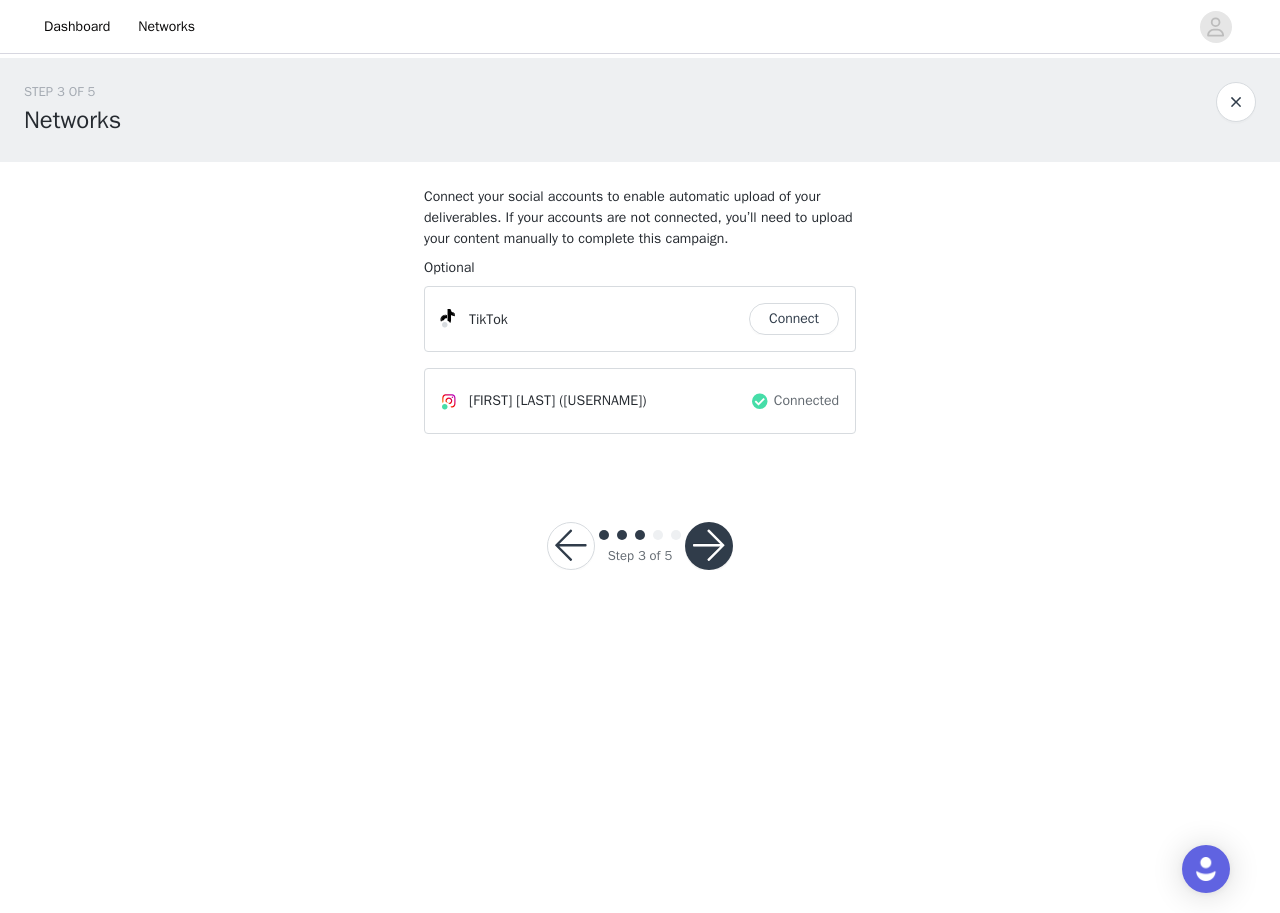 click on "Connect" at bounding box center (794, 319) 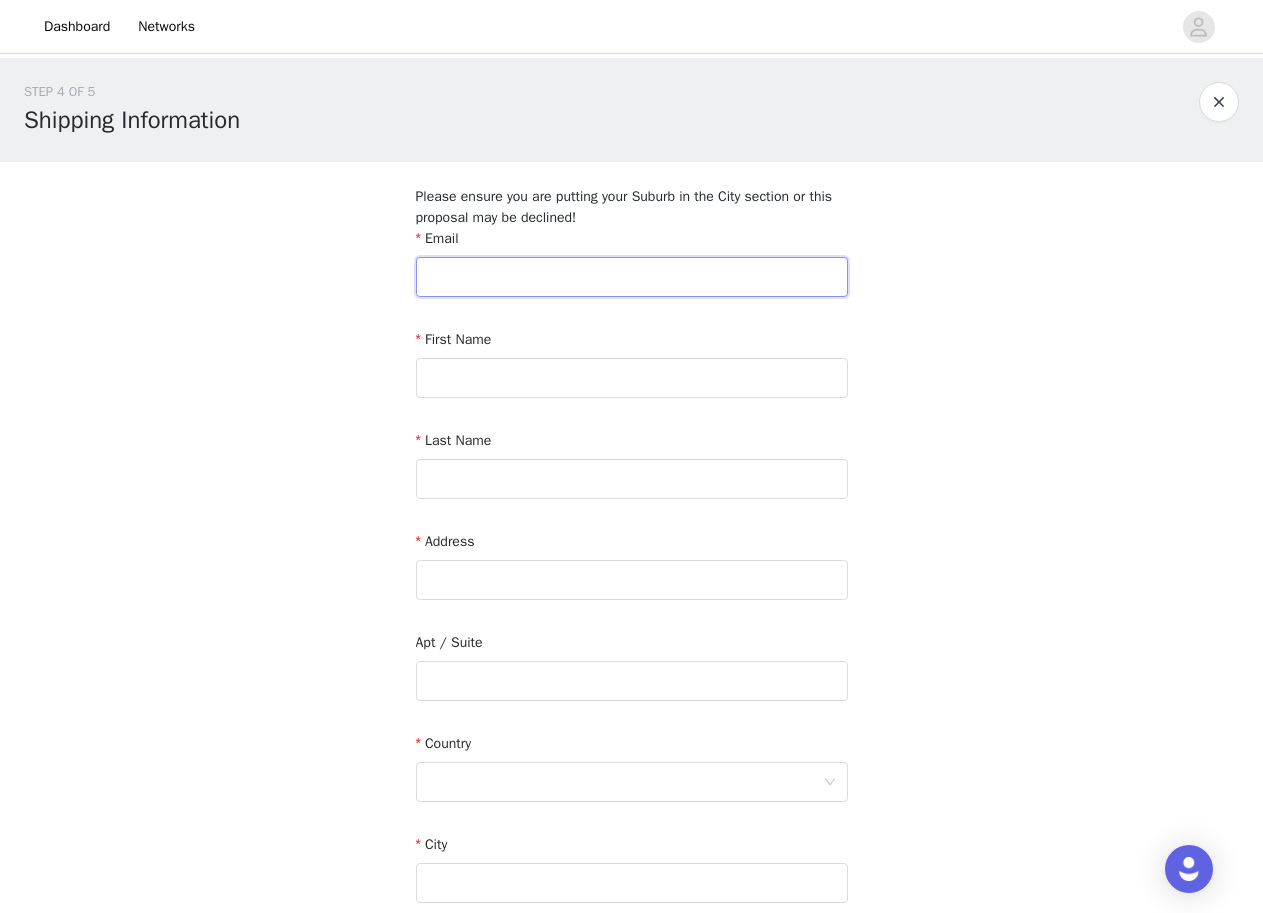 click at bounding box center (632, 277) 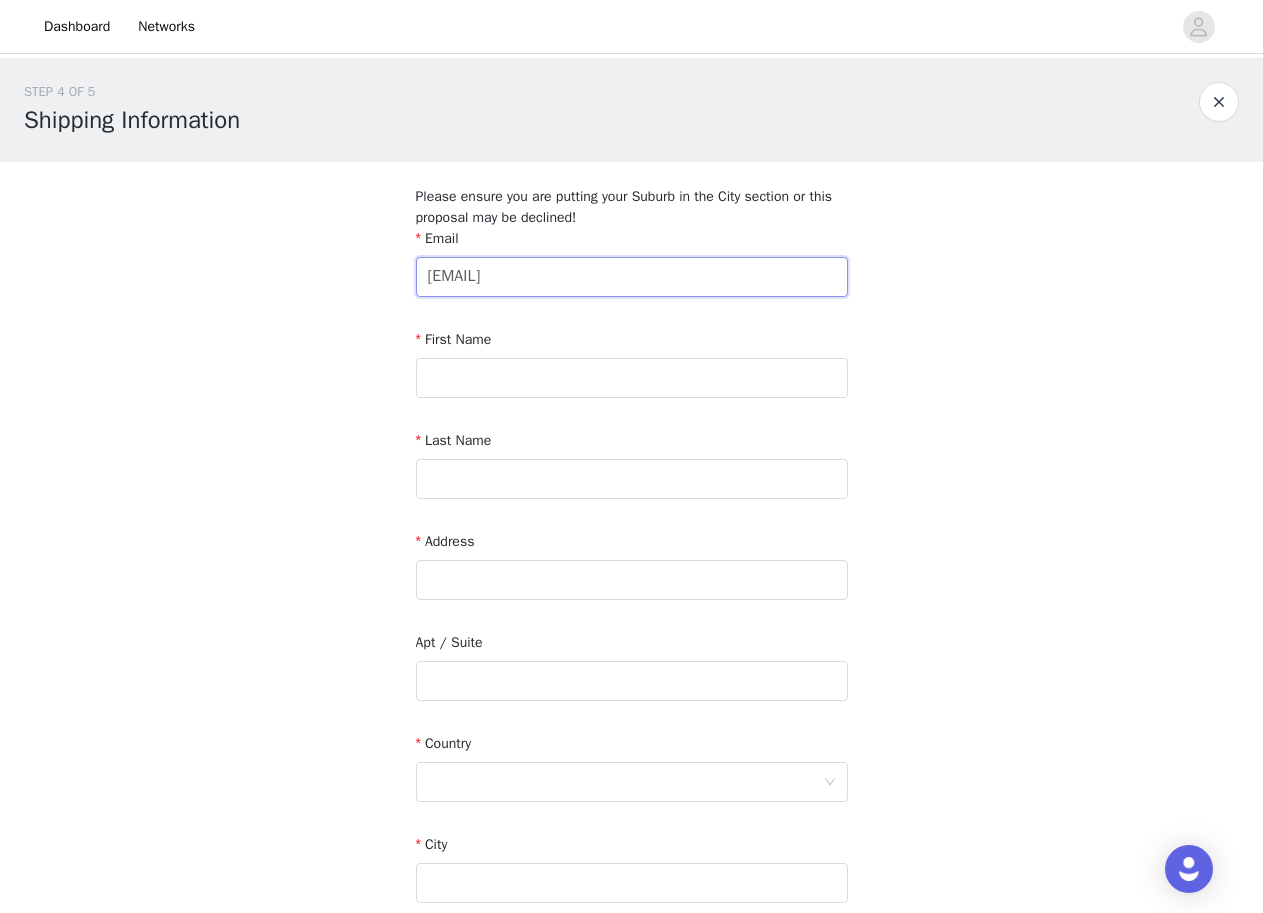 type on "[EMAIL]" 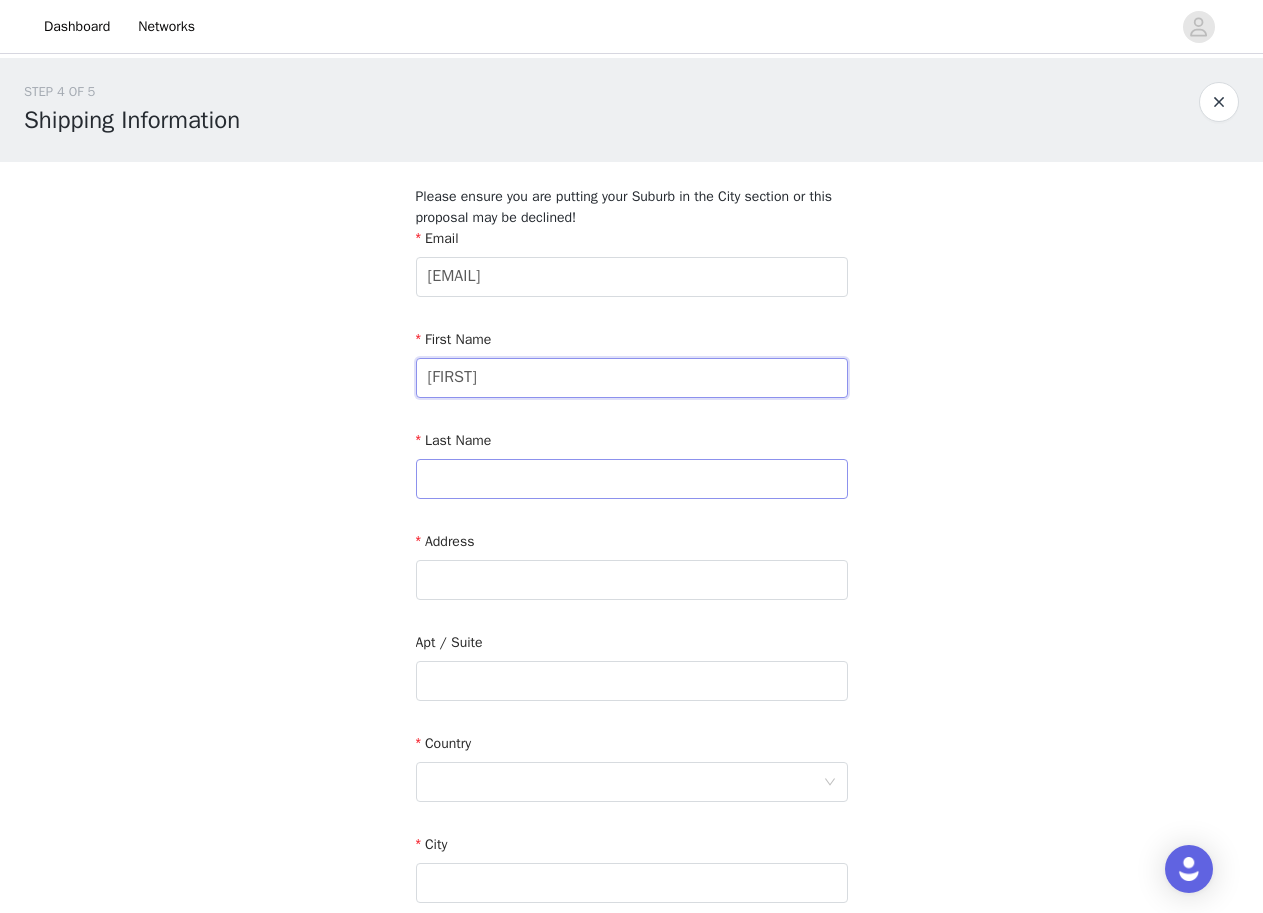 type on "[FIRST]" 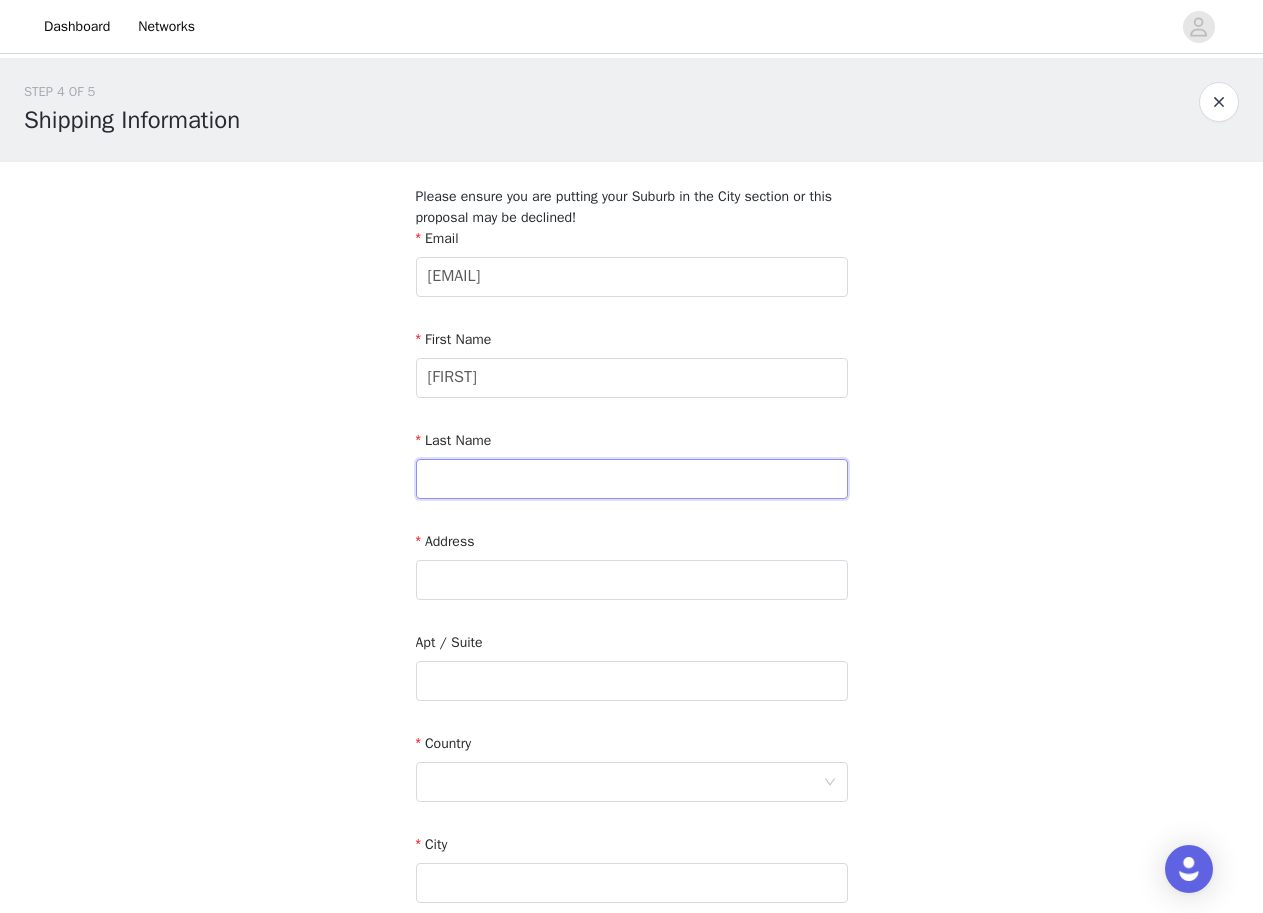 click at bounding box center [632, 479] 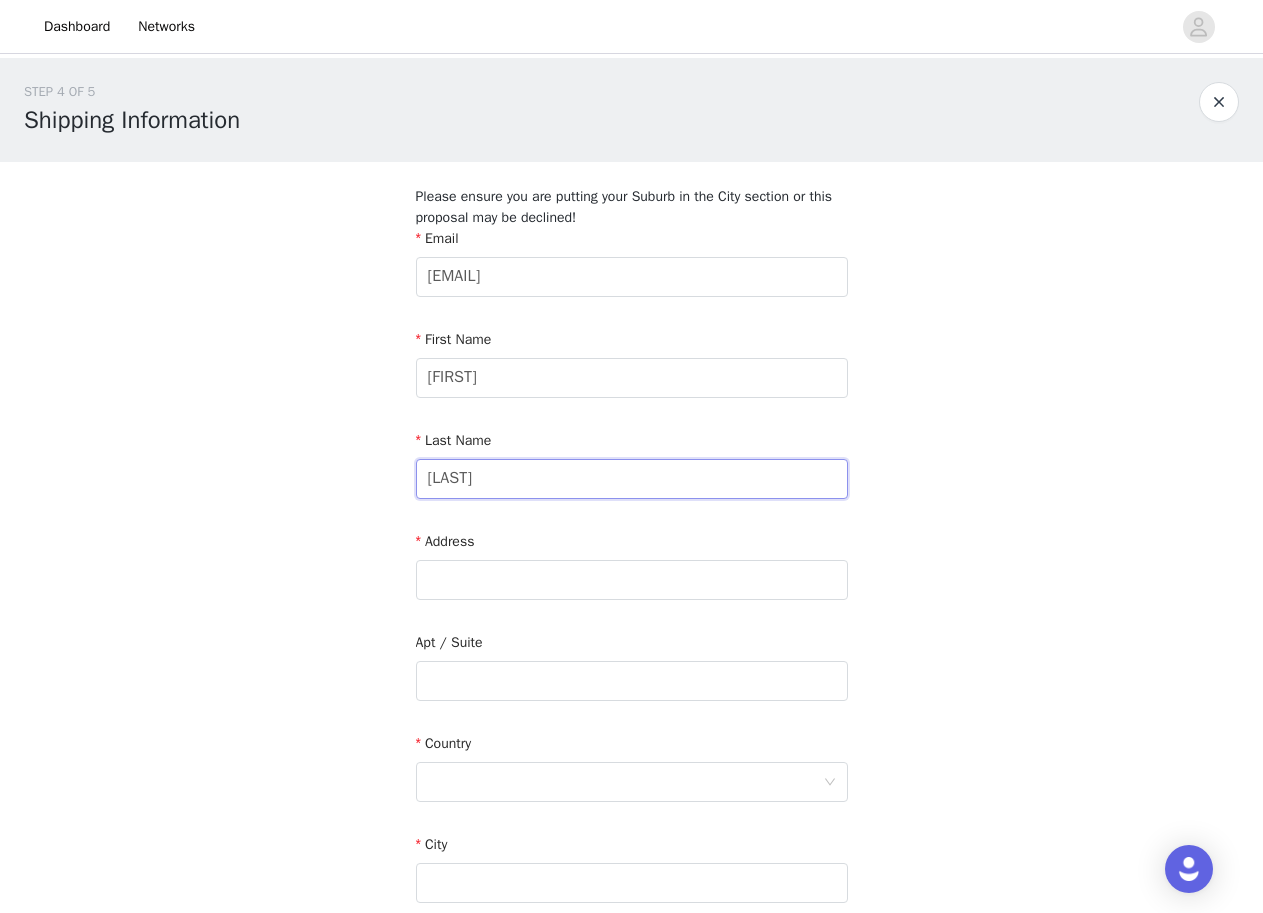 type on "[LAST]" 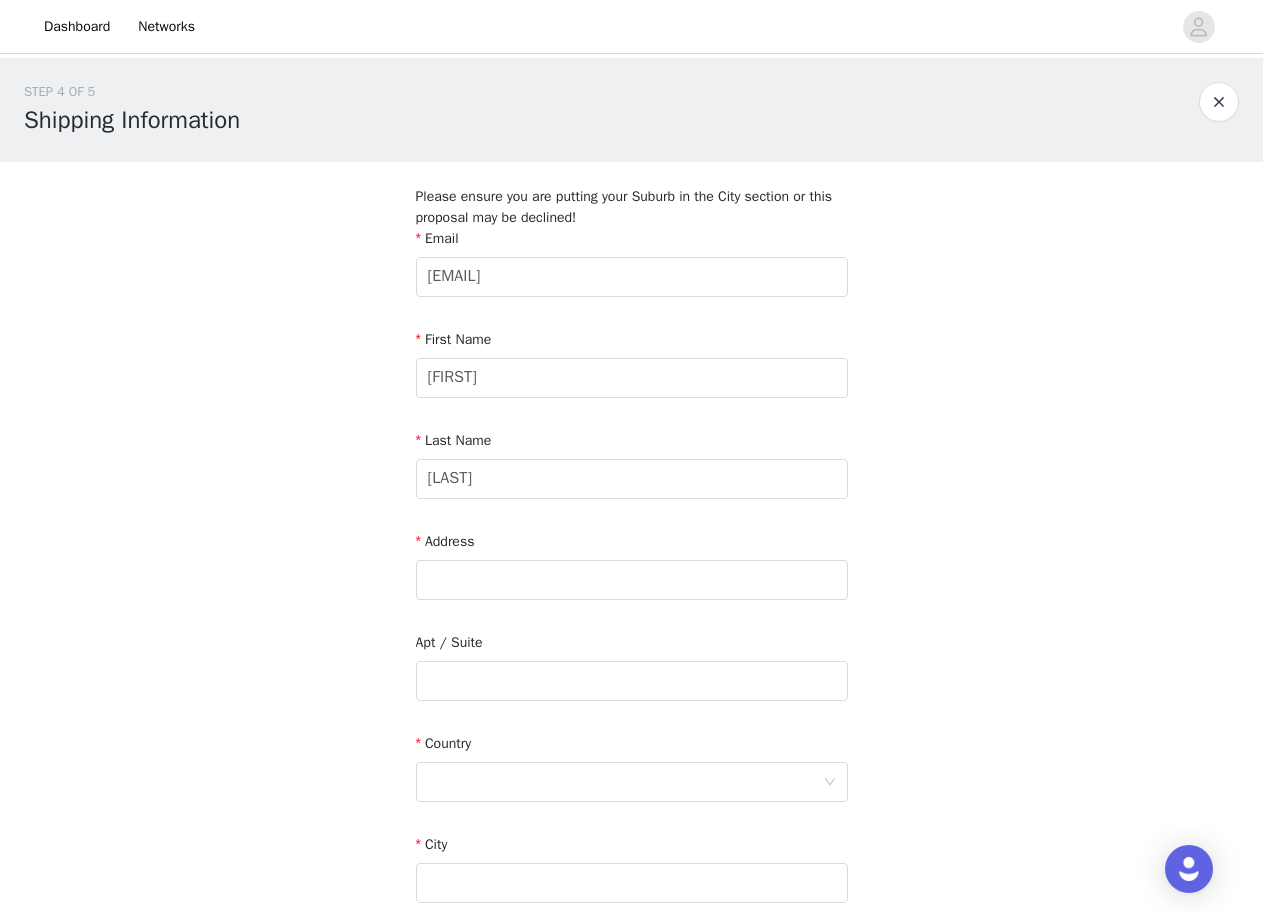 click on "STEP 4 OF 5
Shipping Information
Please ensure you are putting your Suburb in the City section or this proposal may be declined!       Email [EMAIL]   First Name [FIRST]   Last Name [LAST]   Address   Apt / Suite   Country     City     Postcode   Phone Number" at bounding box center (631, 609) 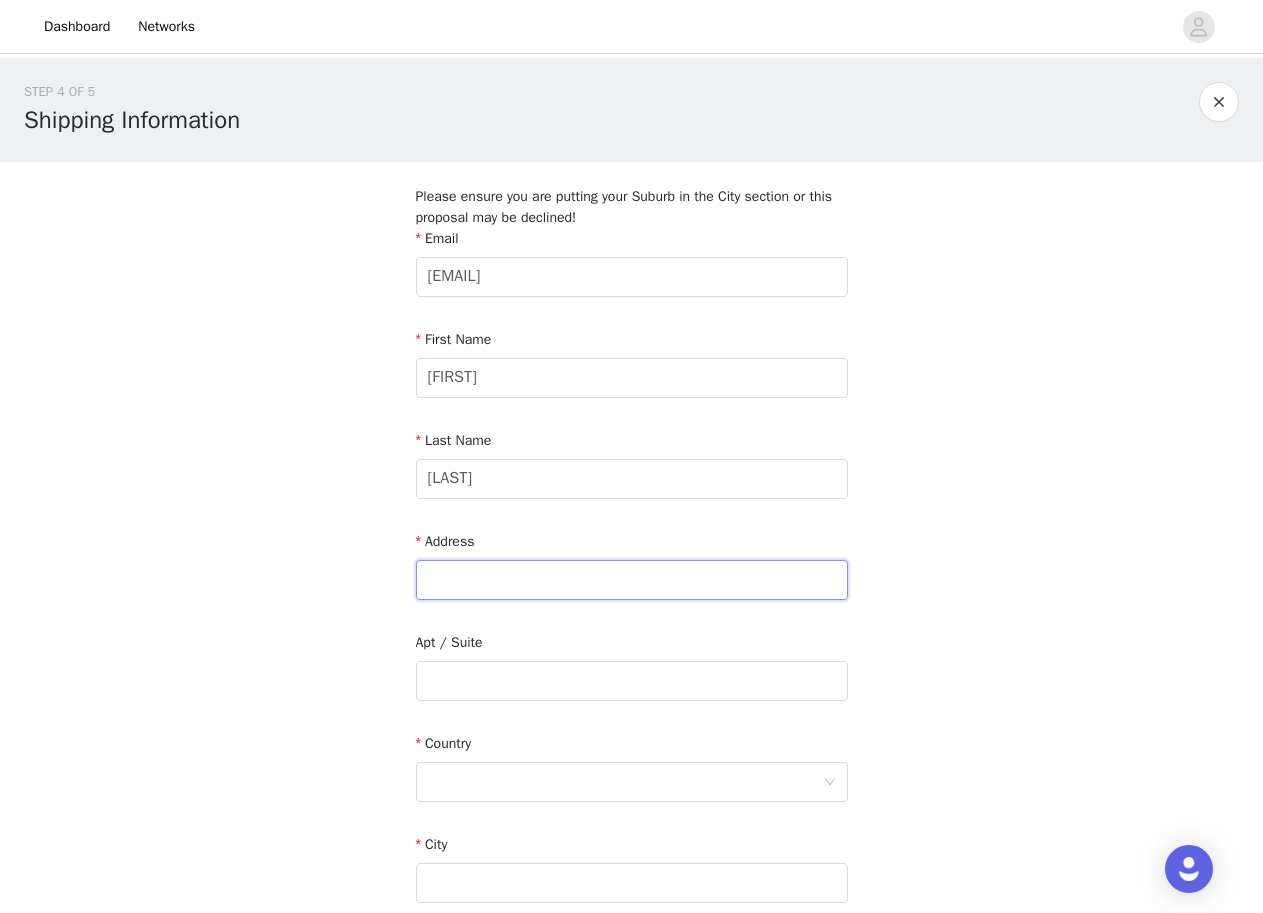 click at bounding box center [632, 580] 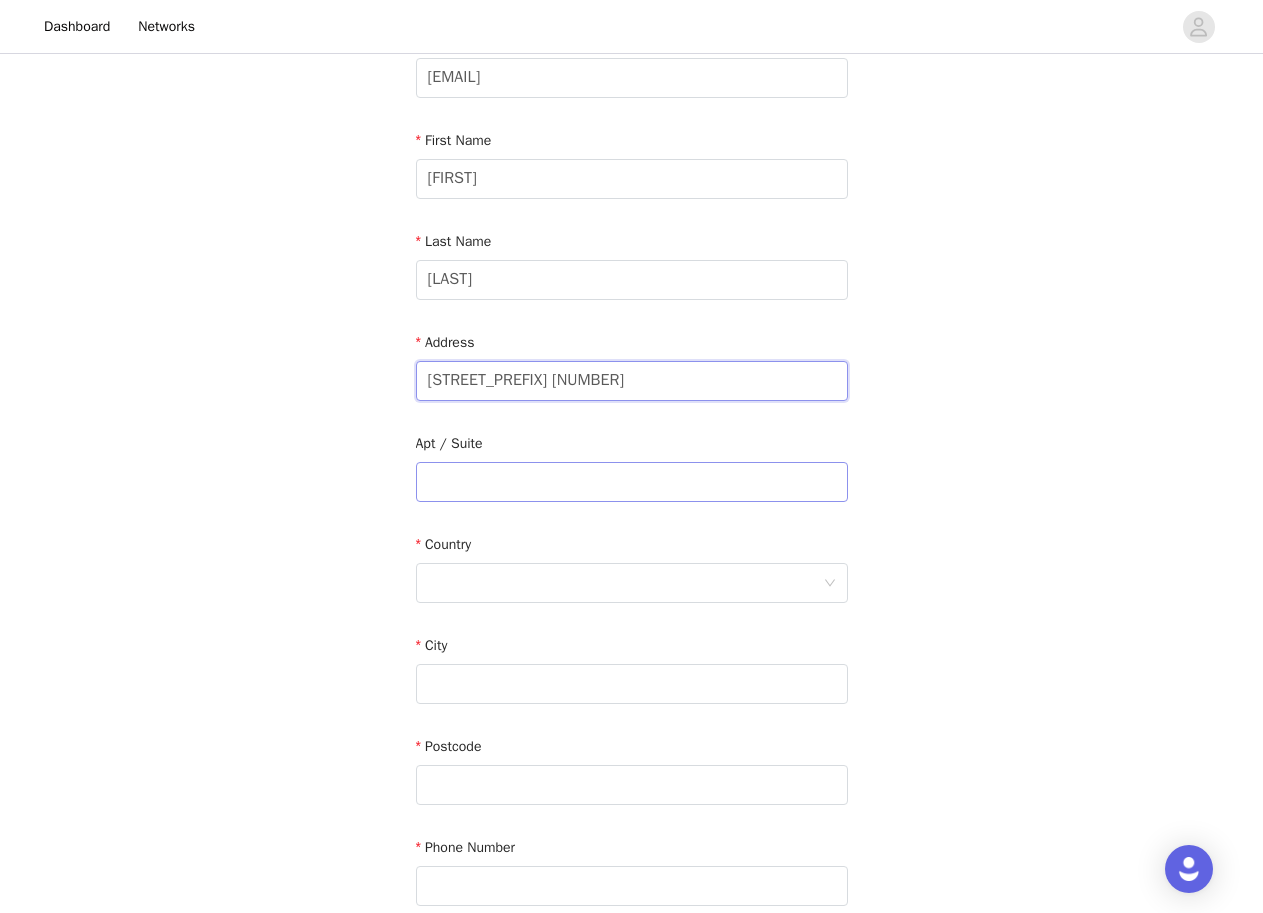 scroll, scrollTop: 200, scrollLeft: 0, axis: vertical 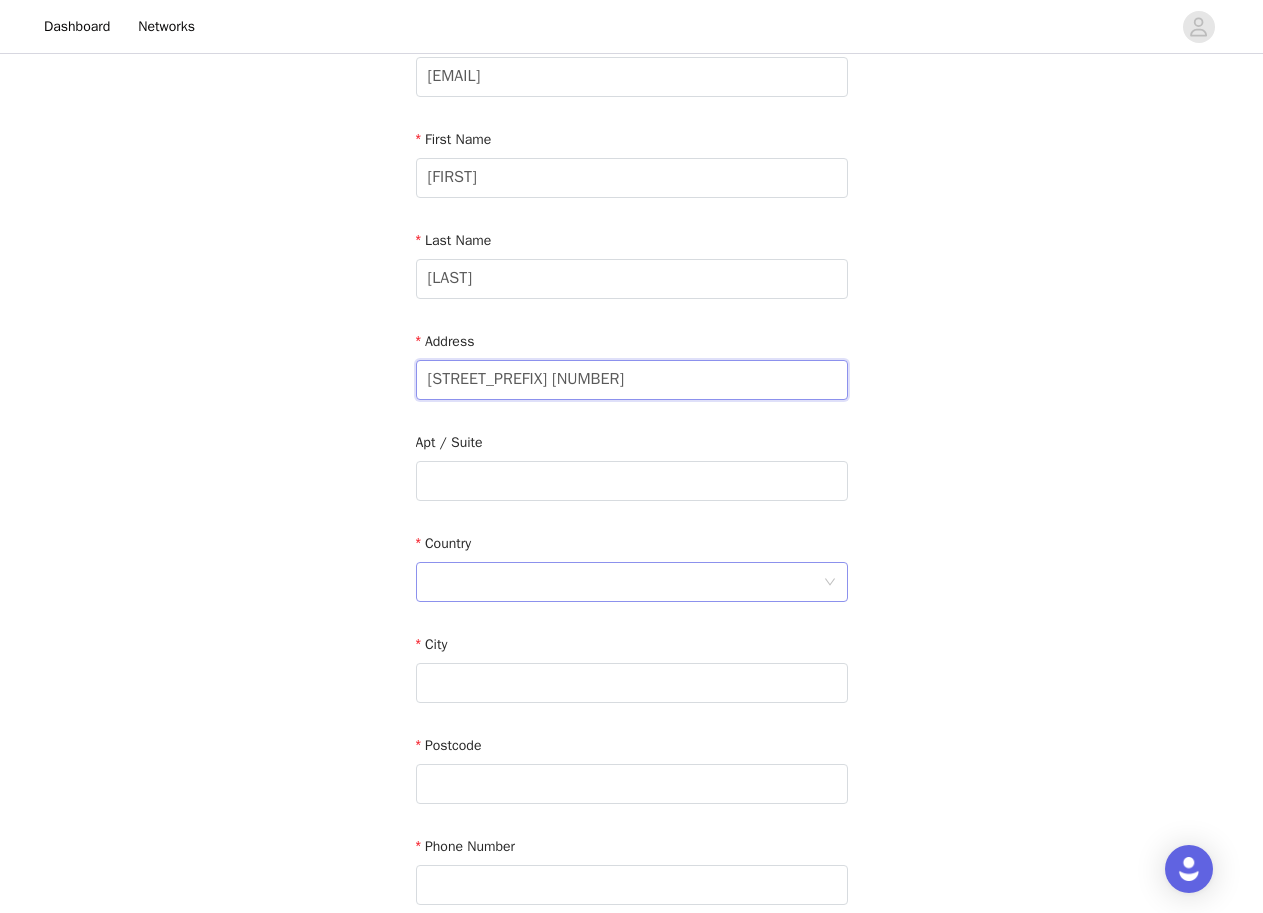 type on "[STREET_PREFIX] [NUMBER]" 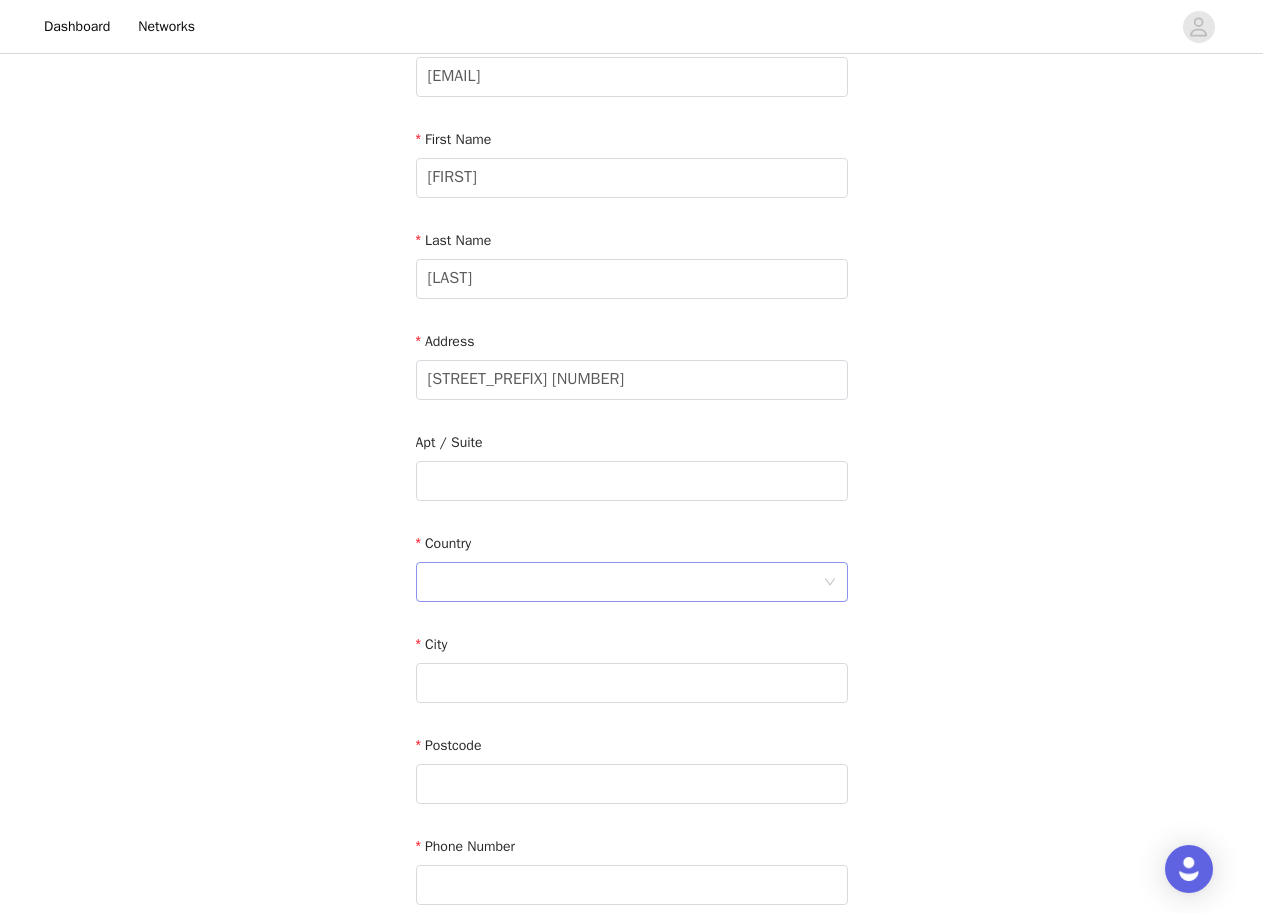 click at bounding box center (625, 582) 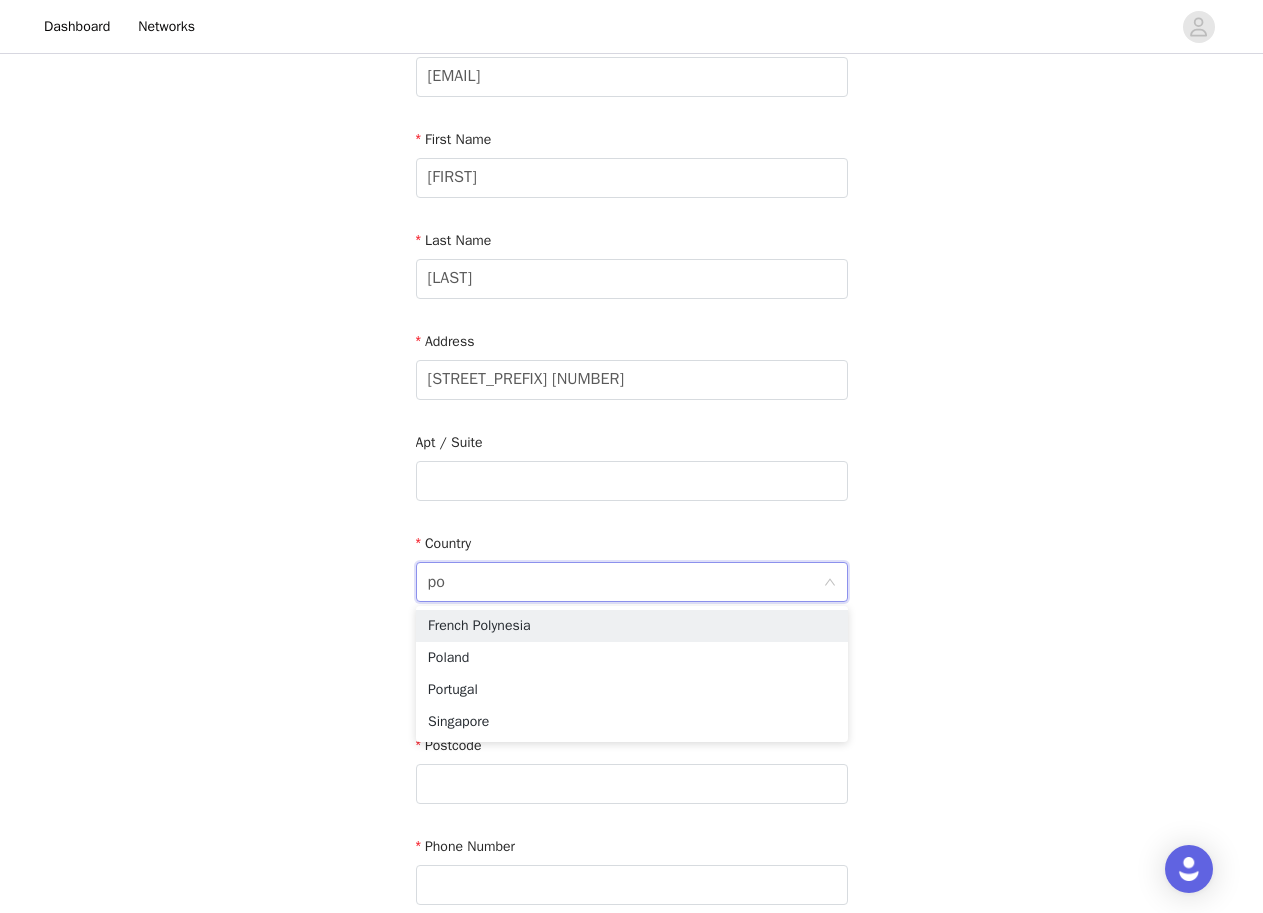 type on "[CITY_PREFIX]" 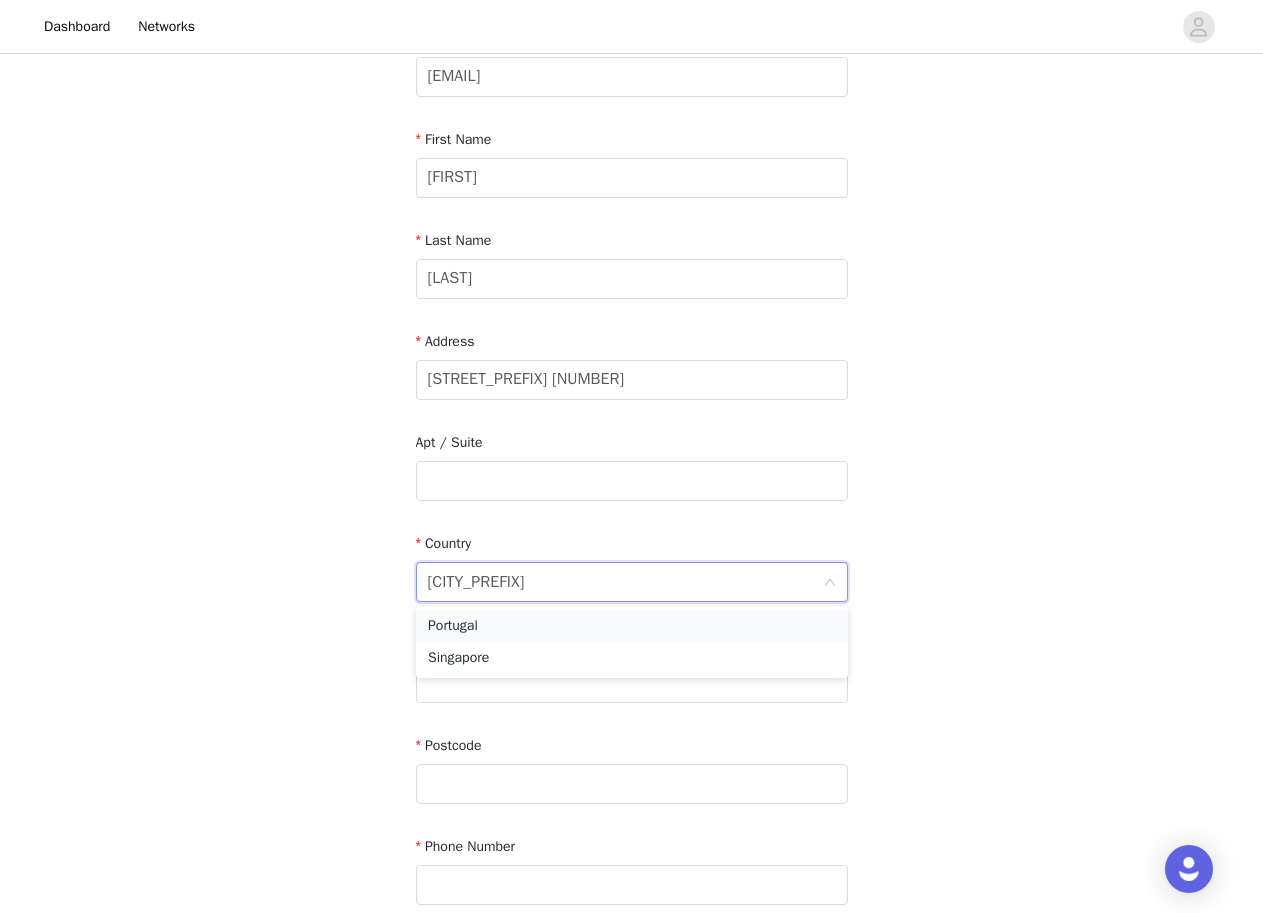 click on "Portugal" at bounding box center (632, 626) 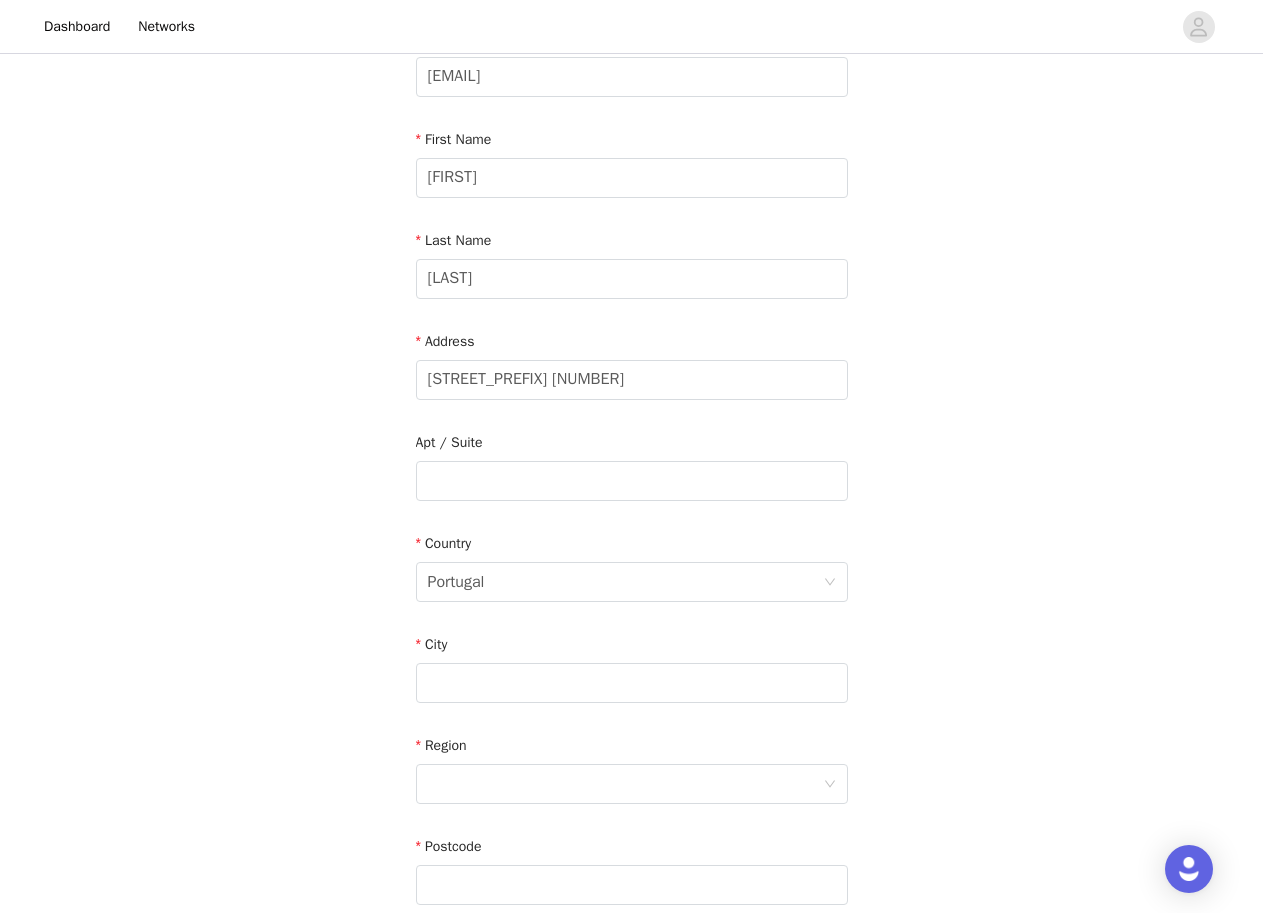 click on "City" at bounding box center (632, 648) 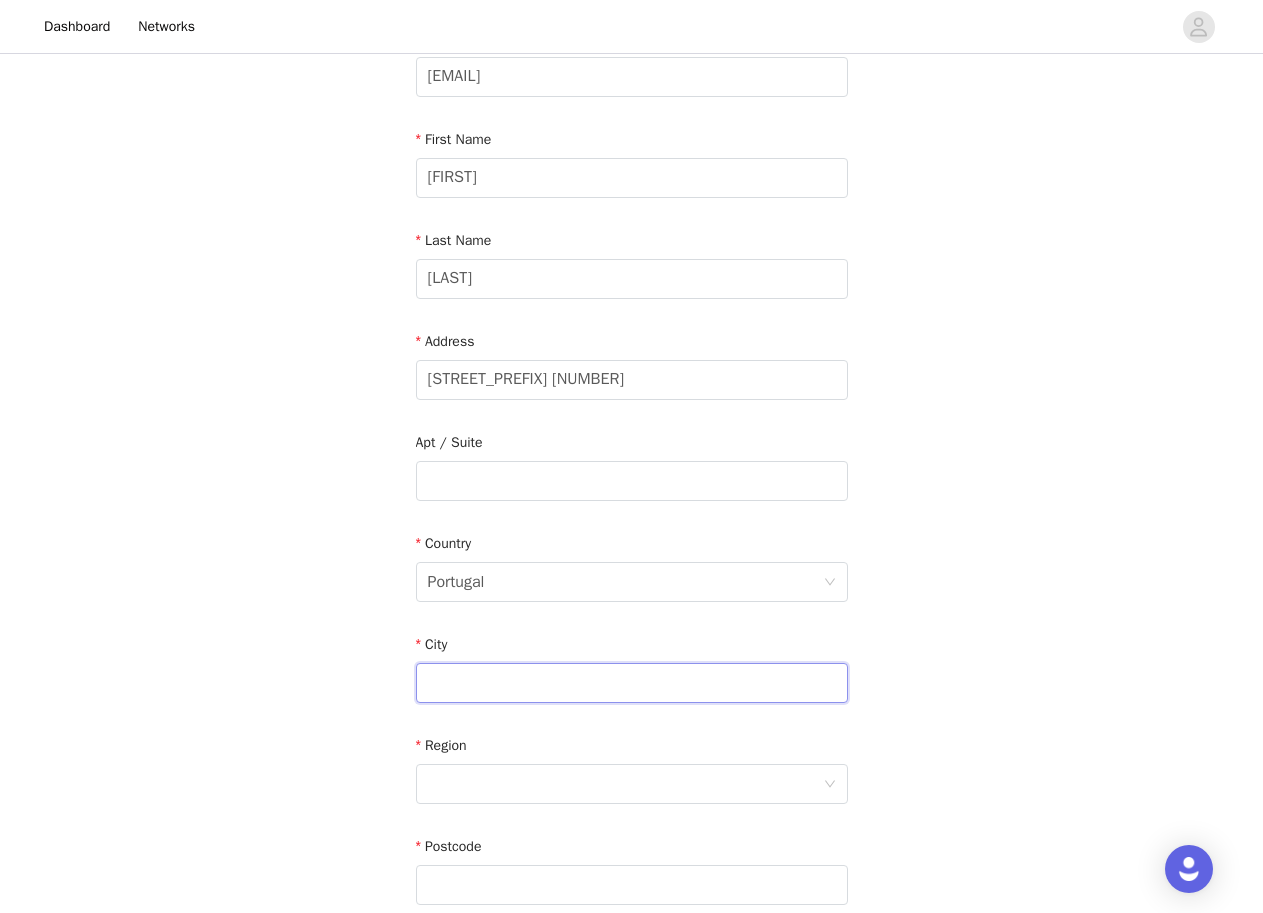 click at bounding box center [632, 683] 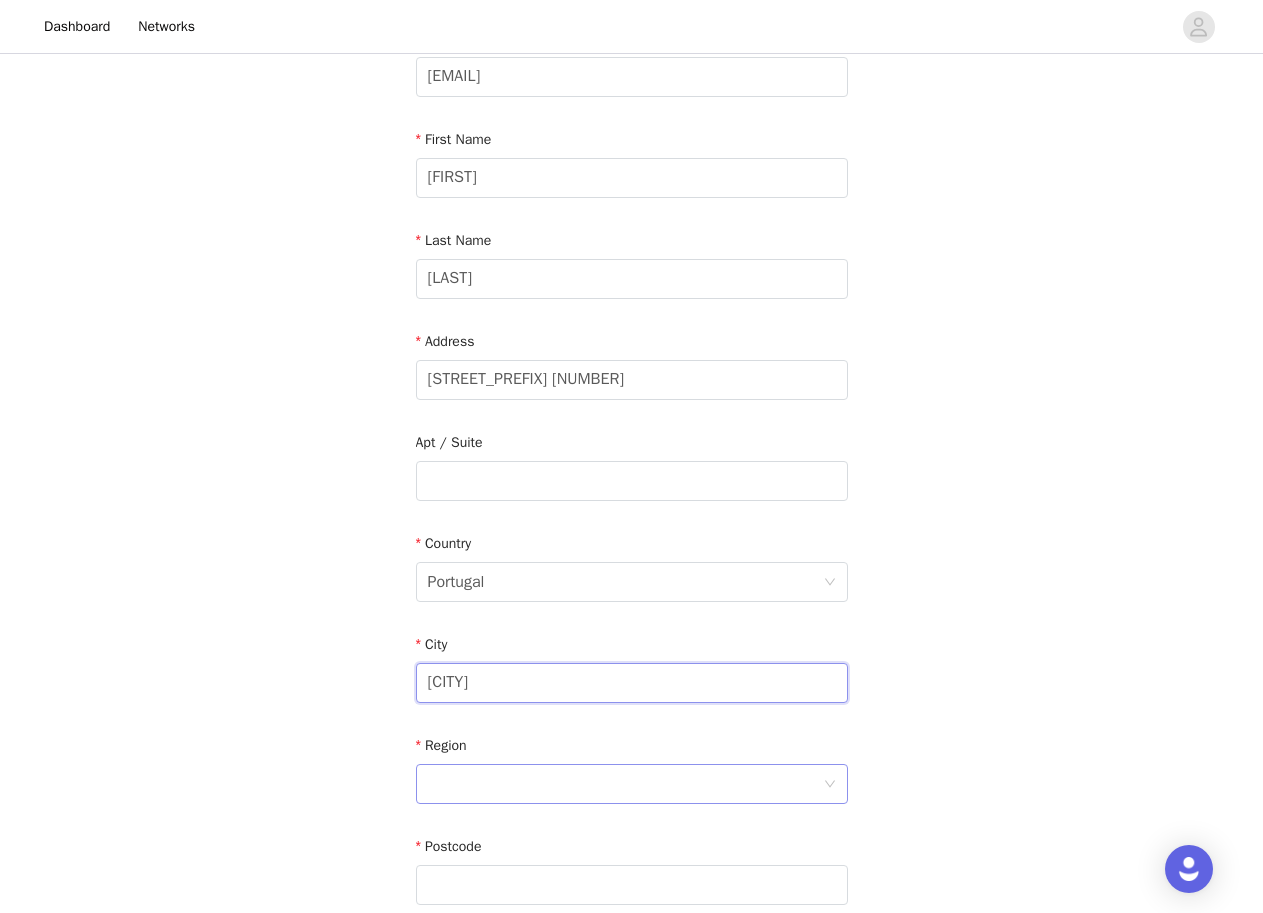 type on "[CITY]" 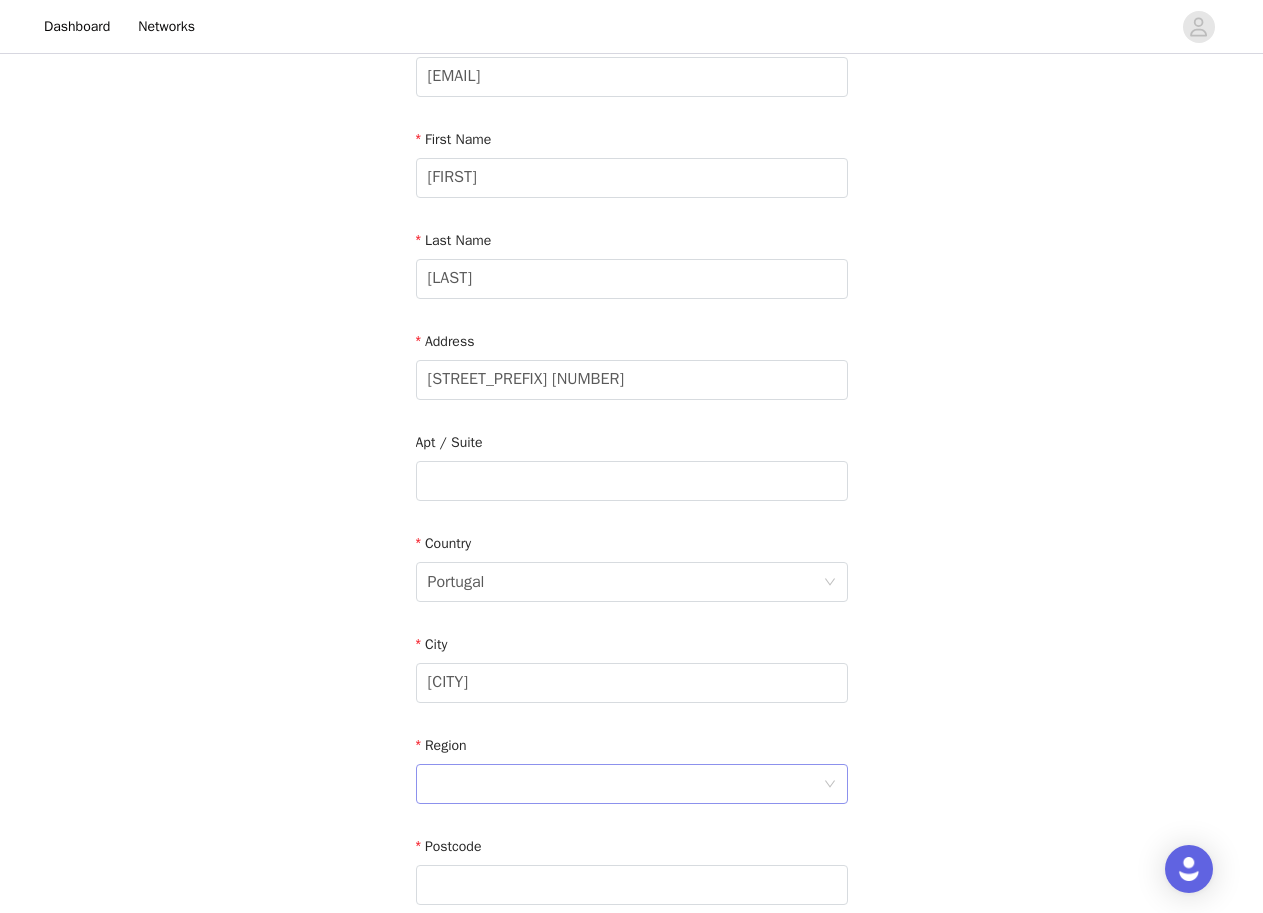 click at bounding box center [625, 784] 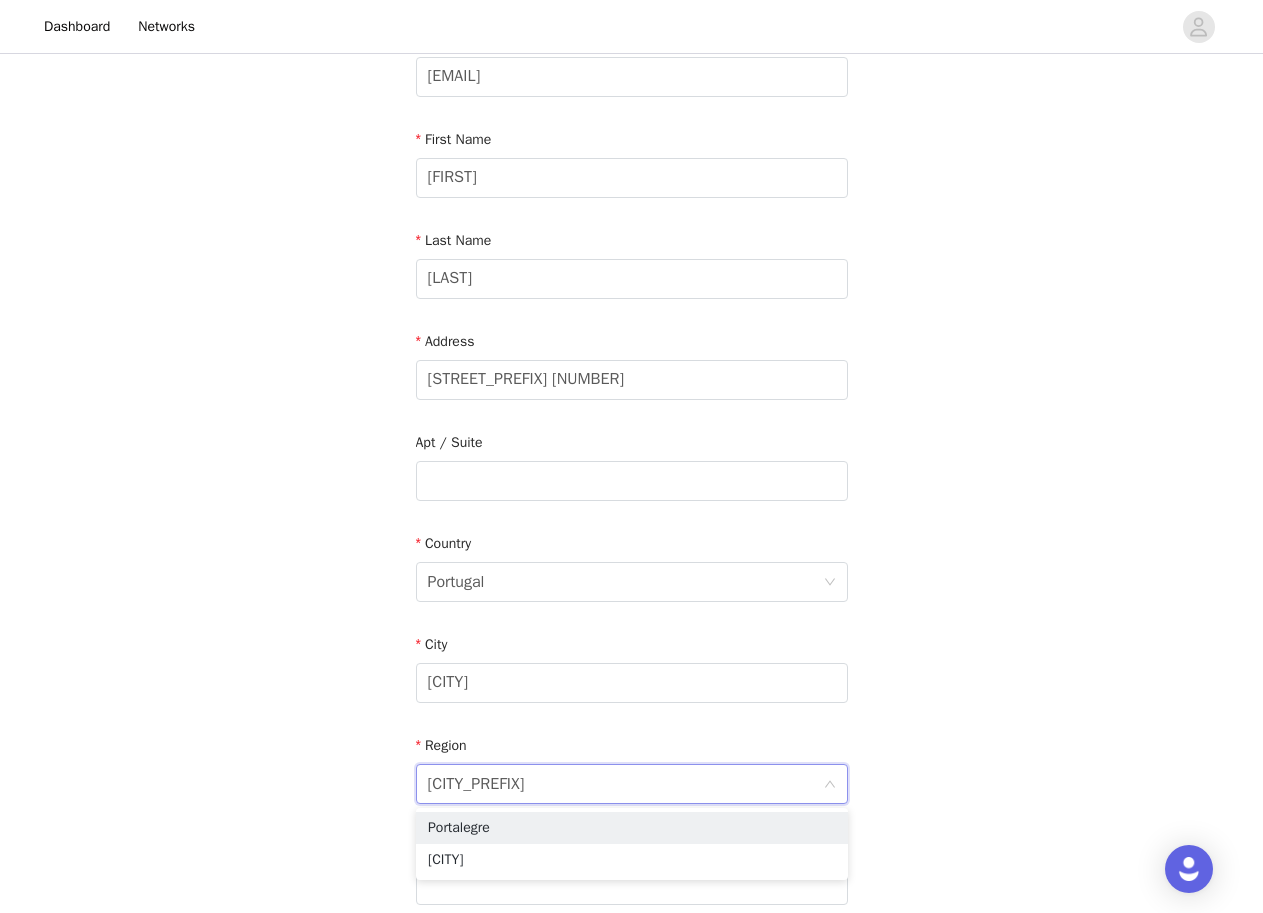 type on "[CITY_PREFIX]" 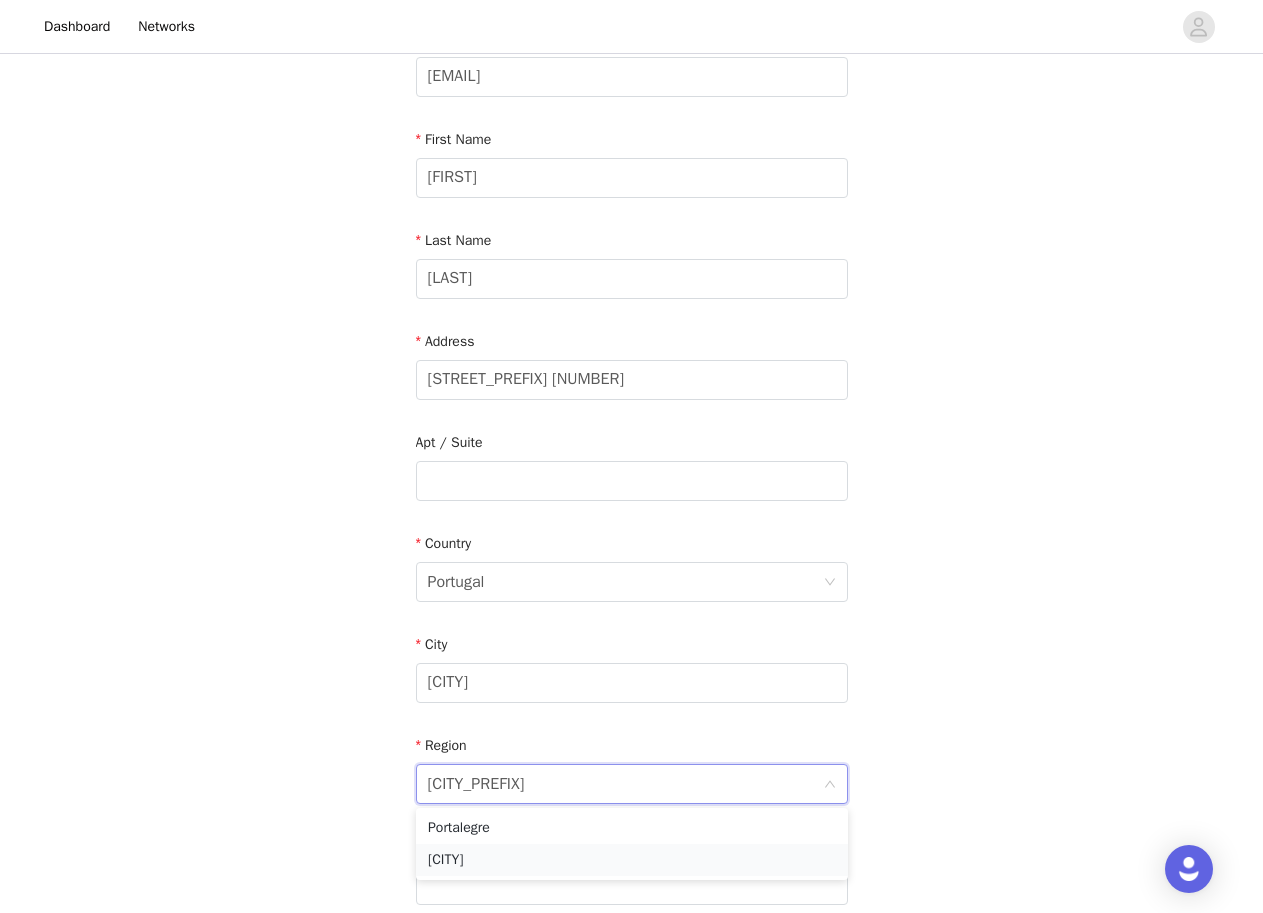 click on "[CITY]" at bounding box center (632, 860) 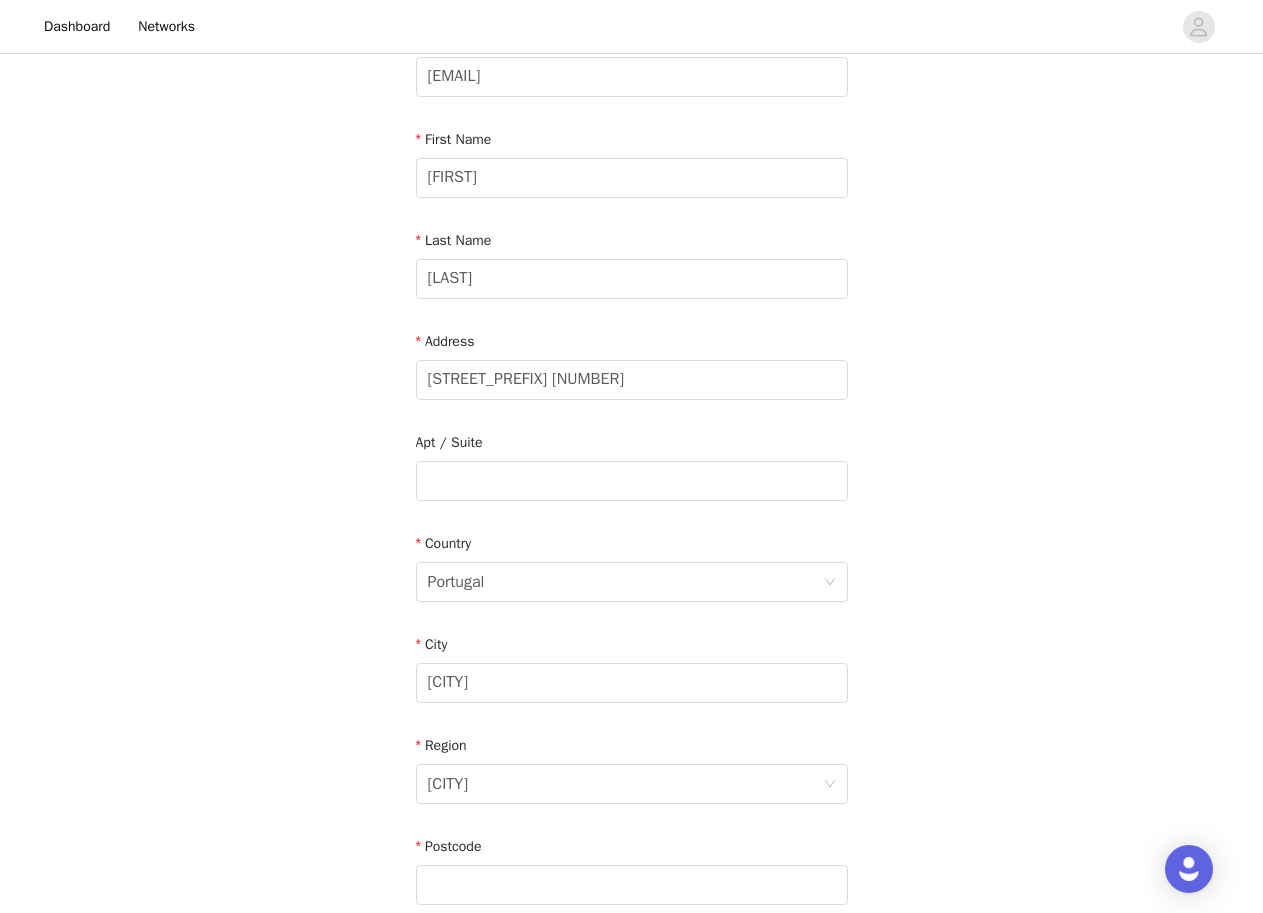 click on "STEP 4 OF 5
Shipping Information
Please ensure you are putting your Suburb in the City section or this proposal may be declined!       Email [EMAIL]   First Name [FIRST]   Last Name [LAST]   Address [STREET] [NUMBER]   Apt / Suite   Country     City [CITY]   Region
[CITY]
Postcode   Phone Number" at bounding box center (631, 460) 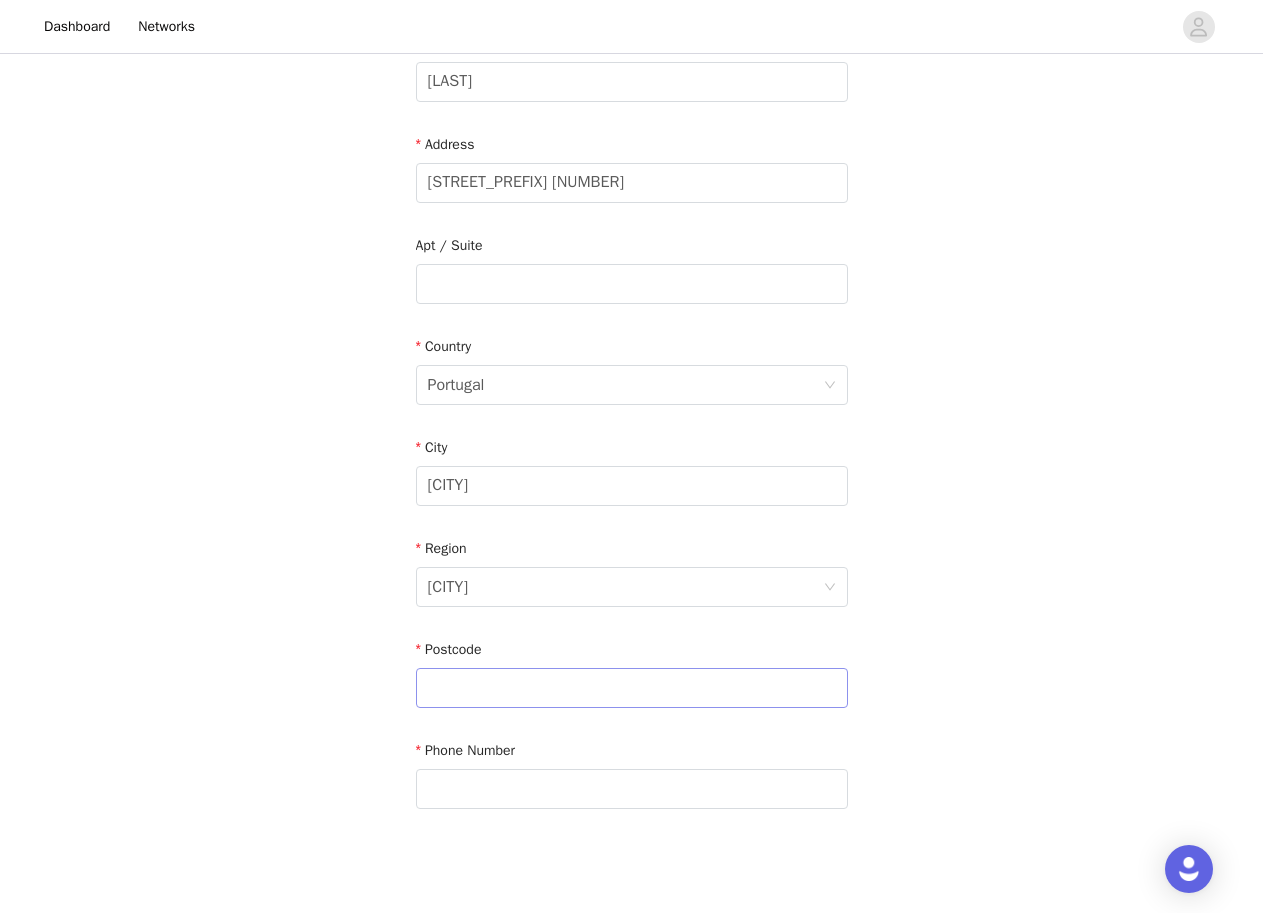 scroll, scrollTop: 400, scrollLeft: 0, axis: vertical 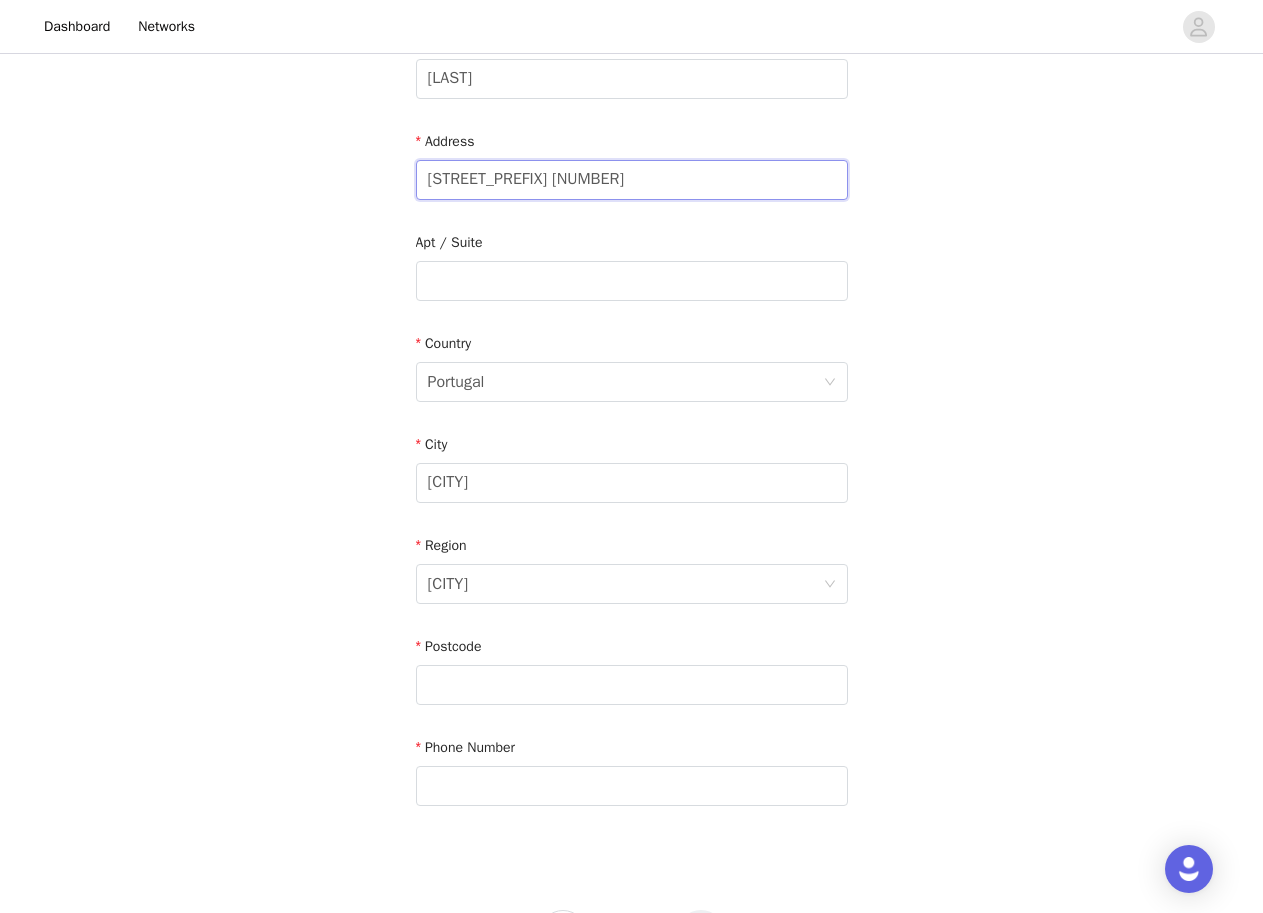 click on "[STREET_PREFIX] [NUMBER]" at bounding box center [632, 180] 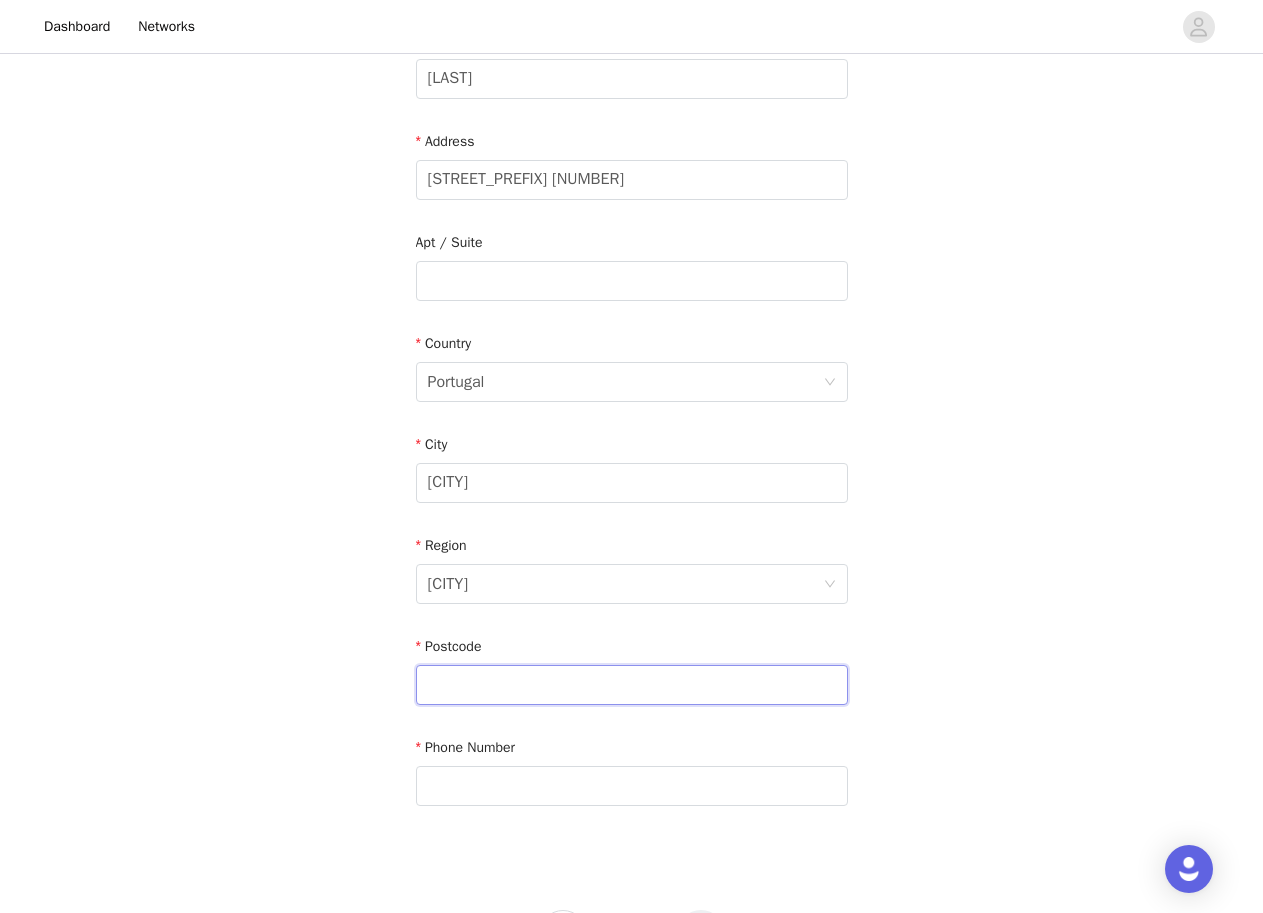 click at bounding box center (632, 685) 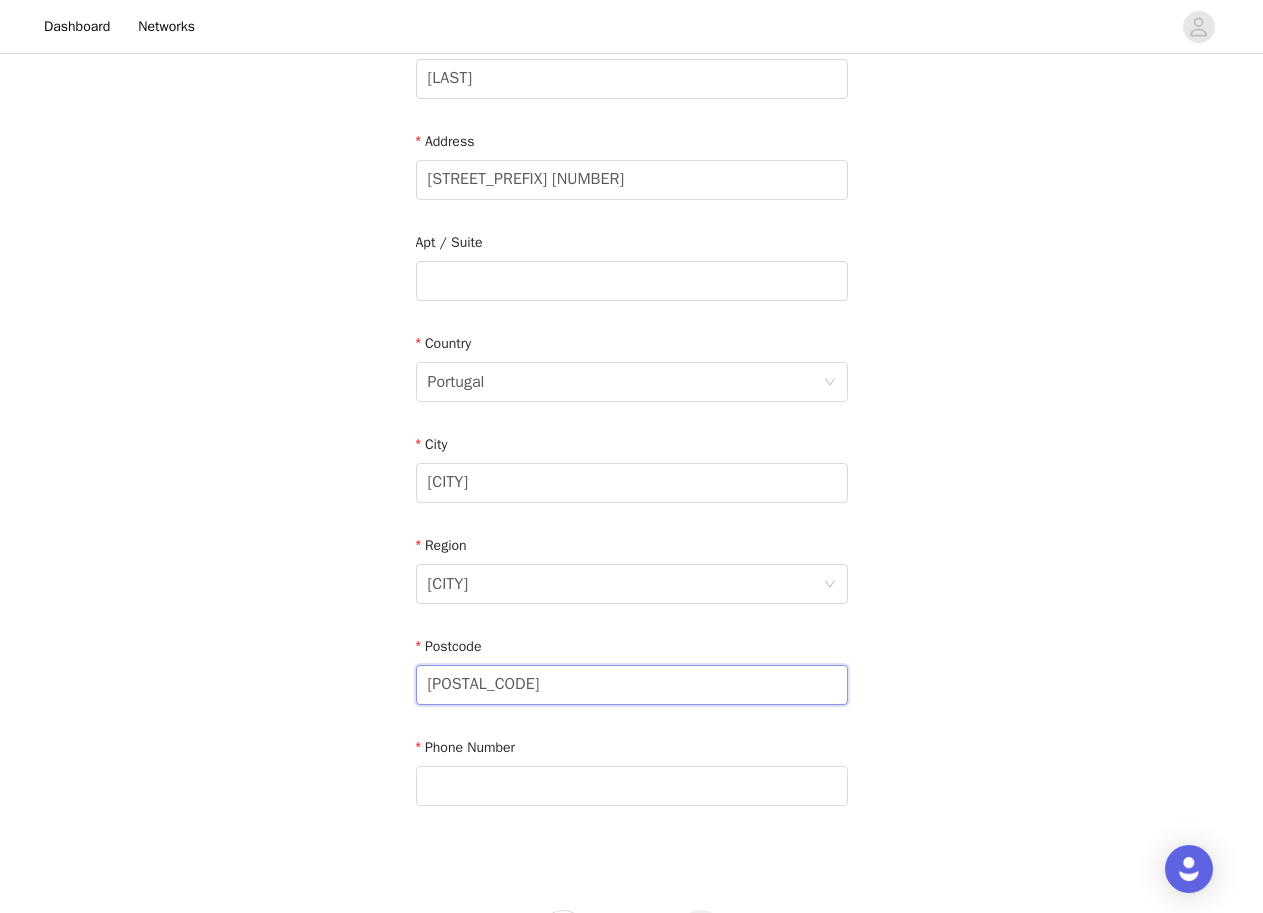 type on "[POSTAL_CODE]" 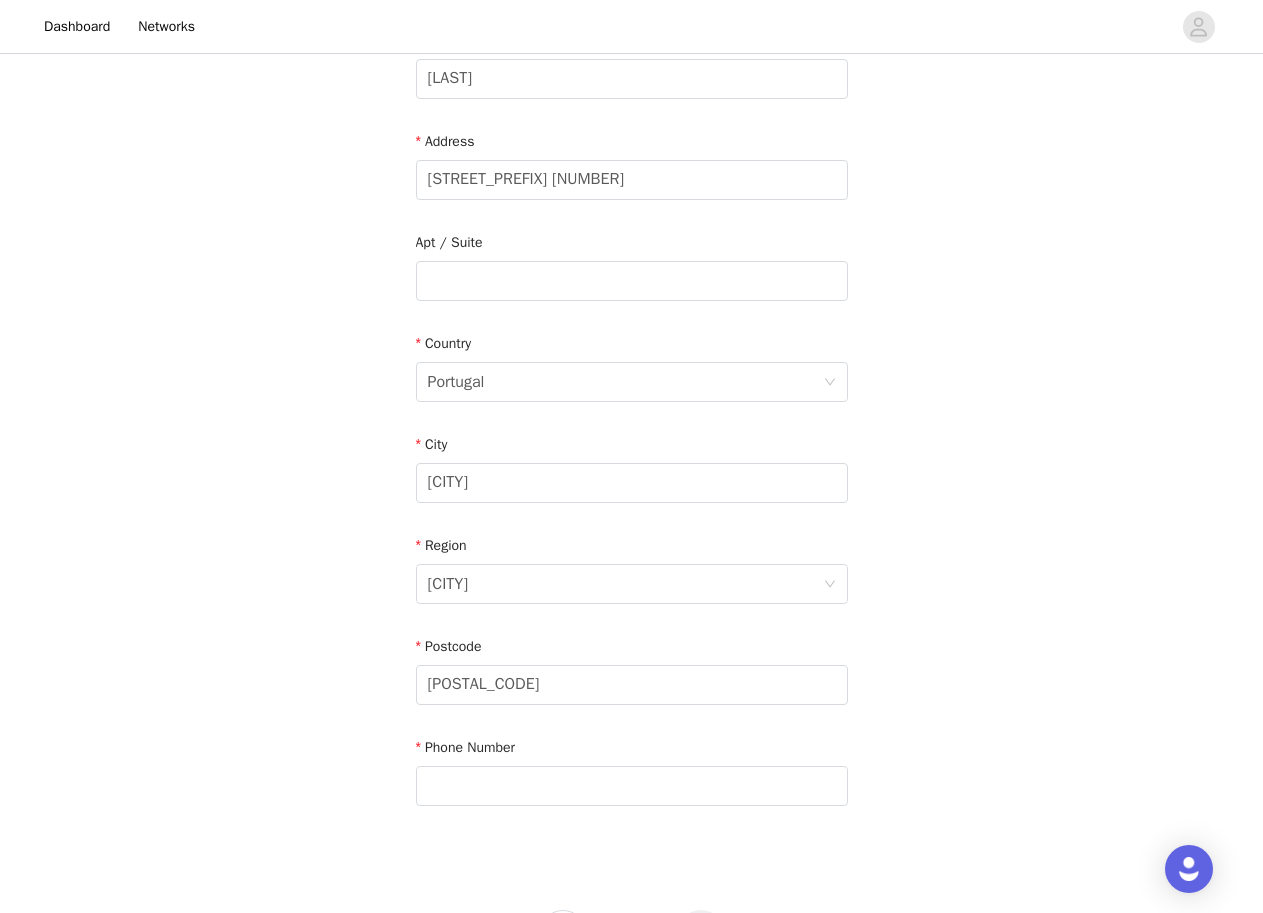 click on "STEP 4 OF 5
Shipping Information
Please ensure you are putting your Suburb in the City section or this proposal may be declined!       Email [EMAIL]   First Name [FIRST]   Last Name [LAST]   Address [STREET] [NUMBER]   Apt / Suite   Country
Portugal
City [CITY]   Region
[CITY]
Postcode [POSTAL_CODE]   Phone Number" at bounding box center [631, 260] 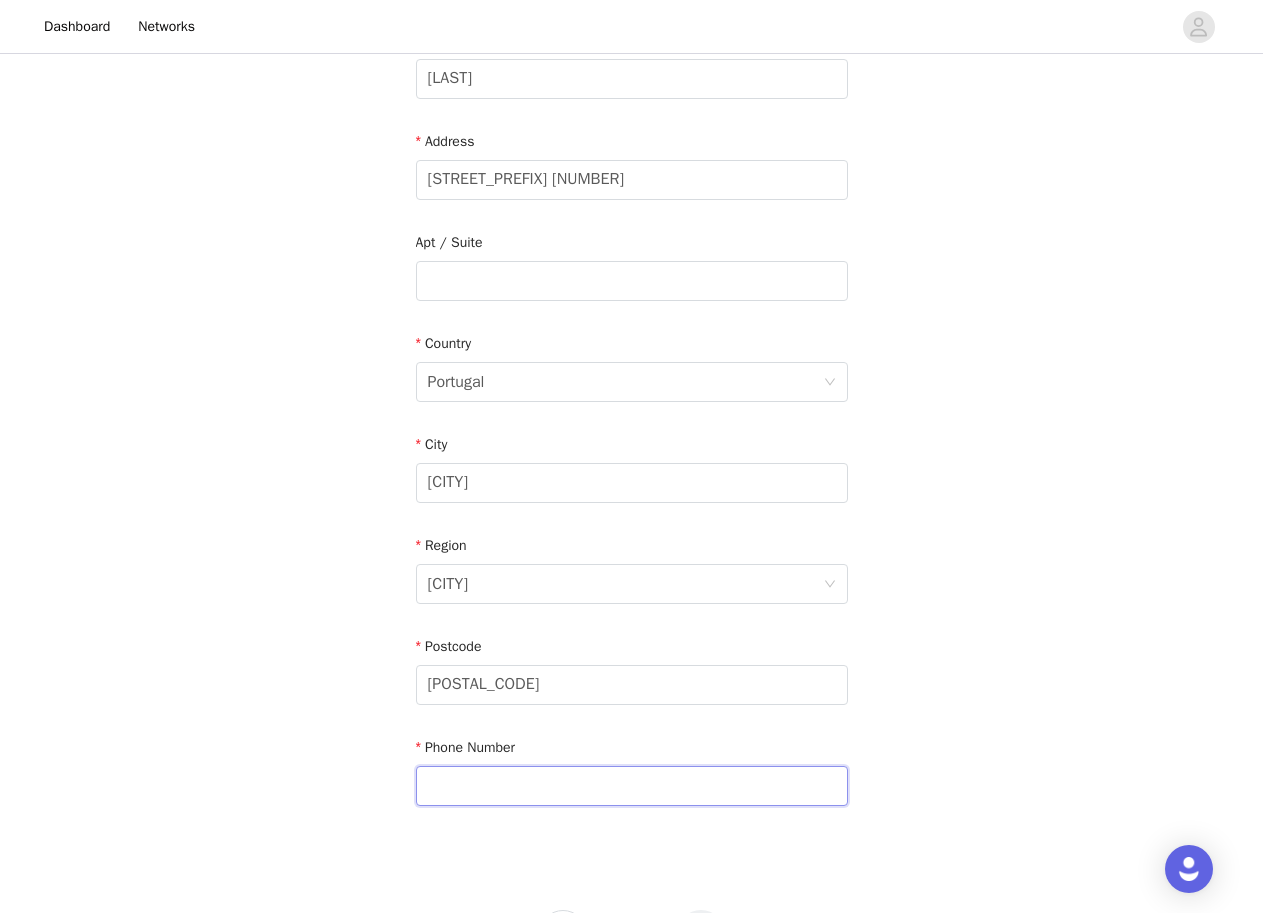 click at bounding box center [632, 786] 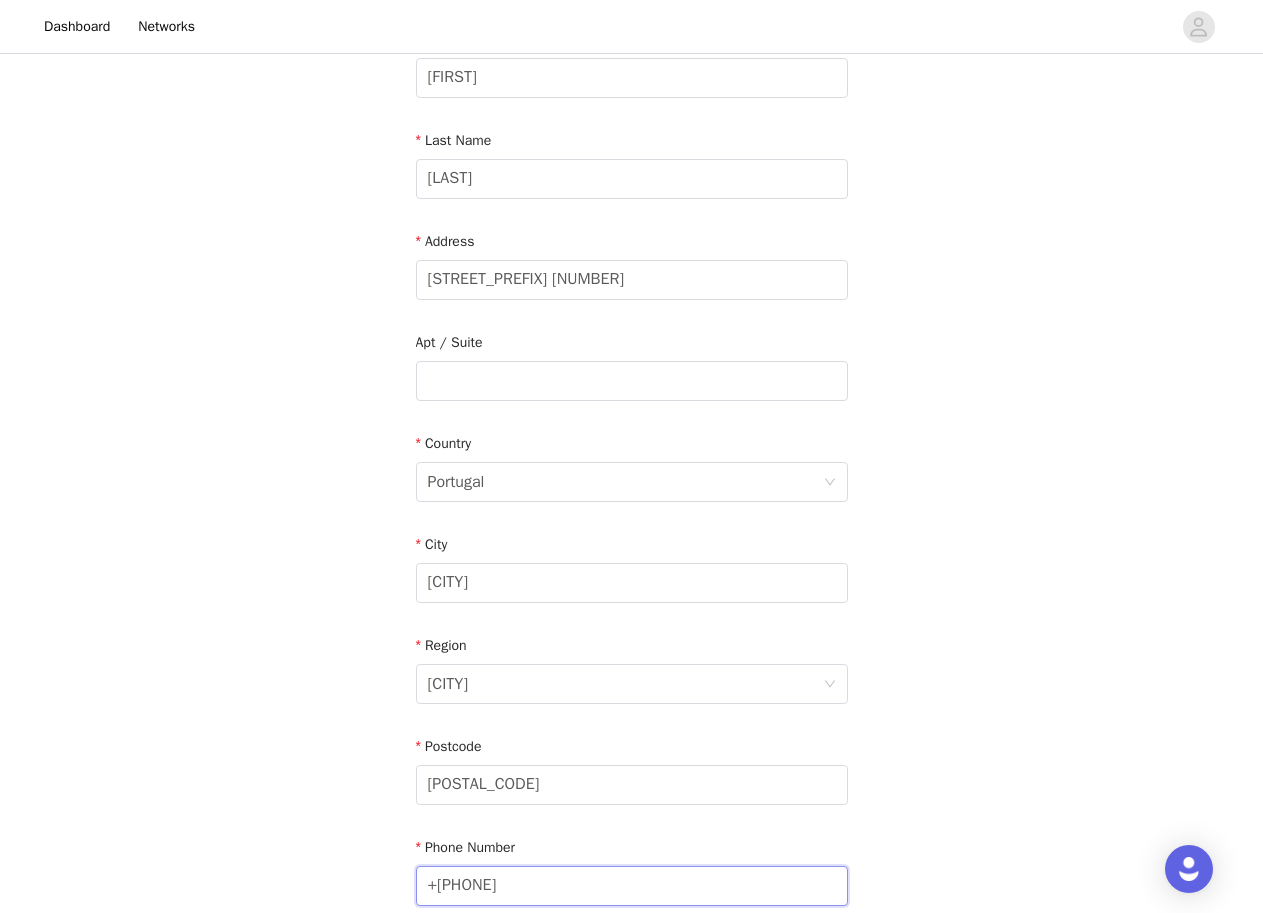 scroll, scrollTop: 400, scrollLeft: 0, axis: vertical 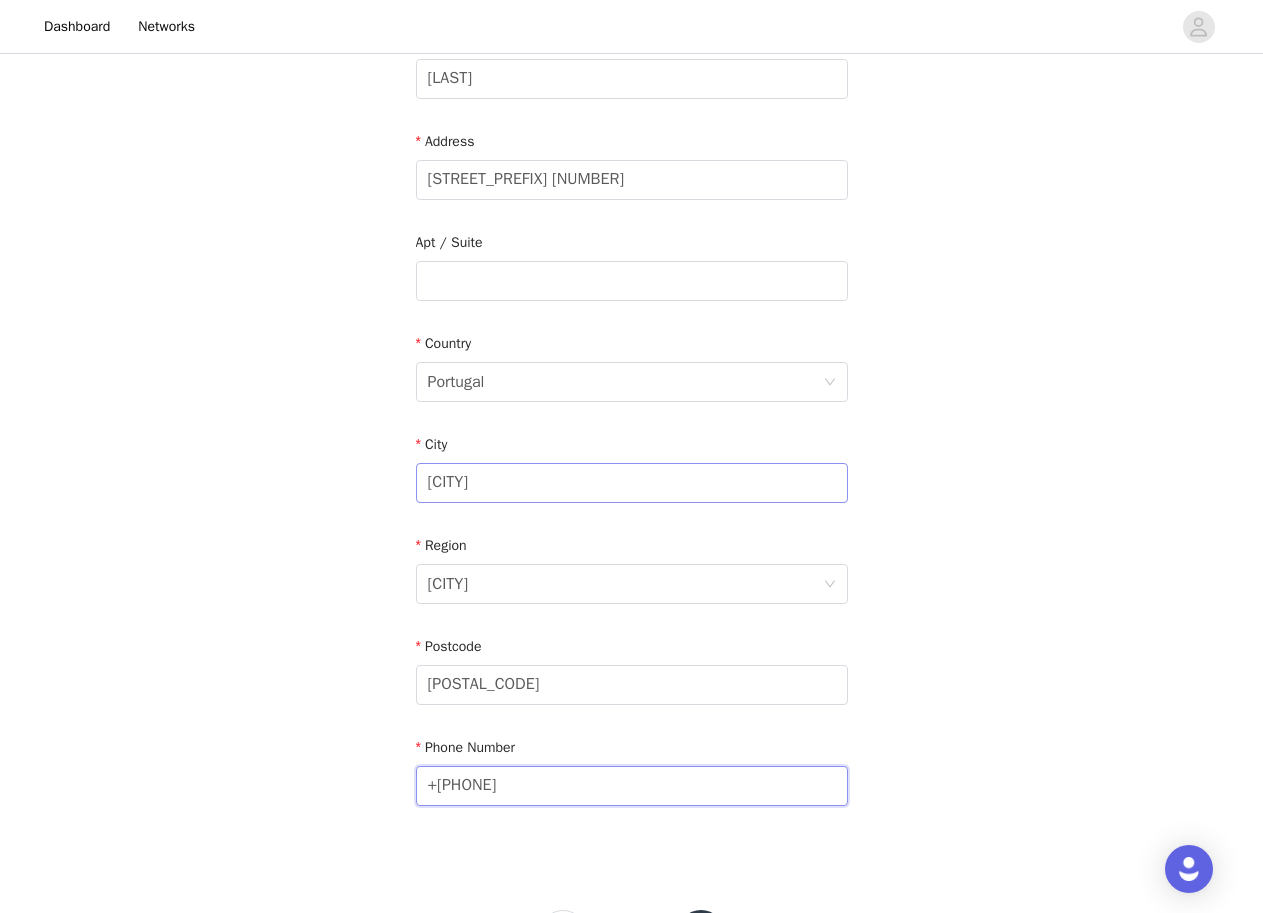 type on "+[PHONE]" 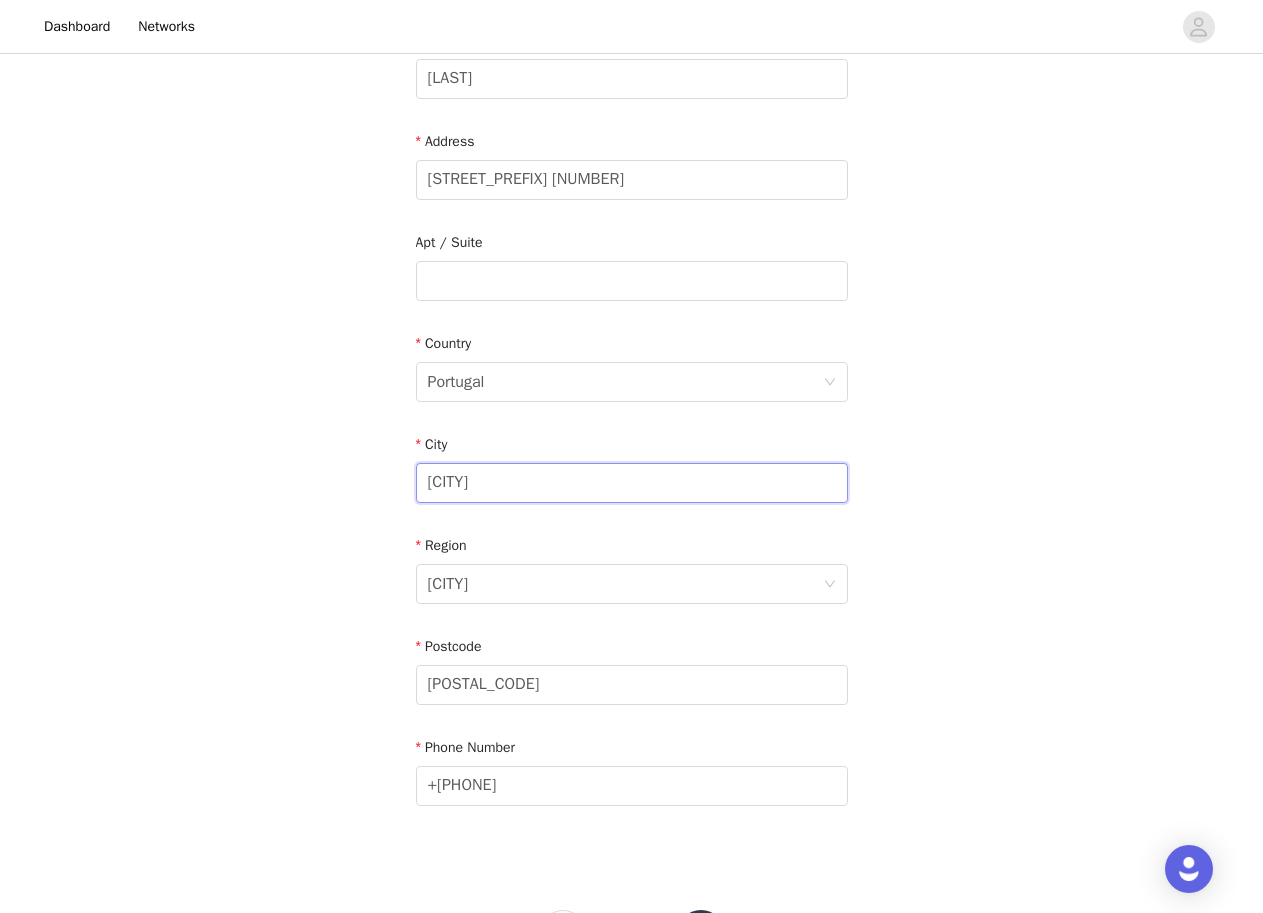 drag, startPoint x: 500, startPoint y: 483, endPoint x: 354, endPoint y: 482, distance: 146.00342 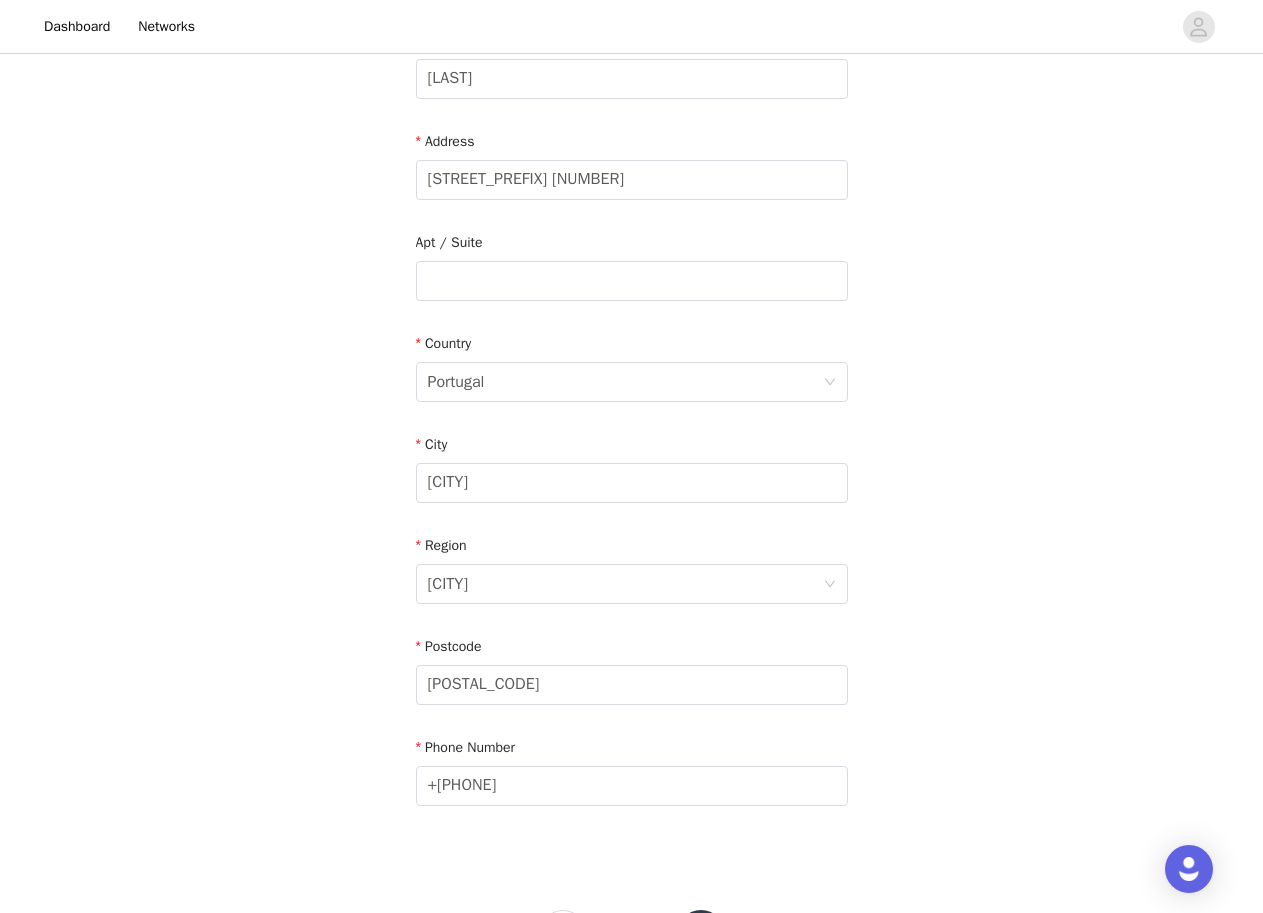 click on "Email [EMAIL]   First Name [FIRST]   Last Name [LAST]   Address [STREET] [NUMBER]   Apt / Suite   Country
Portugal
City [CITY]   Region
[CITY]
Postcode [POSTAL_CODE]   Phone Number [PHONE]" at bounding box center (632, 321) 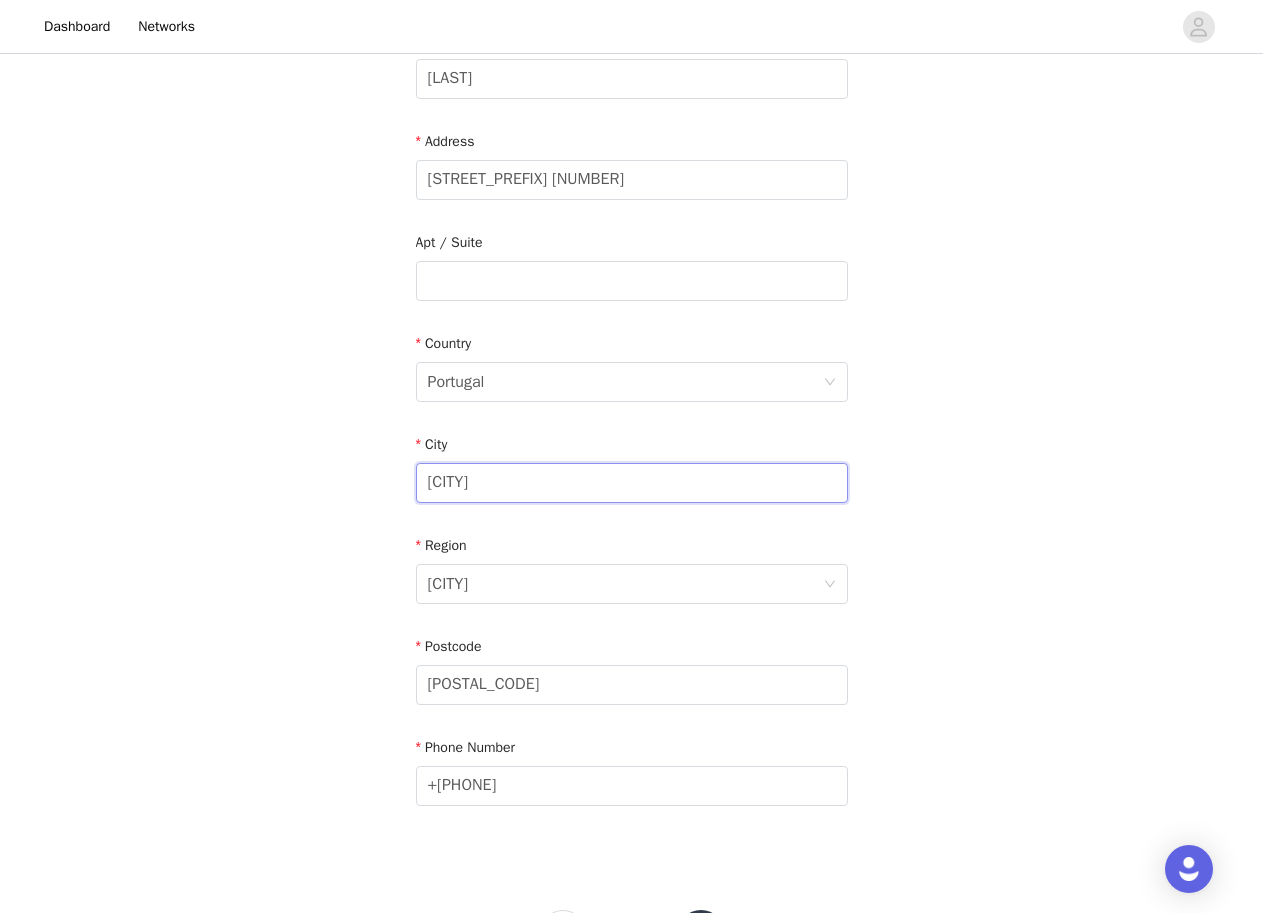 drag, startPoint x: 529, startPoint y: 490, endPoint x: 300, endPoint y: 477, distance: 229.3687 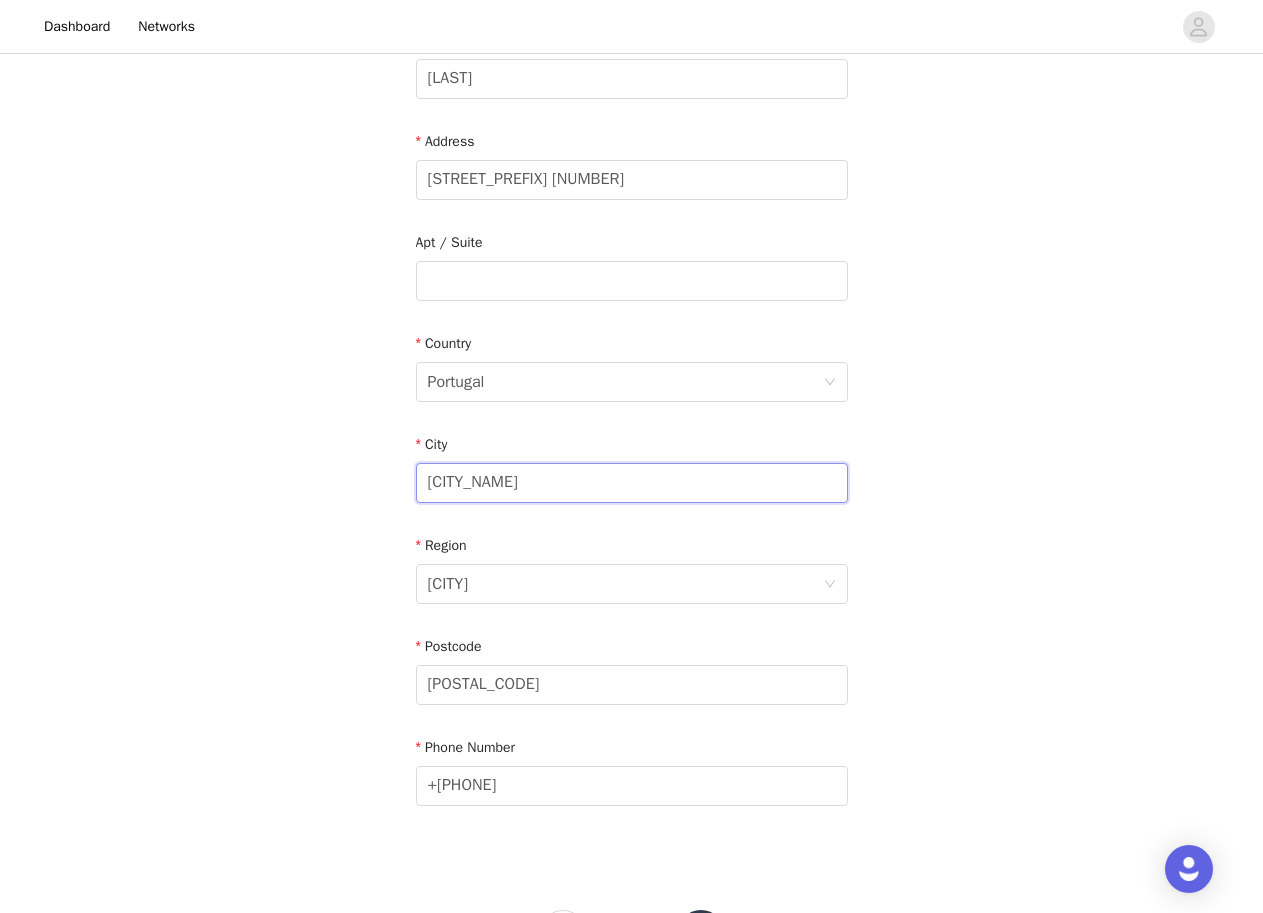 type on "[CITY_NAME]" 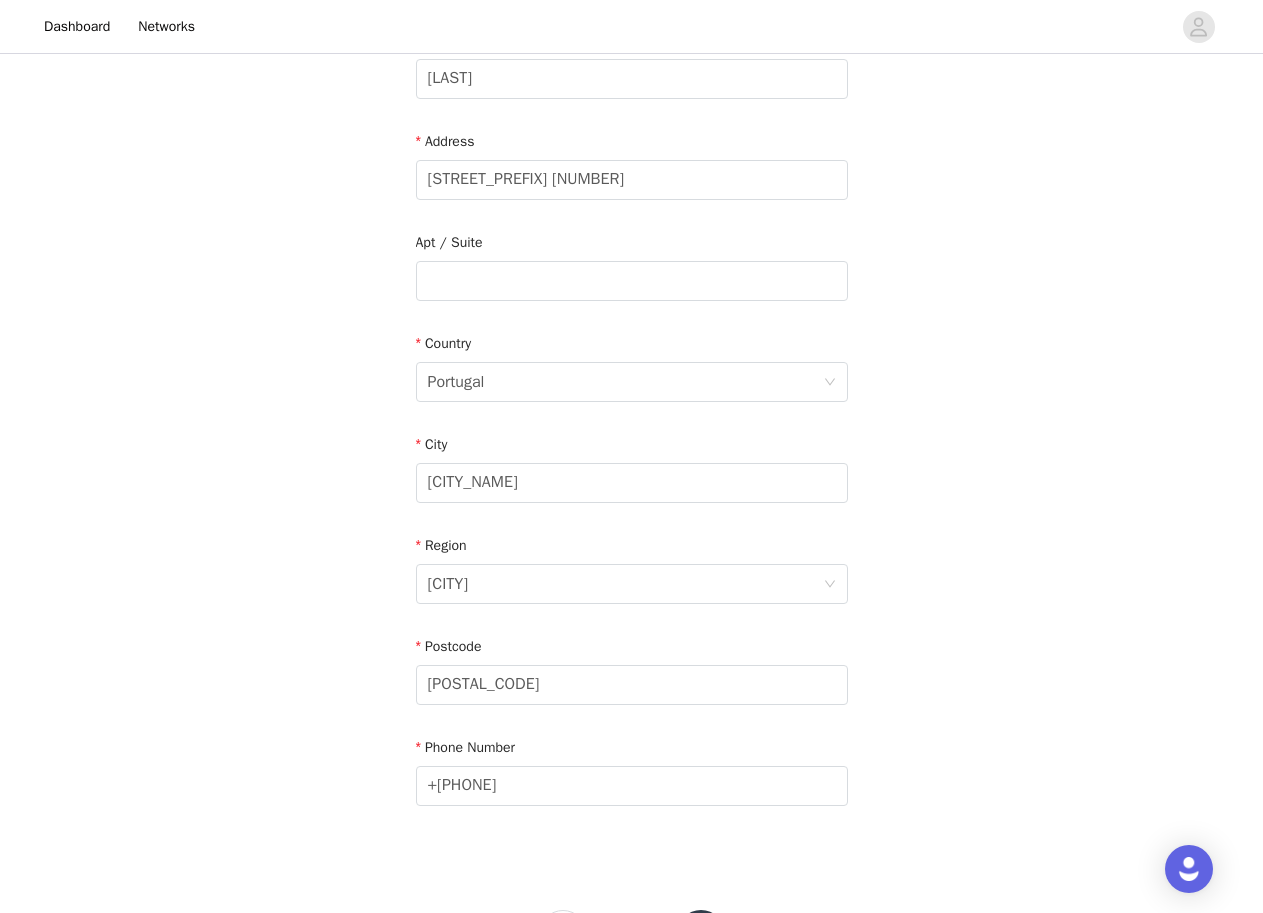 click on "STEP 4 OF 5
Shipping Information
Please ensure you are putting your Suburb in the City section or this proposal may be declined!       Email [EMAIL]   First Name [FIRST]   Last Name [LAST]   Address [STREET] [NUMBER]   Apt / Suite   Country
Portugal
City [CITY_NAME]   Region
[CITY]
Postcode [POSTAL_CODE]   Phone Number [PHONE]" at bounding box center [631, 260] 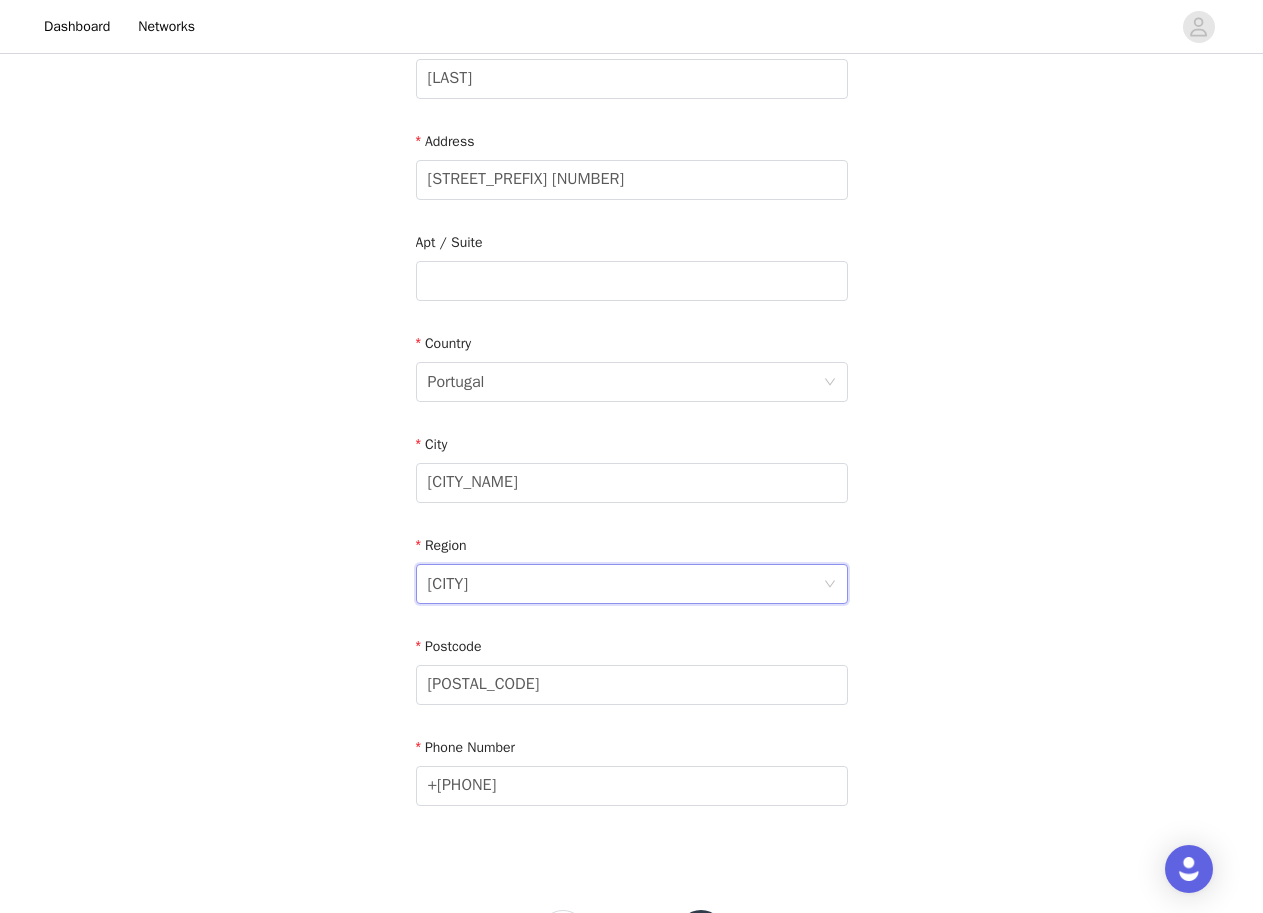 click on "[CITY]" at bounding box center (625, 584) 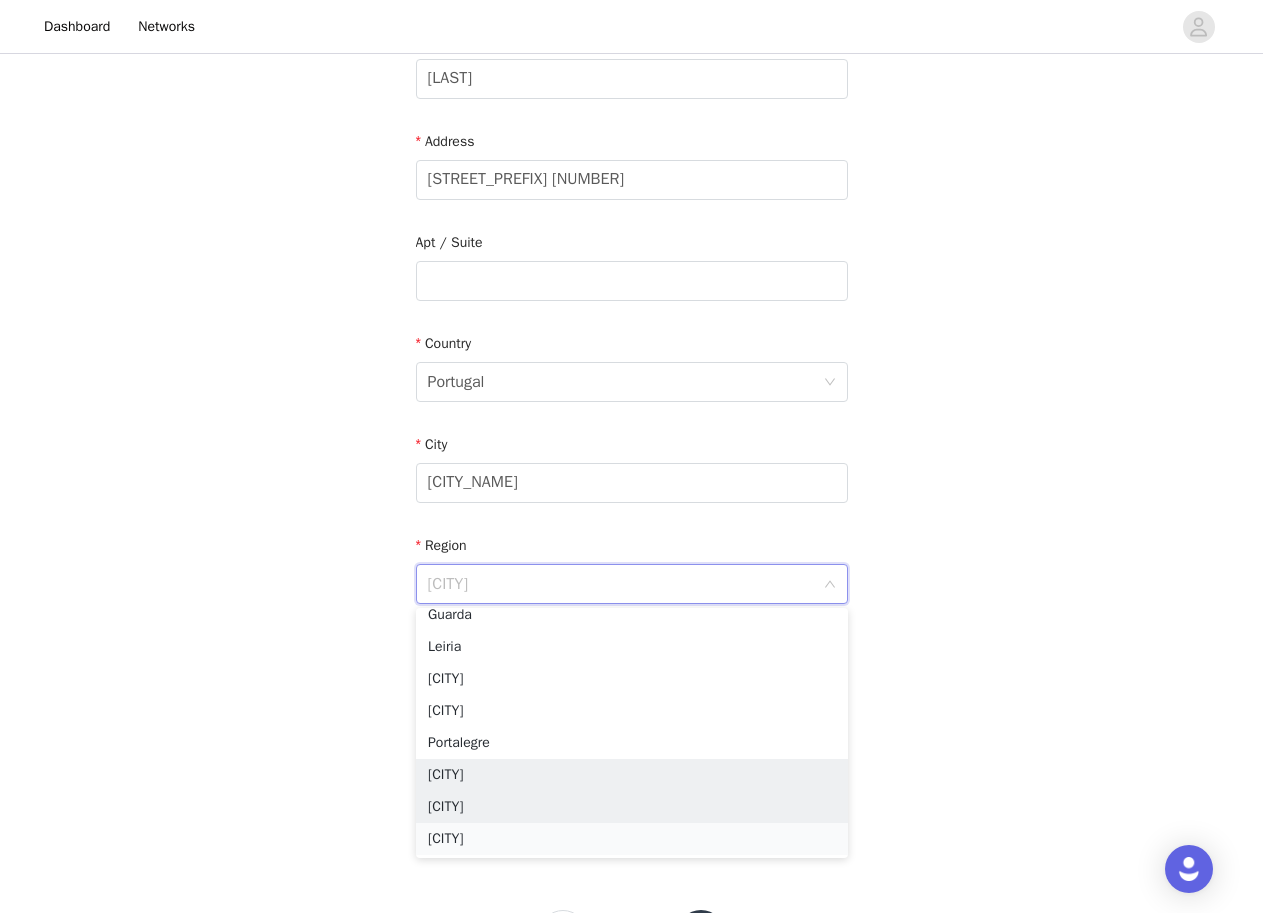 scroll, scrollTop: 328, scrollLeft: 0, axis: vertical 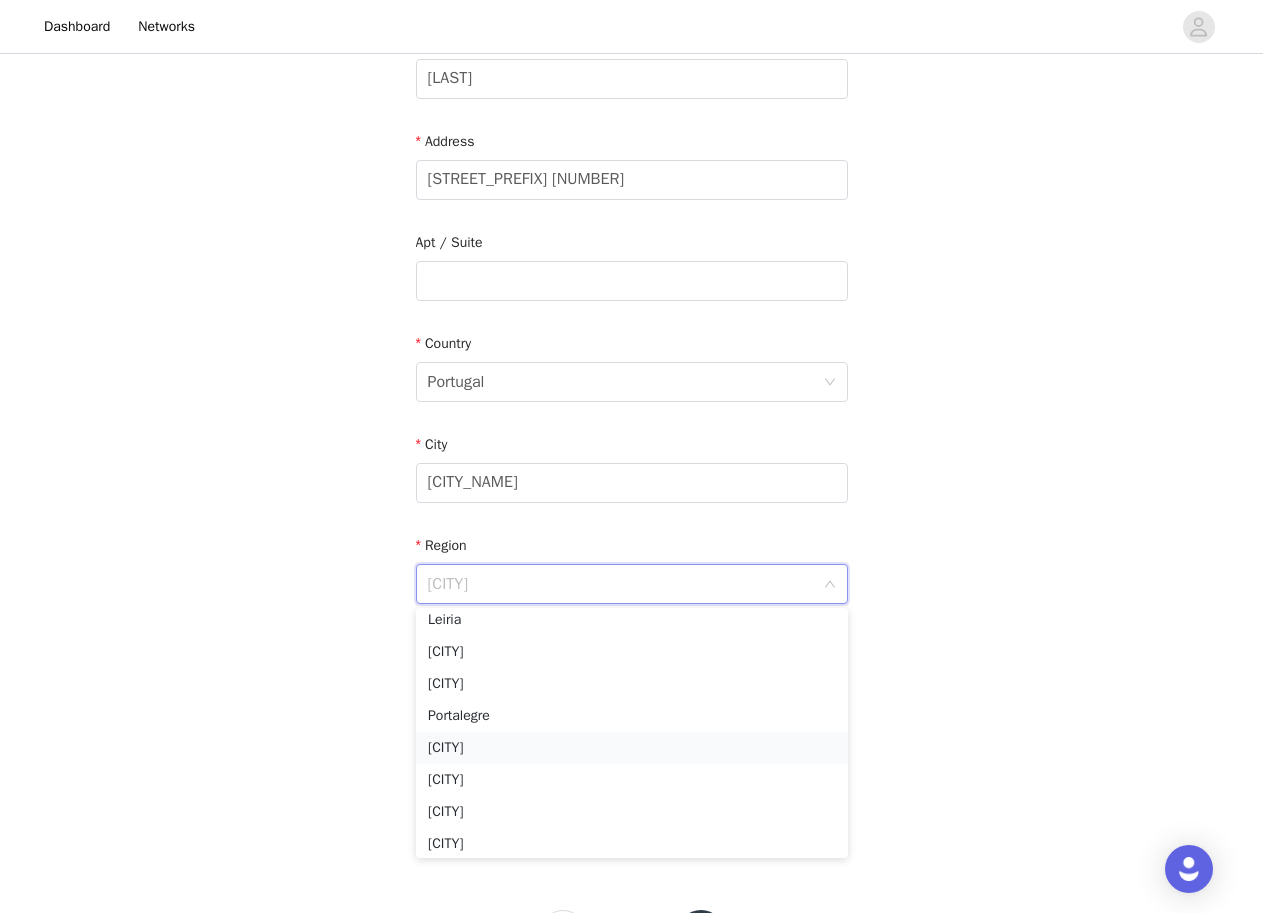 click on "[CITY]" at bounding box center (632, 748) 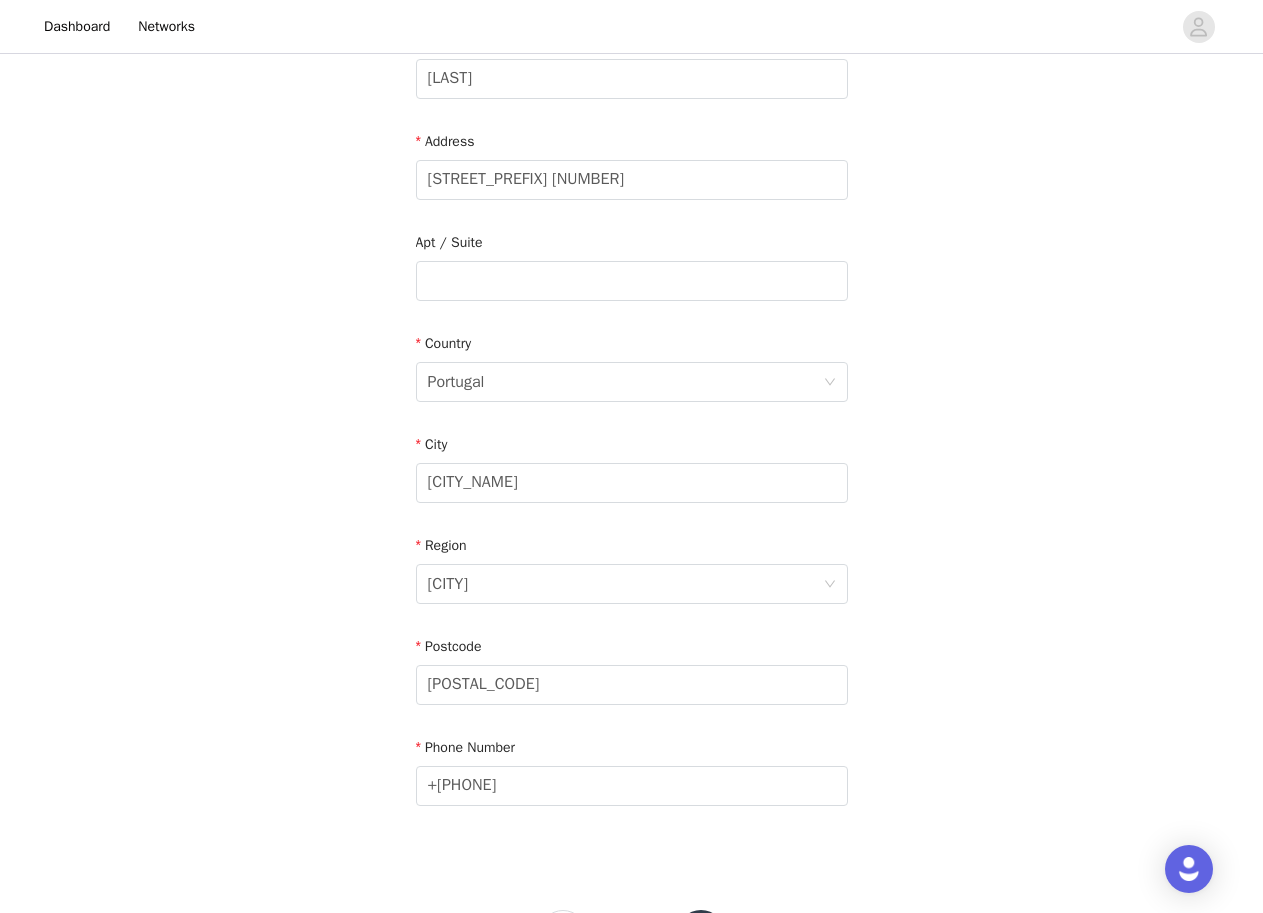 click on "STEP 4 OF 5
Shipping Information
Please ensure you are putting your Suburb in the City section or this proposal may be declined!       Email [EMAIL]   First Name [FIRST]   Last Name [LAST]   Address [STREET] [NUMBER]   Apt / Suite   Country
Portugal
City [CITY_NAME]   Region
[CITY]
Postcode [POSTAL_CODE]   Phone Number [PHONE]" at bounding box center (631, 260) 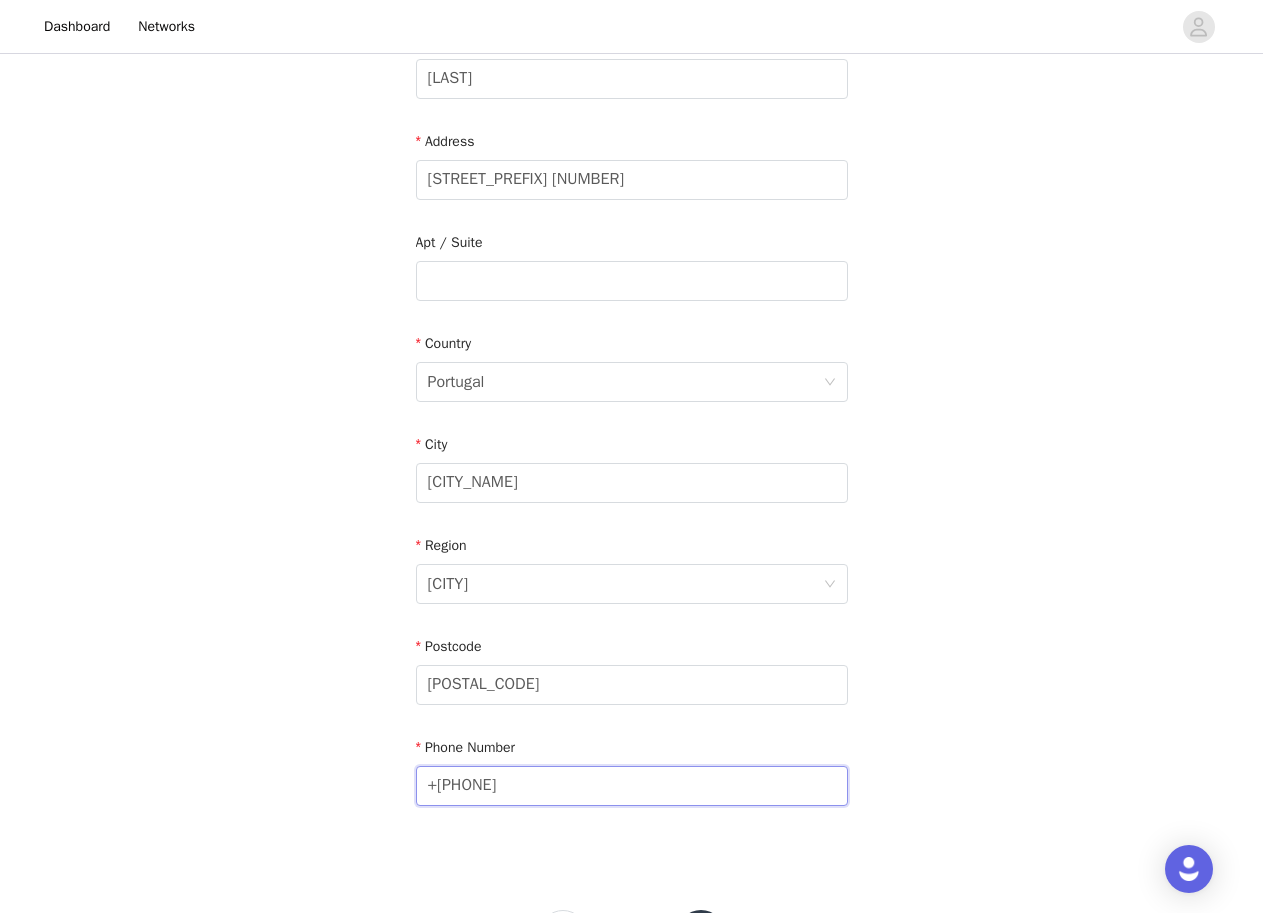 drag, startPoint x: 469, startPoint y: 780, endPoint x: 488, endPoint y: 789, distance: 21.023796 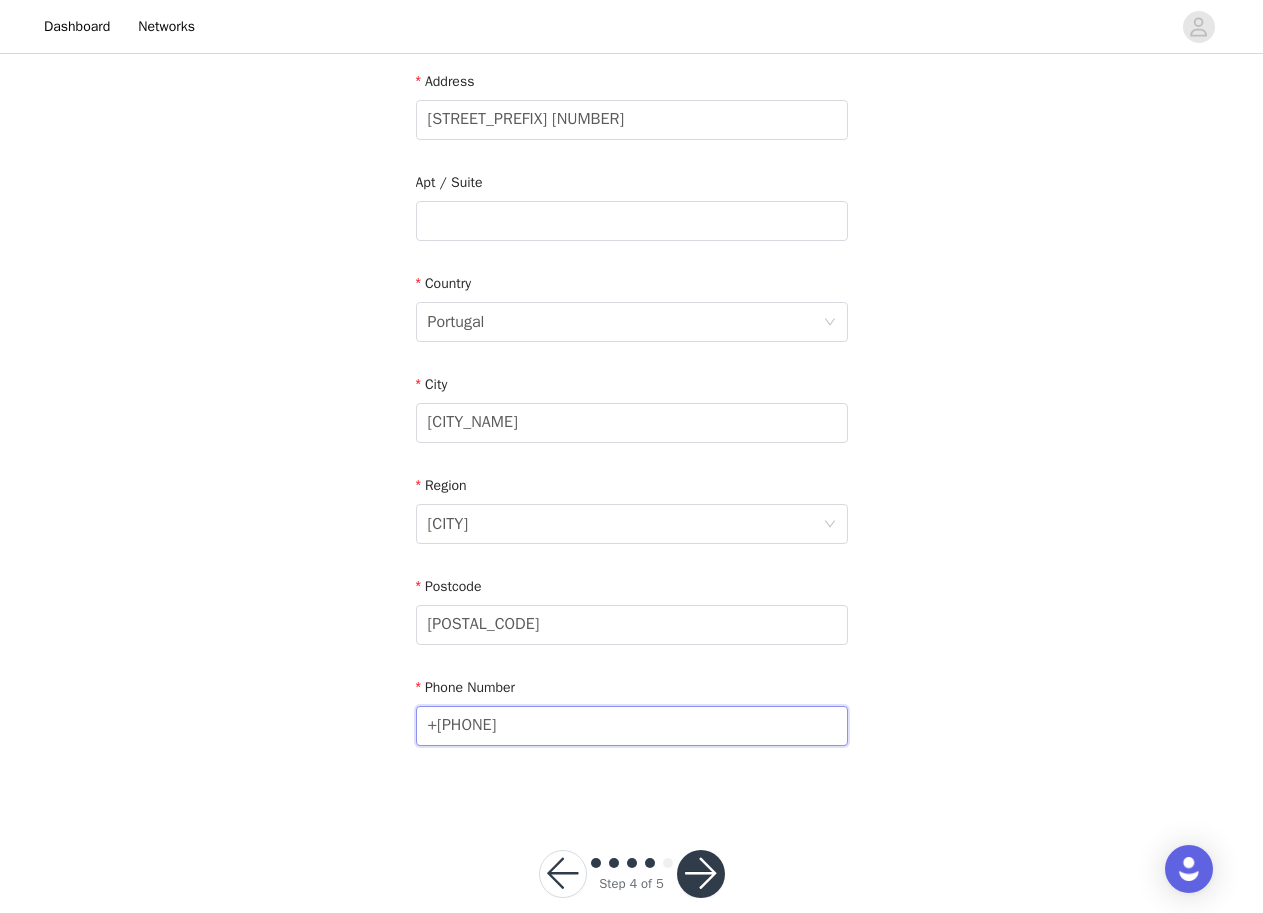 scroll, scrollTop: 493, scrollLeft: 0, axis: vertical 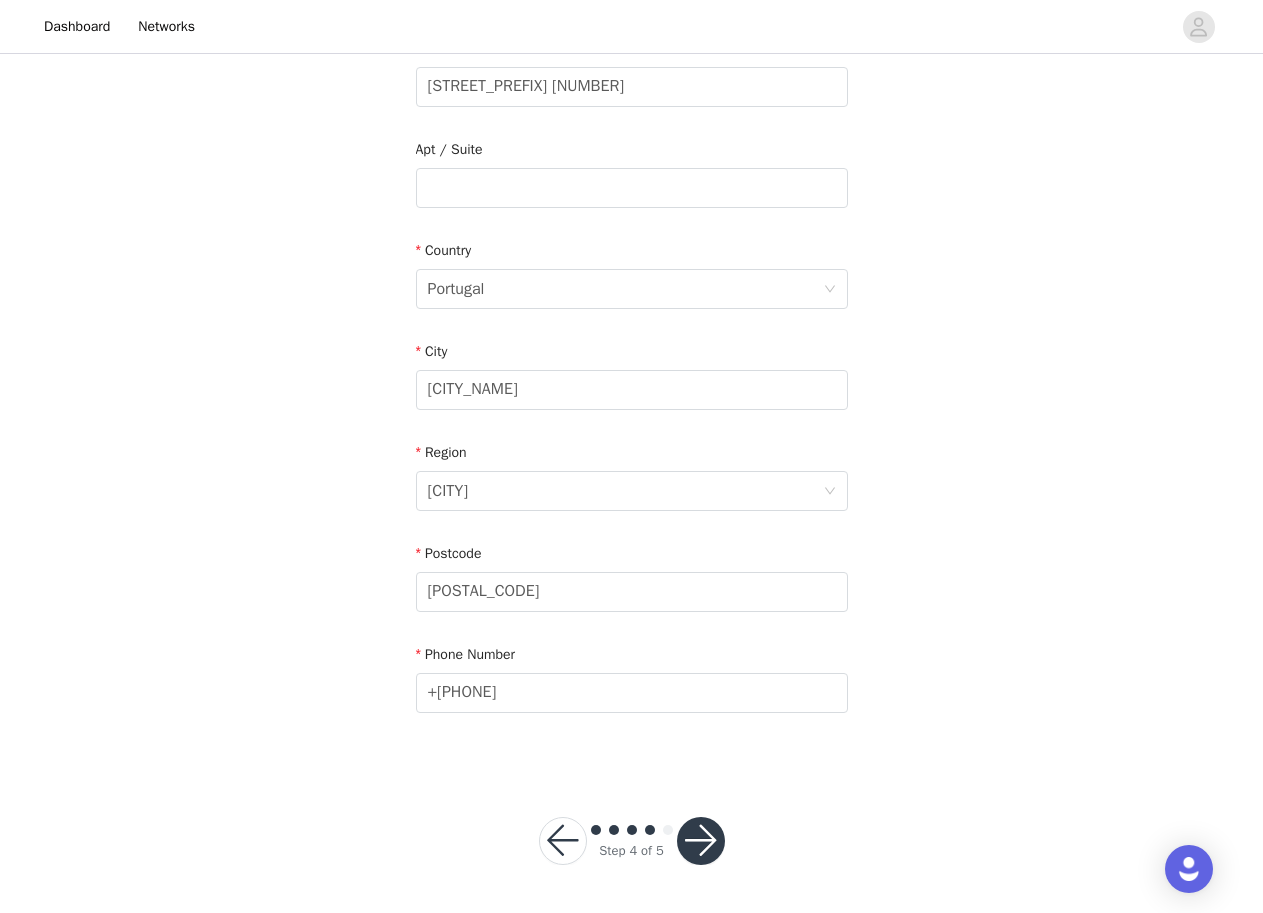 click at bounding box center (701, 841) 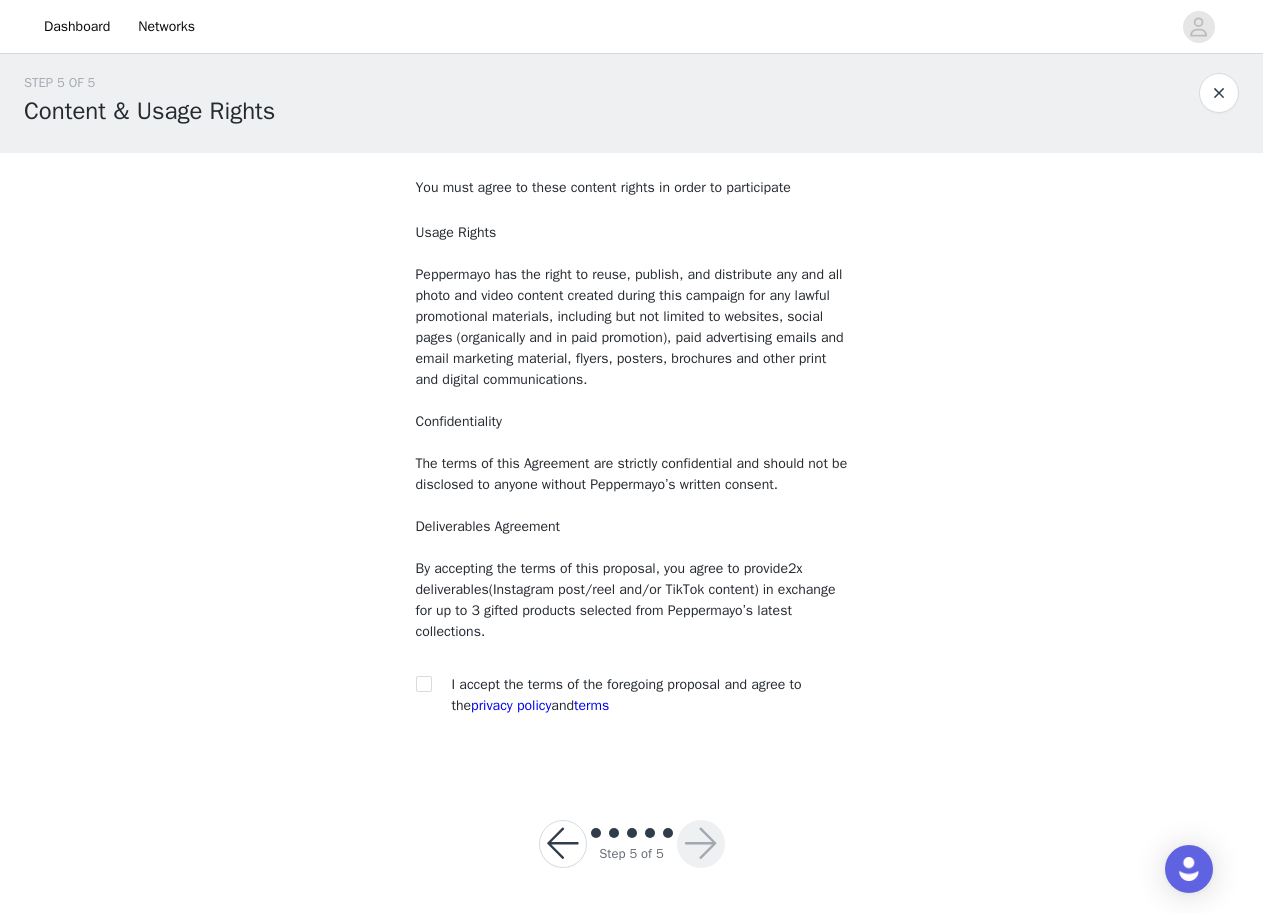 scroll, scrollTop: 12, scrollLeft: 0, axis: vertical 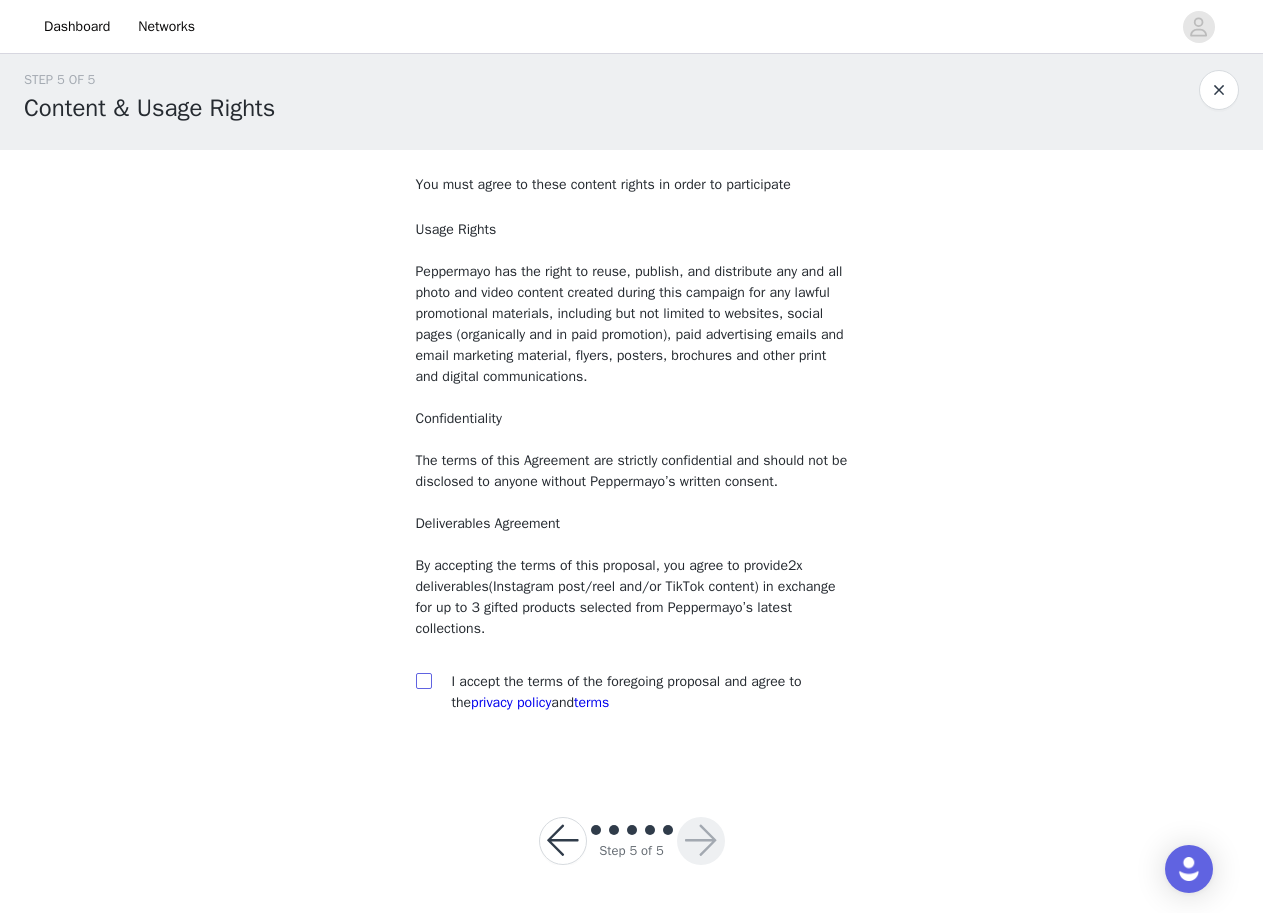 click at bounding box center (423, 680) 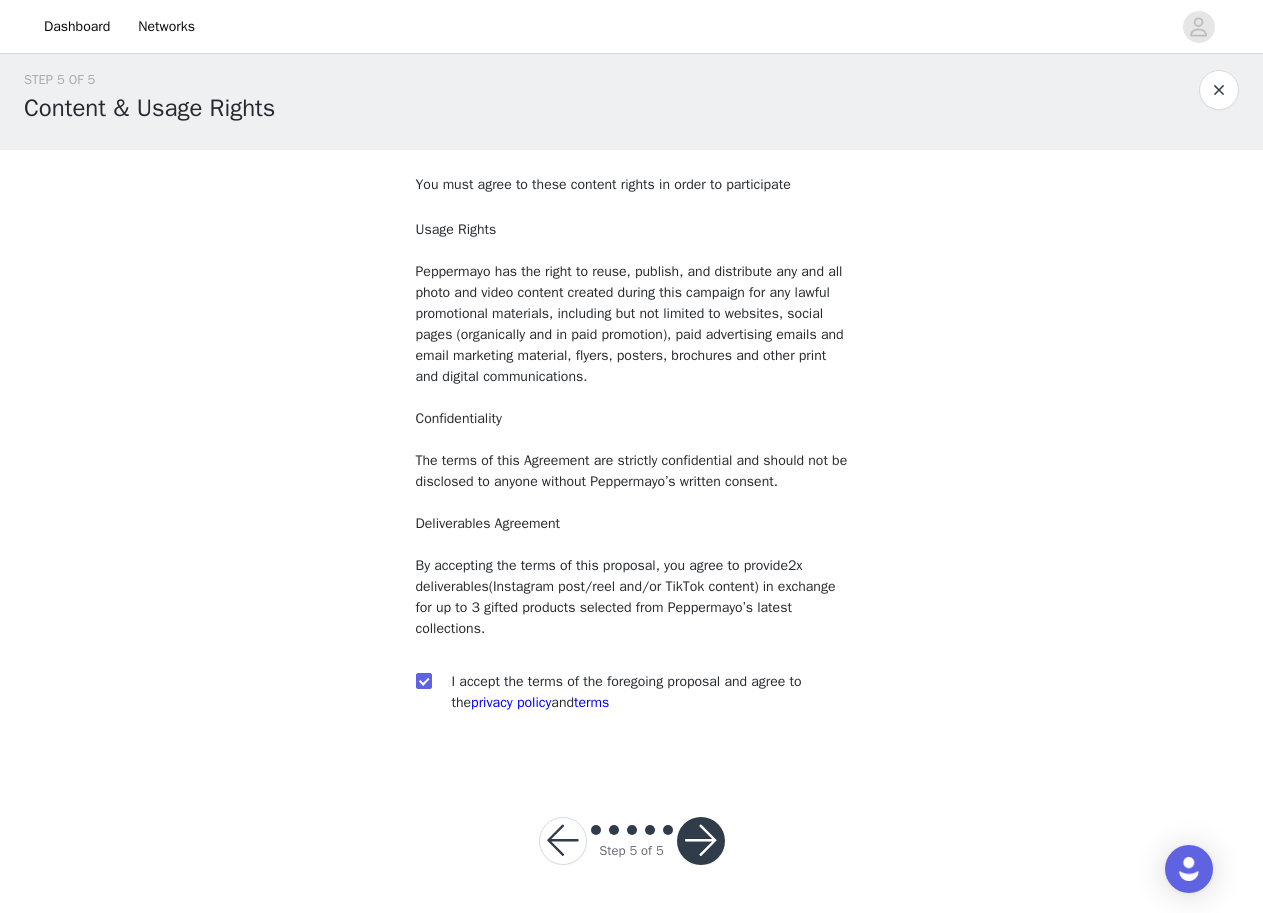 click at bounding box center [701, 841] 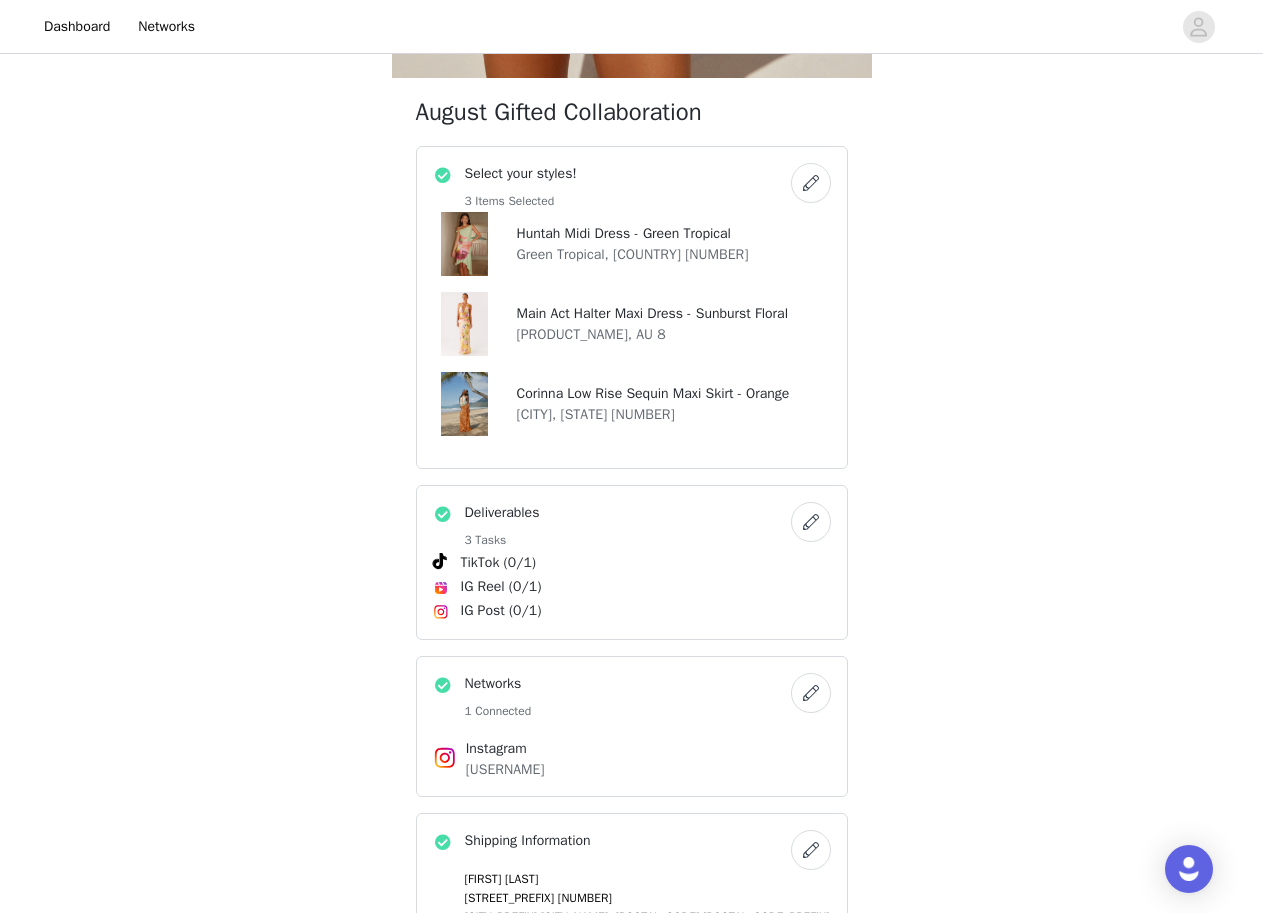 scroll, scrollTop: 1000, scrollLeft: 0, axis: vertical 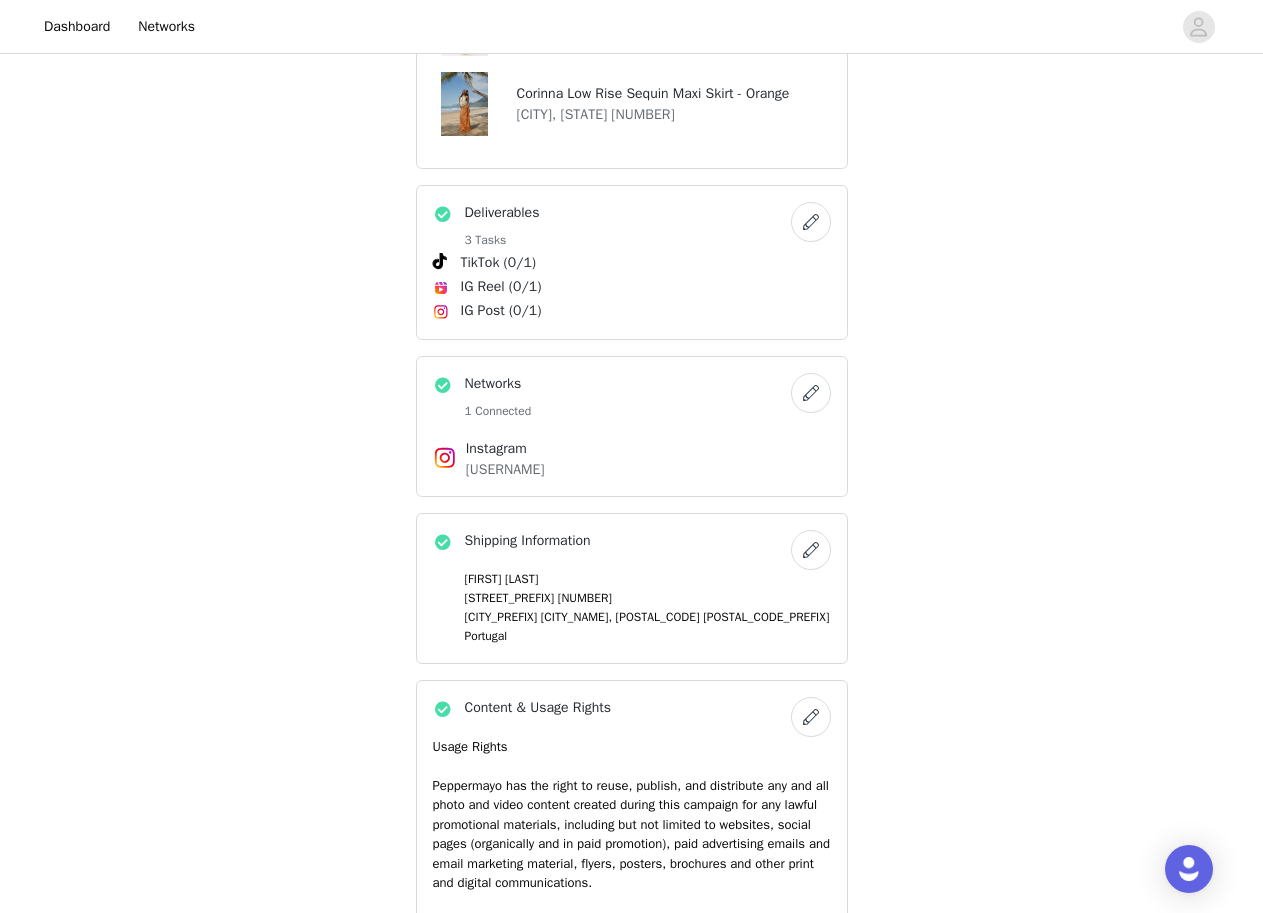 click at bounding box center [811, 550] 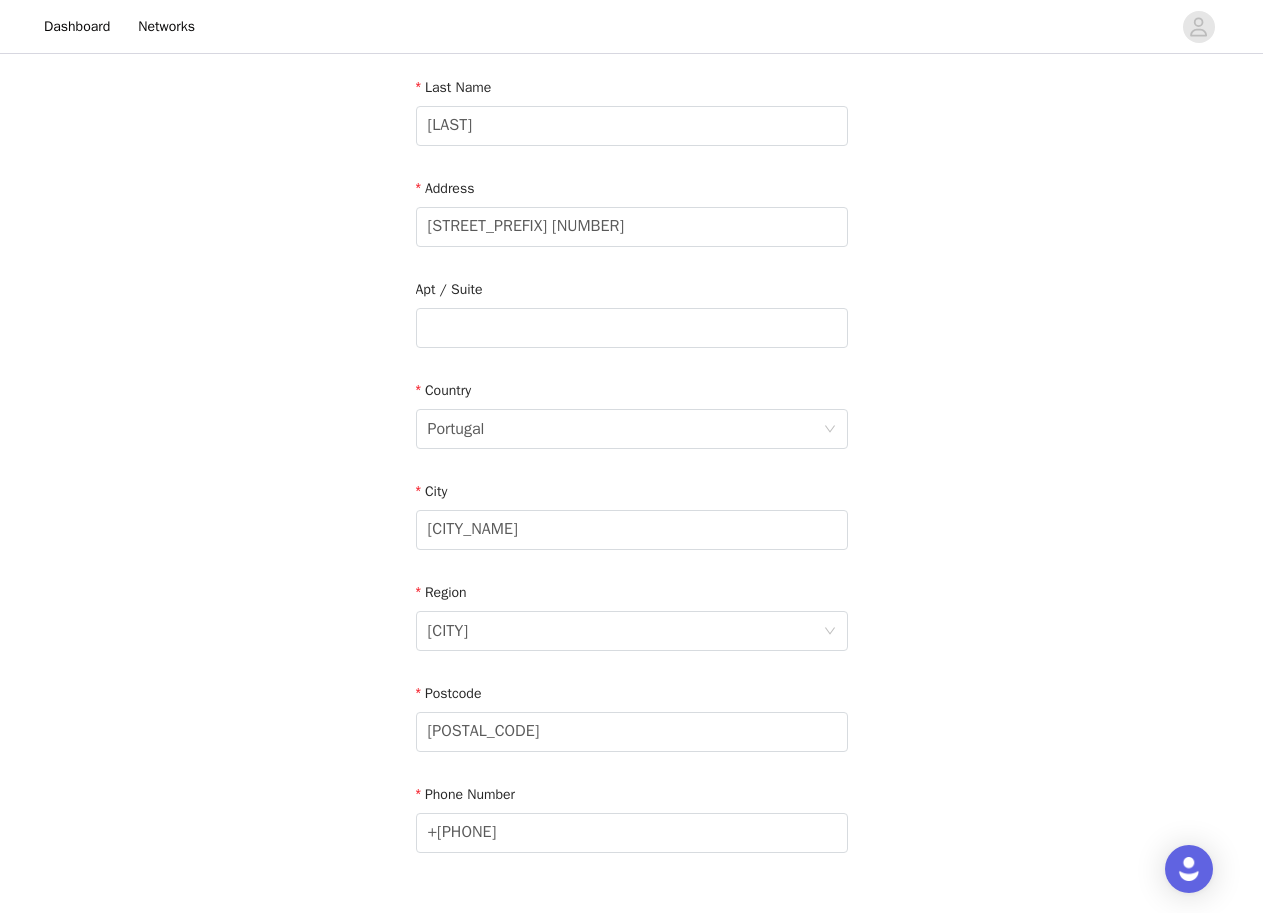 scroll, scrollTop: 493, scrollLeft: 0, axis: vertical 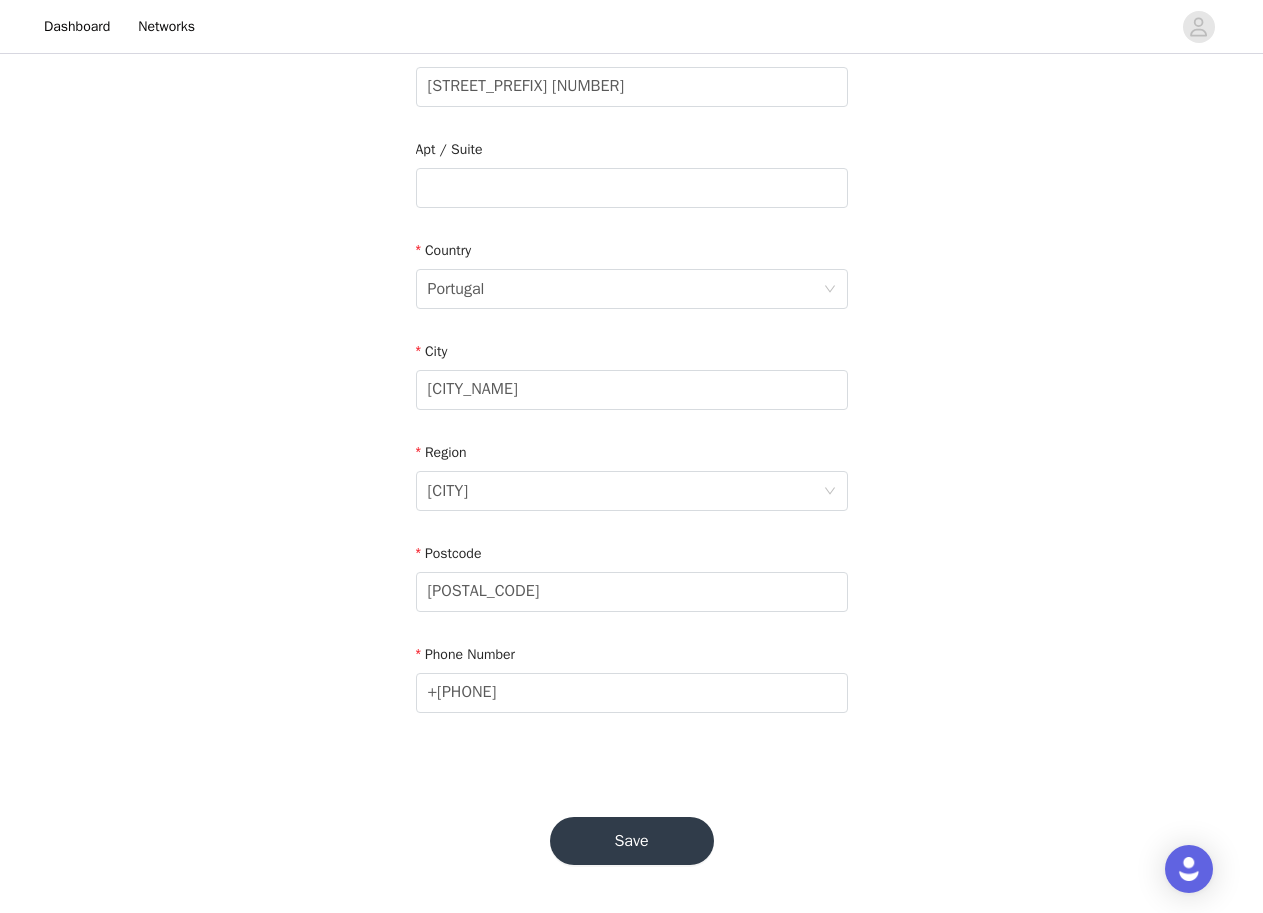 click on "Save" at bounding box center [632, 841] 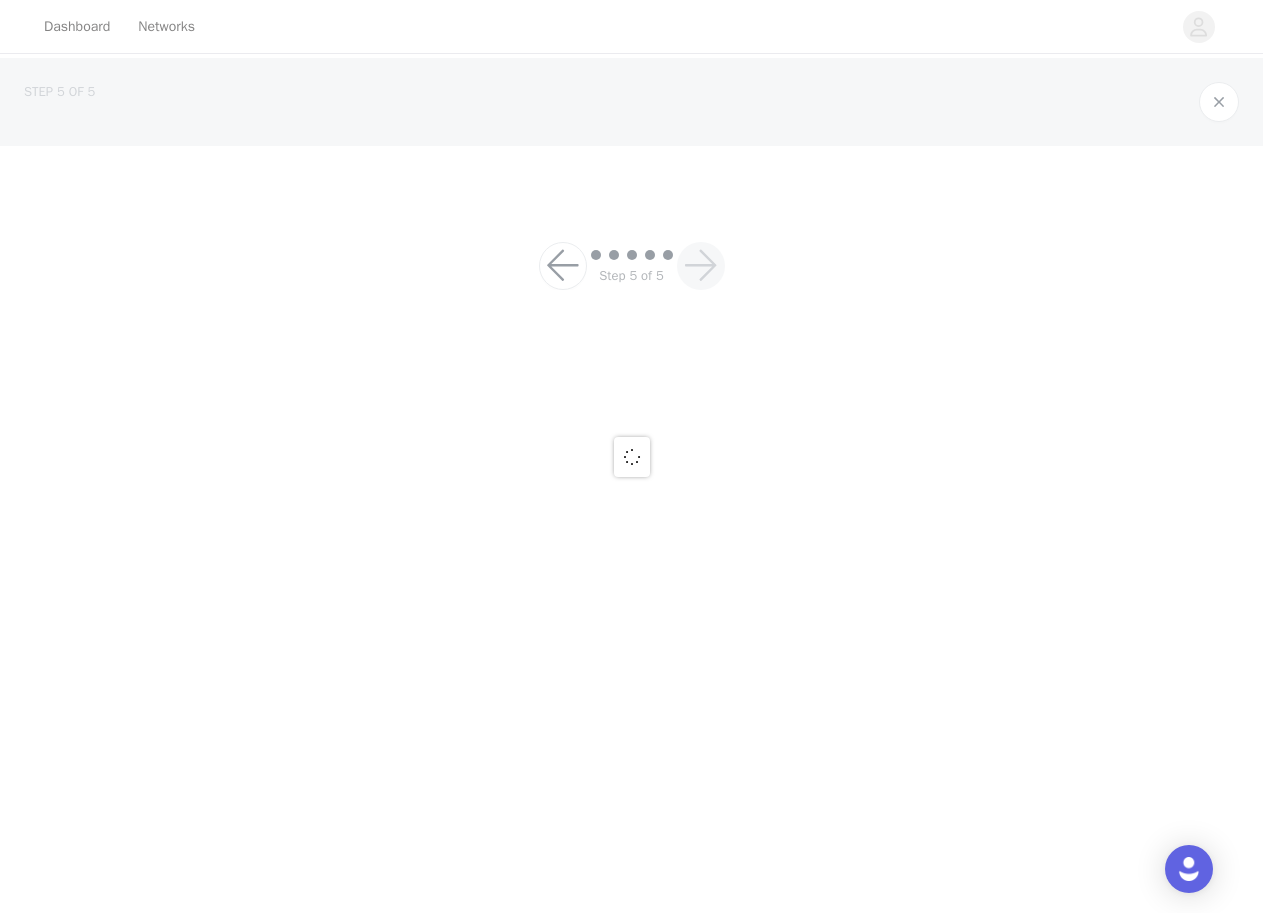 scroll, scrollTop: 0, scrollLeft: 0, axis: both 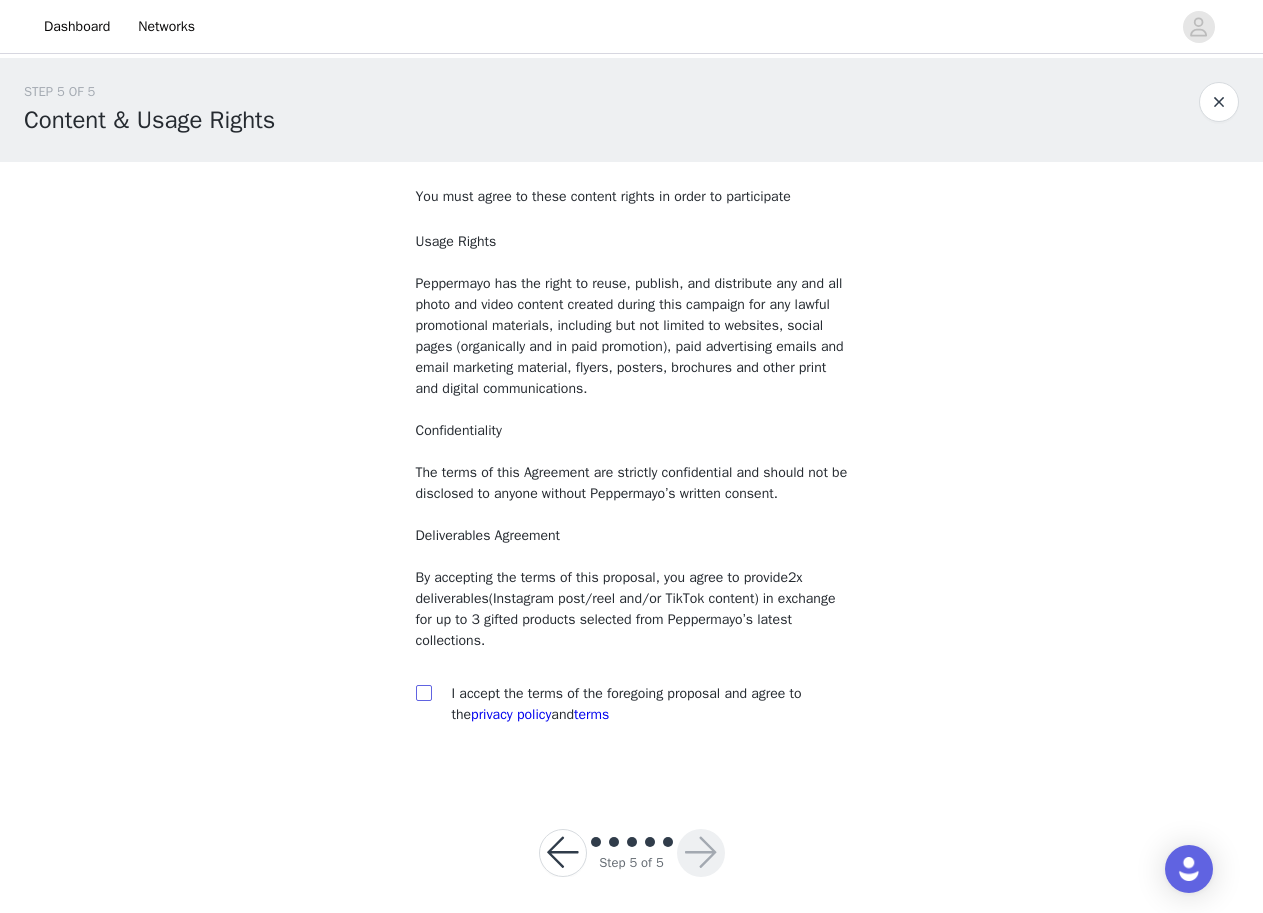 click at bounding box center [423, 692] 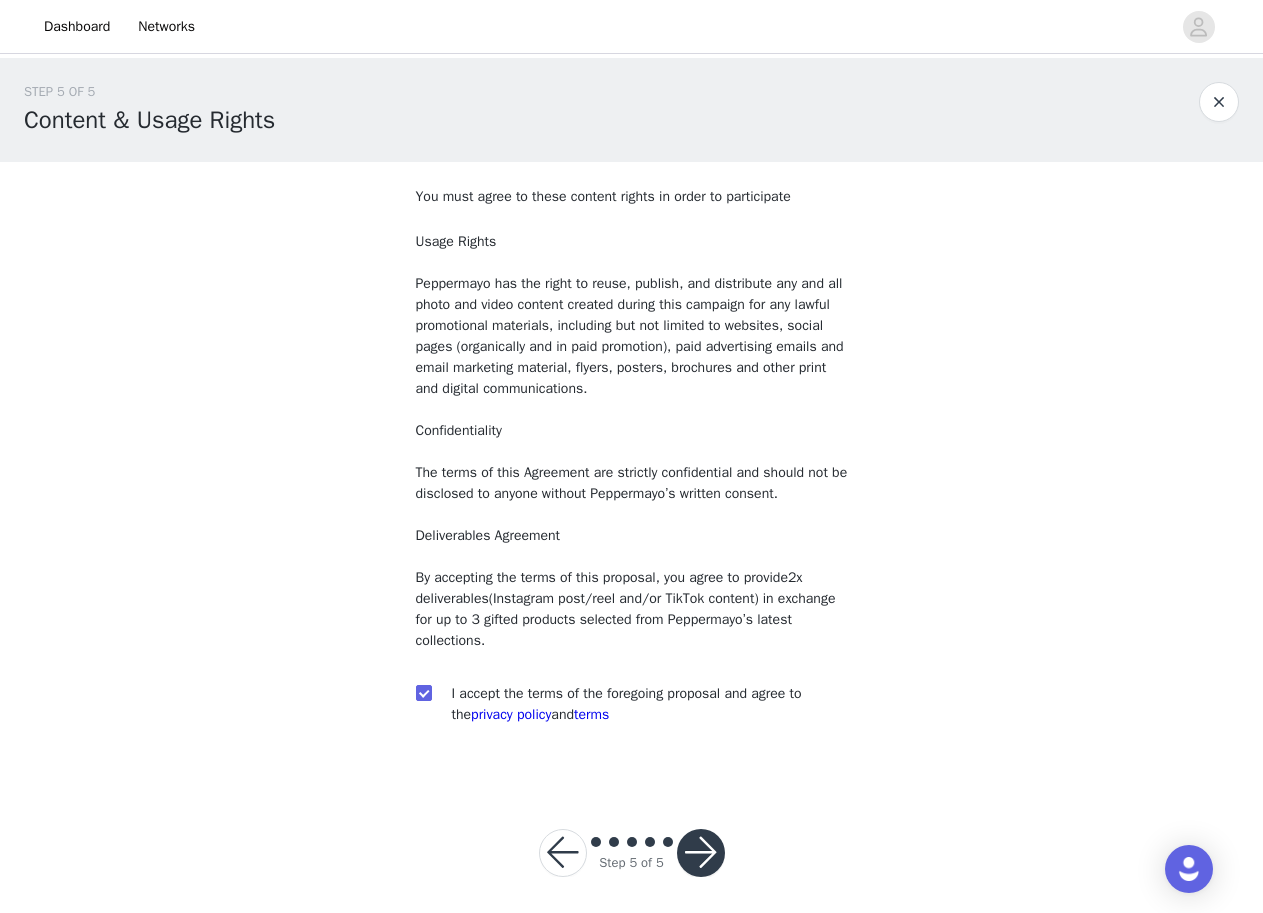 click at bounding box center (701, 853) 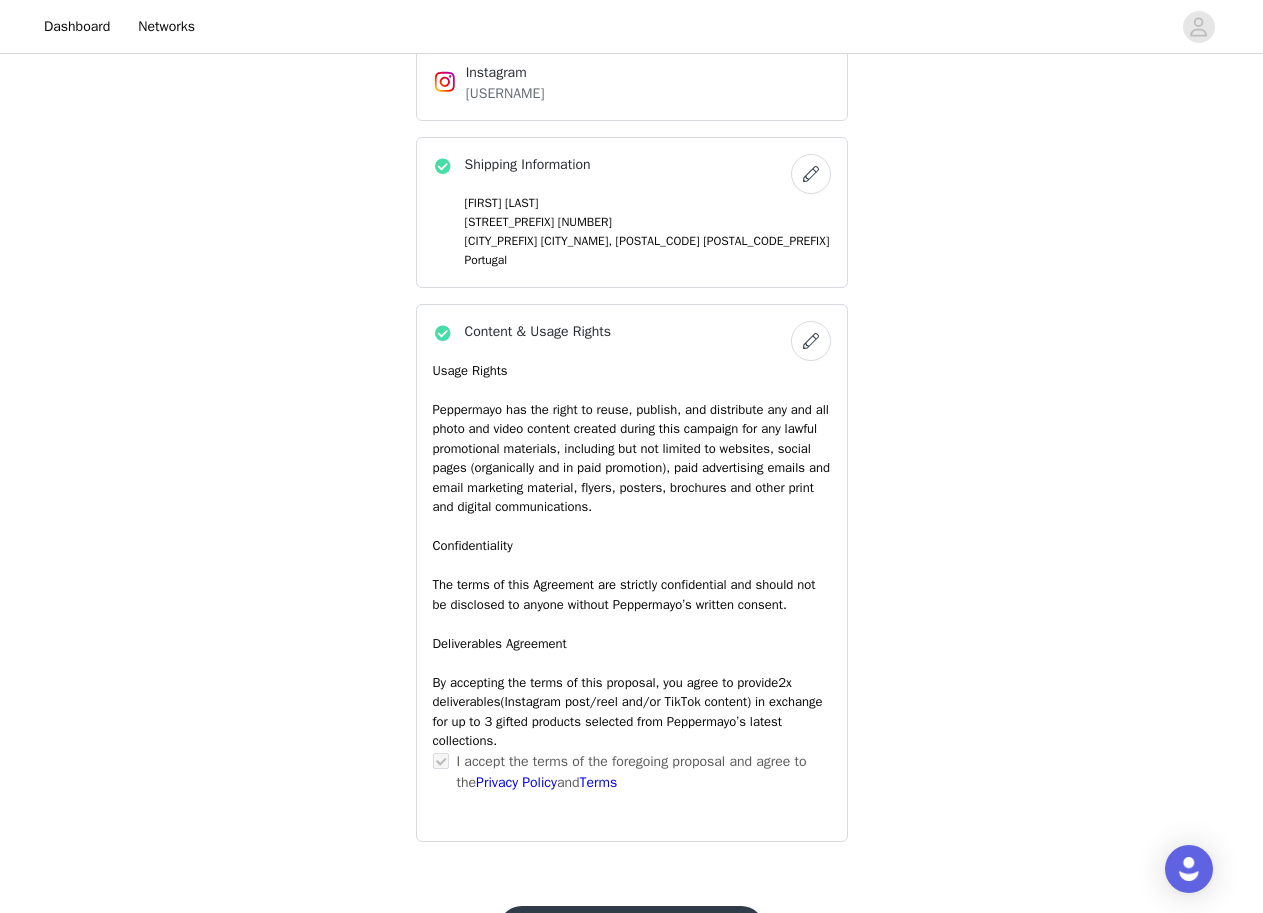 scroll, scrollTop: 1474, scrollLeft: 0, axis: vertical 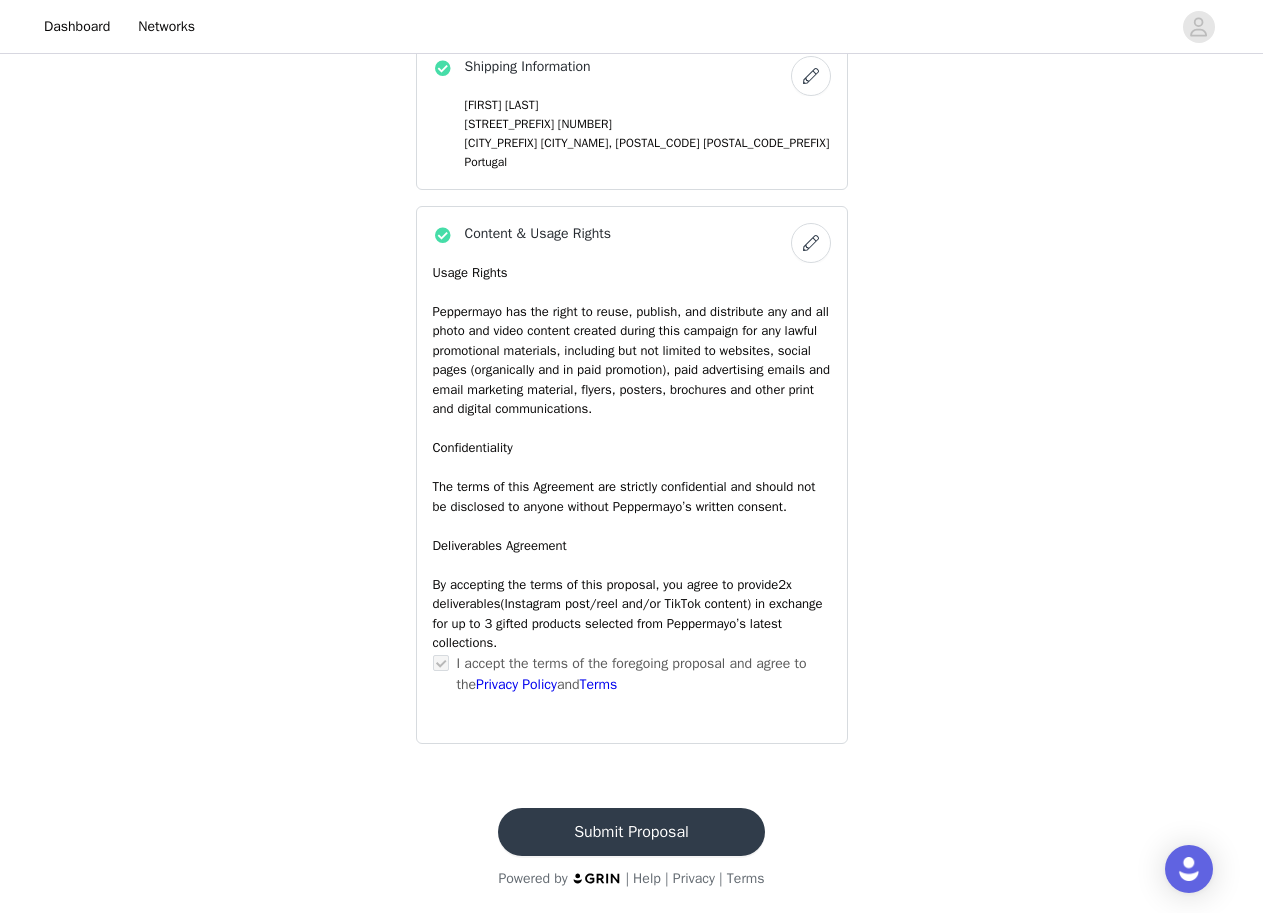 click on "Submit Proposal" at bounding box center (631, 832) 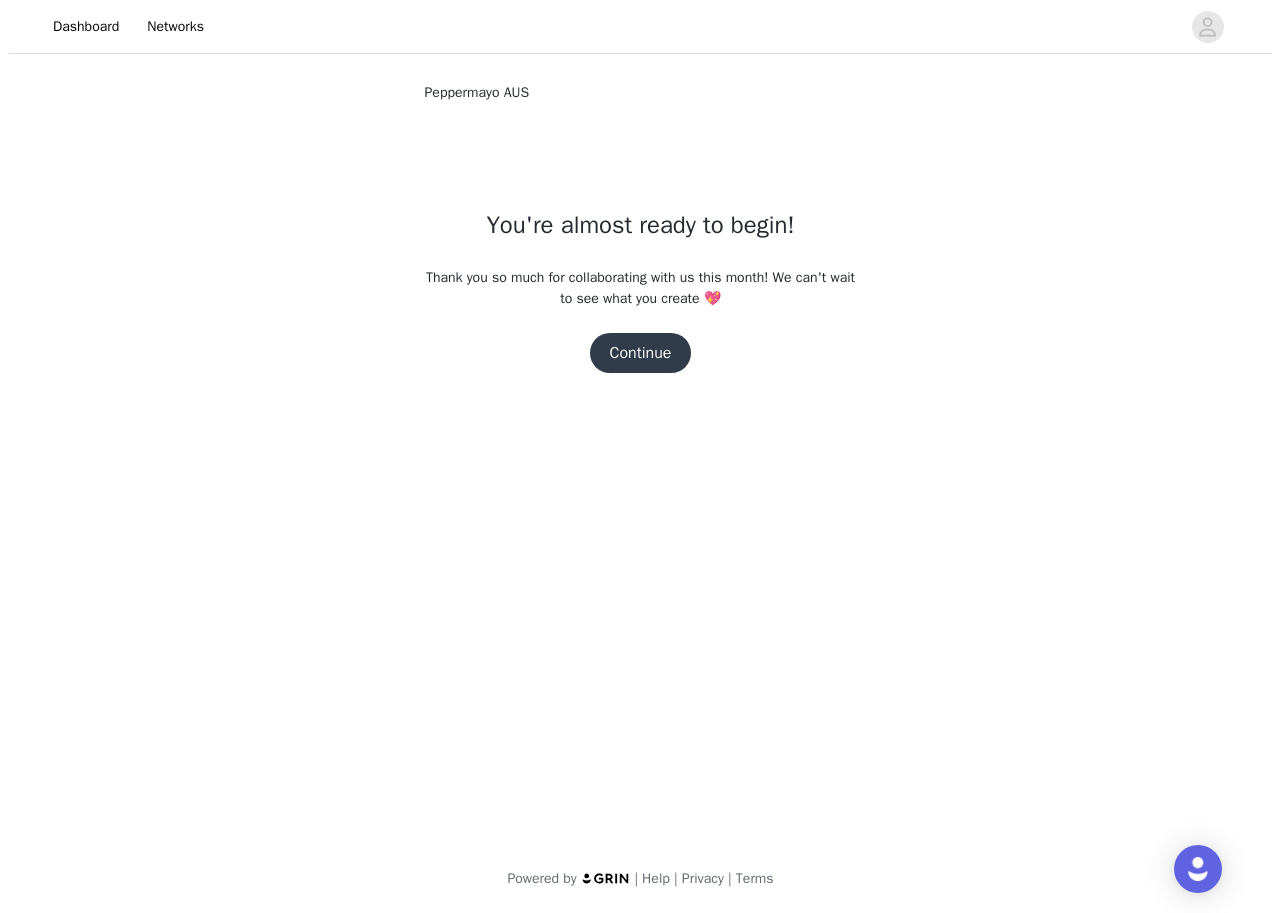 scroll, scrollTop: 0, scrollLeft: 0, axis: both 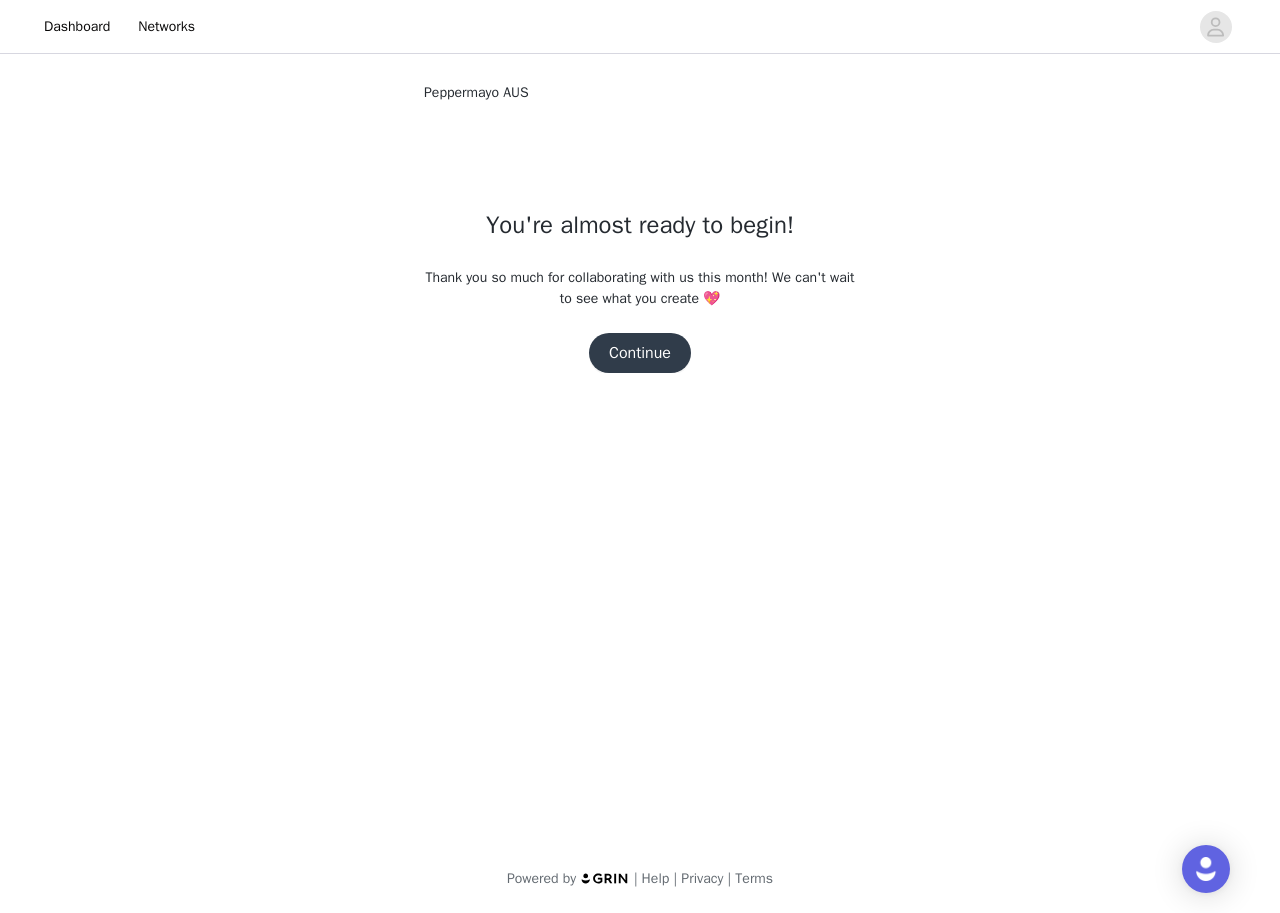 click on "Continue" at bounding box center (640, 353) 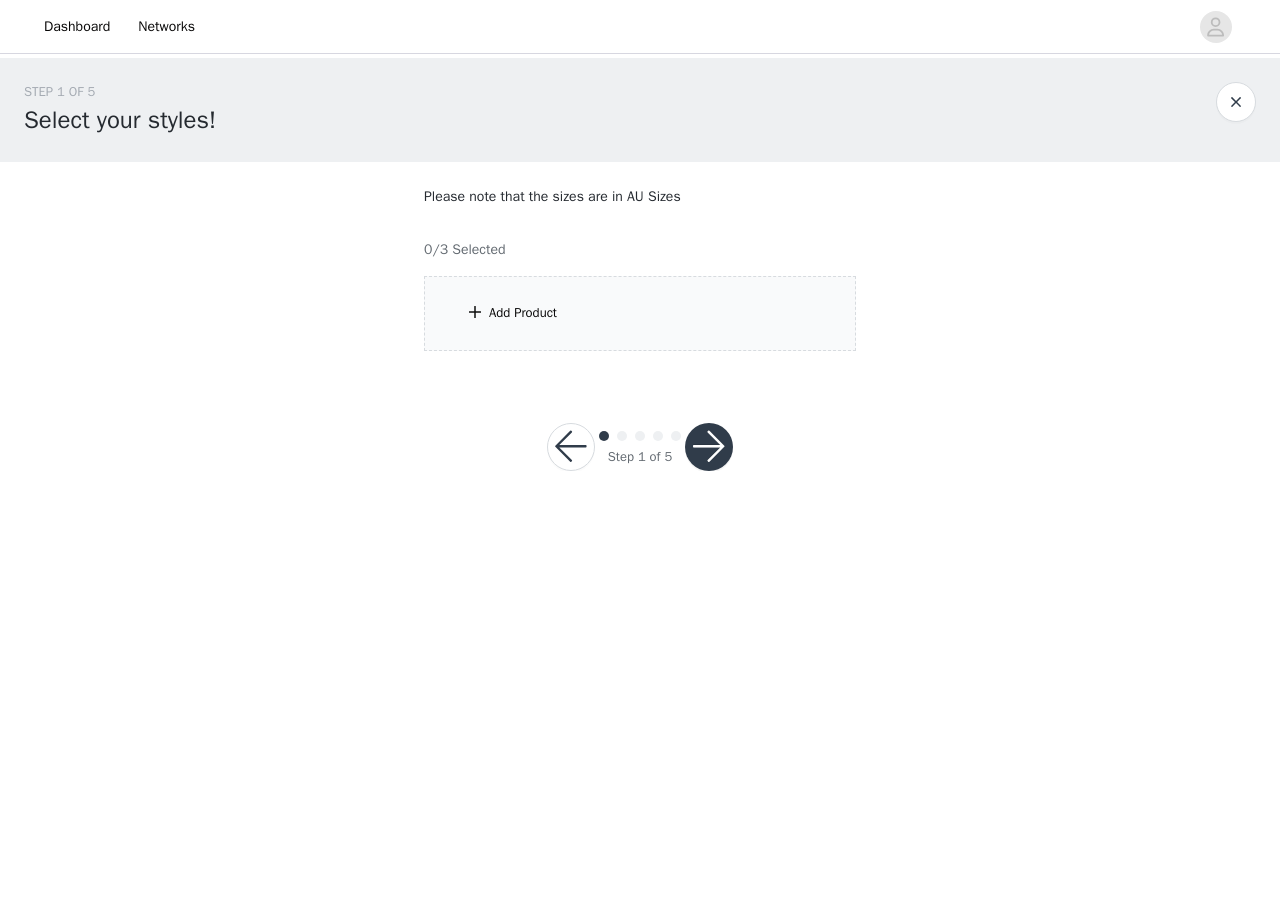scroll, scrollTop: 0, scrollLeft: 0, axis: both 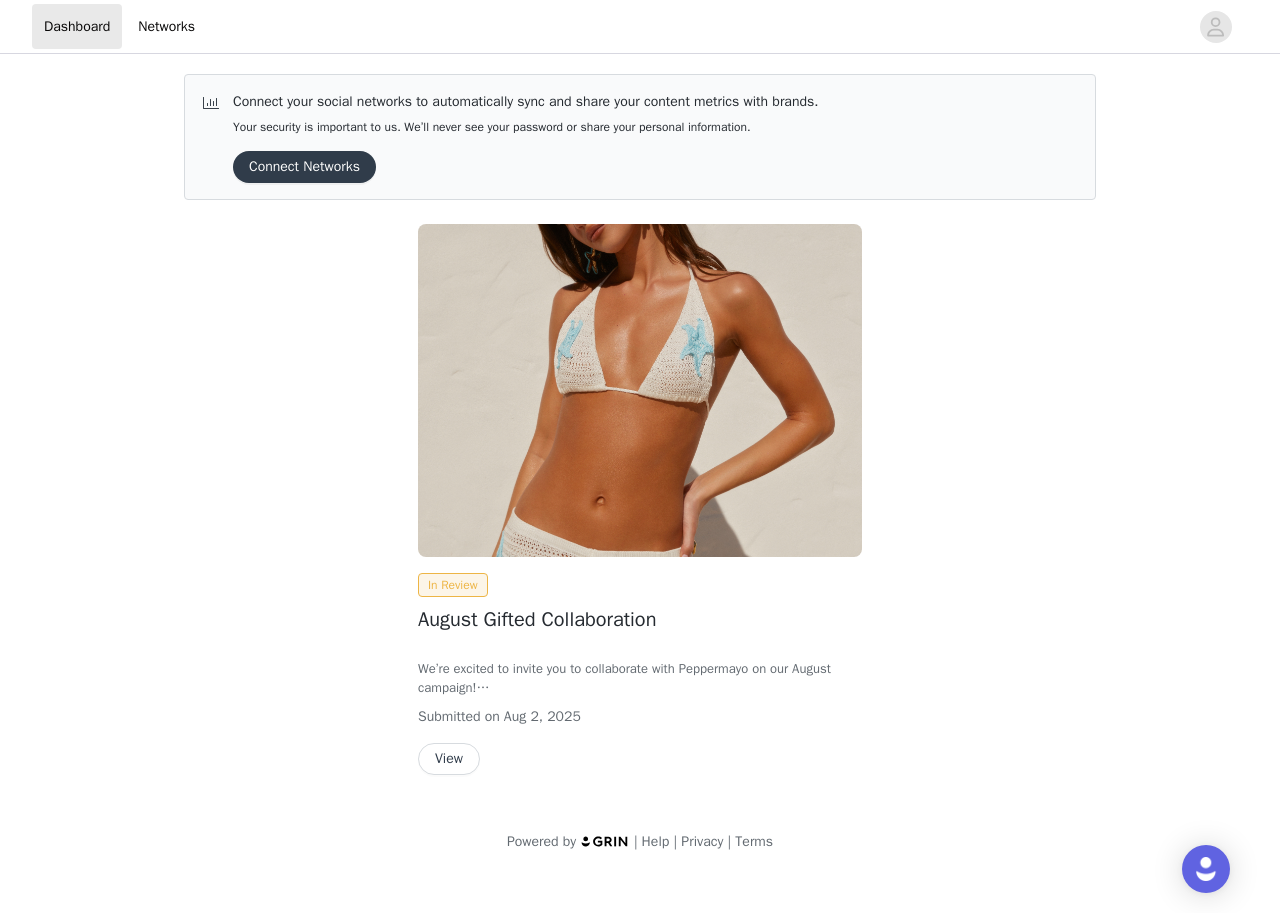 click on "View" at bounding box center (449, 759) 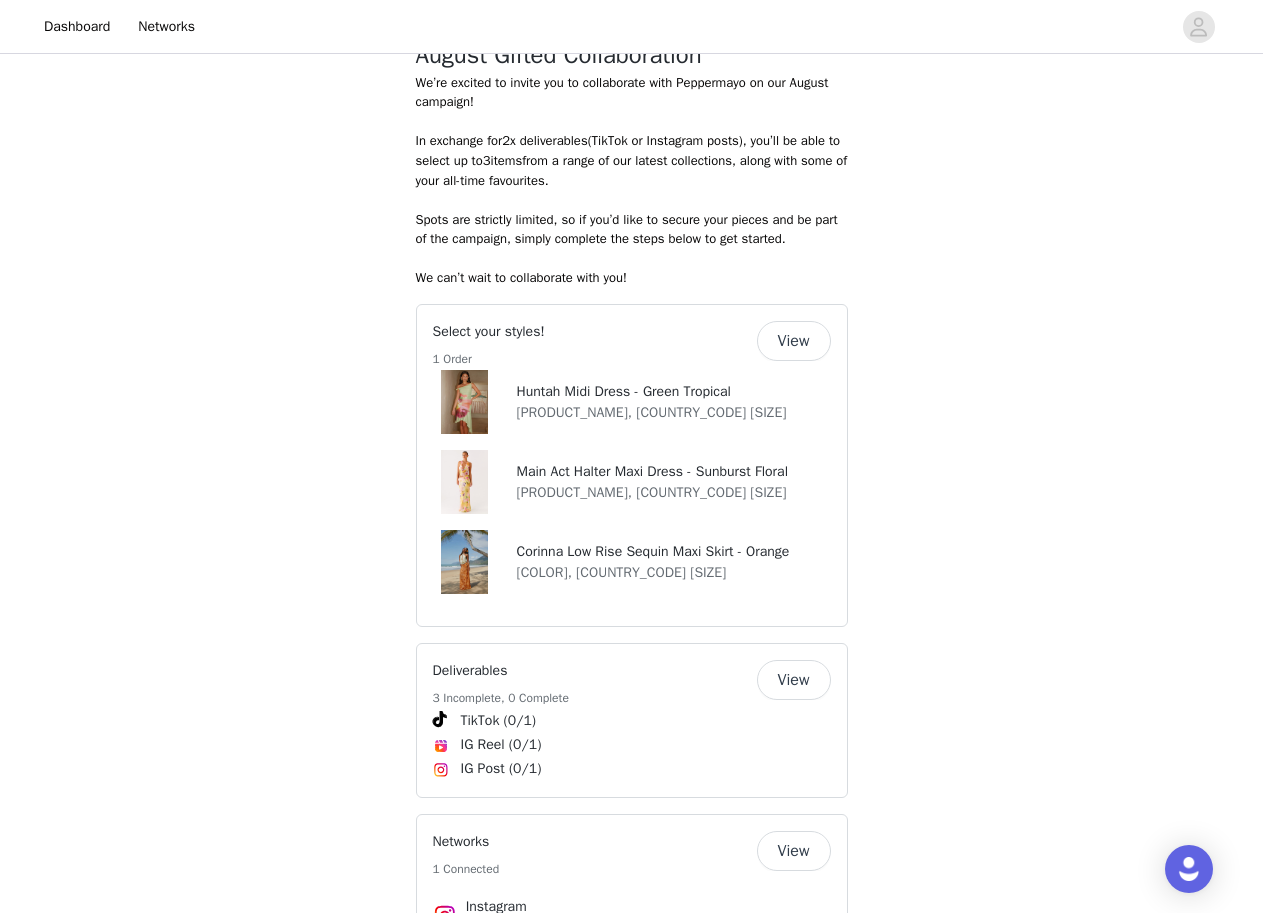 scroll, scrollTop: 900, scrollLeft: 0, axis: vertical 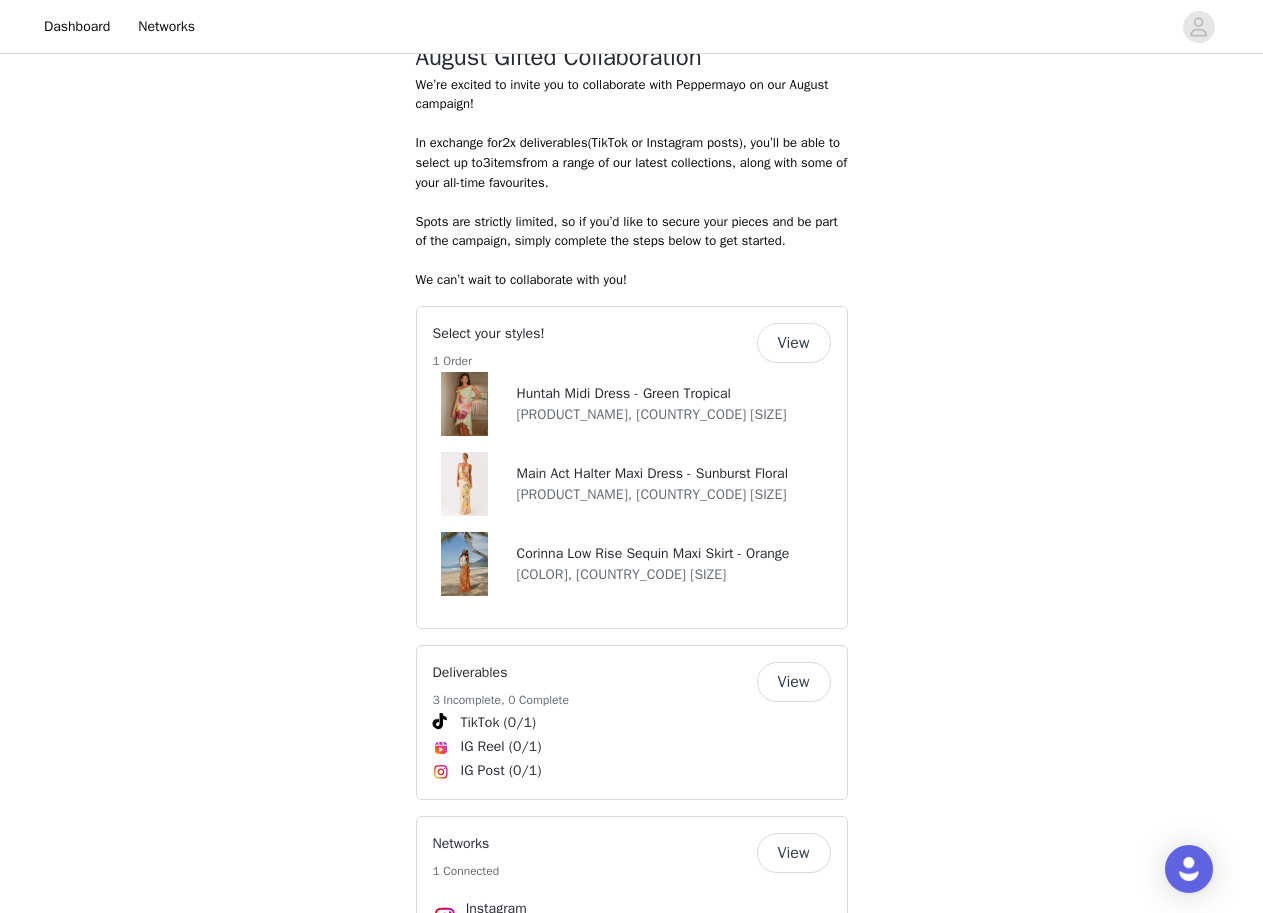 click on "View" at bounding box center (794, 343) 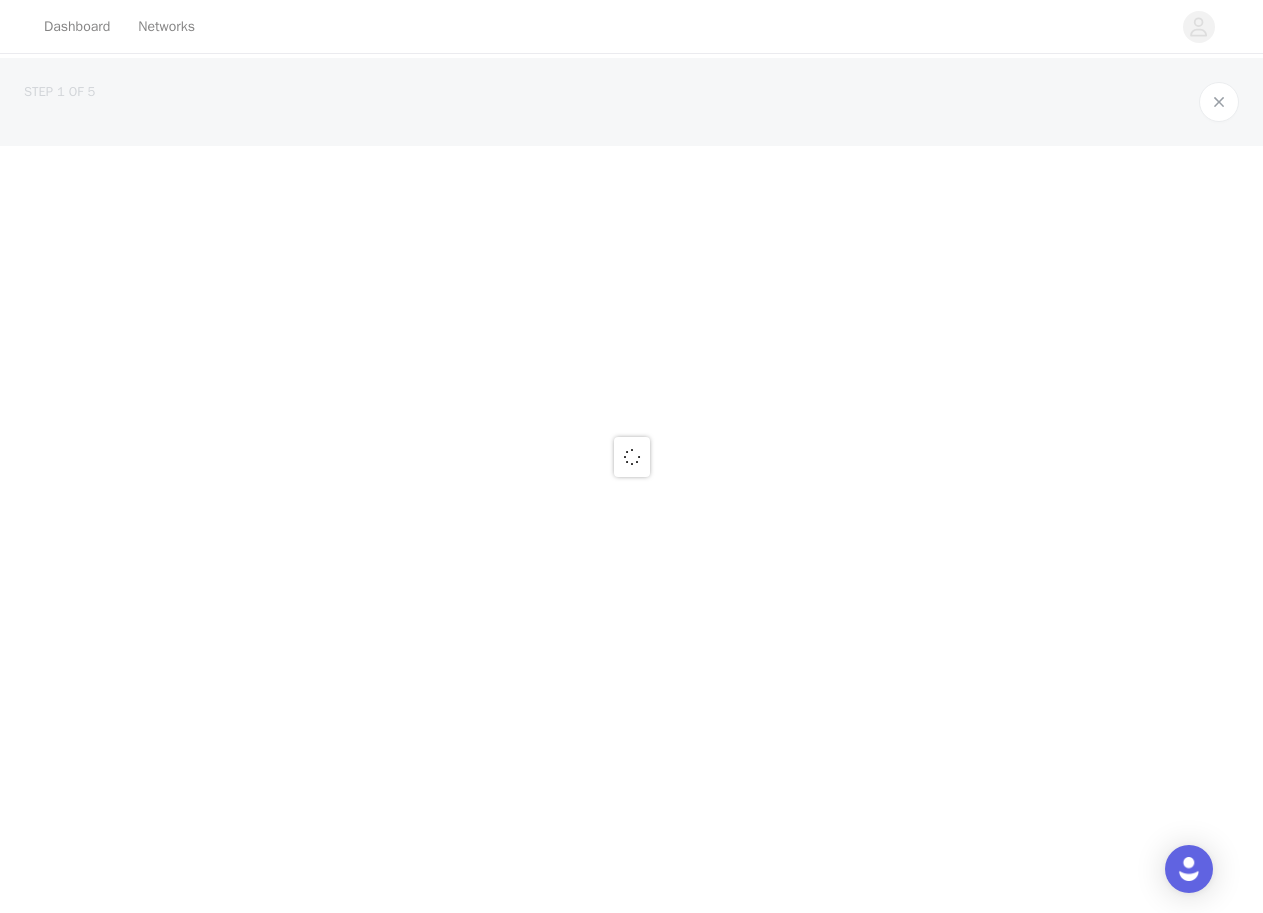 scroll, scrollTop: 0, scrollLeft: 0, axis: both 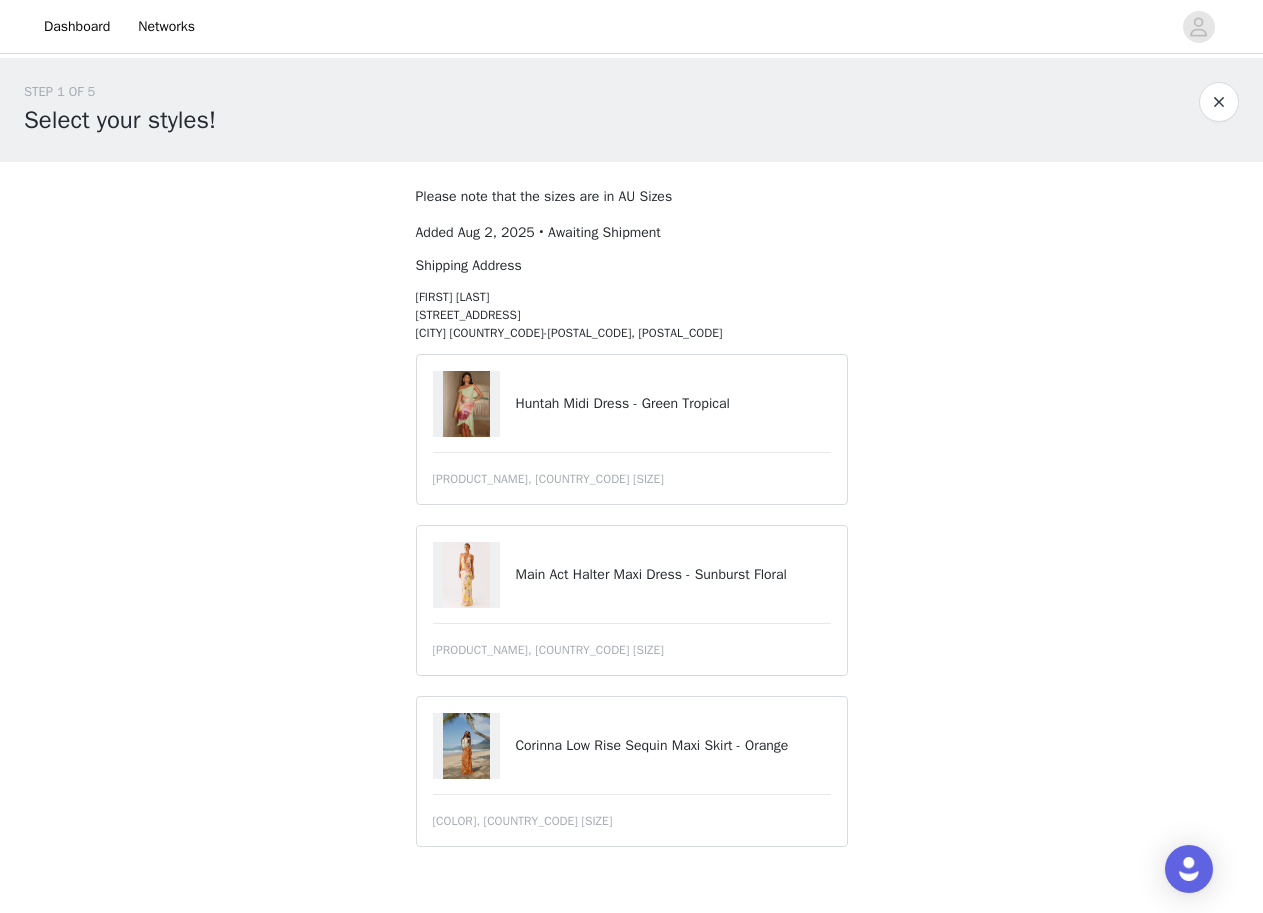 click at bounding box center (467, 746) 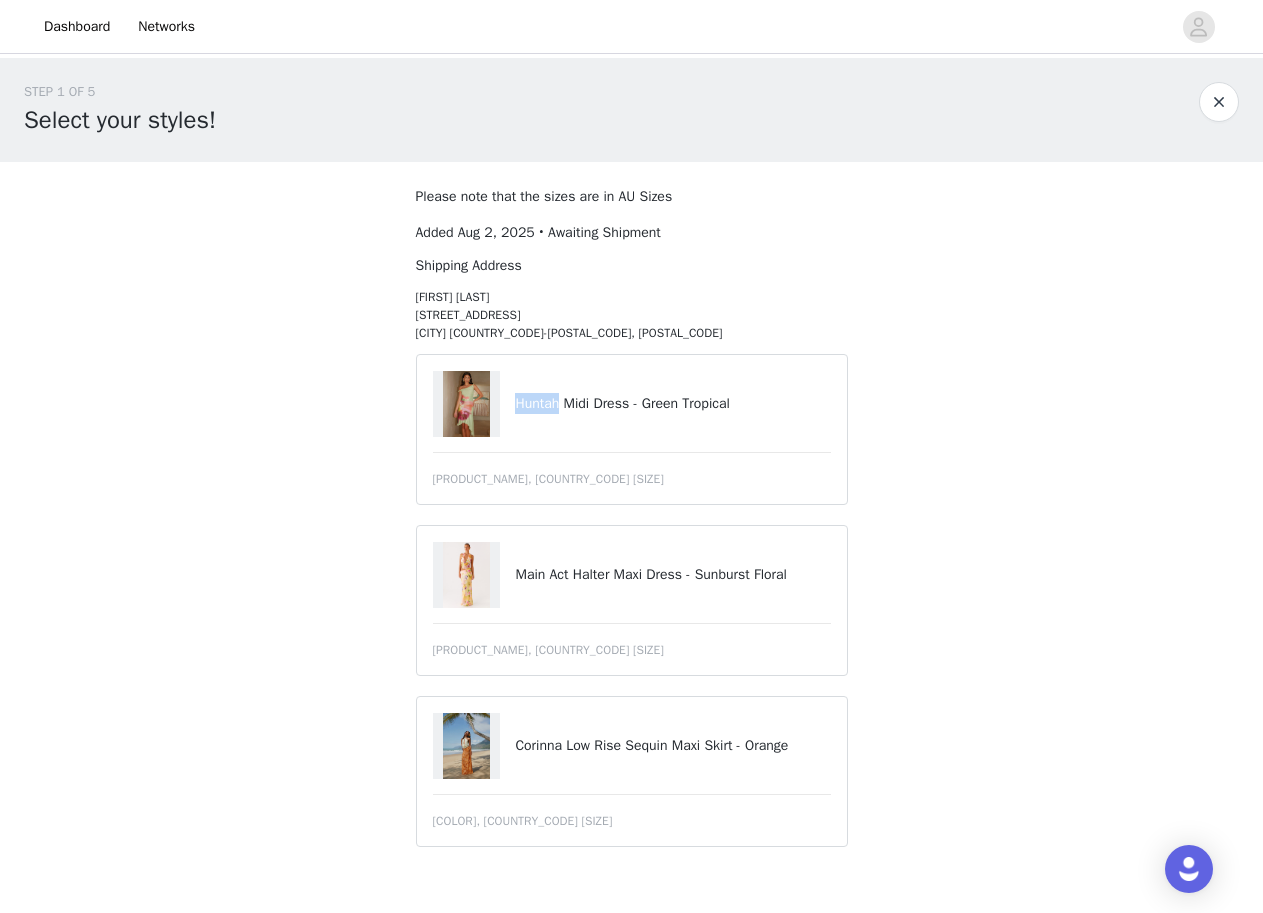 click on "Huntah Midi Dress - Green Tropical" at bounding box center (672, 403) 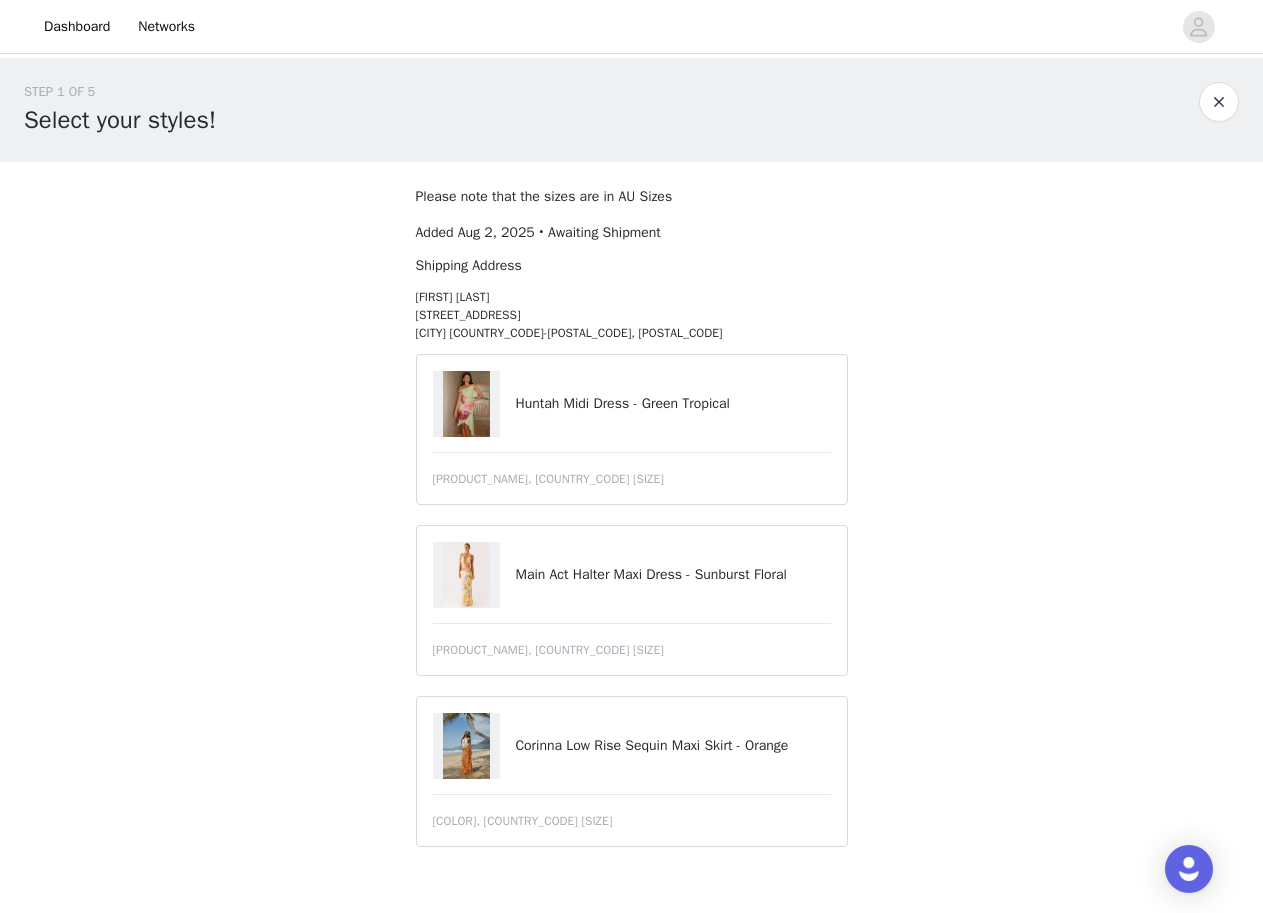 click on "Huntah Midi Dress - Green Tropical" at bounding box center [632, 404] 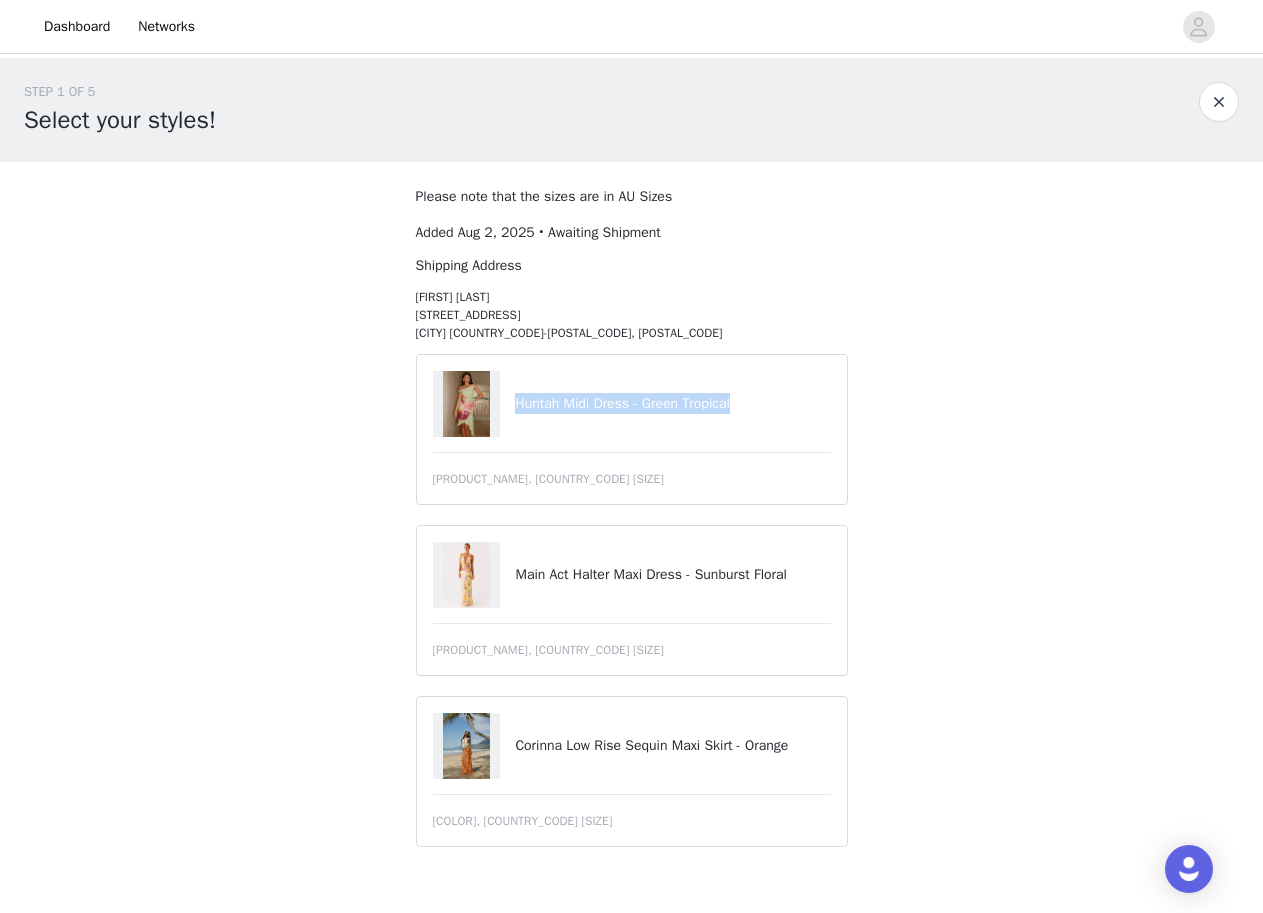 drag, startPoint x: 519, startPoint y: 406, endPoint x: 744, endPoint y: 404, distance: 225.0089 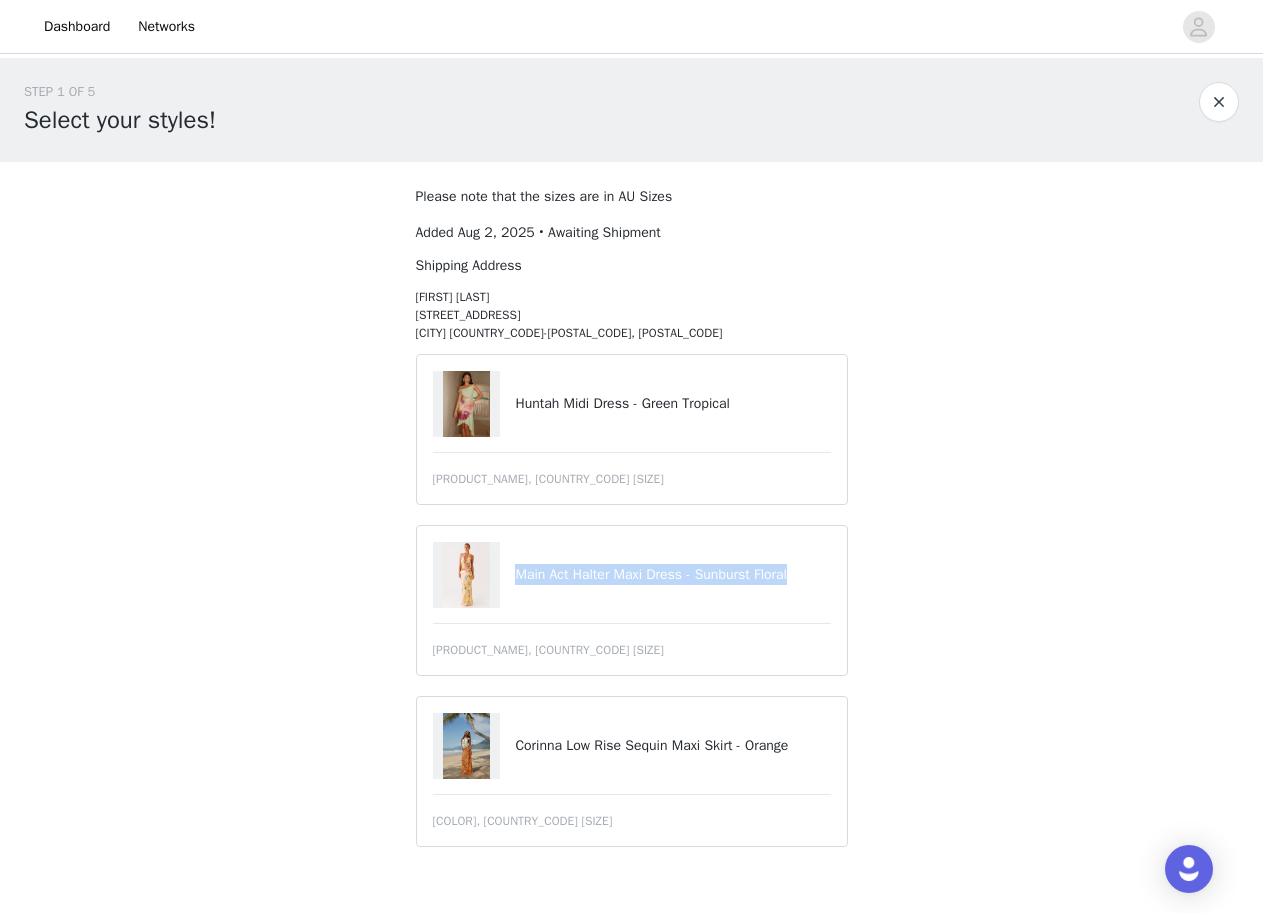 drag, startPoint x: 516, startPoint y: 571, endPoint x: 815, endPoint y: 566, distance: 299.0418 